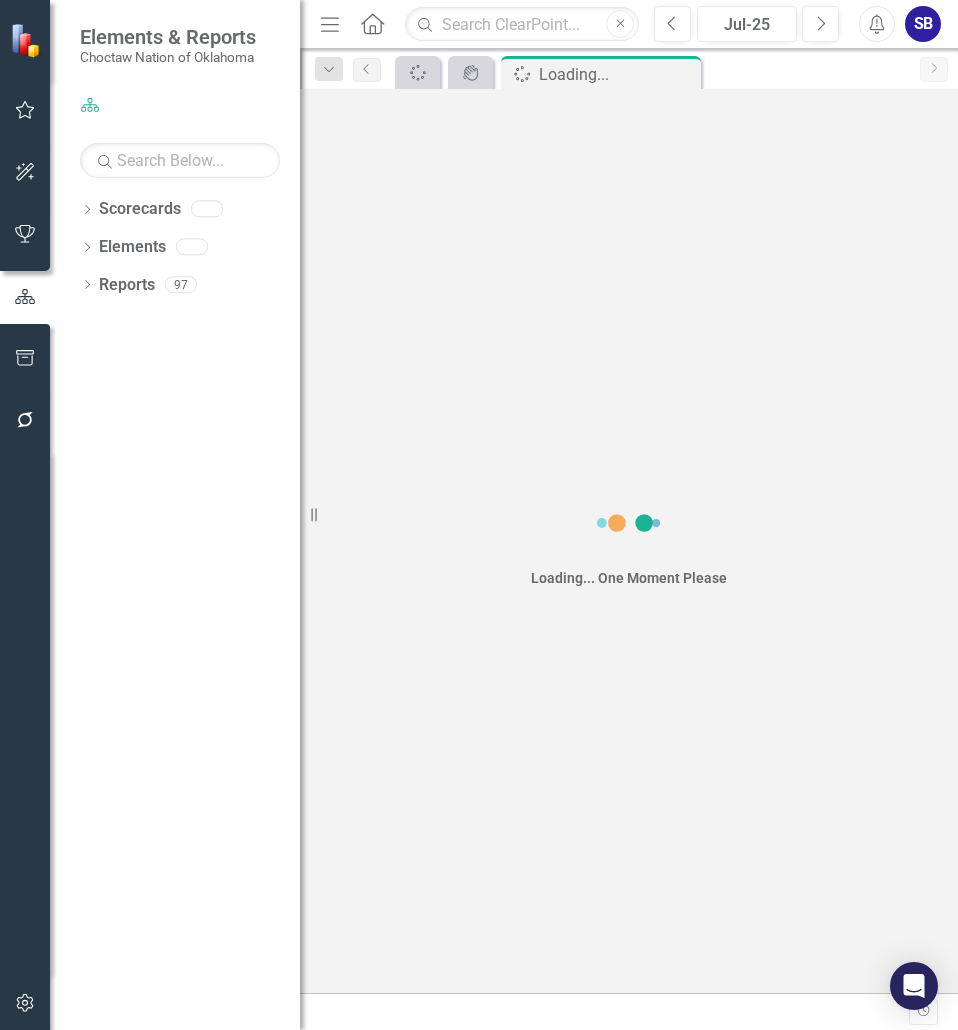 scroll, scrollTop: 0, scrollLeft: 0, axis: both 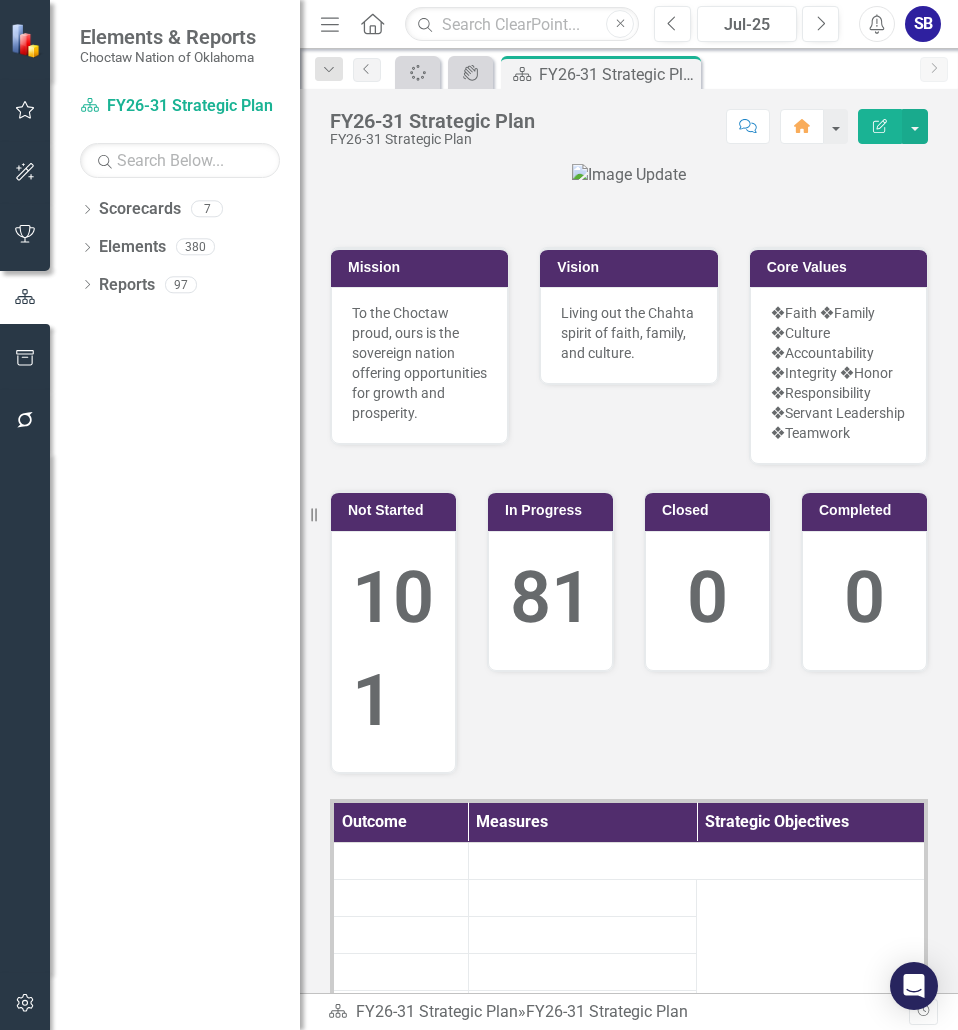 click 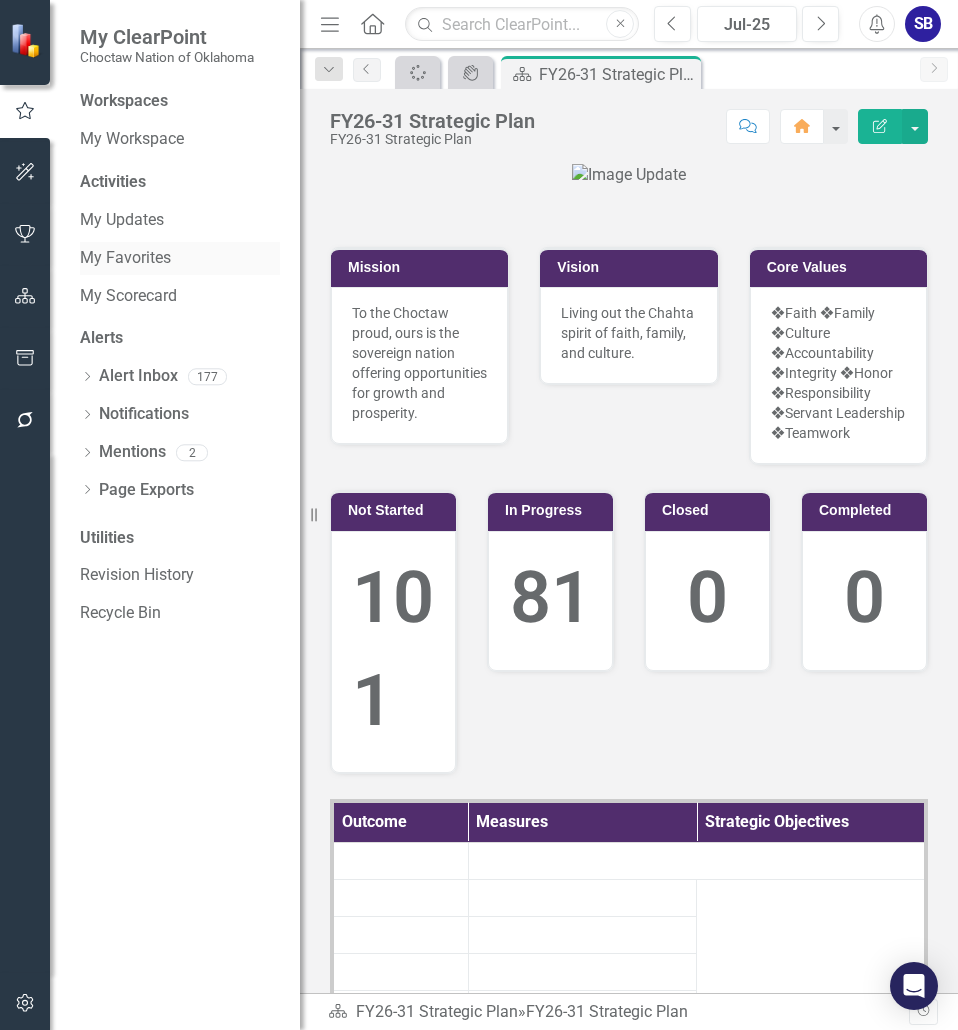 click on "My Favorites" at bounding box center (180, 258) 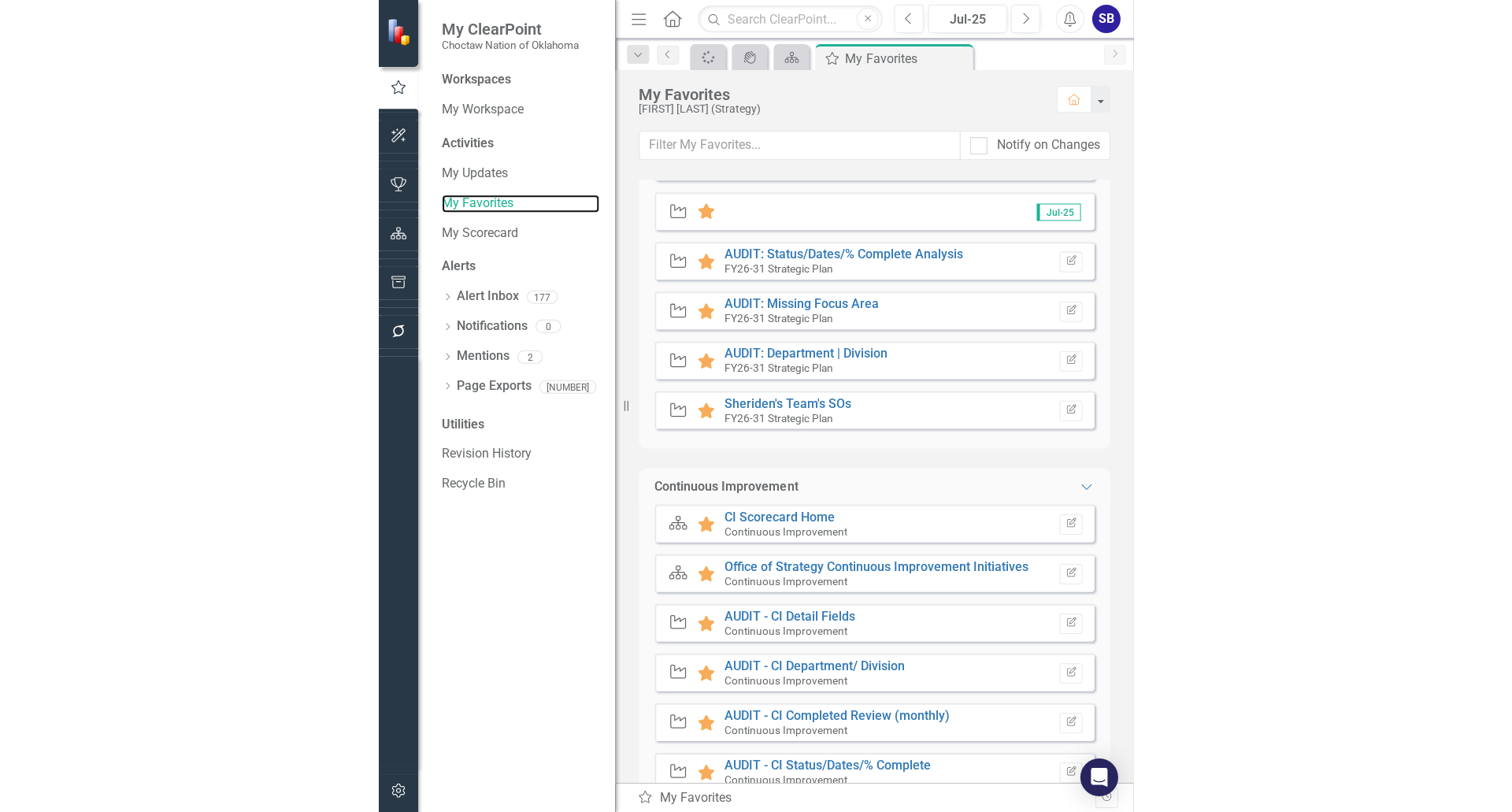 scroll, scrollTop: 473, scrollLeft: 0, axis: vertical 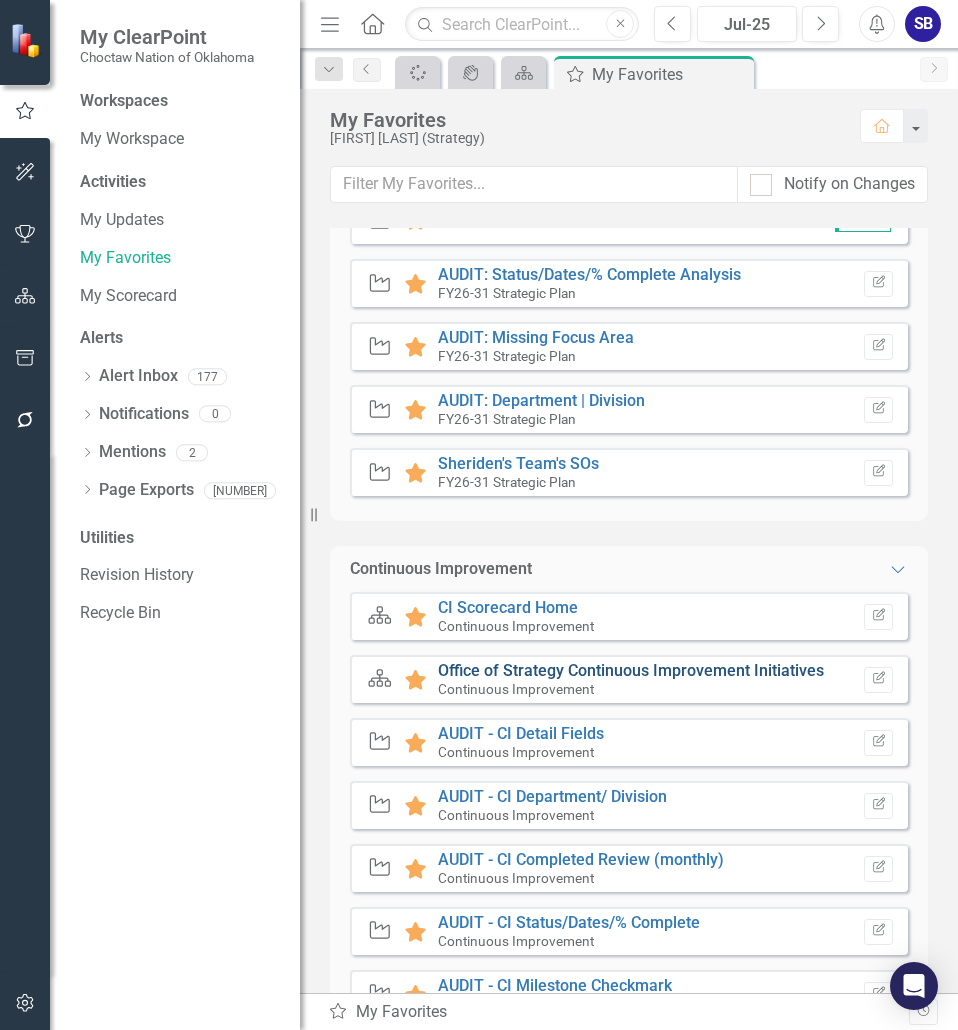 click on "Office of Strategy Continuous Improvement Initiatives" at bounding box center (631, 670) 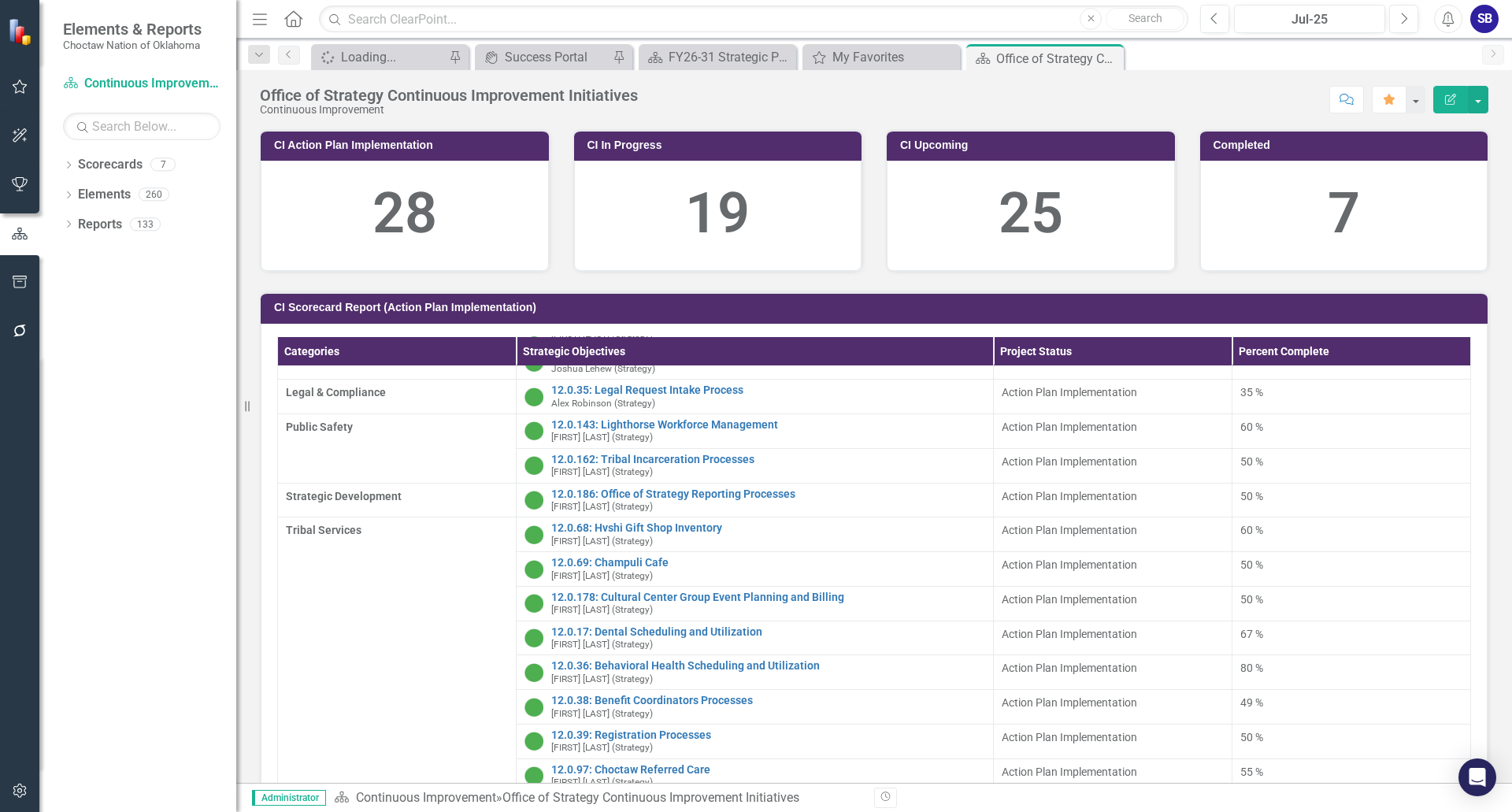 scroll, scrollTop: 387, scrollLeft: 0, axis: vertical 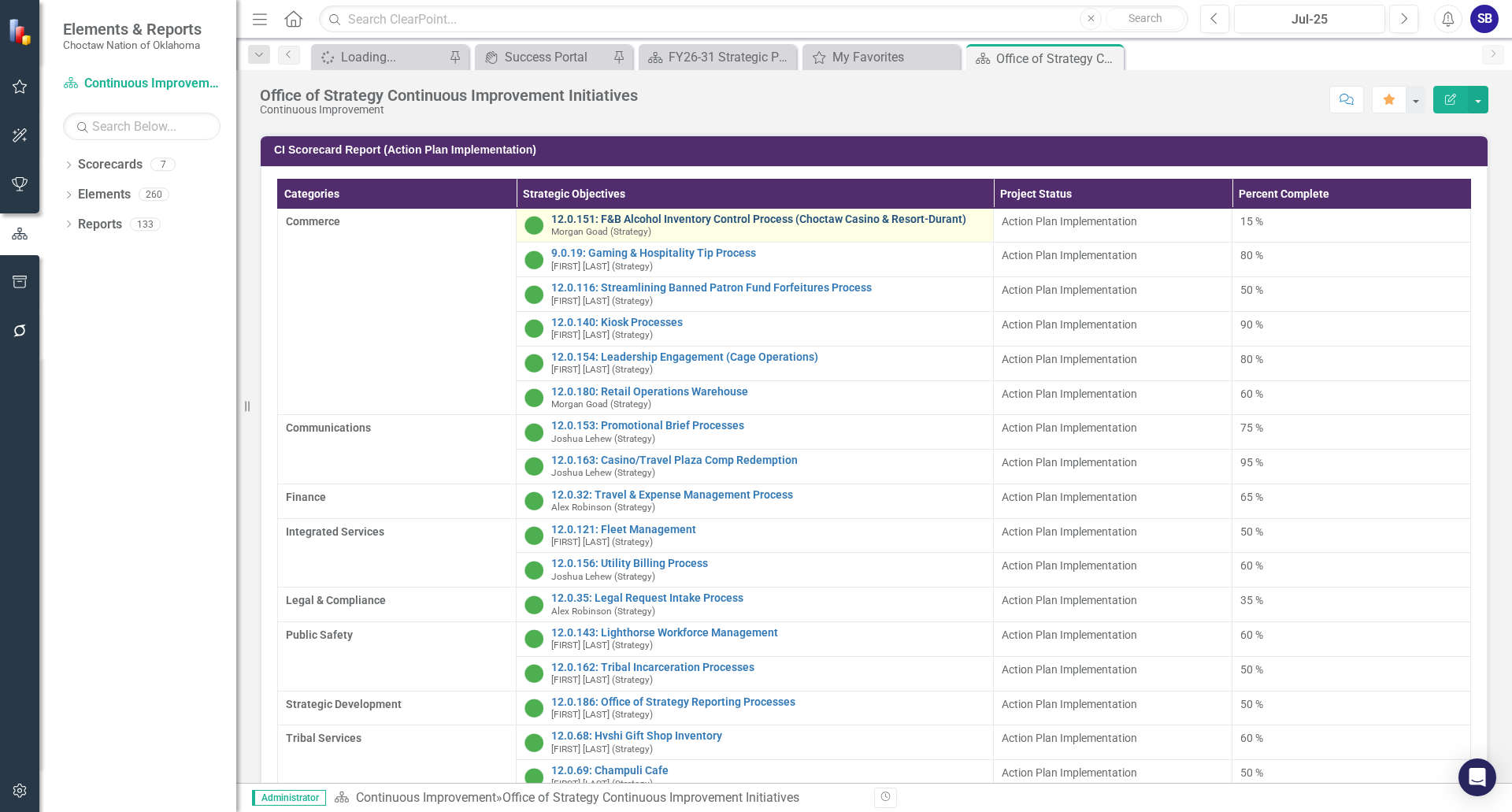 click on "12.0.151: F&B Alcohol Inventory Control Process (Choctaw Casino & Resort-Durant)" at bounding box center [768, 219] 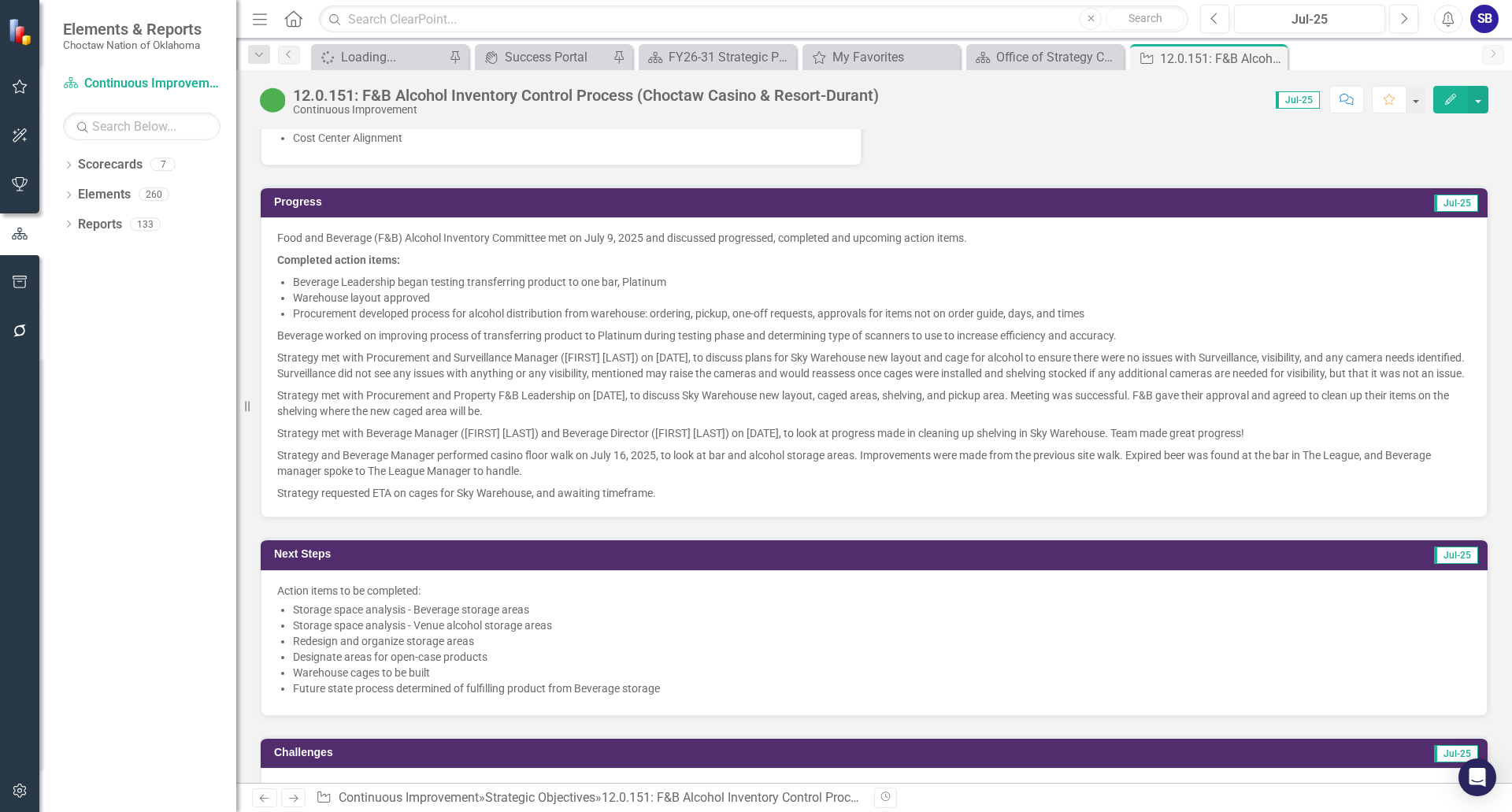 scroll, scrollTop: 1181, scrollLeft: 0, axis: vertical 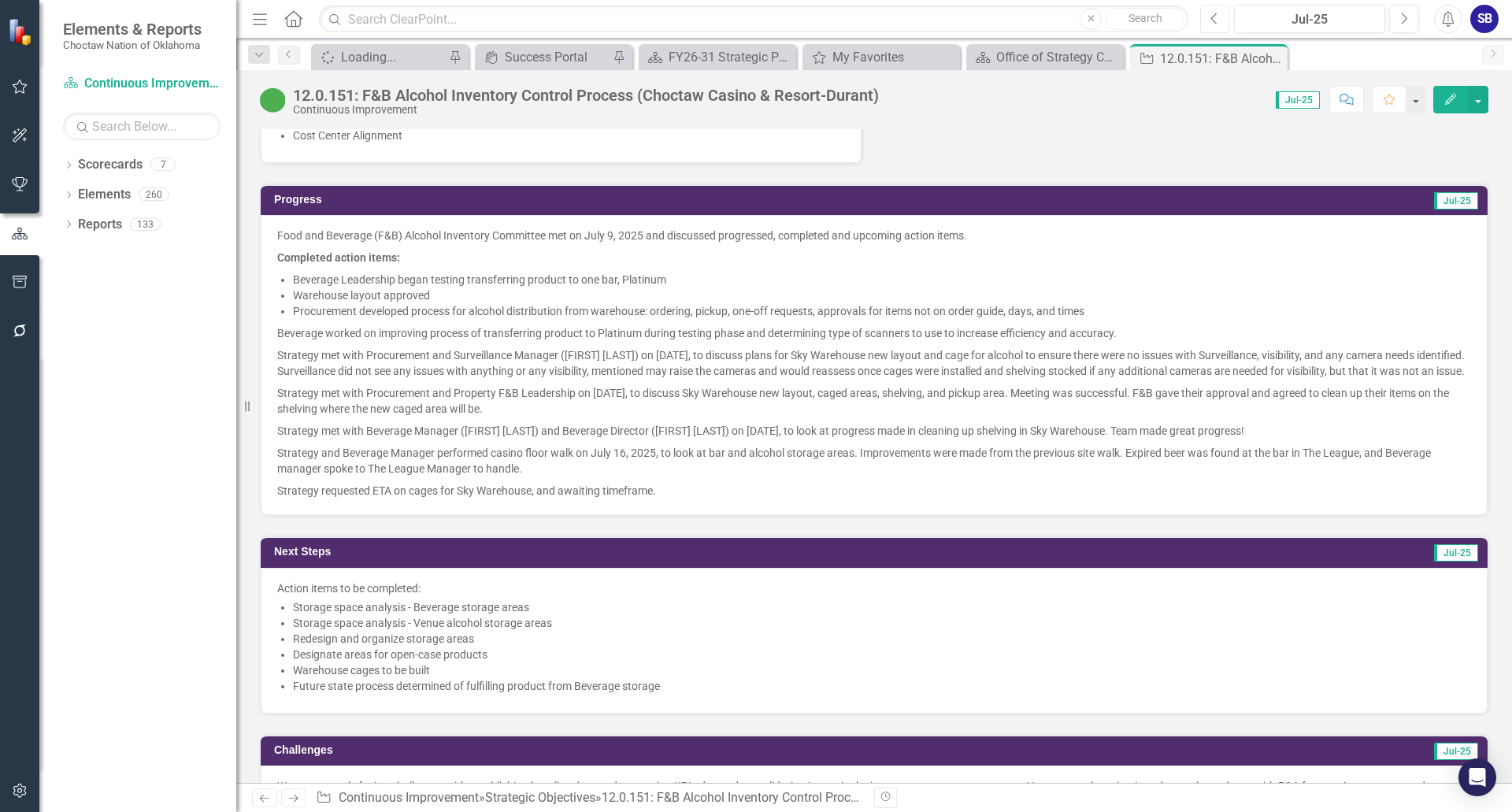 click on "Previous" 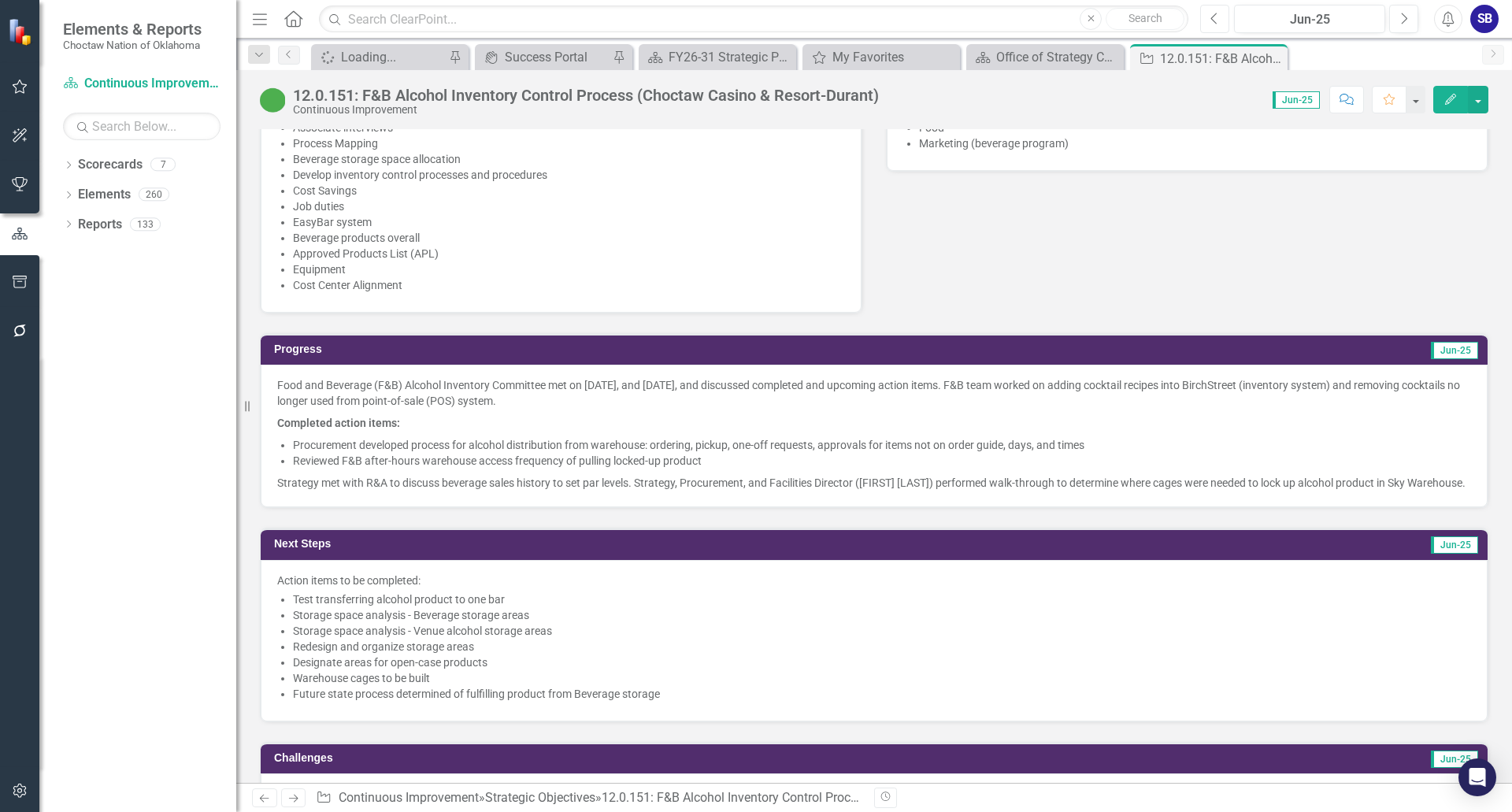 scroll, scrollTop: 1024, scrollLeft: 0, axis: vertical 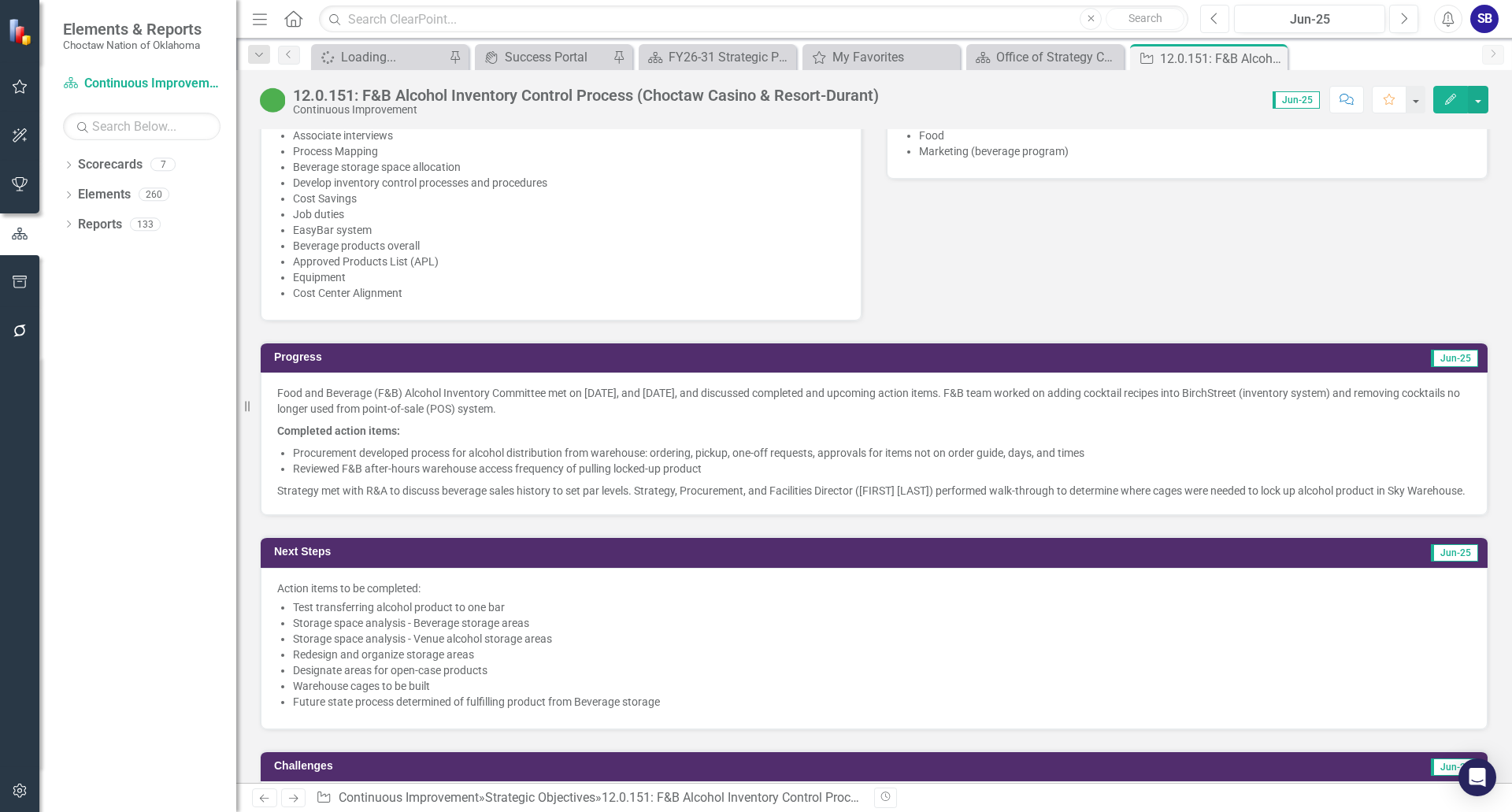 click on "Previous" at bounding box center (1214, 19) 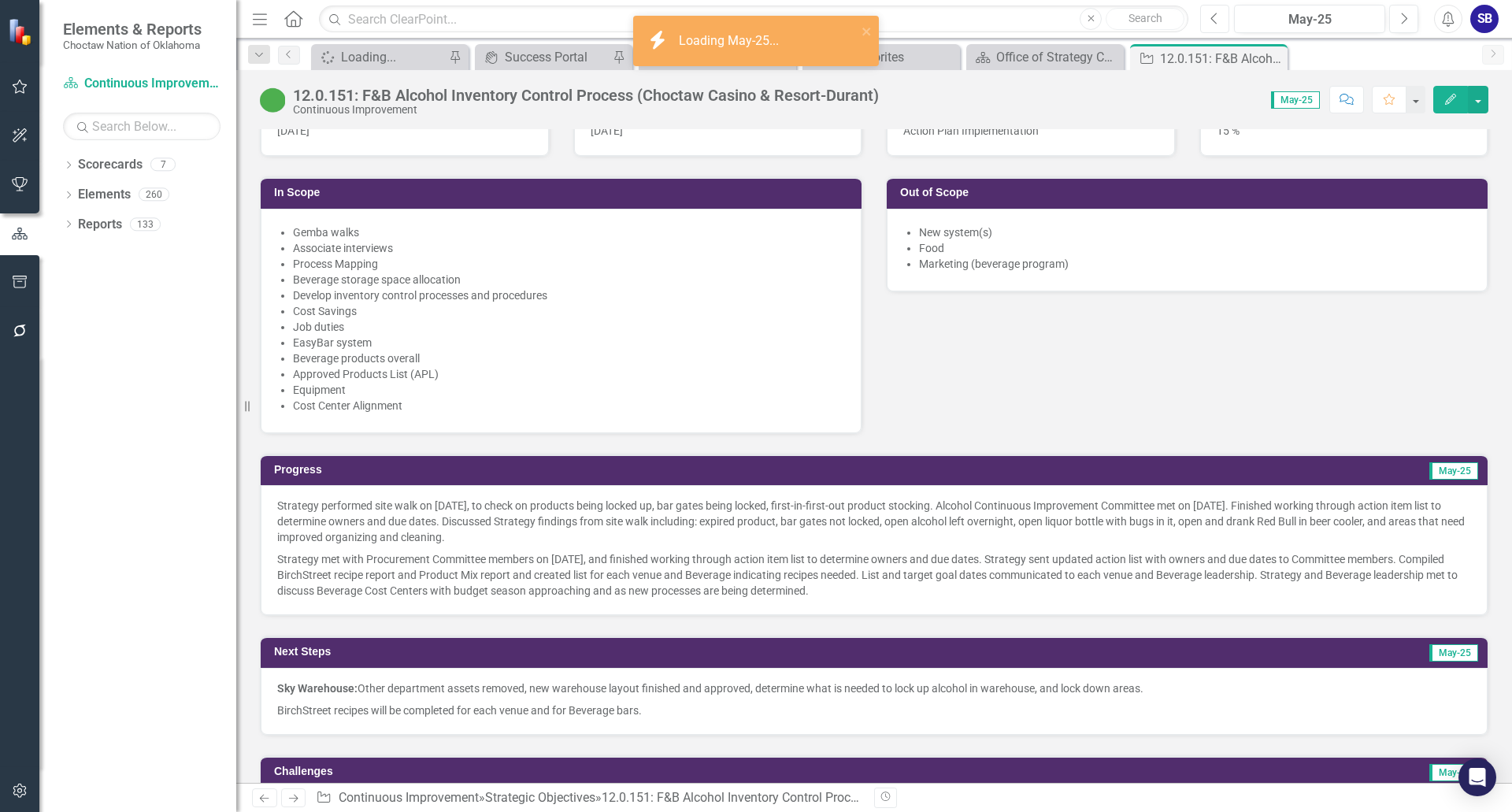 scroll, scrollTop: 945, scrollLeft: 0, axis: vertical 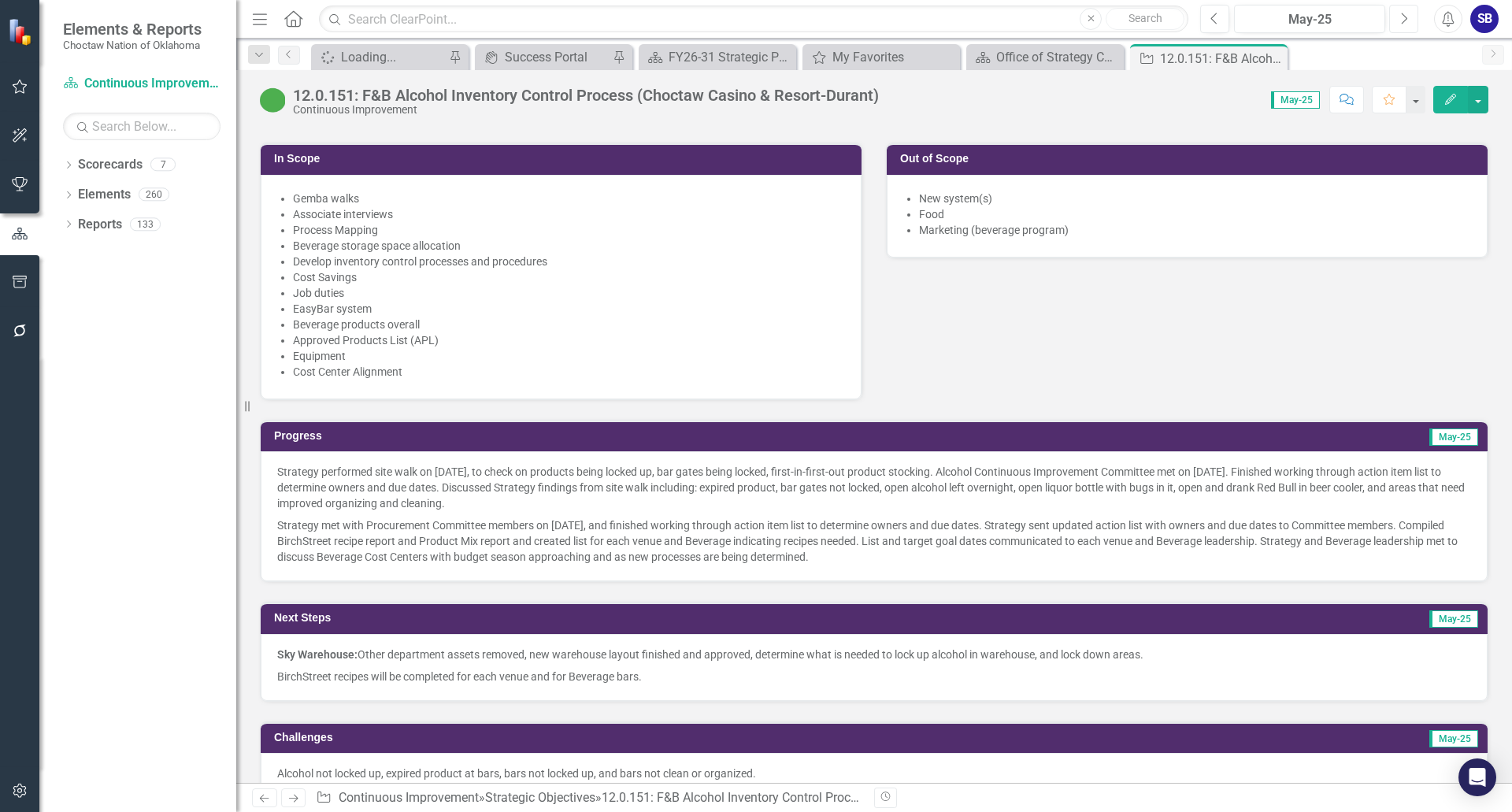 click 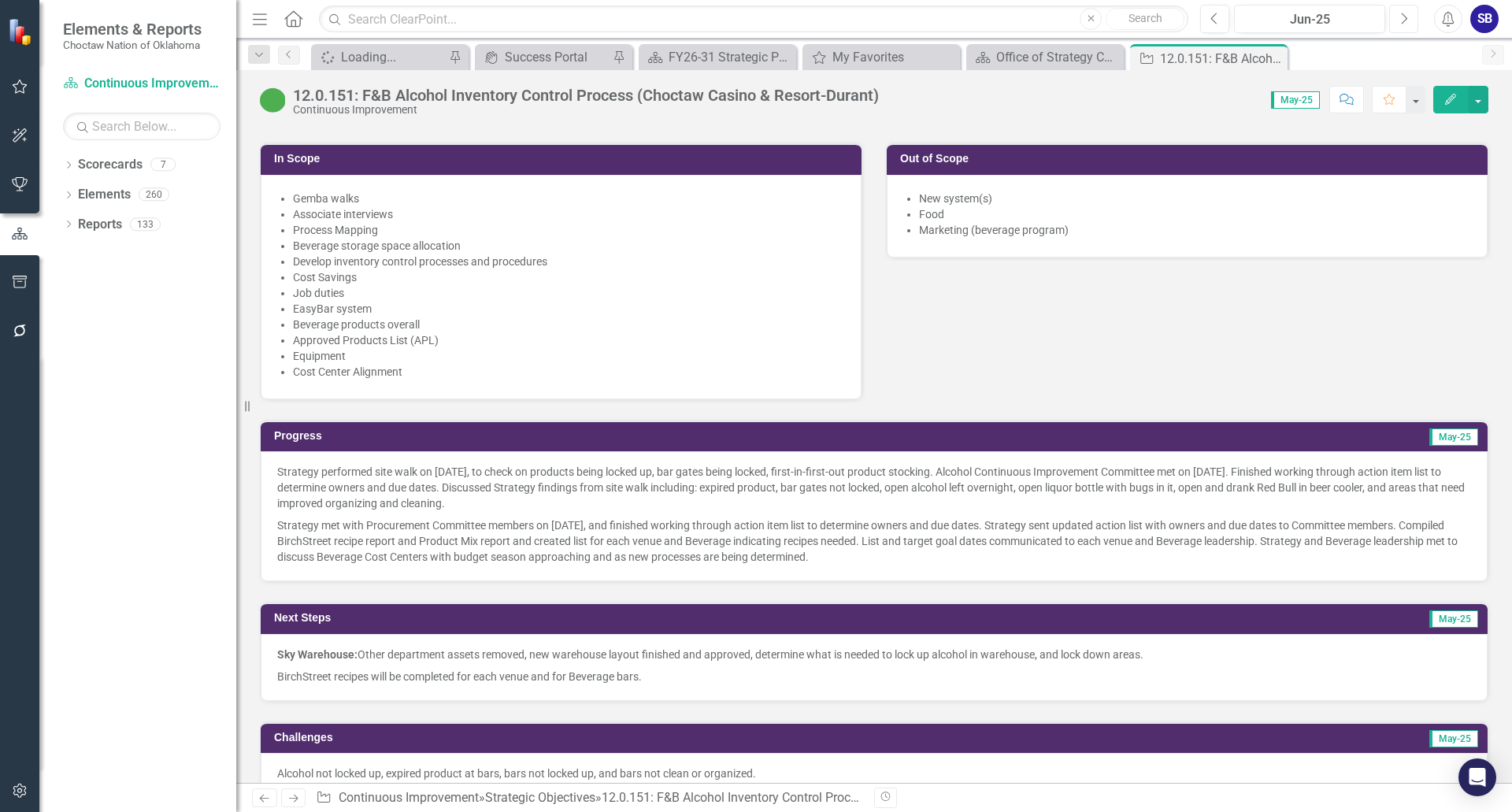 click 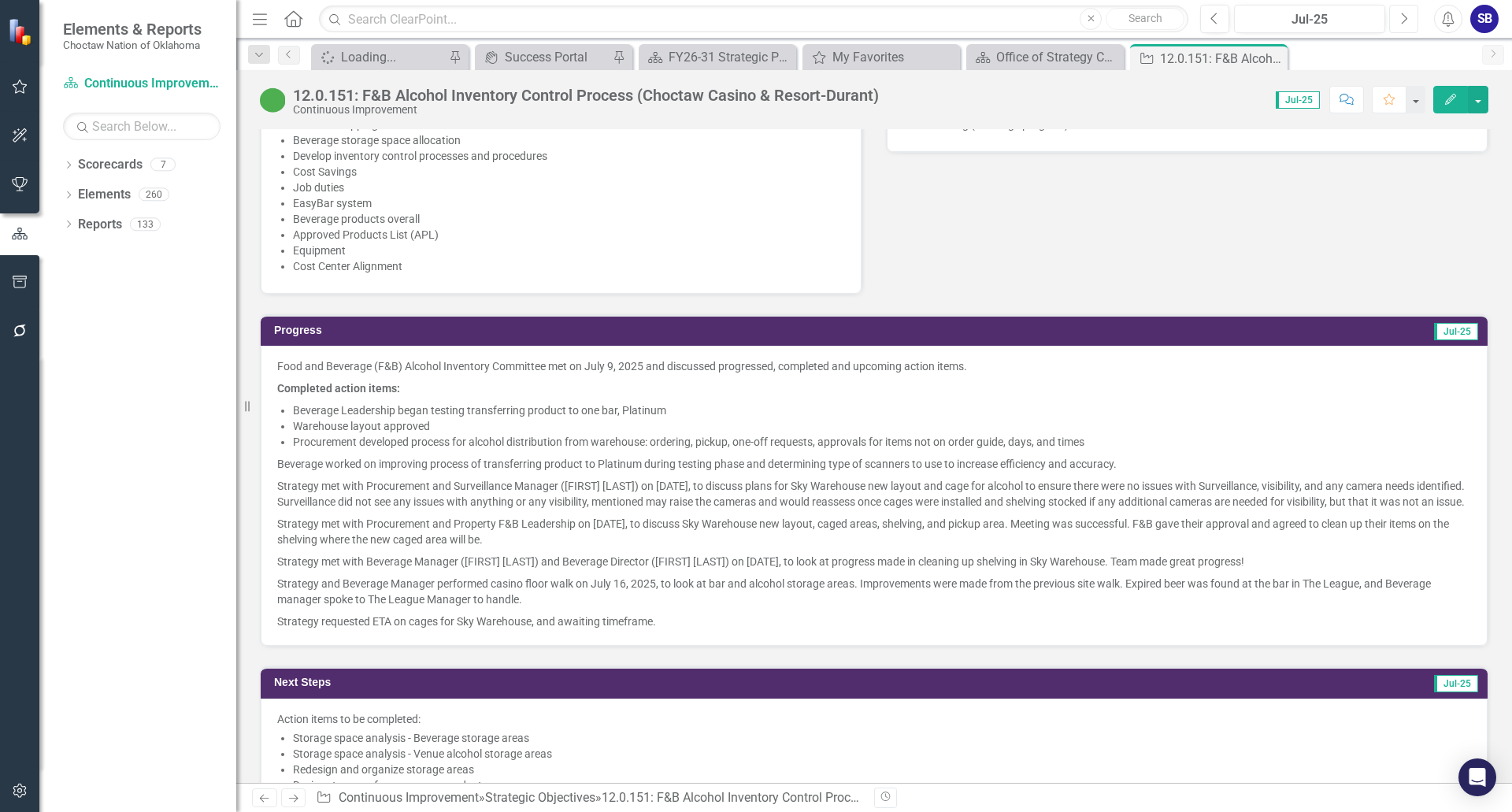 scroll, scrollTop: 1024, scrollLeft: 0, axis: vertical 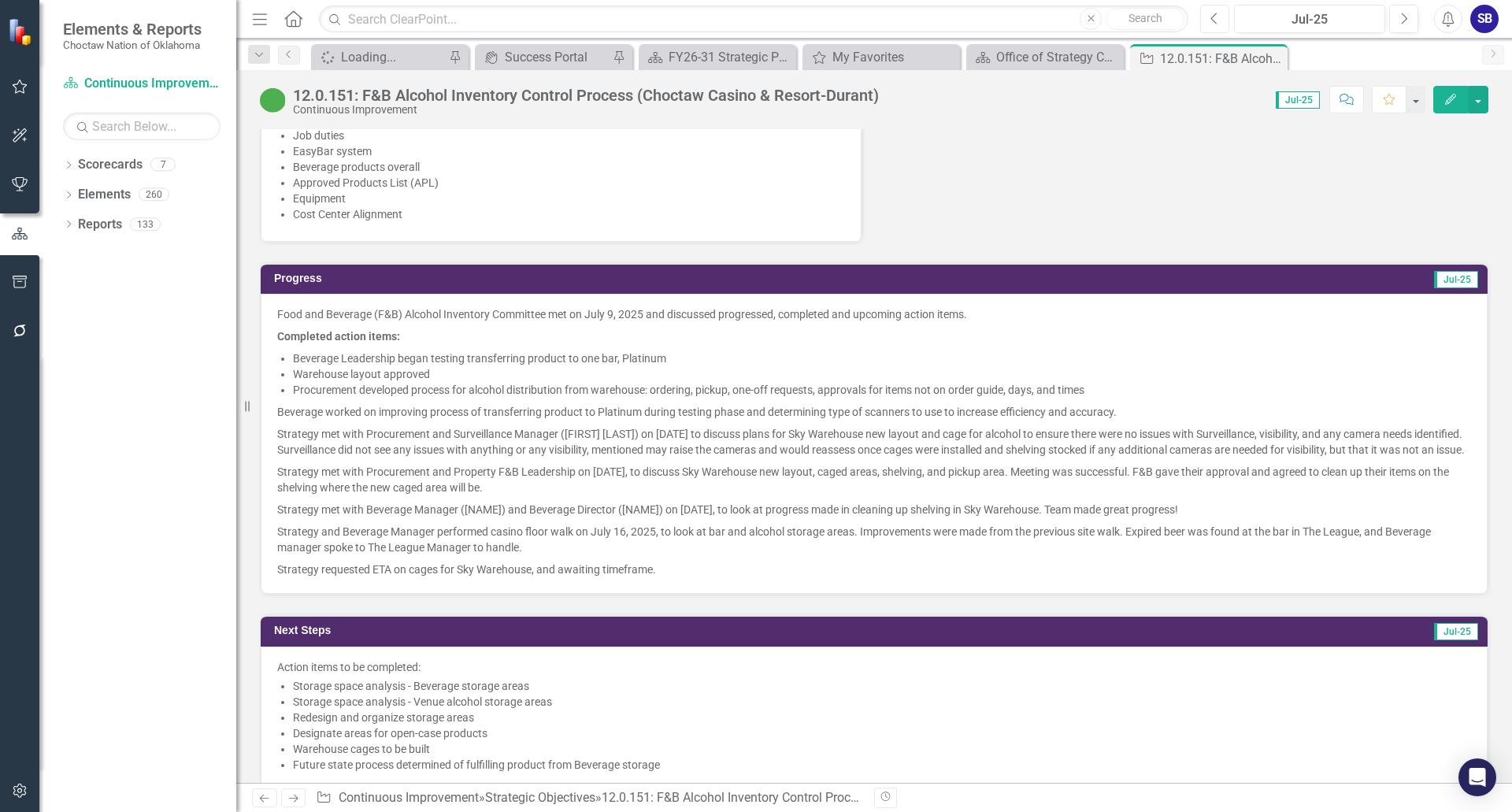click on "Previous" at bounding box center [1214, 19] 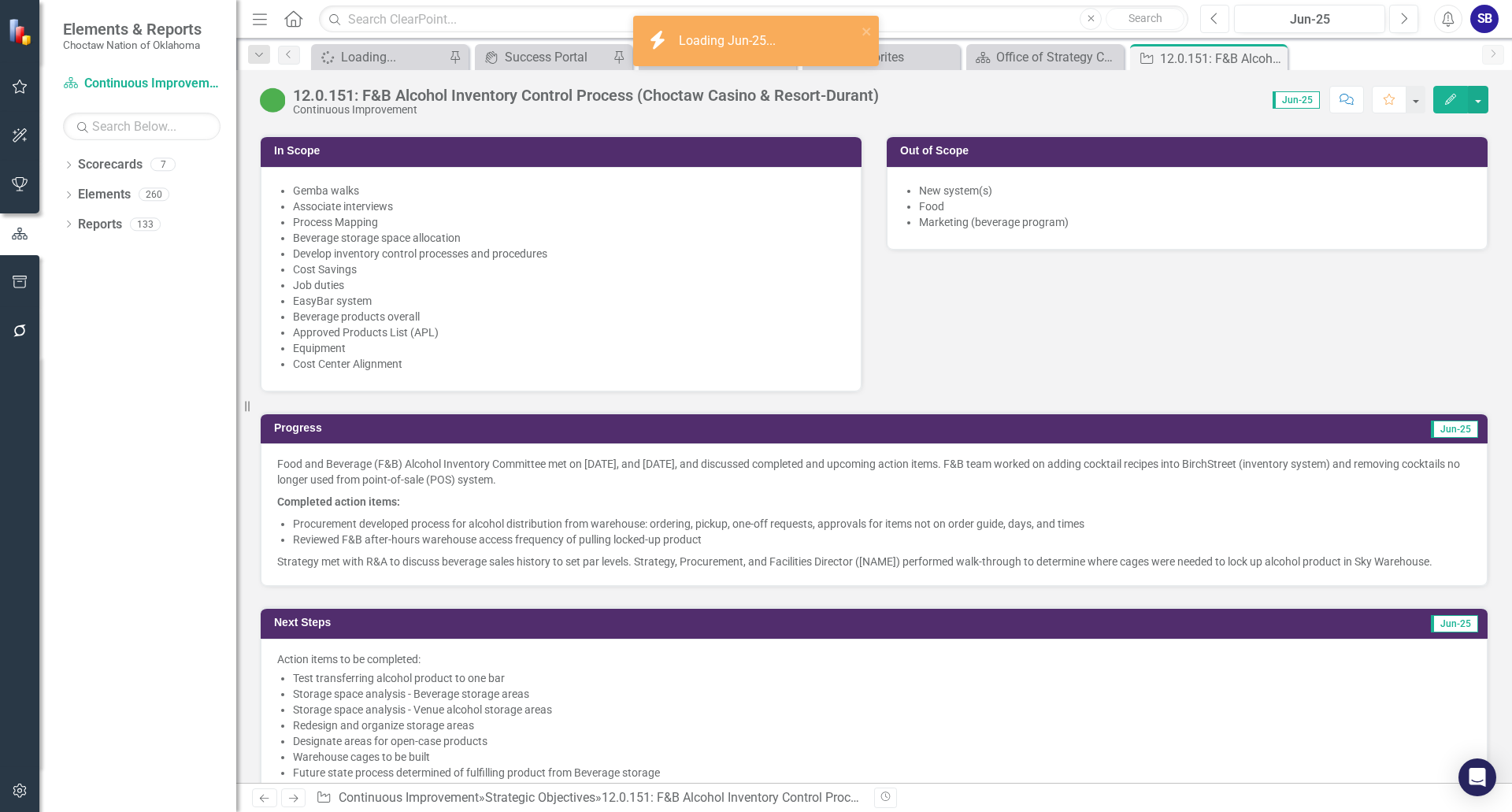 scroll, scrollTop: 1024, scrollLeft: 0, axis: vertical 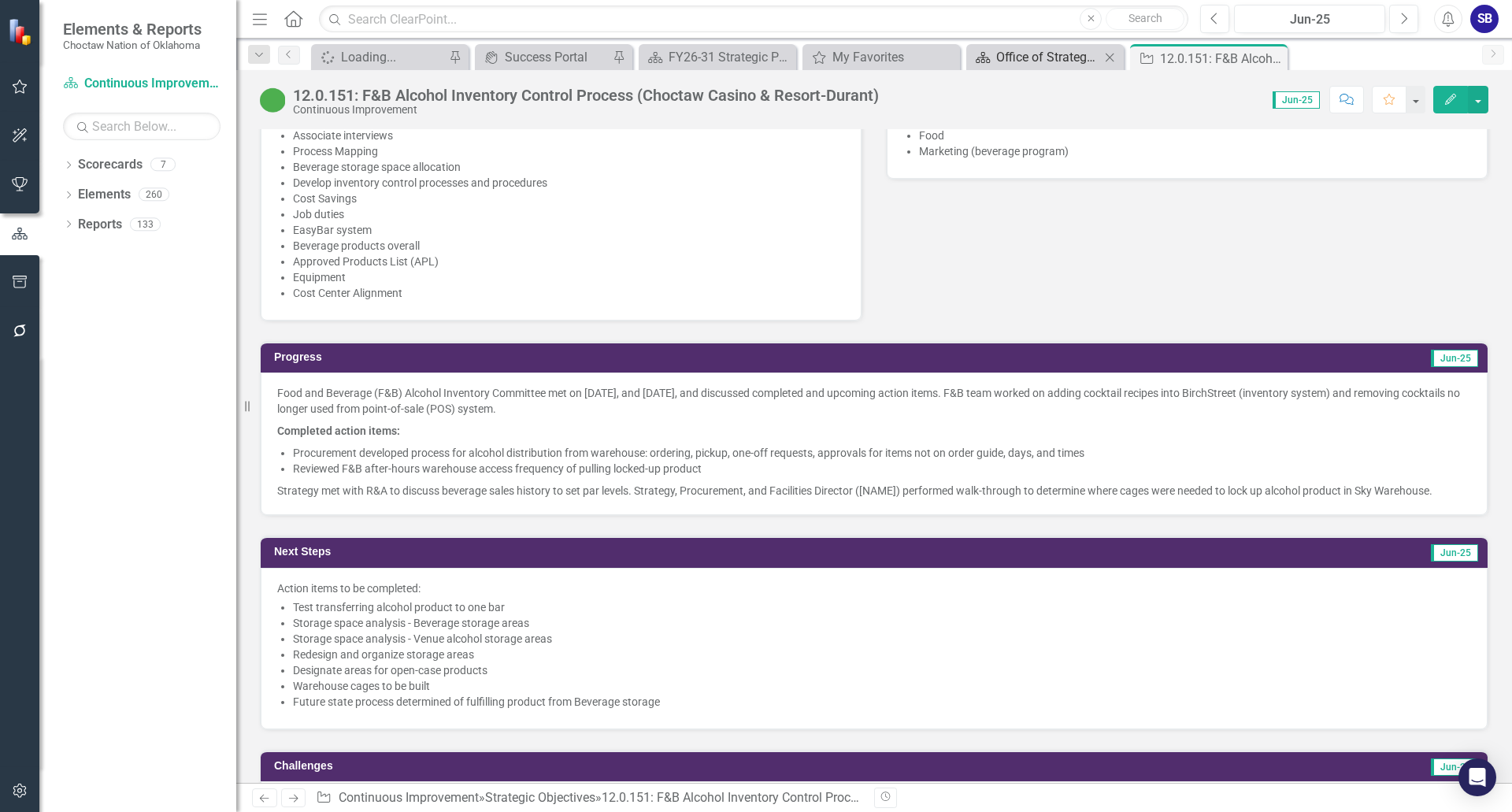click on "Office of Strategy Continuous Improvement Initiatives" at bounding box center (1048, 57) 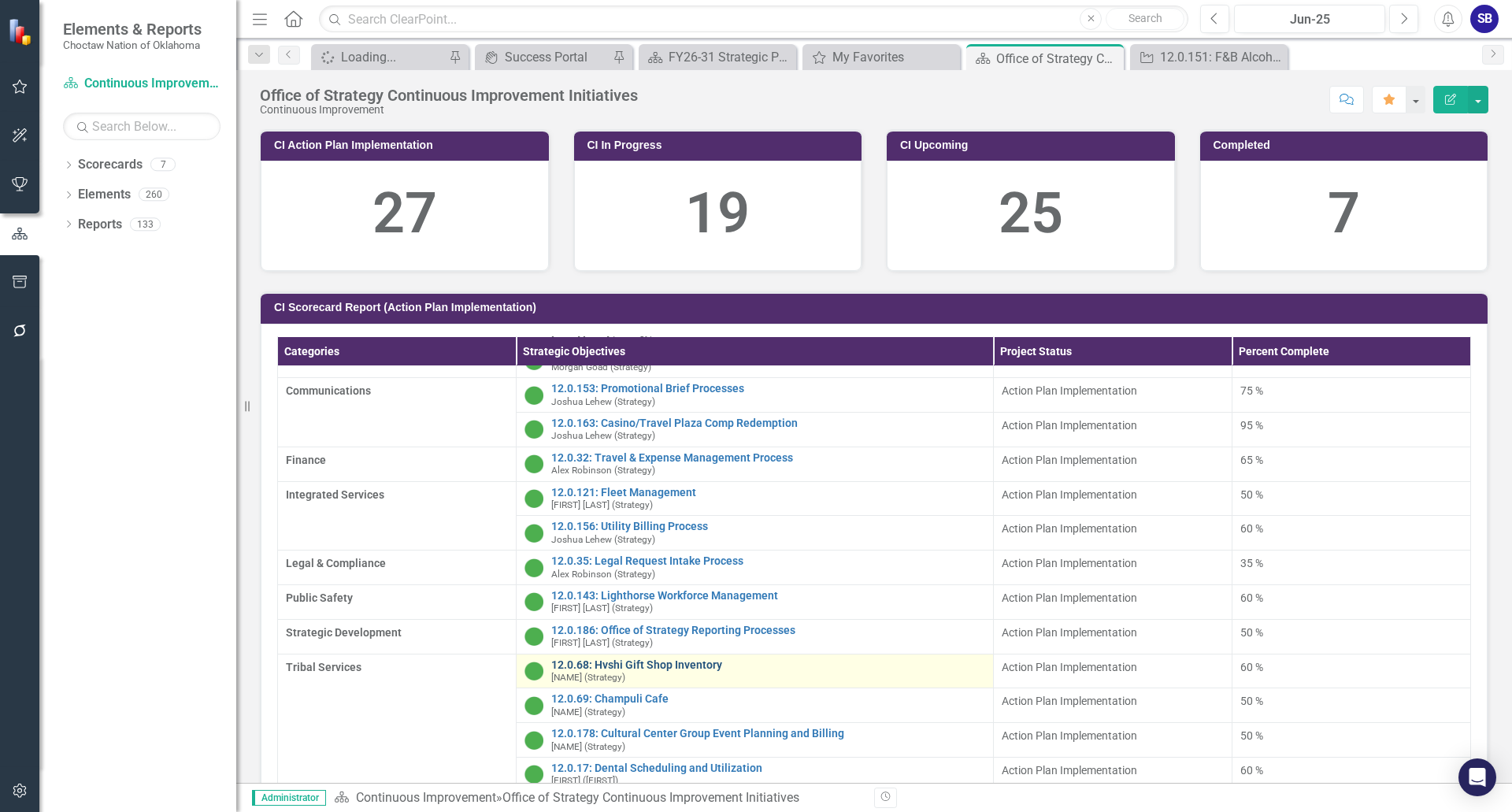 scroll, scrollTop: 116, scrollLeft: 0, axis: vertical 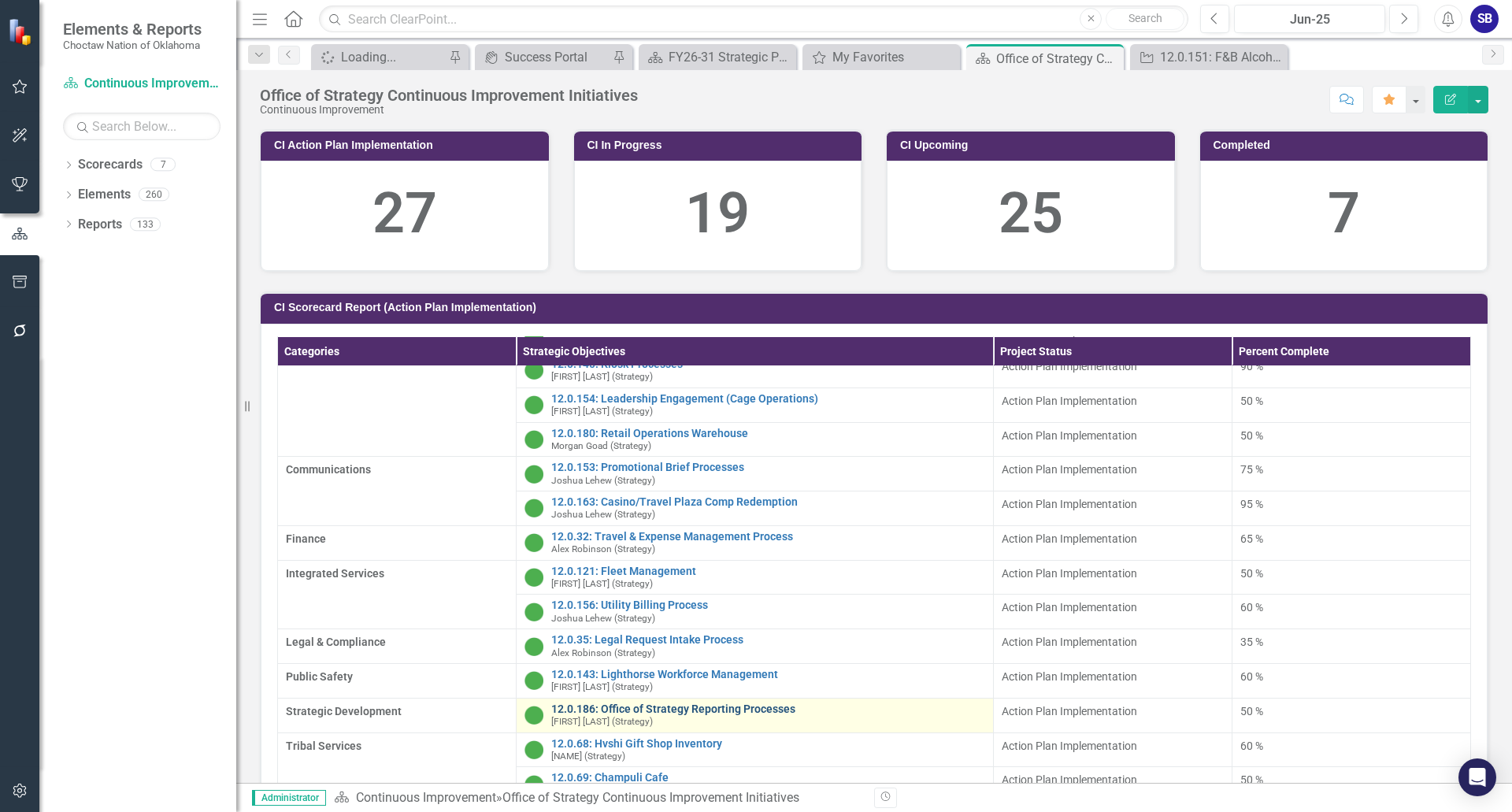 click on "12.0.186: Office of Strategy Reporting Processes" at bounding box center [768, 709] 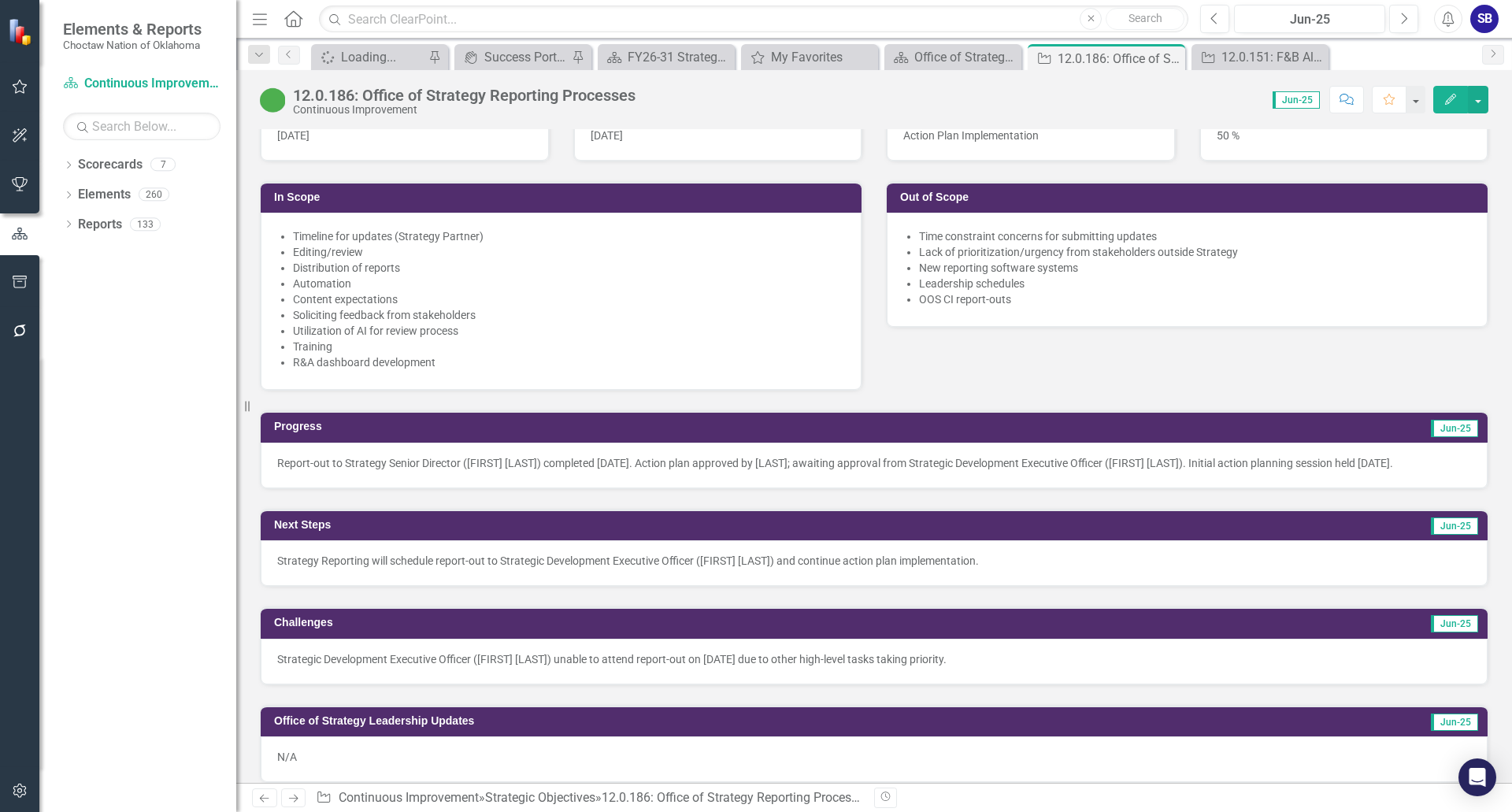 scroll, scrollTop: 1024, scrollLeft: 0, axis: vertical 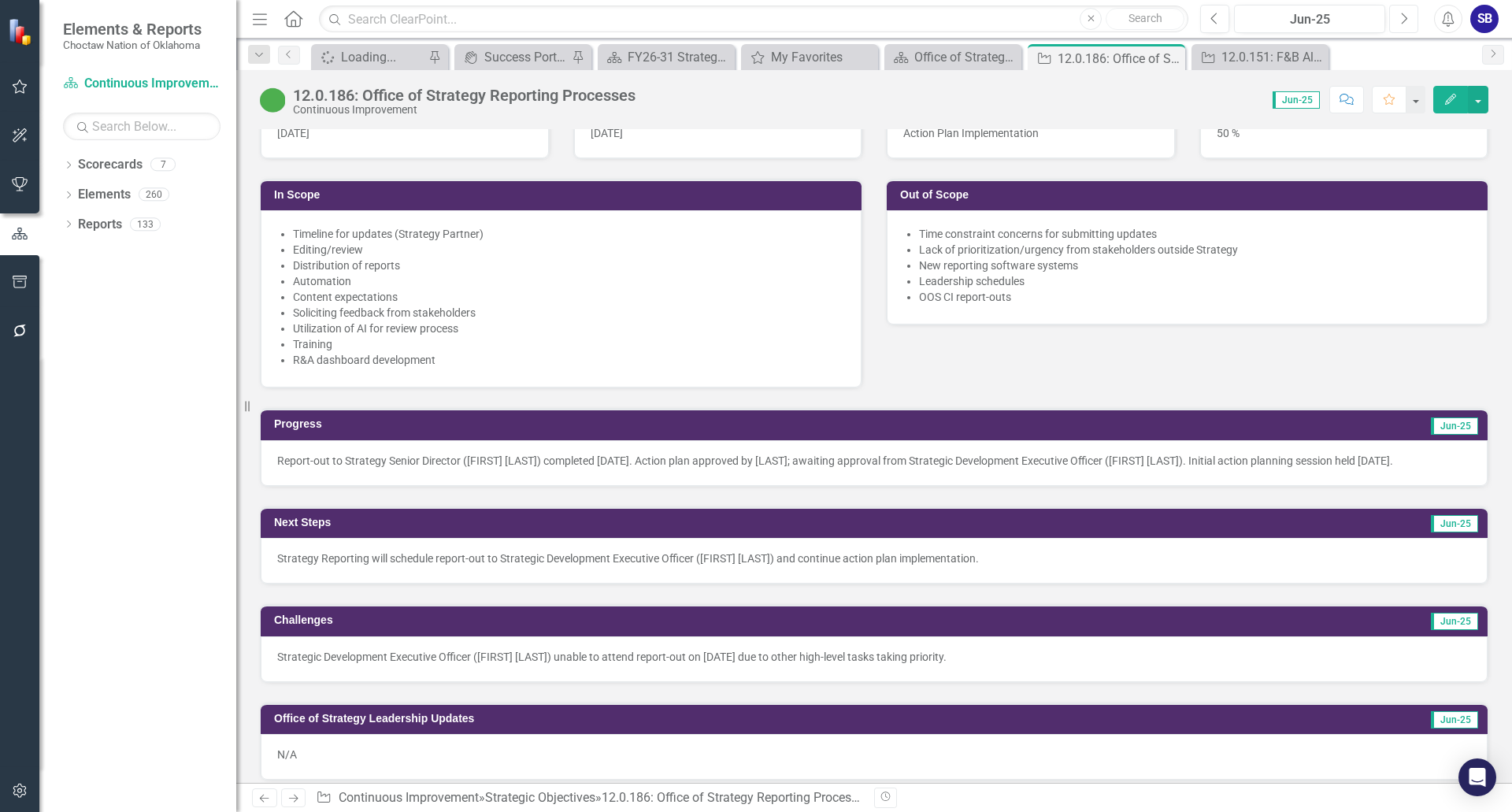 click on "Next" at bounding box center [1403, 19] 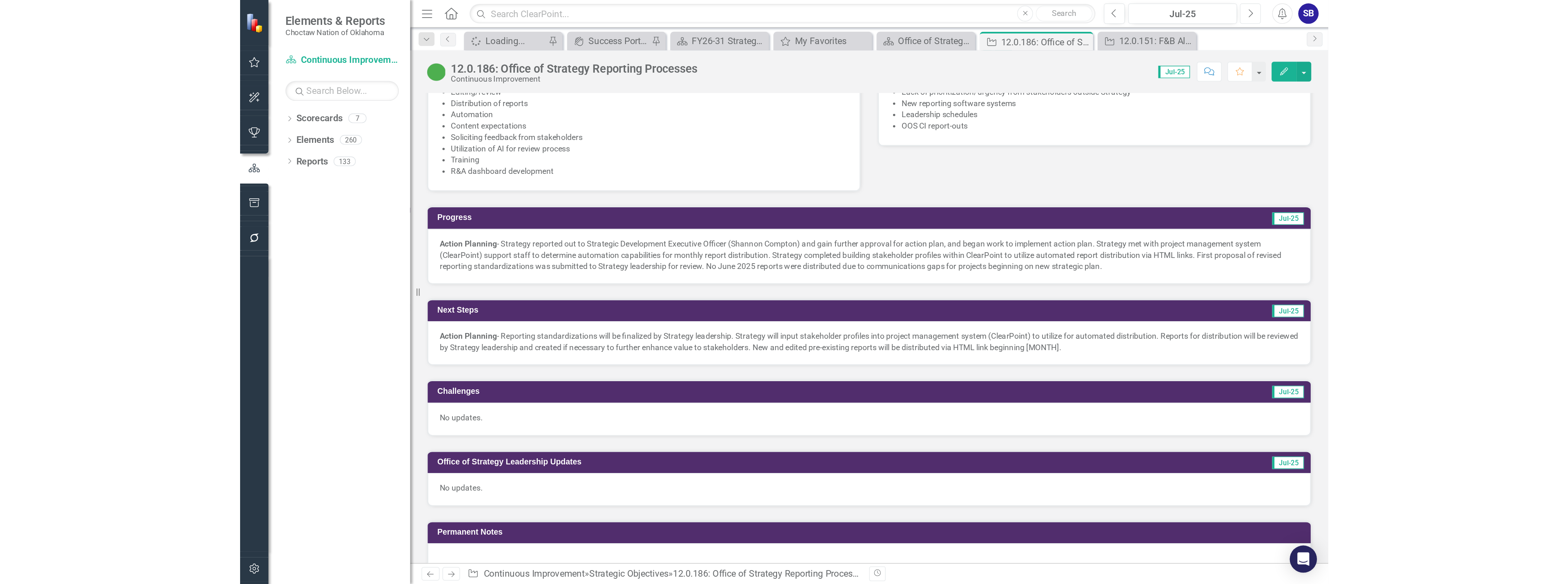 scroll, scrollTop: 612, scrollLeft: 0, axis: vertical 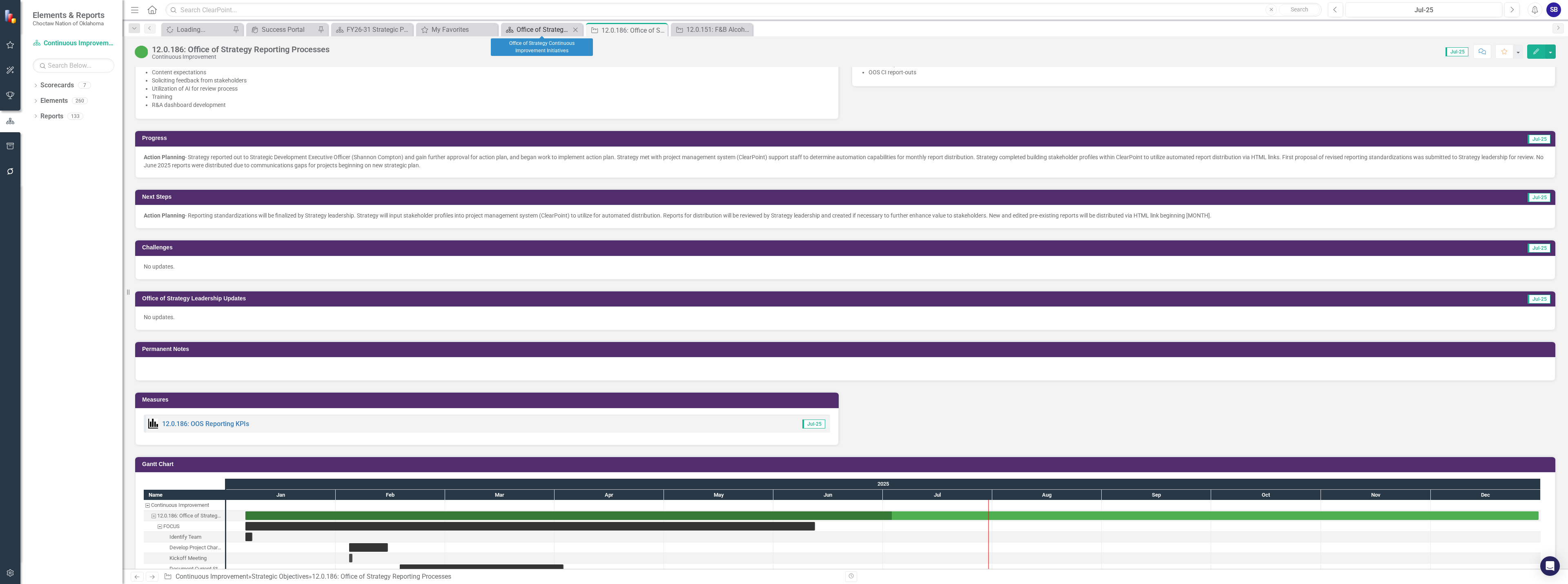 click on "Office of Strategy Continuous Improvement Initiatives" at bounding box center [543, 29] 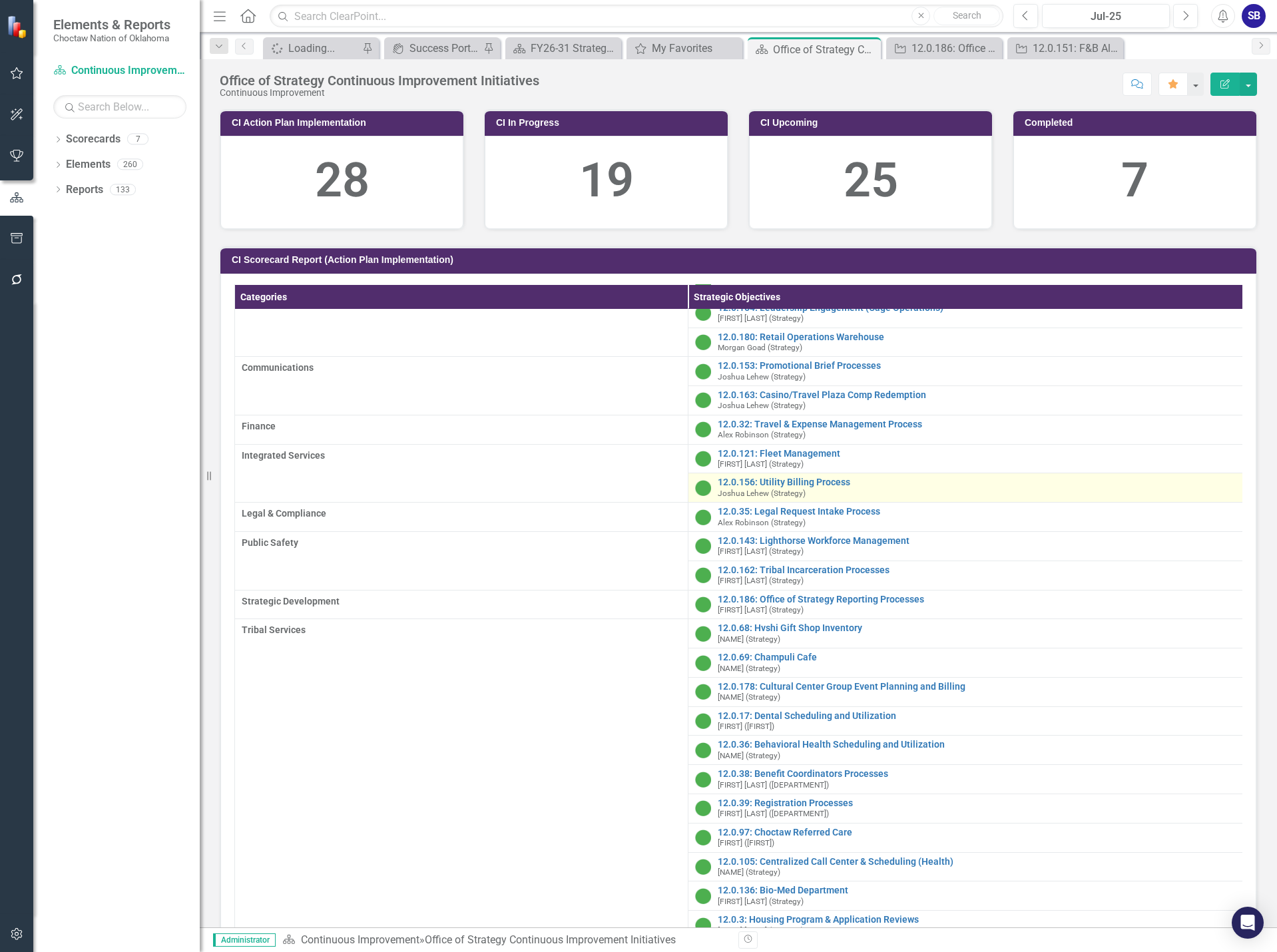 scroll, scrollTop: 137, scrollLeft: 0, axis: vertical 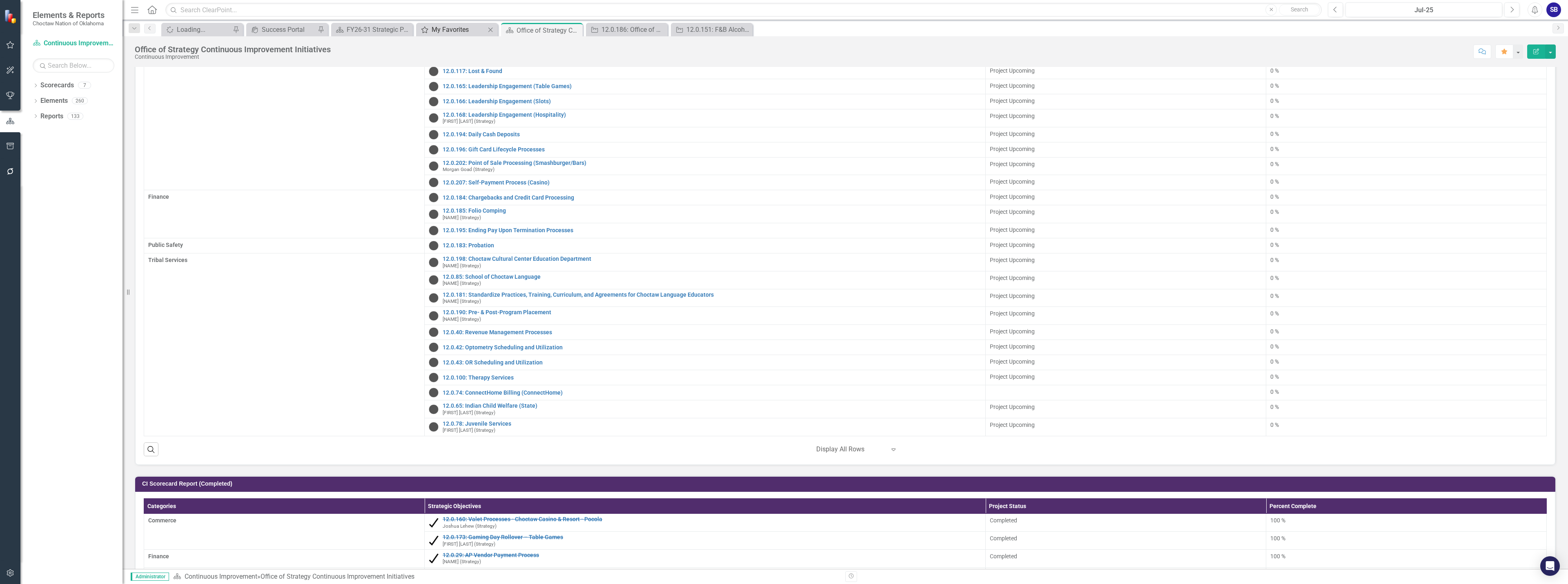 click on "My Favorites" at bounding box center [459, 29] 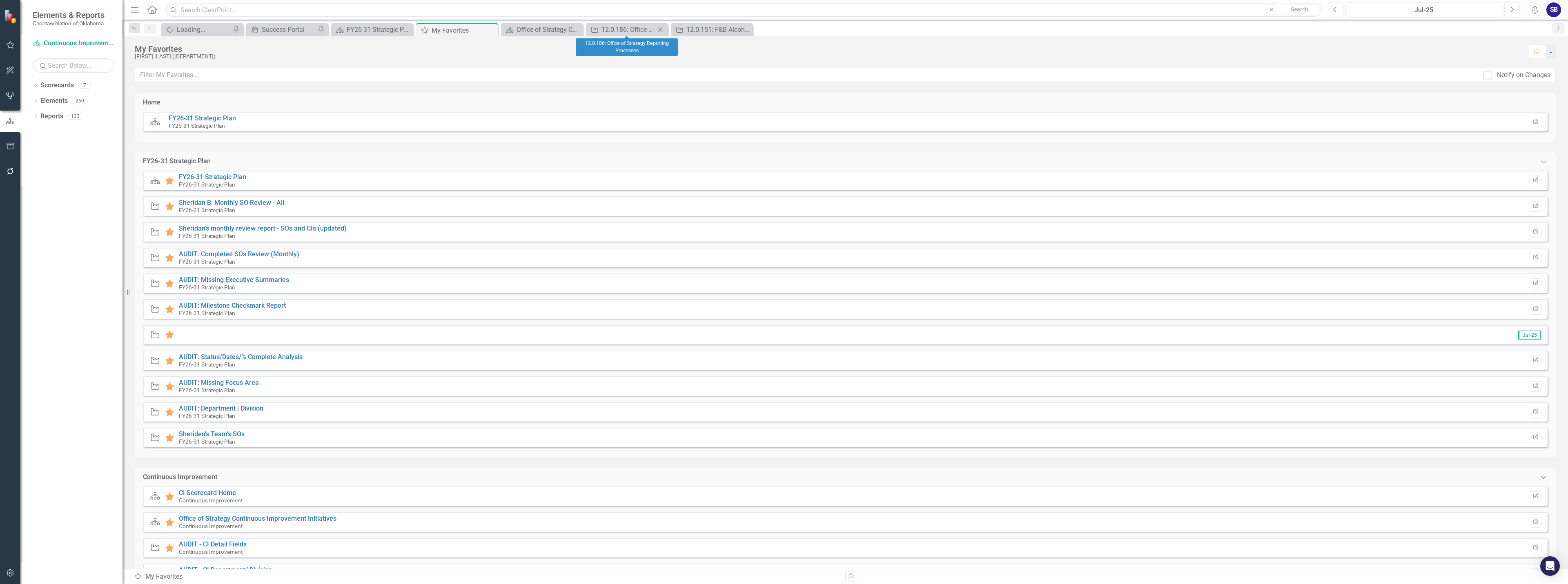 click on "Close" 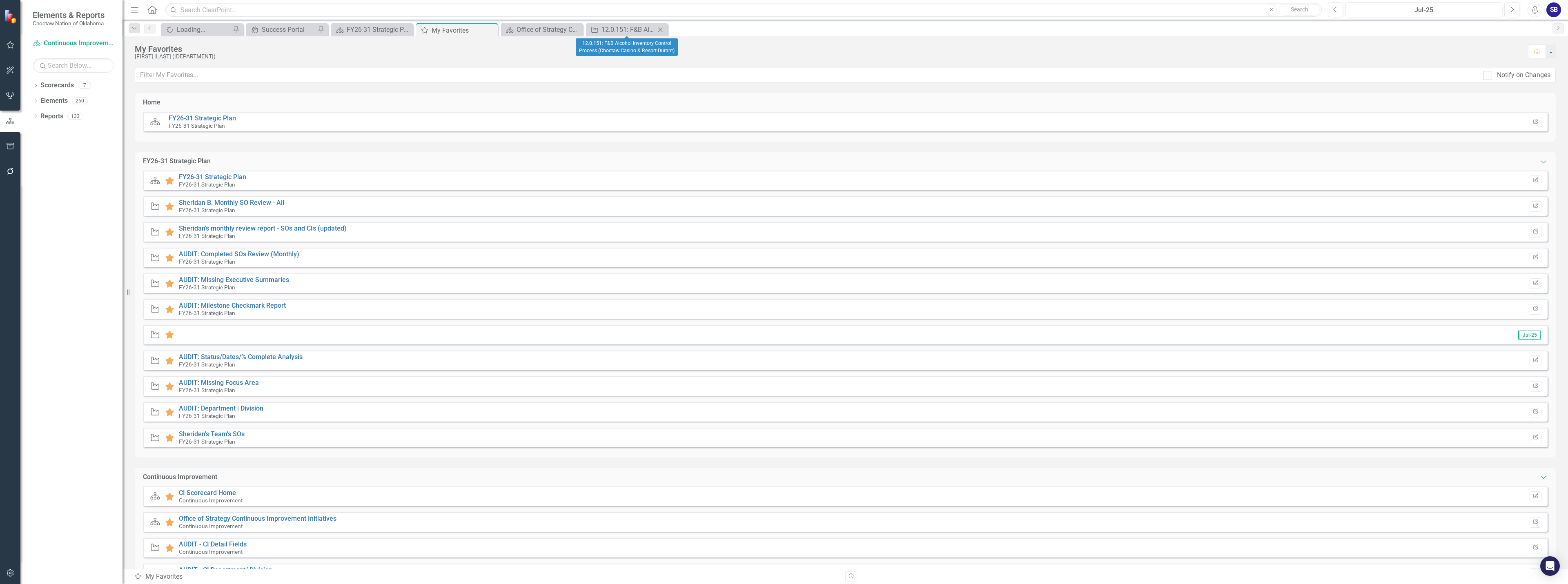 click on "Close" 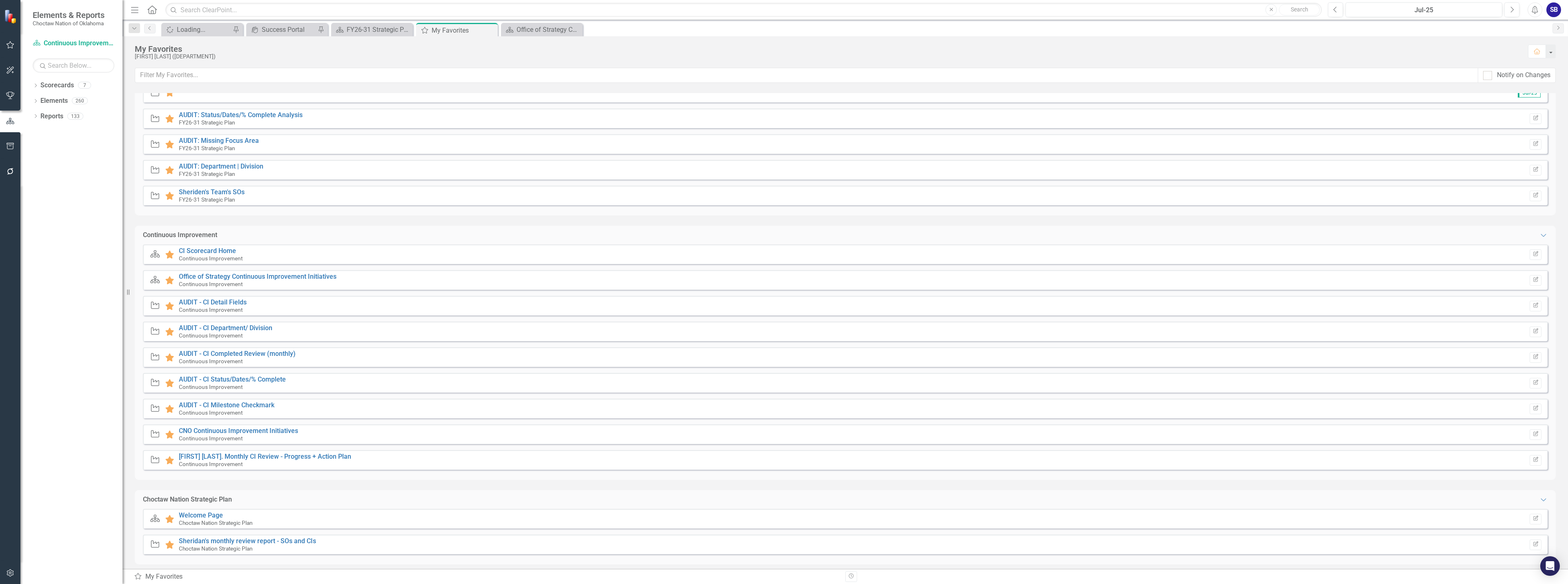 scroll, scrollTop: 245, scrollLeft: 0, axis: vertical 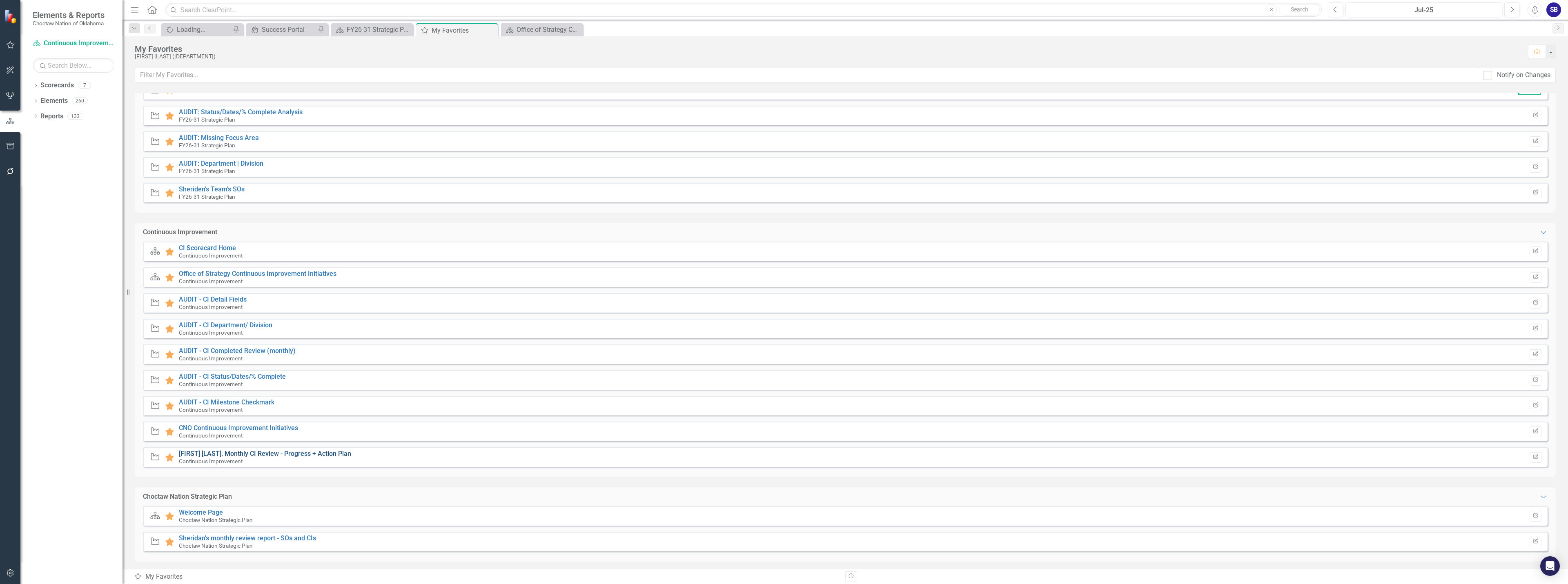 click on "[FIRST] [LAST]. Monthly CI Review - Progress + Action Plan" at bounding box center (265, 453) 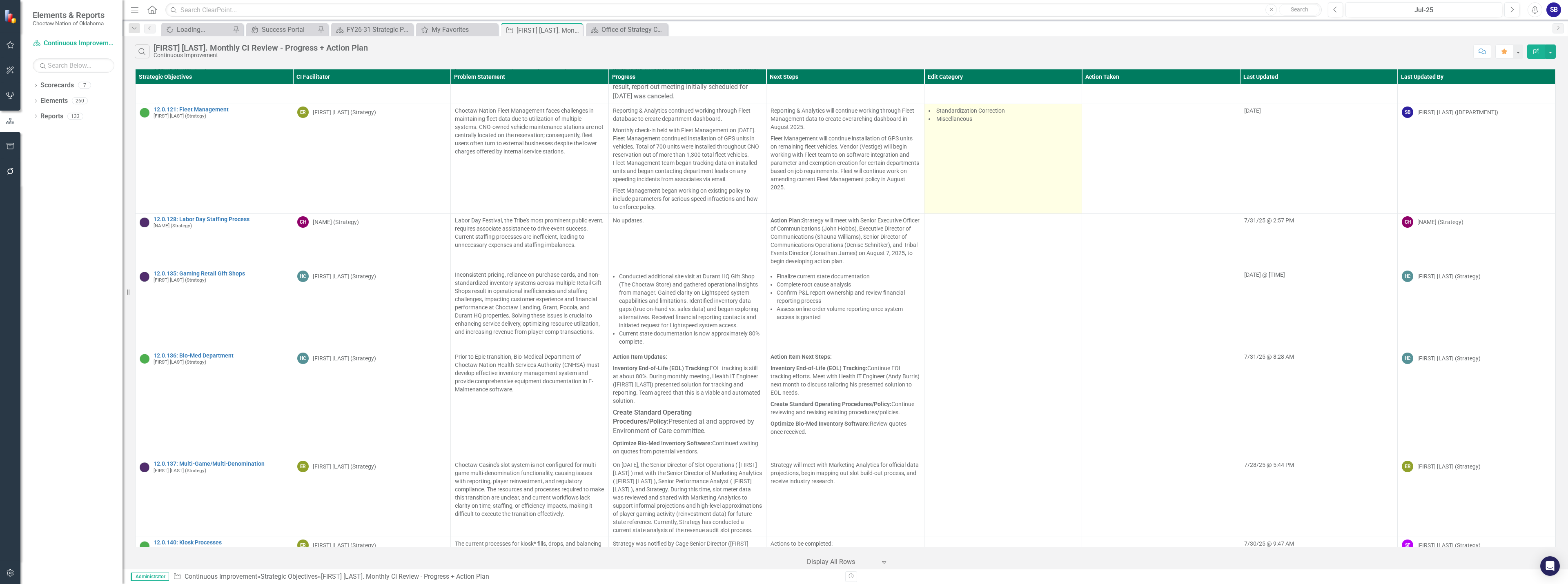 scroll, scrollTop: 2734, scrollLeft: 0, axis: vertical 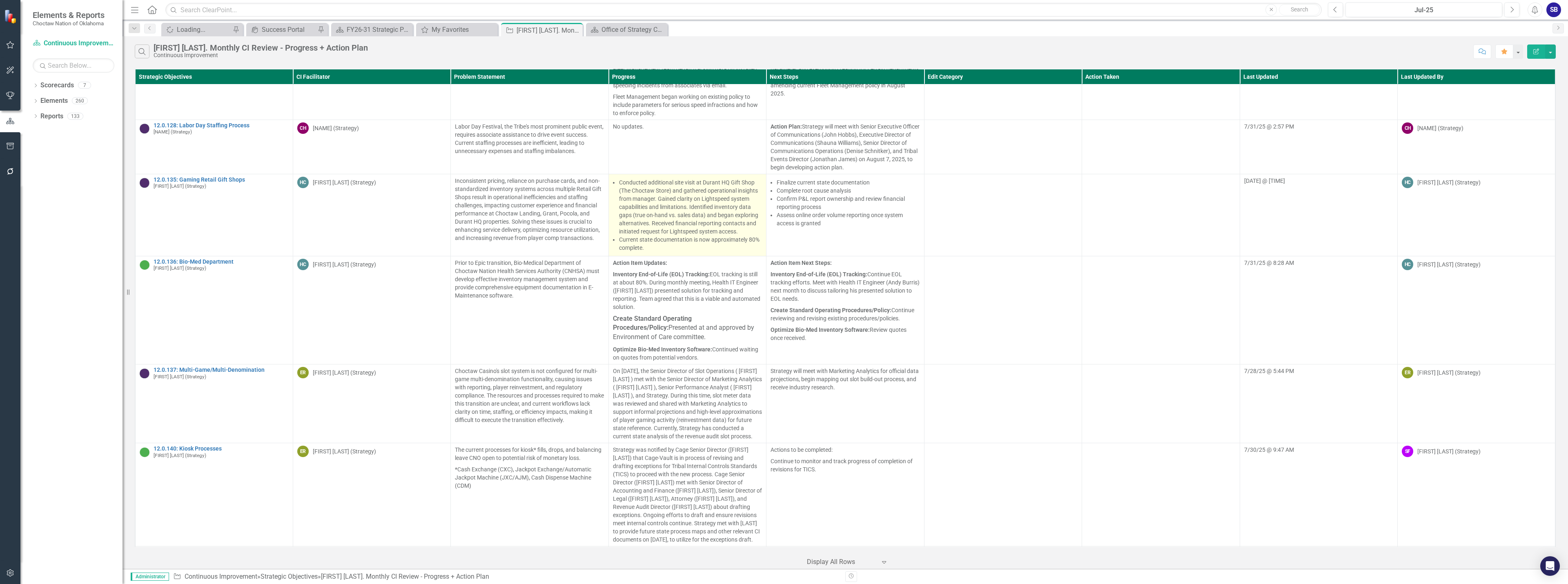 click on "Conducted additional site visit at Durant HQ Gift Shop (The Choctaw Store) and gathered operational insights from manager. Gained clarity on Lightspeed system capabilities and limitations. Identified inventory data gaps (true on-hand vs. sales data) and began exploring alternatives. Received financial reporting contacts and initiated request for Lightspeed system access." at bounding box center [690, 207] 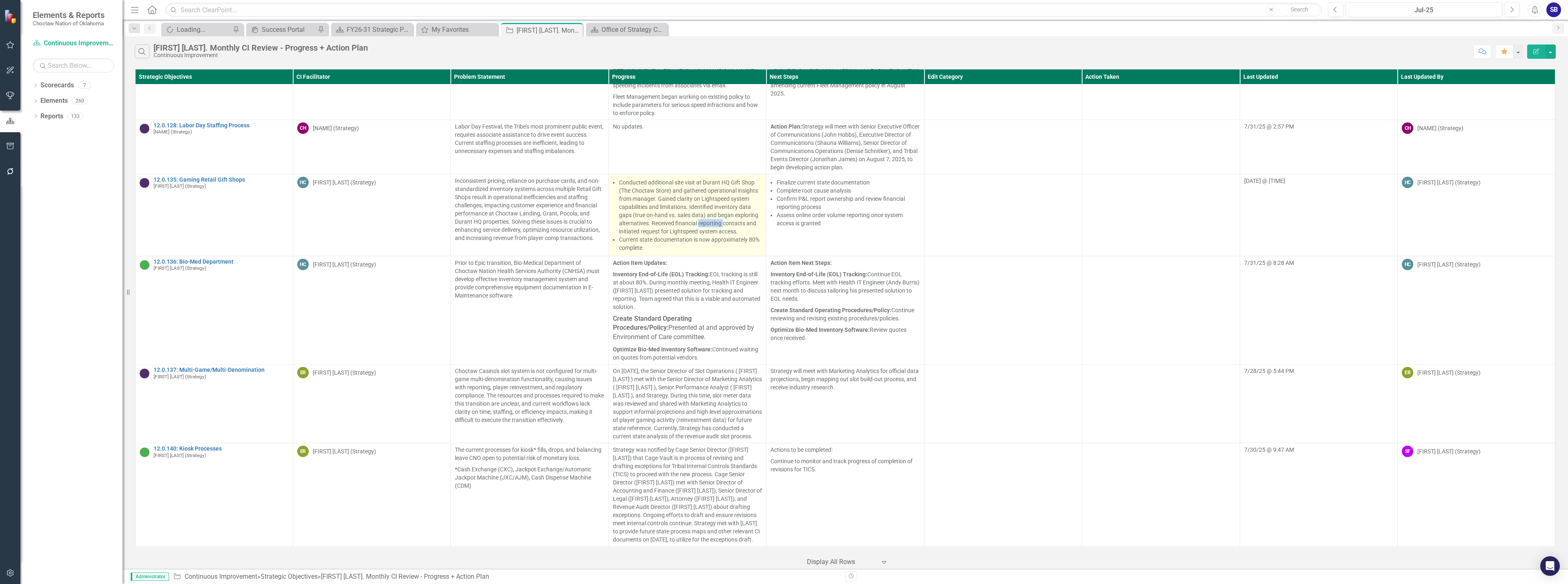click on "Conducted additional site visit at Durant HQ Gift Shop (The Choctaw Store) and gathered operational insights from manager. Gained clarity on Lightspeed system capabilities and limitations. Identified inventory data gaps (true on-hand vs. sales data) and began exploring alternatives. Received financial reporting contacts and initiated request for Lightspeed system access." at bounding box center (690, 207) 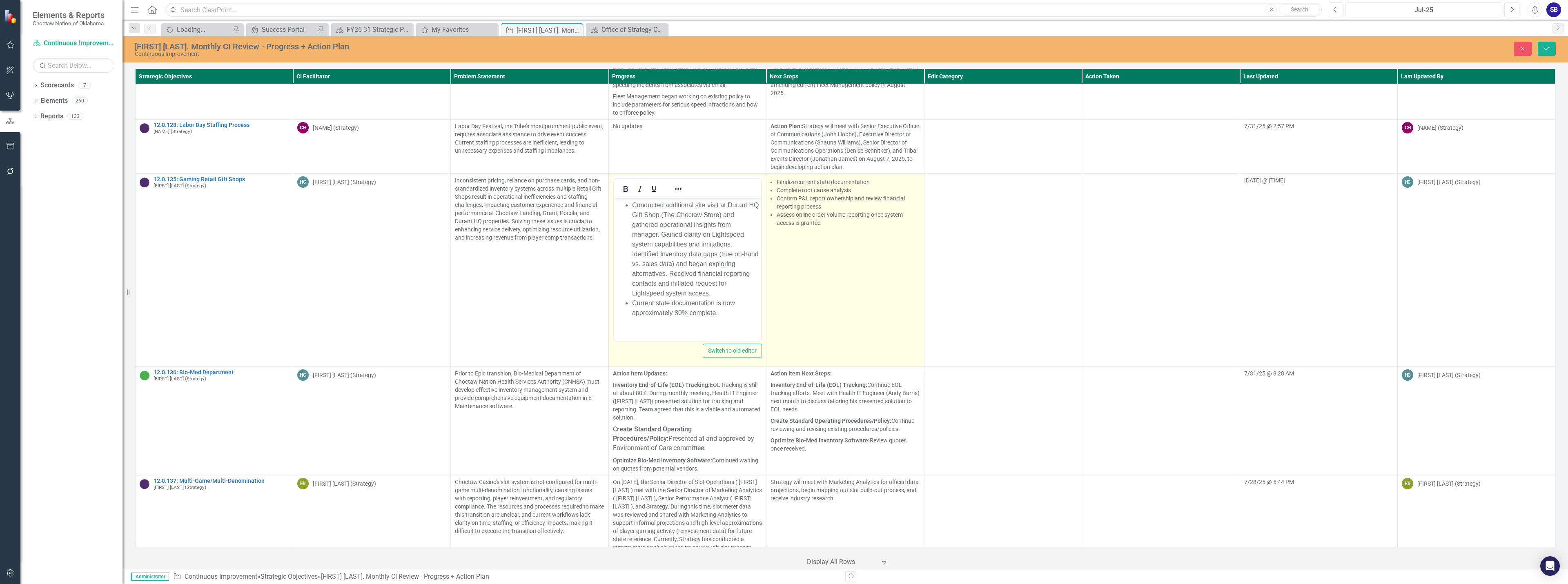 scroll, scrollTop: 0, scrollLeft: 0, axis: both 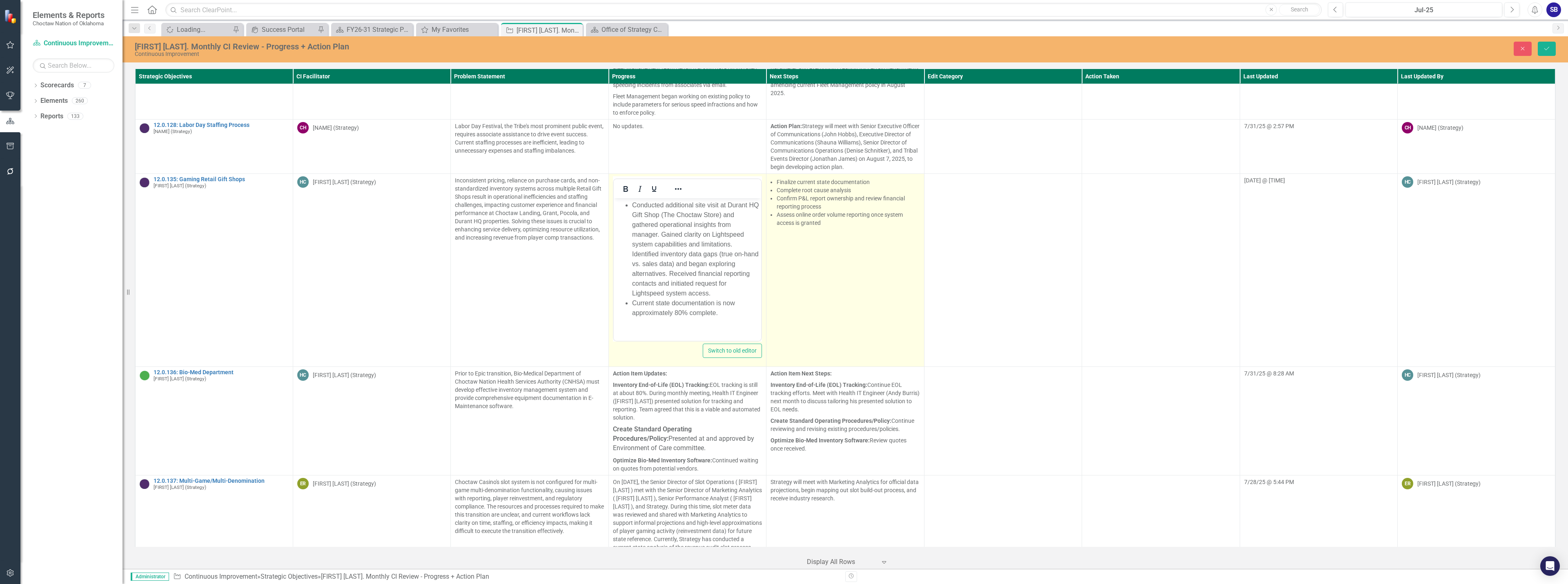 click on "Confirm P&L report ownership and review financial reporting process" at bounding box center [848, 202] 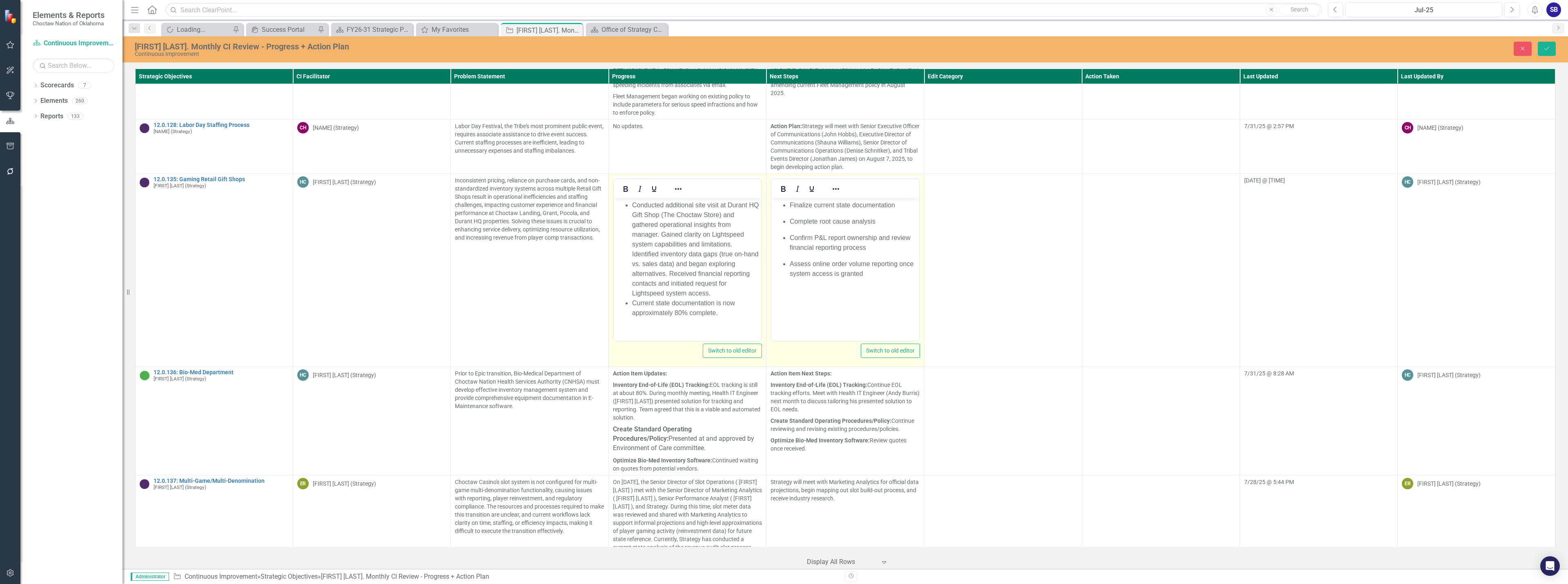 scroll, scrollTop: 0, scrollLeft: 0, axis: both 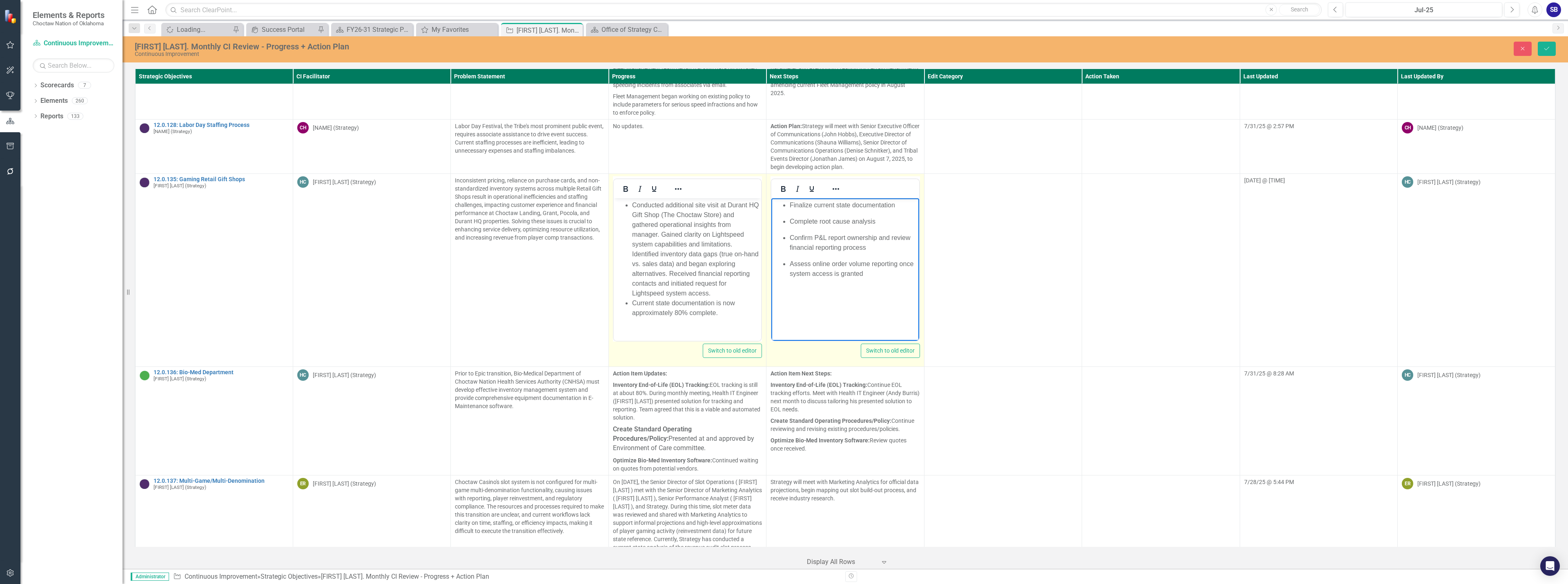 click on "Finalize current state documentation" at bounding box center (853, 205) 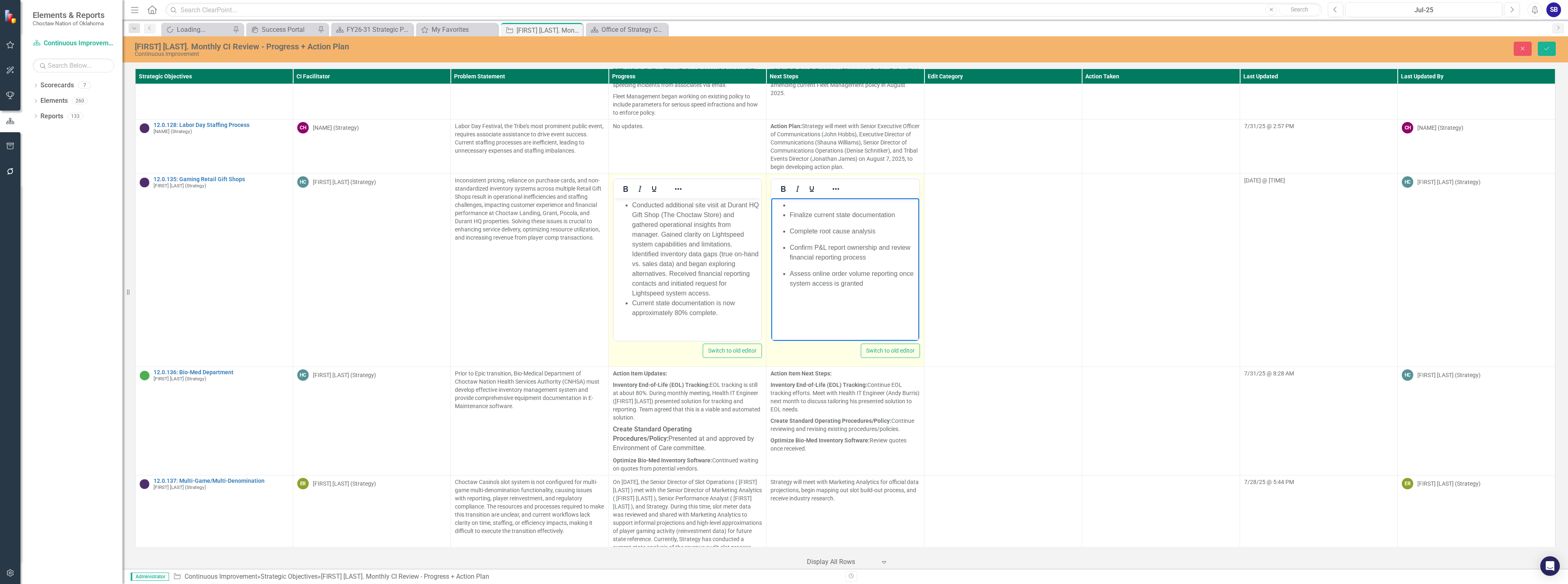 click at bounding box center (853, 205) 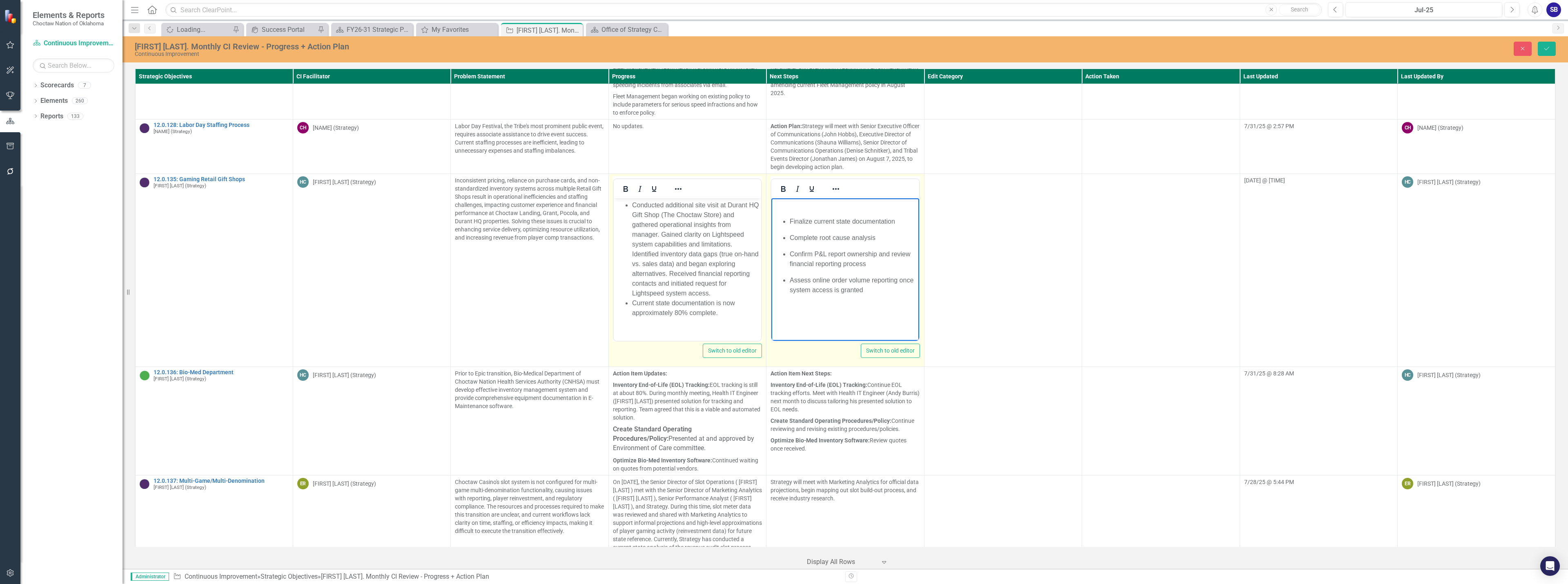 type 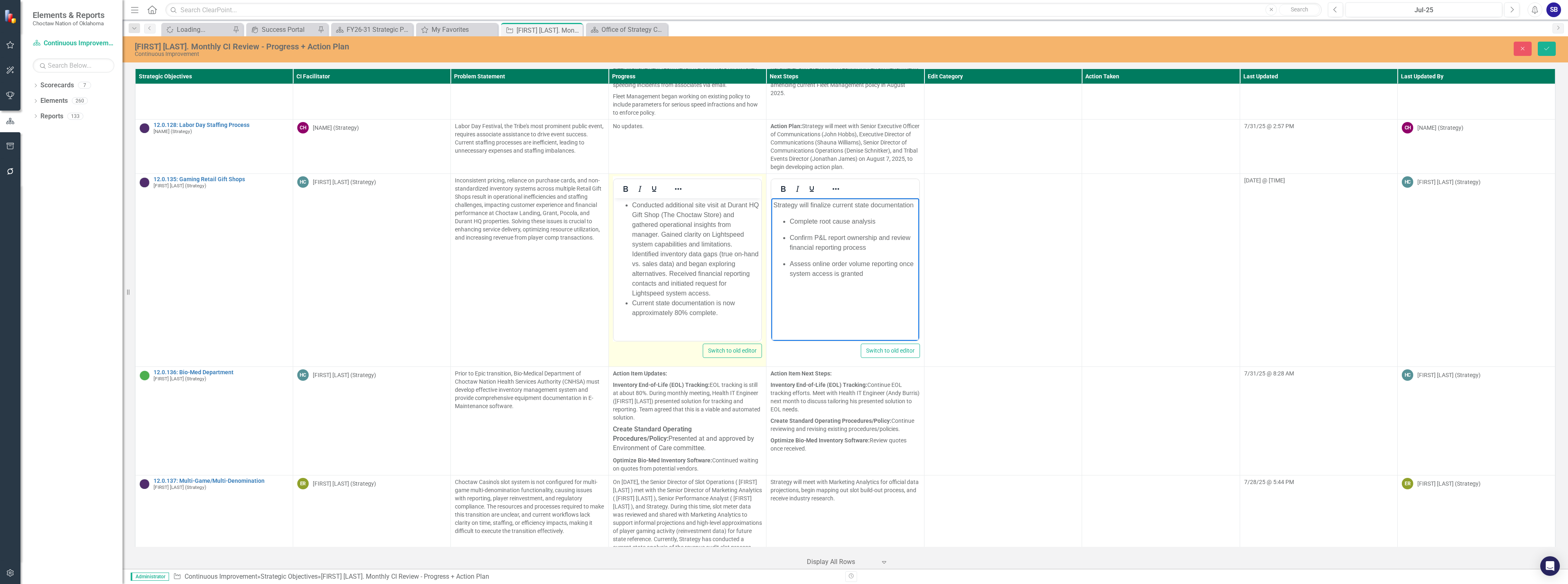 click on "Strategy will f inalize current state documentation" at bounding box center [845, 205] 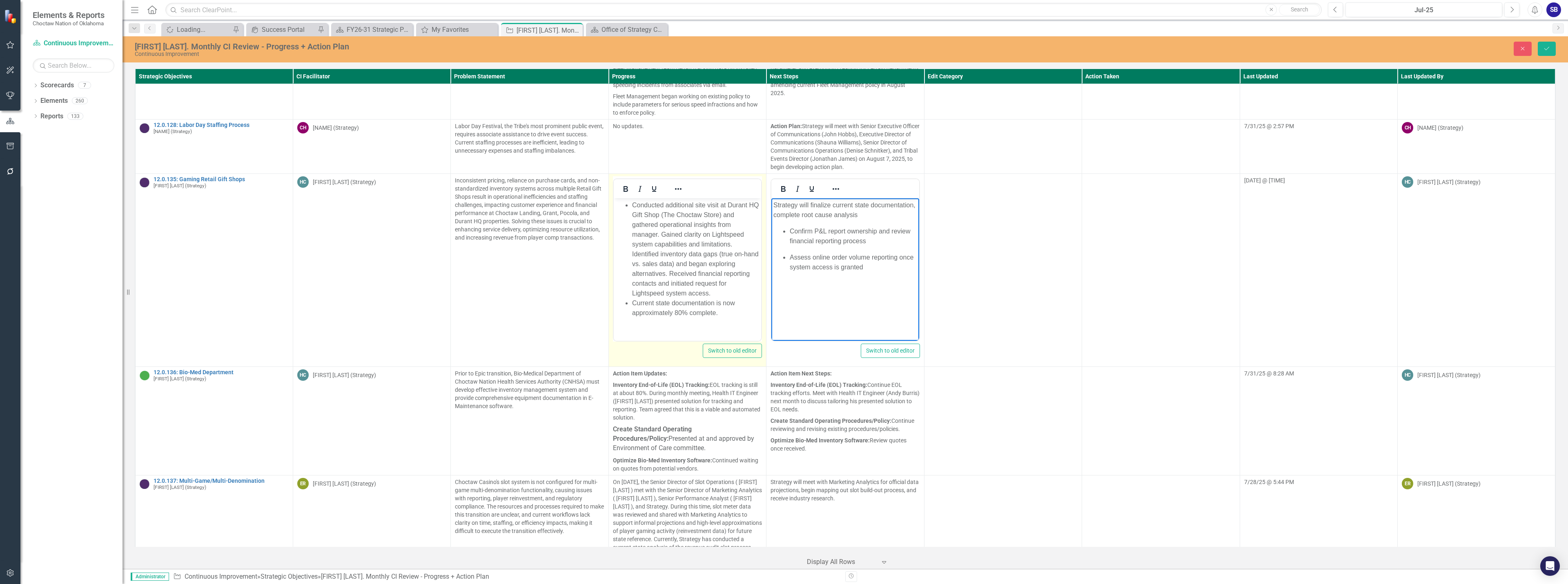 click on "Strategy will f inalize current state documentation, c omplete root cause analysis" at bounding box center [845, 210] 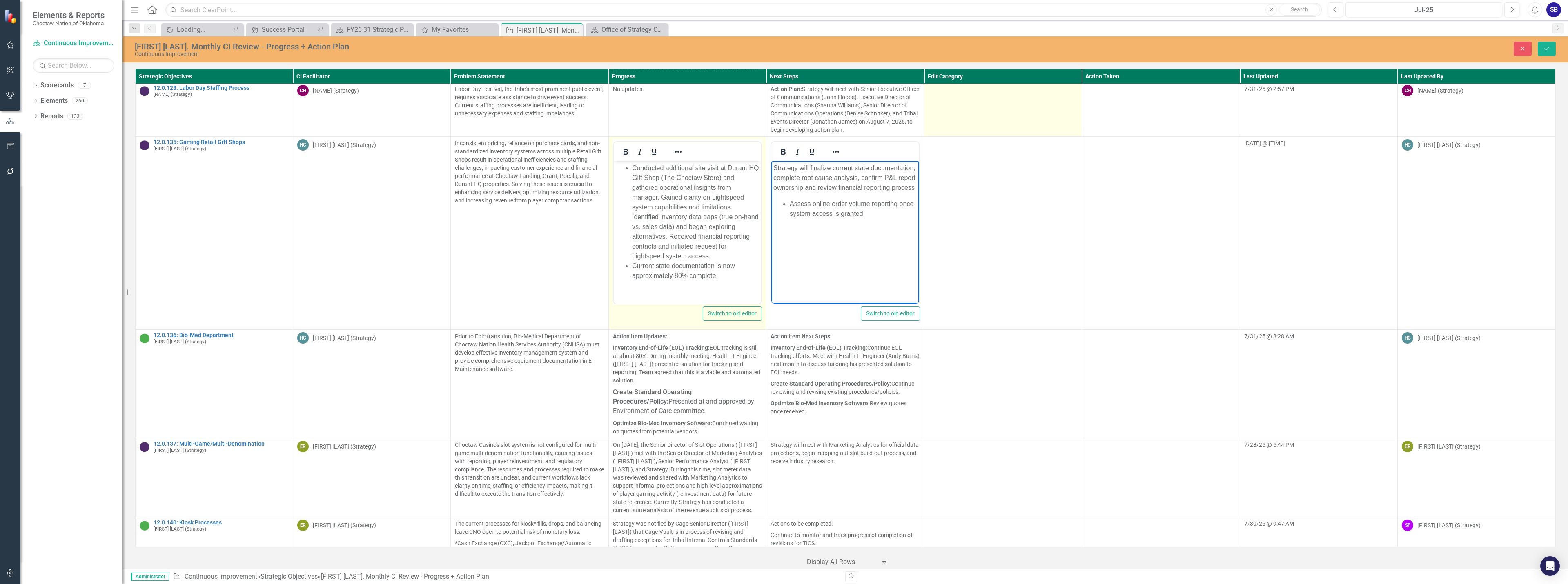 scroll, scrollTop: 2775, scrollLeft: 0, axis: vertical 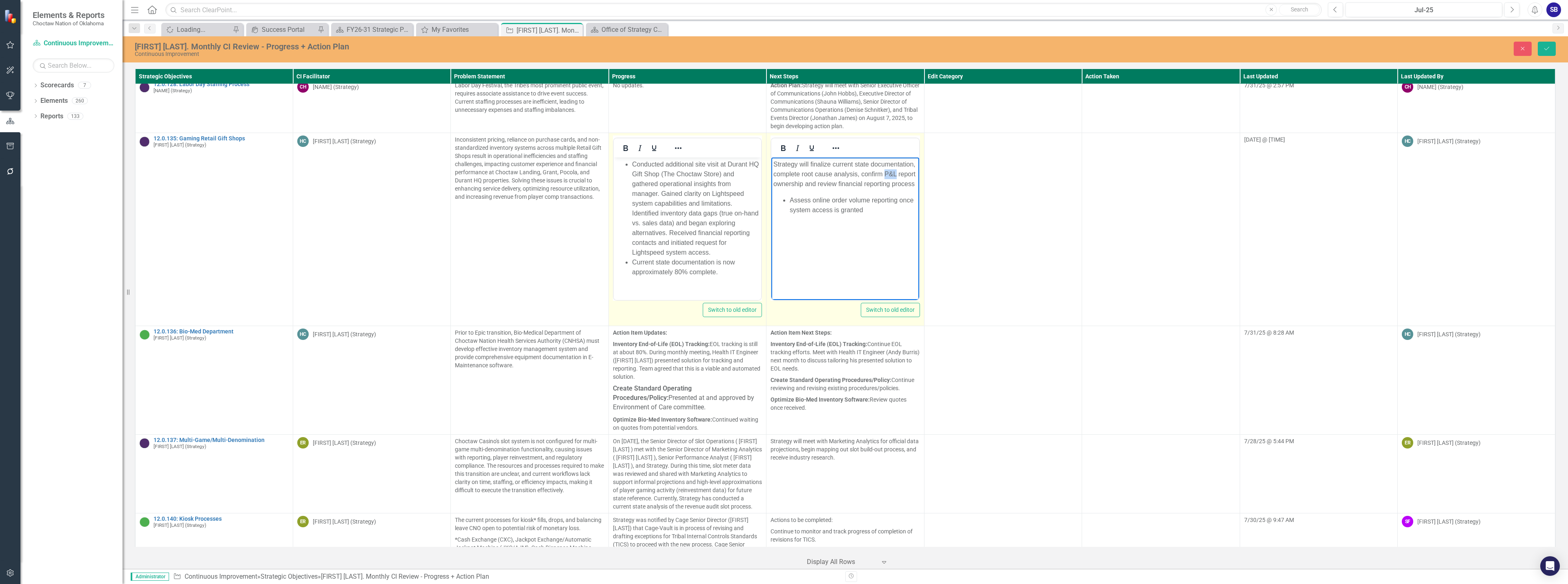 drag, startPoint x: 896, startPoint y: 173, endPoint x: 885, endPoint y: 175, distance: 11.18034 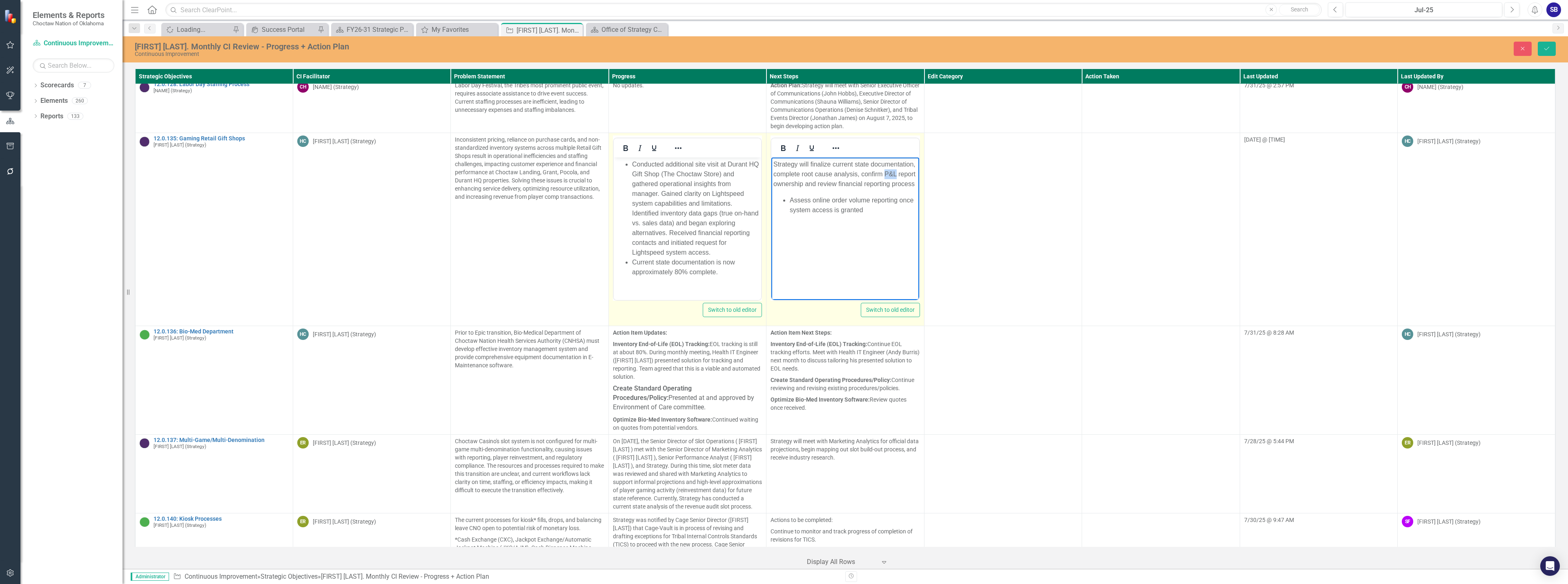 click on "Strategy will f inalize current state documentation, c omplete root cause analysis, c onfirm P&L report ownership and review financial reporting process" at bounding box center (845, 174) 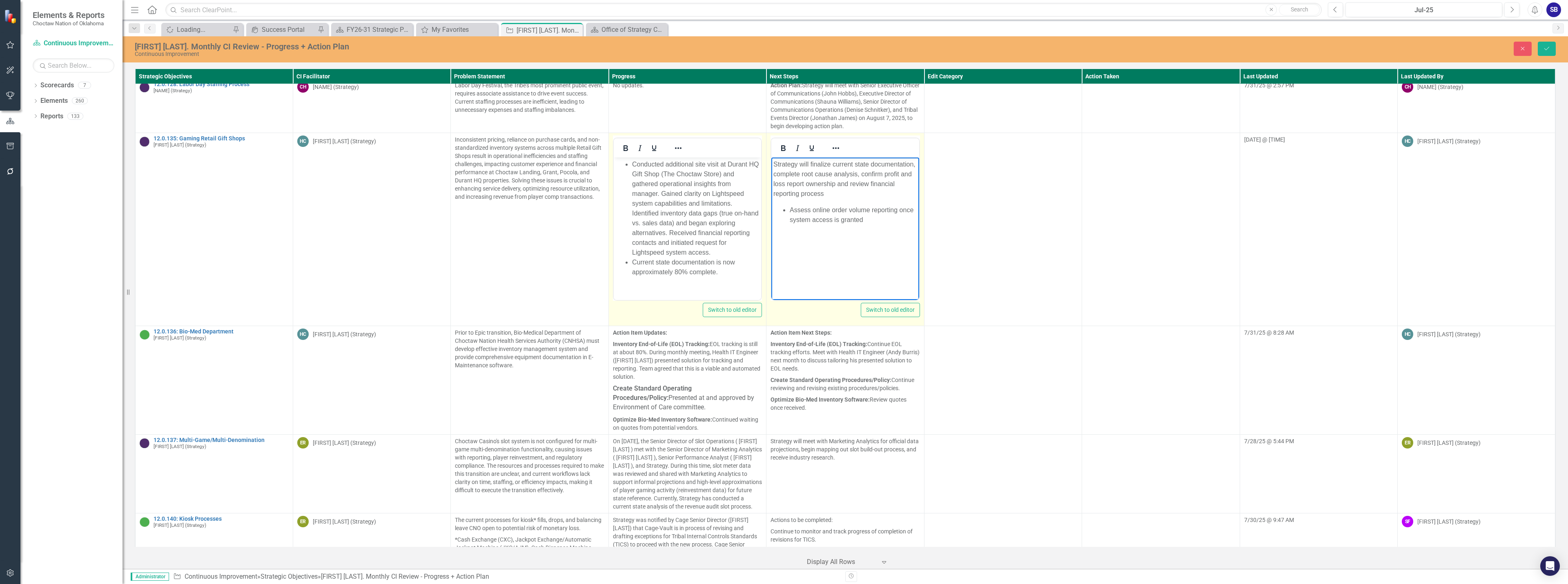 click on "Strategy will f inalize current state documentation, c omplete root cause analysis, c onfirm profit and loss report ownership and review financial reporting process" at bounding box center [845, 179] 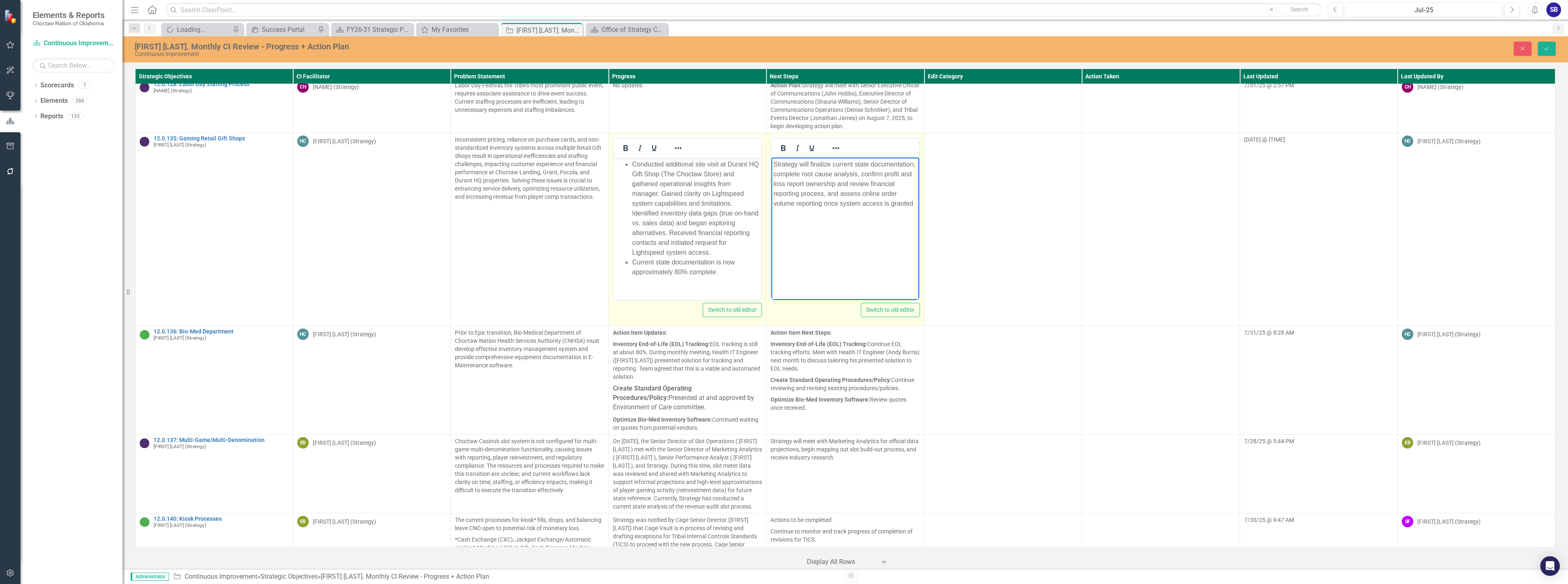 click on "Strategy will f inalize current state documentation, c omplete root cause analysis, c onfirm profit and loss report ownership and review financial reporting process, and a ssess online order volume reporting once system access is granted" at bounding box center [845, 184] 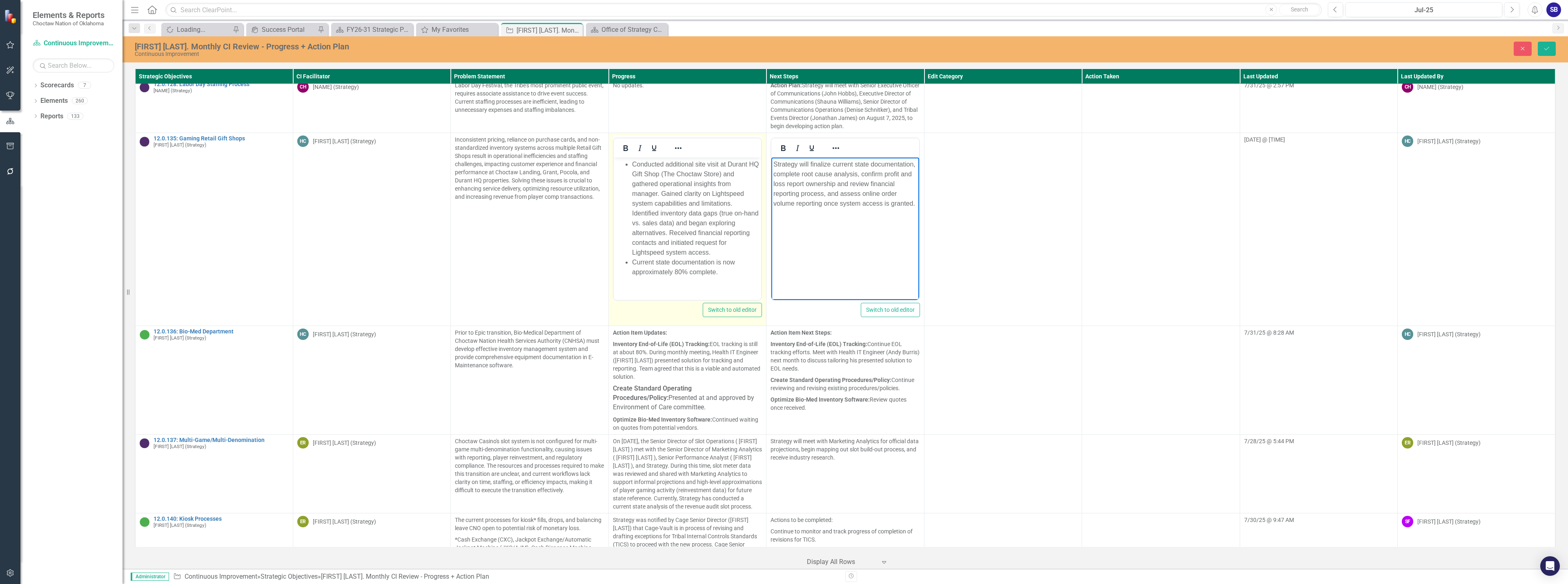 click on "Conducted additional site visit at Durant HQ Gift Shop (The Choctaw Store) and gathered operational insights from manager. Gained clarity on Lightspeed system capabilities and limitations. Identified inventory data gaps (true on-hand vs. sales data) and began exploring alternatives. Received financial reporting contacts and initiated request for Lightspeed system access." at bounding box center [695, 208] 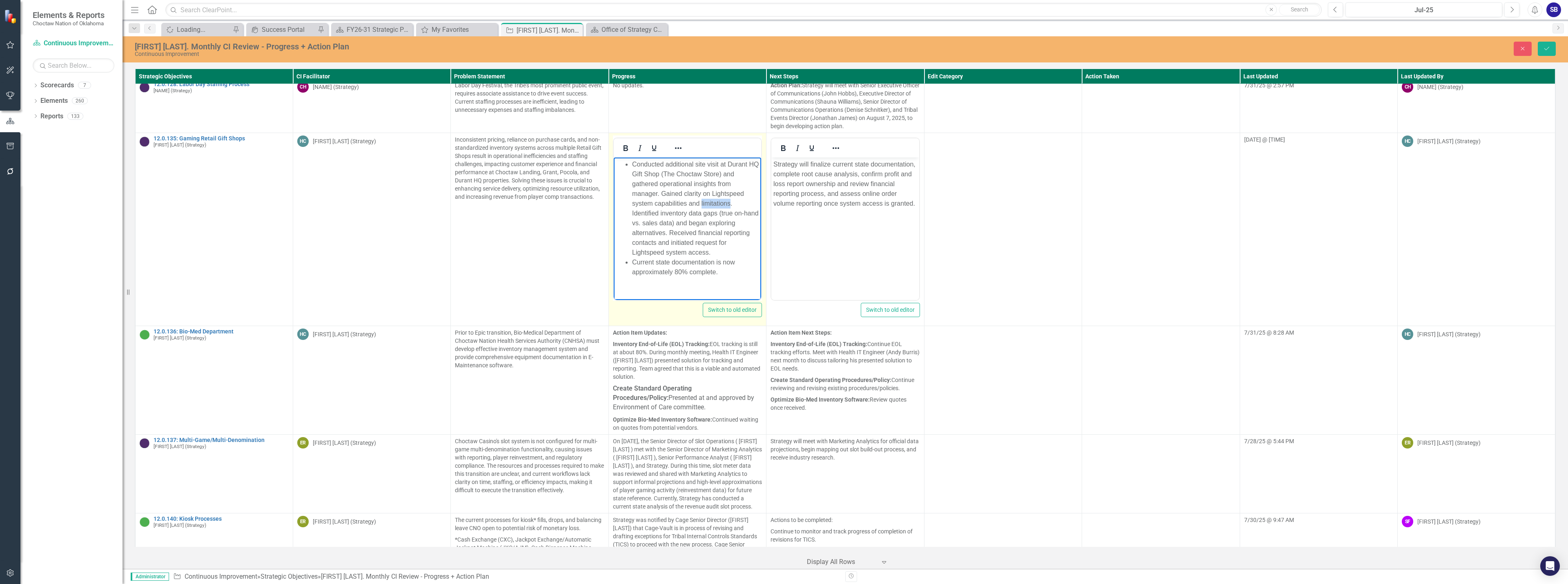 click on "Conducted additional site visit at Durant HQ Gift Shop (The Choctaw Store) and gathered operational insights from manager. Gained clarity on Lightspeed system capabilities and limitations. Identified inventory data gaps (true on-hand vs. sales data) and began exploring alternatives. Received financial reporting contacts and initiated request for Lightspeed system access." at bounding box center (695, 208) 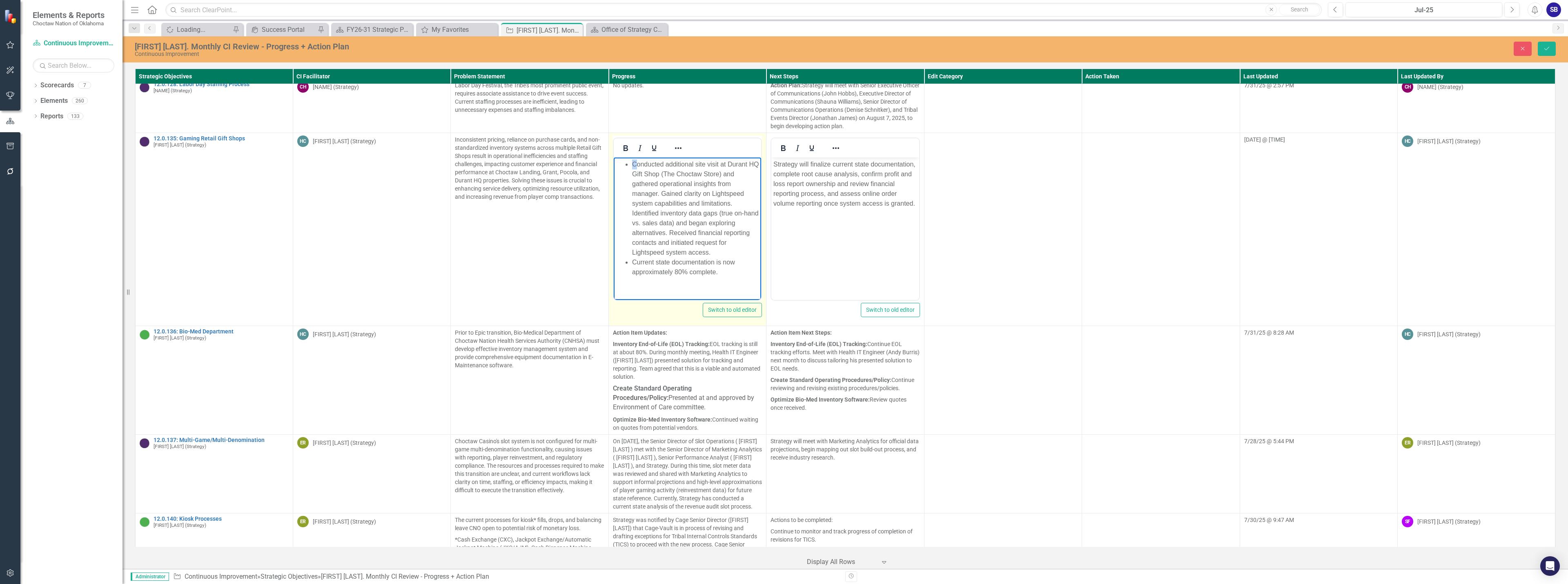 drag, startPoint x: 636, startPoint y: 166, endPoint x: 613, endPoint y: 164, distance: 23.0868 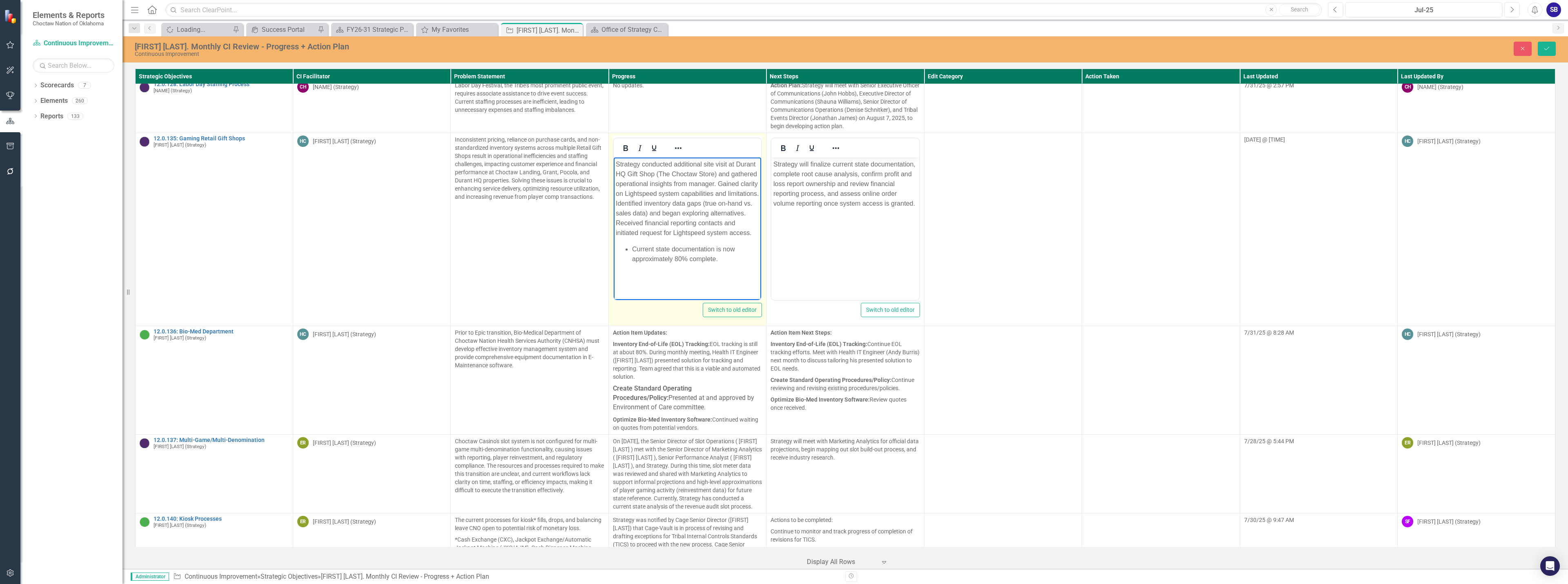 click on "Strategy conducted additional site visit at Durant HQ Gift Shop (The Choctaw Store) and gathered operational insights from manager. Gained clarity on Lightspeed system capabilities and limitations. Identified inventory data gaps (true on-hand vs. sales data) and began exploring alternatives. Received financial reporting contacts and initiated request for Lightspeed system access." at bounding box center (687, 198) 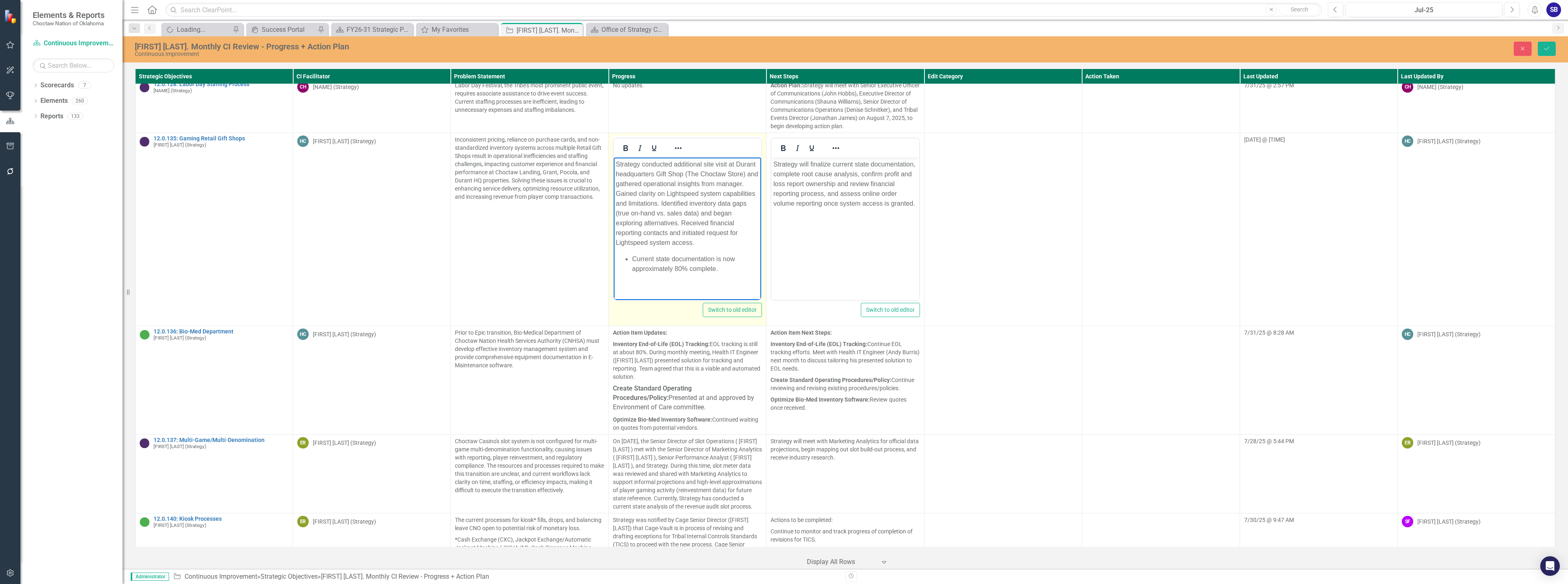 click on "Strategy conducted additional site visit at Durant headquarters Gift Shop (The Choctaw Store) and gathered operational insights from manager. Gained clarity on Lightspeed system capabilities and limitations. Identified inventory data gaps (true on-hand vs. sales data) and began exploring alternatives. Received financial reporting contacts and initiated request for Lightspeed system access." at bounding box center (687, 203) 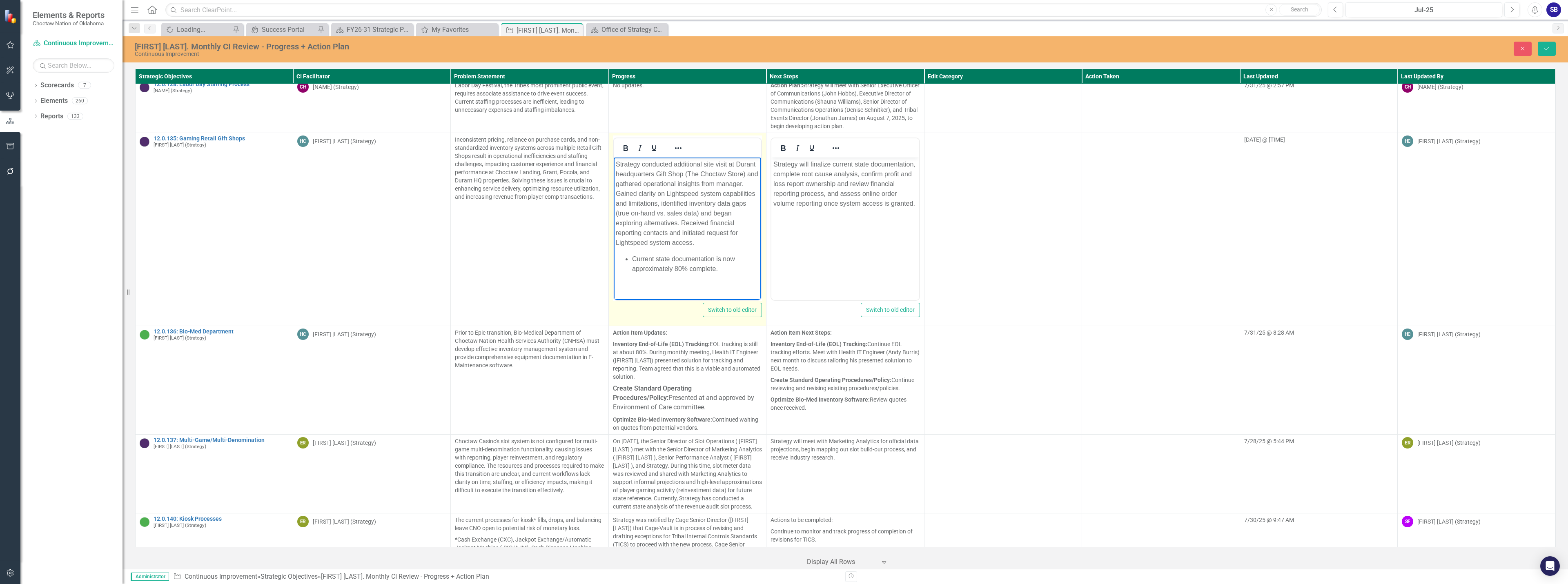 click on "Strategy conducted additional site visit at Durant headquarters Gift Shop (The Choctaw Store) and gathered operational insights from manager. Gained clarity on Lightspeed system capabilities and limitations, identified inventory data gaps (true on-hand vs. sales data) and began exploring alternatives. Received financial reporting contacts and initiated request for Lightspeed system access." at bounding box center [687, 203] 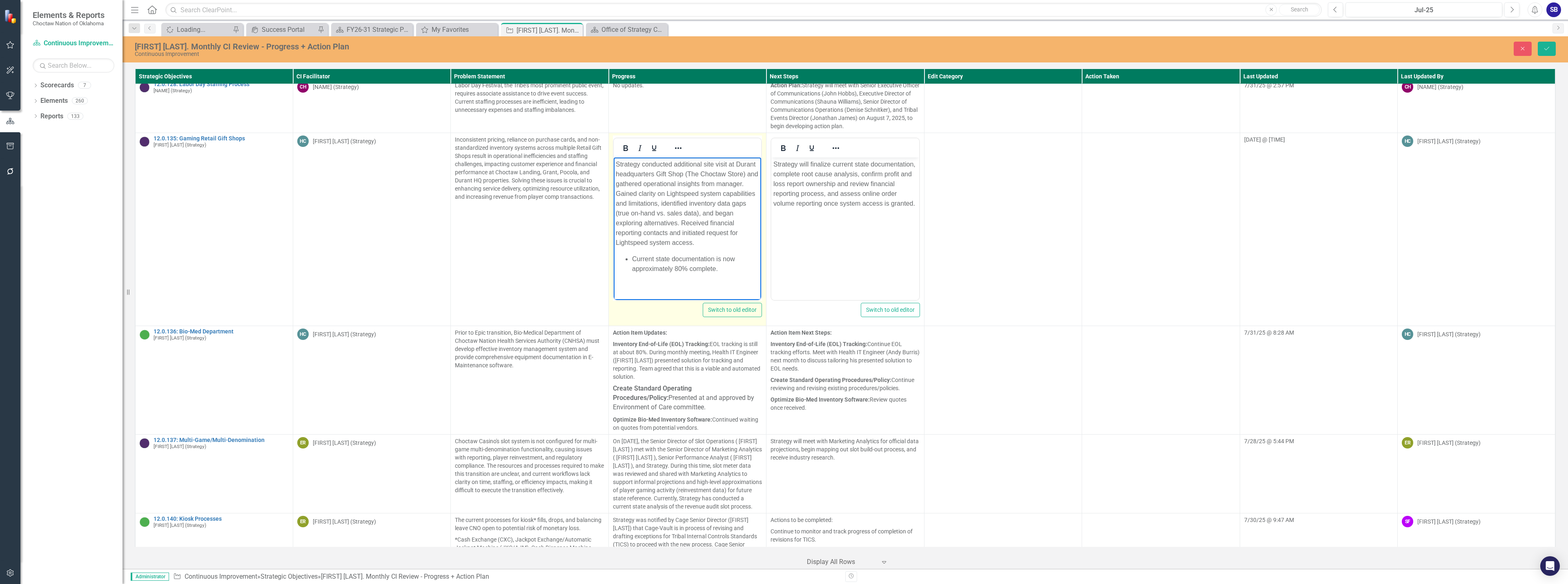 click on "Strategy conducted additional site visit at Durant headquarters Gift Shop (The Choctaw Store) and gathered operational insights from manager. Gained clarity on Lightspeed system capabilities and limitations, identified inventory data gaps (true on-hand vs. sales data), and began exploring alternatives. Received financial reporting contacts and initiated request for Lightspeed system access." at bounding box center (687, 203) 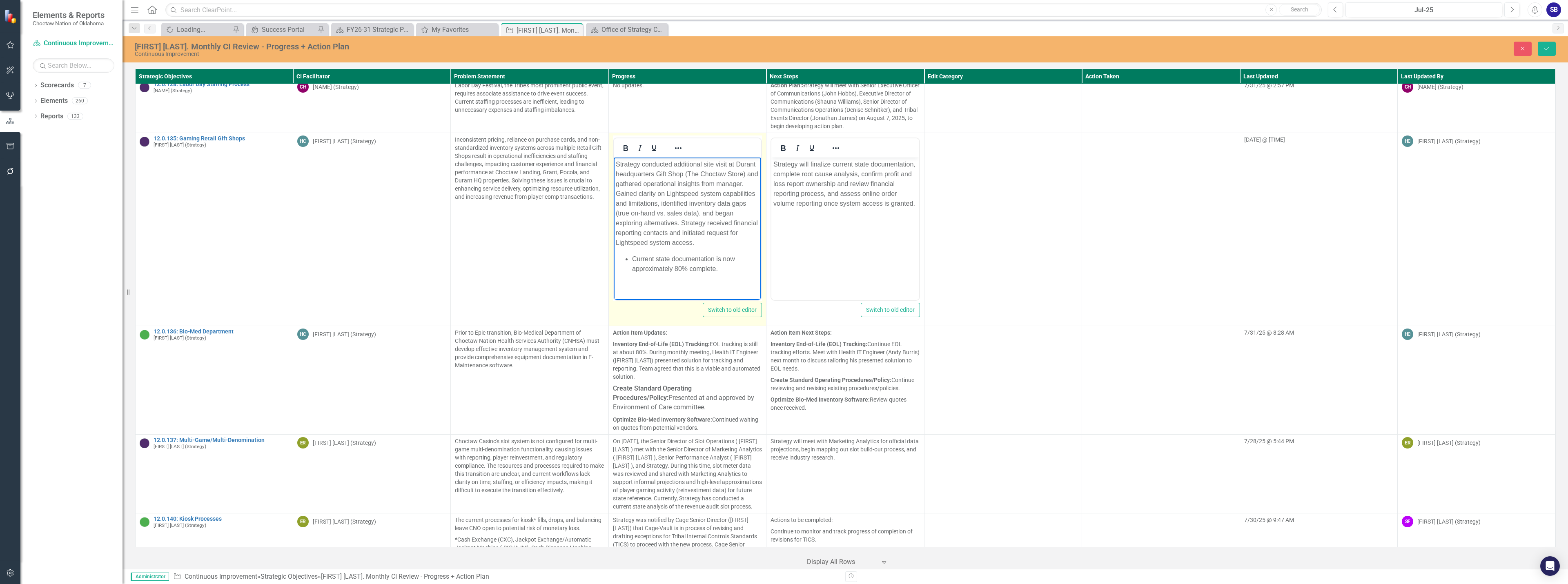 click on "Strategy conducted additional site visit at Durant headquarters Gift Shop (The Choctaw Store) and gathered operational insights from manager. Gained clarity on Lightspeed system capabilities and limitations, identified inventory data gaps (true on-hand vs. sales data), and began exploring alternatives. Strategy received financial reporting contacts and initiated request for Lightspeed system access." at bounding box center [687, 203] 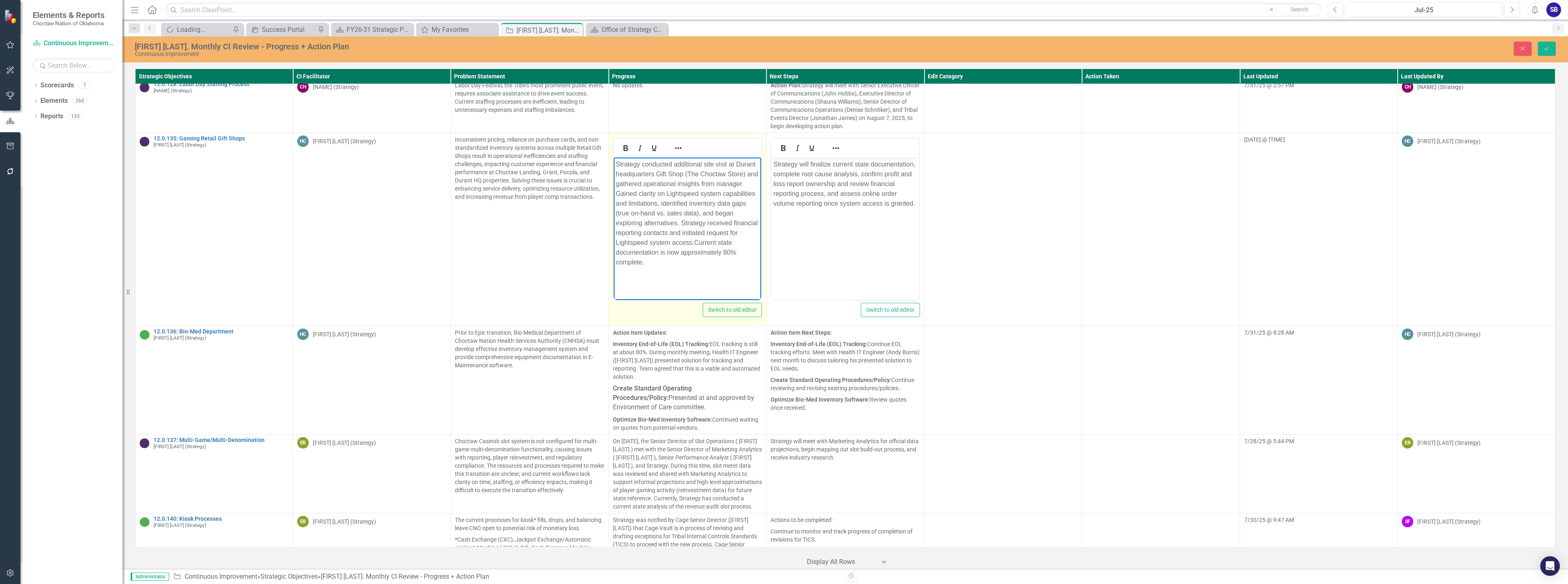 click on "Strategy conducted additional site visit at Durant headquarters Gift Shop (The Choctaw Store) and gathered operational insights from manager. Gained clarity on Lightspeed system capabilities and limitations, identified inventory data gaps (true on-hand vs. sales data), and began exploring alternatives. Strategy received financial reporting contacts and initiated request for Lightspeed system access.  Current state documentation is now approximately 80% complete." at bounding box center (687, 213) 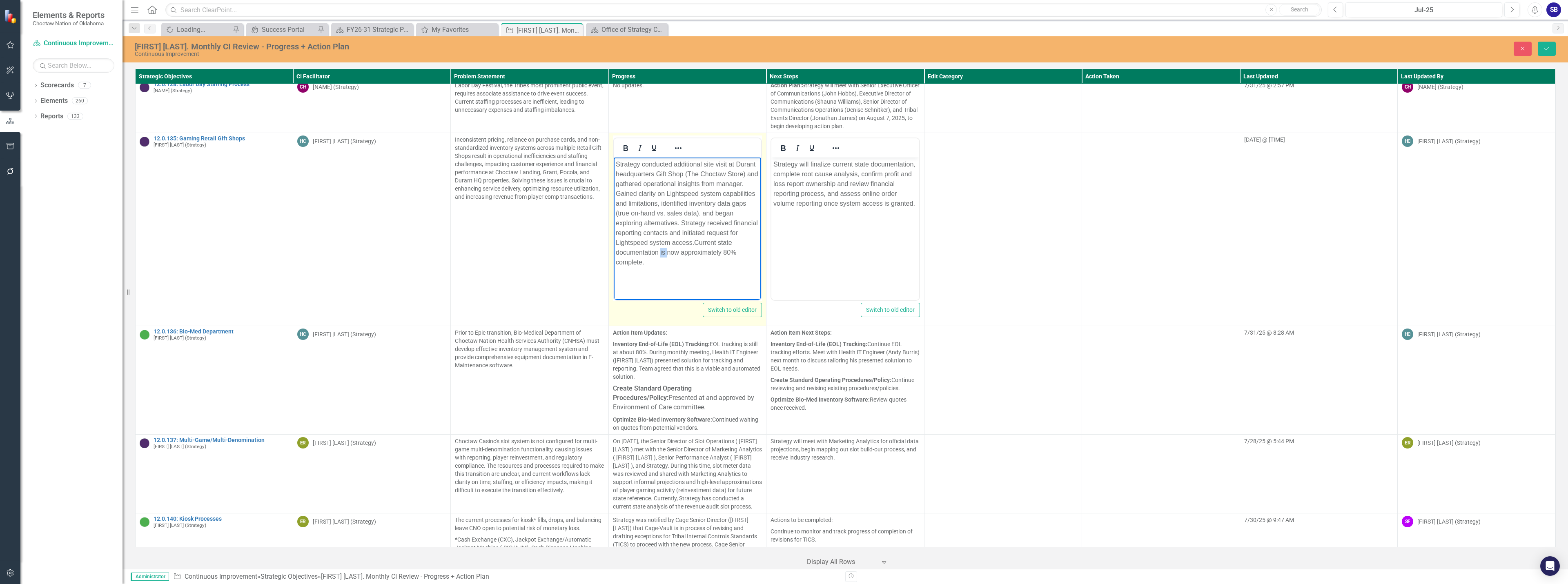 click on "Strategy conducted additional site visit at Durant headquarters Gift Shop (The Choctaw Store) and gathered operational insights from manager. Gained clarity on Lightspeed system capabilities and limitations, identified inventory data gaps (true on-hand vs. sales data), and began exploring alternatives. Strategy received financial reporting contacts and initiated request for Lightspeed system access.  Current state documentation is now approximately 80% complete." at bounding box center (687, 213) 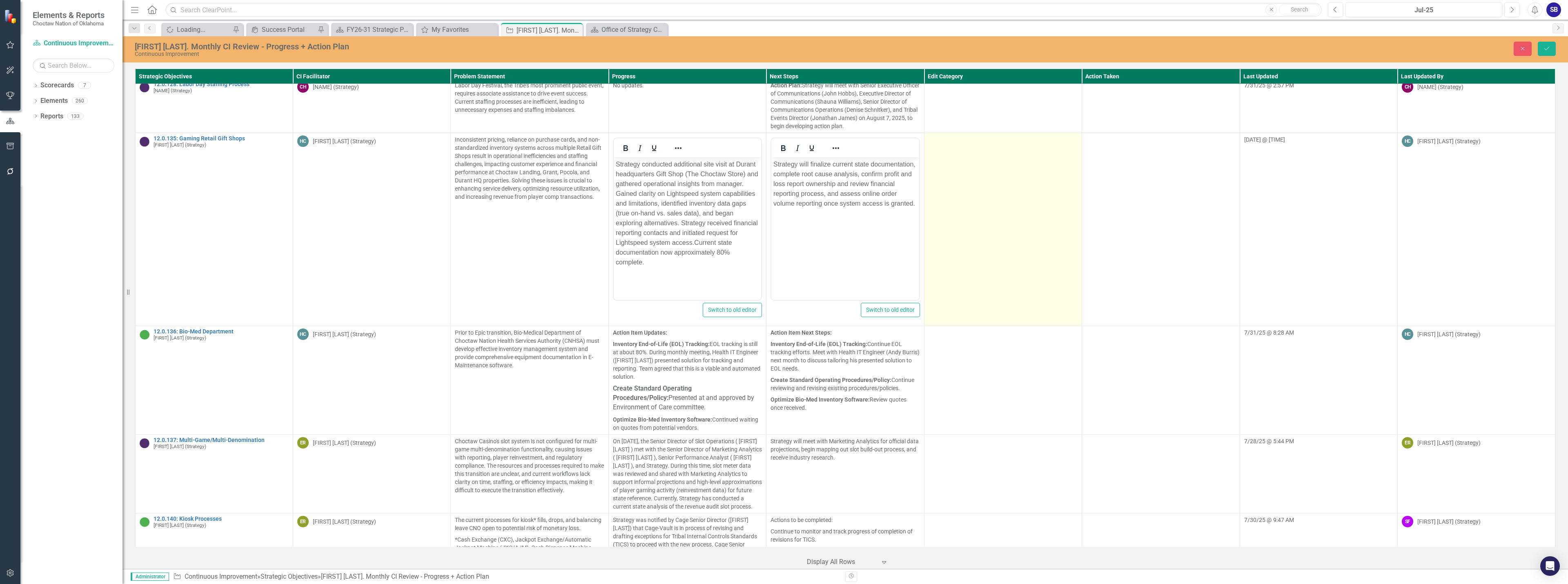 click at bounding box center (1003, 229) 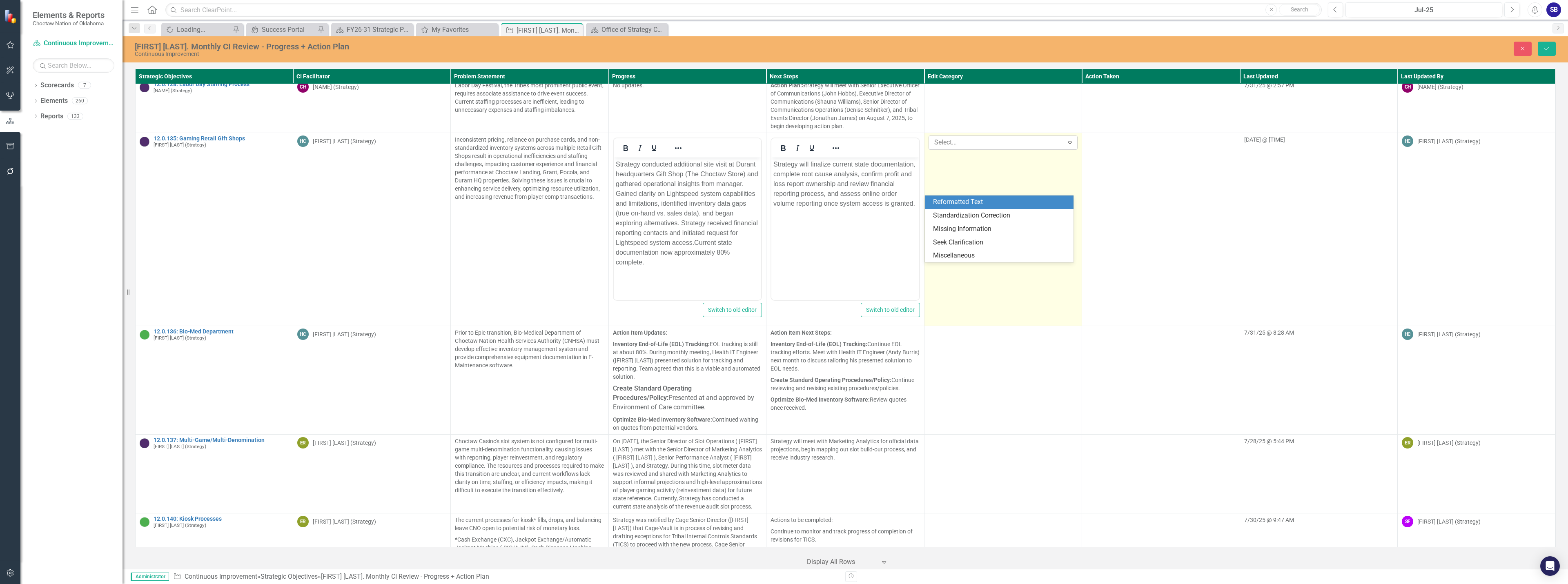 click at bounding box center (997, 142) 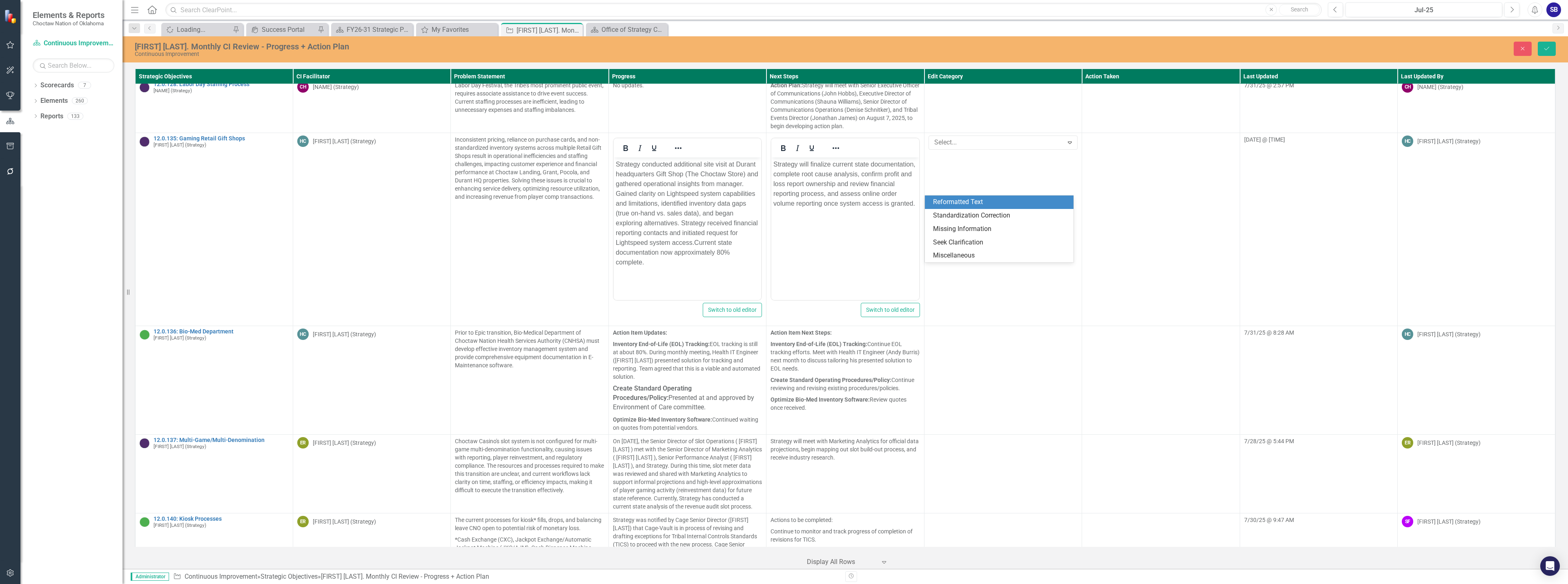 click on "Reformatted Text" at bounding box center (1001, 202) 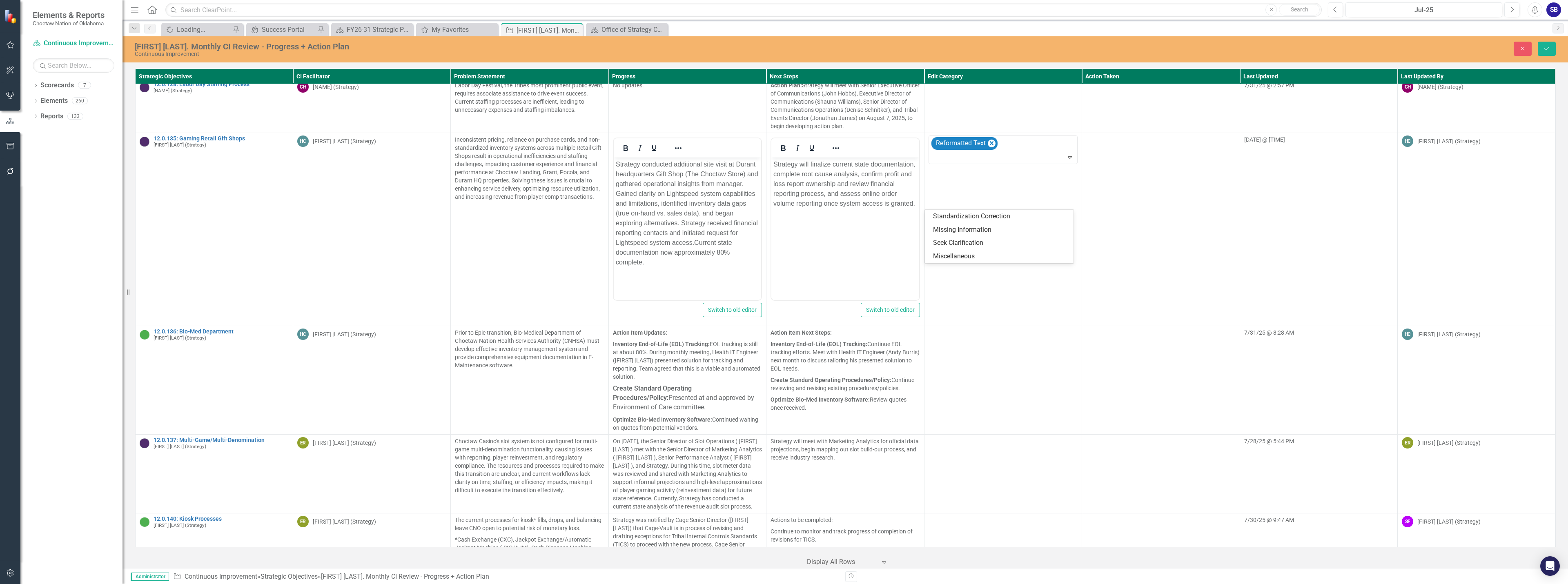 click at bounding box center [1004, 157] 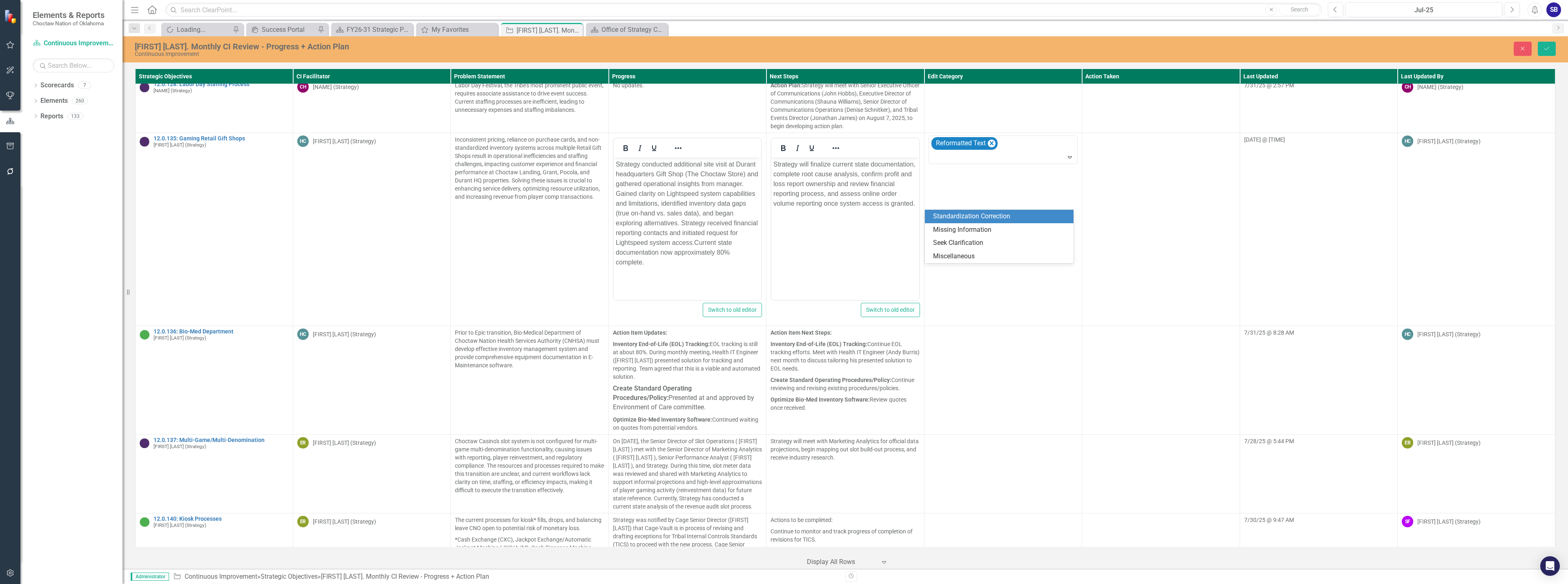 click on "Standardization Correction" at bounding box center (1001, 216) 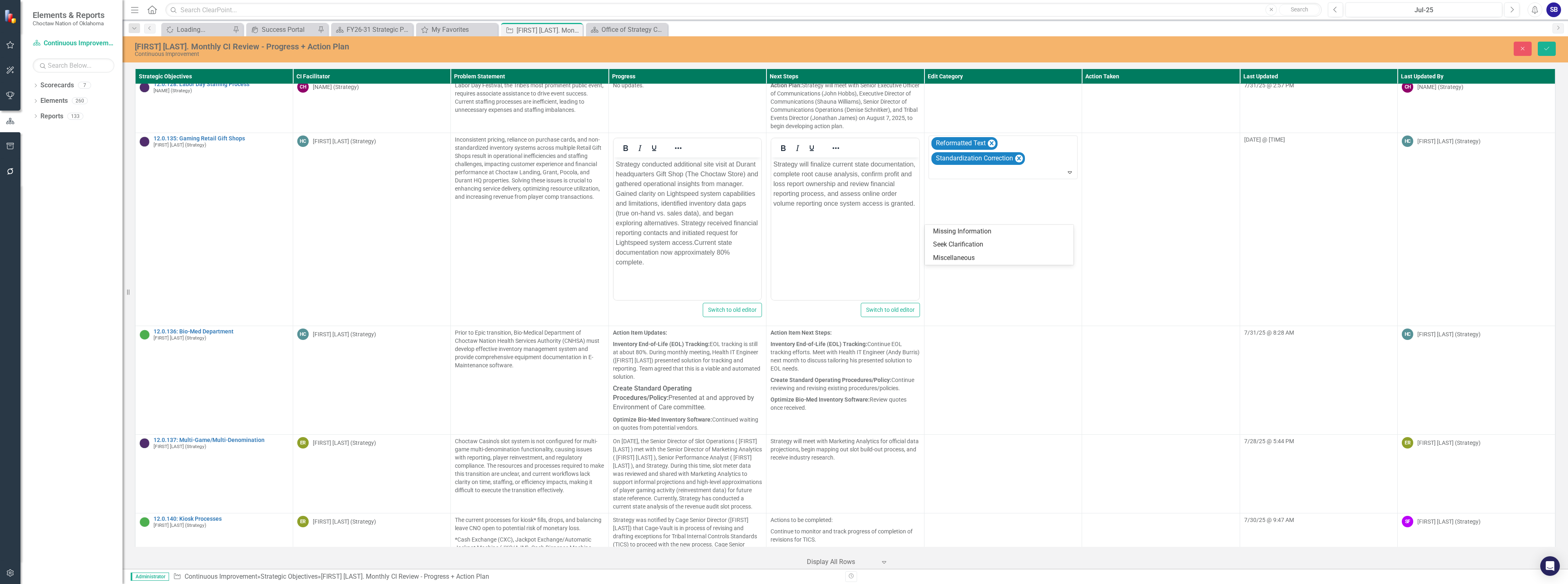 click at bounding box center (1004, 172) 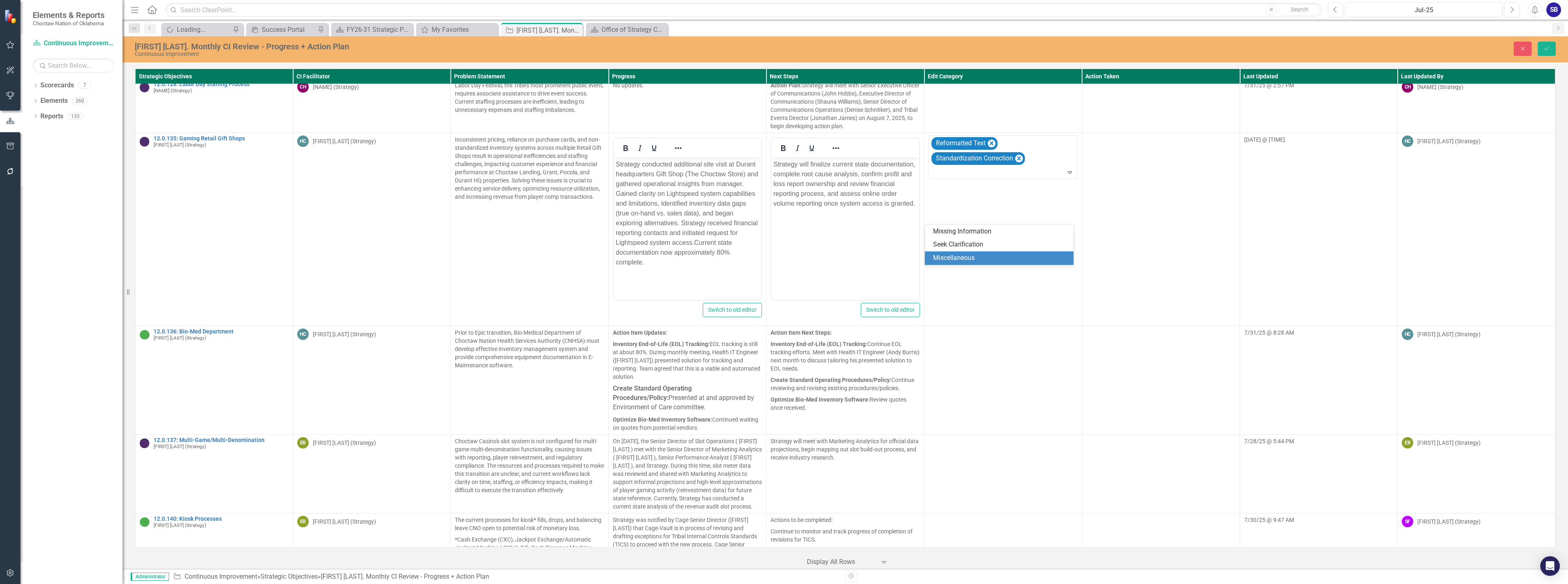 click on "Miscellaneous" at bounding box center (1001, 258) 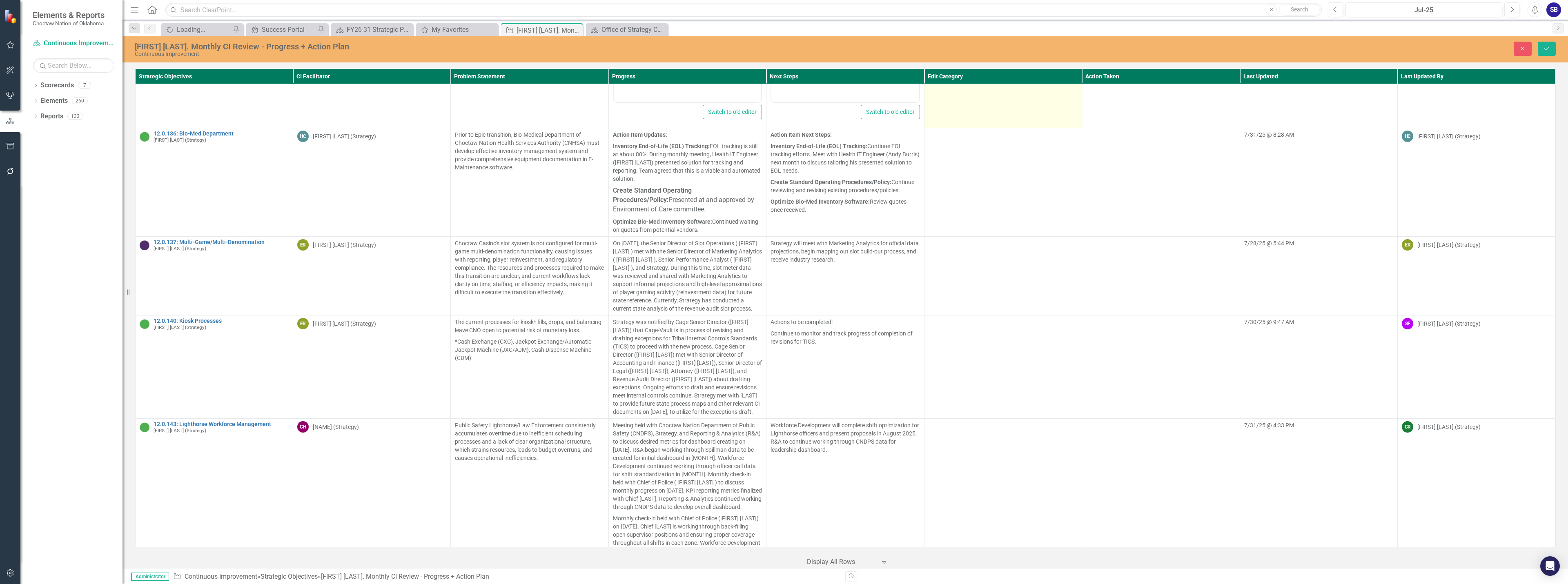 scroll, scrollTop: 2979, scrollLeft: 0, axis: vertical 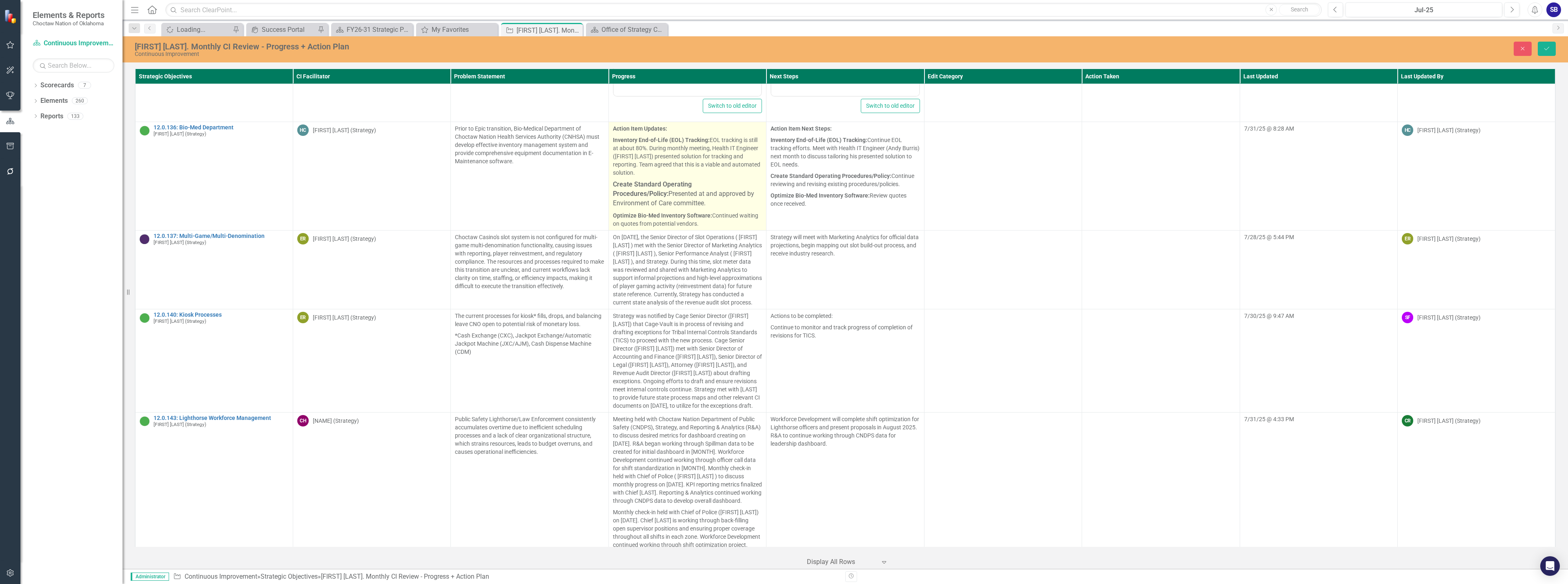 click on "Inventory End-of-Life (EOL) Tracking:  EOL tracking is still at about 80%. During monthly meeting, Health IT Engineer (Andy Burris) presented solution for tracking and reporting. Team agreed that this is a viable and automated solution." at bounding box center [687, 156] 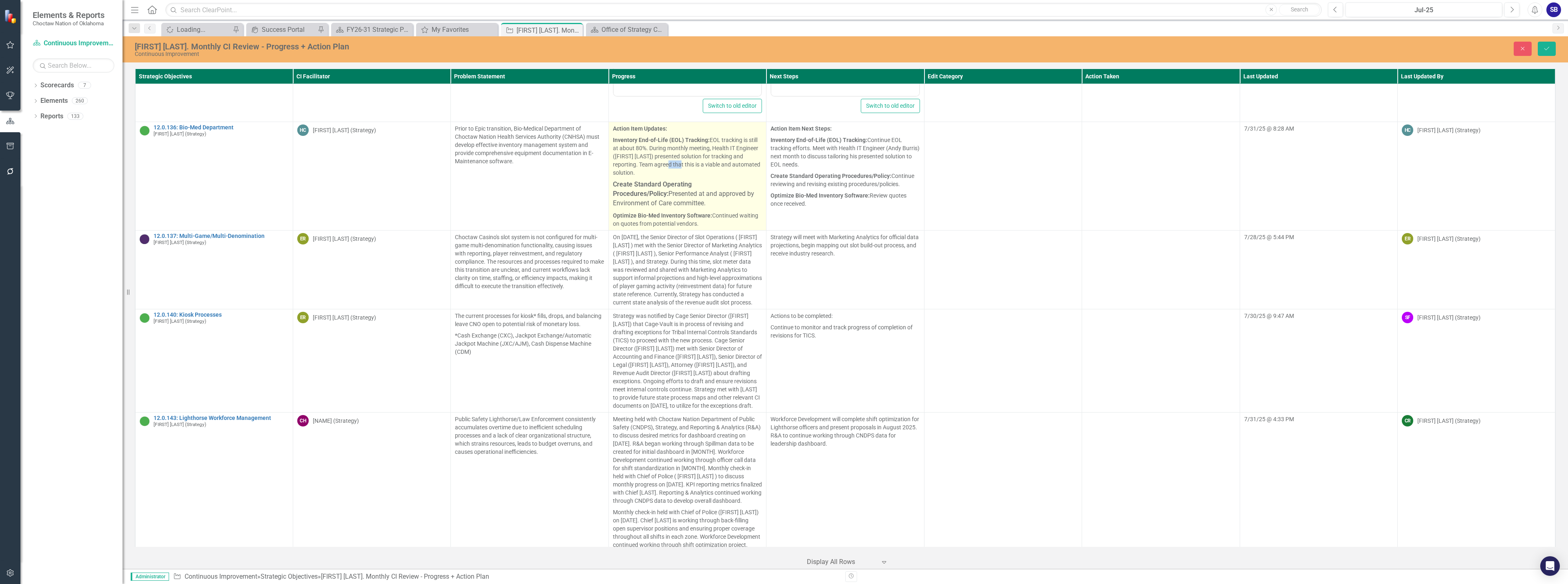 click on "Inventory End-of-Life (EOL) Tracking:  EOL tracking is still at about 80%. During monthly meeting, Health IT Engineer (Andy Burris) presented solution for tracking and reporting. Team agreed that this is a viable and automated solution." at bounding box center [687, 156] 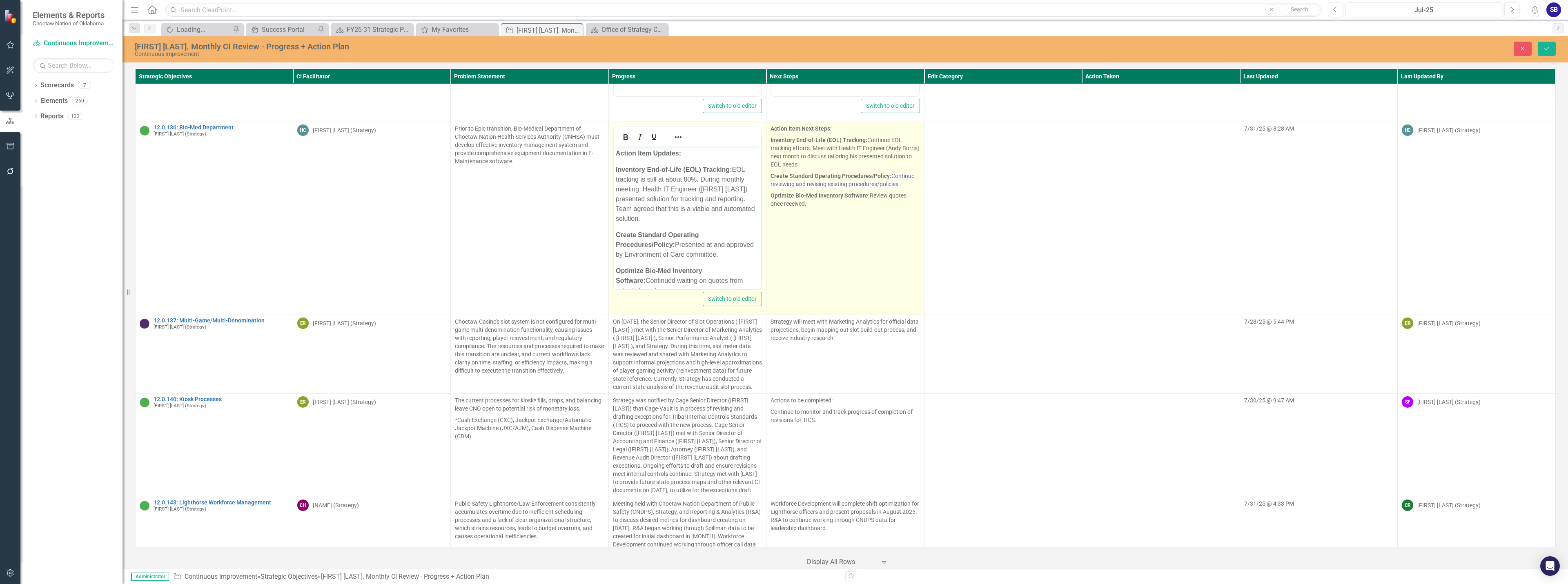 scroll, scrollTop: 0, scrollLeft: 0, axis: both 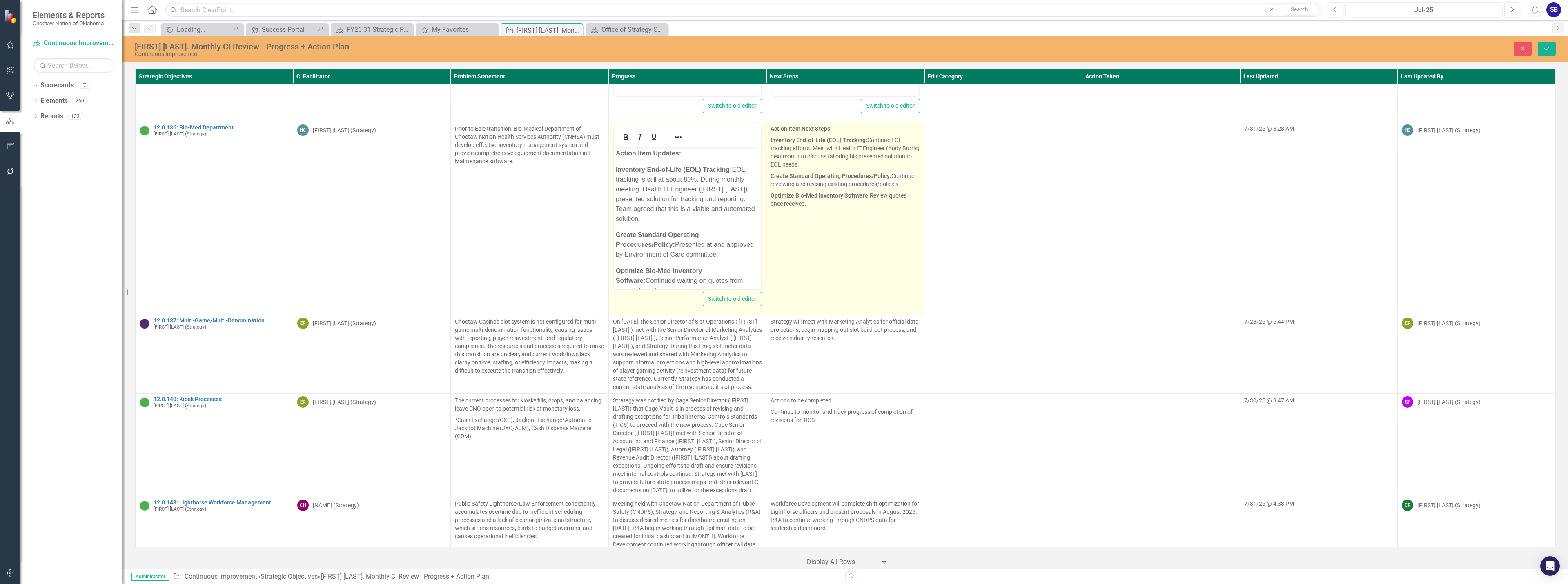 click on "Continue reviewing and revising existing procedures/policies." at bounding box center (842, 180) 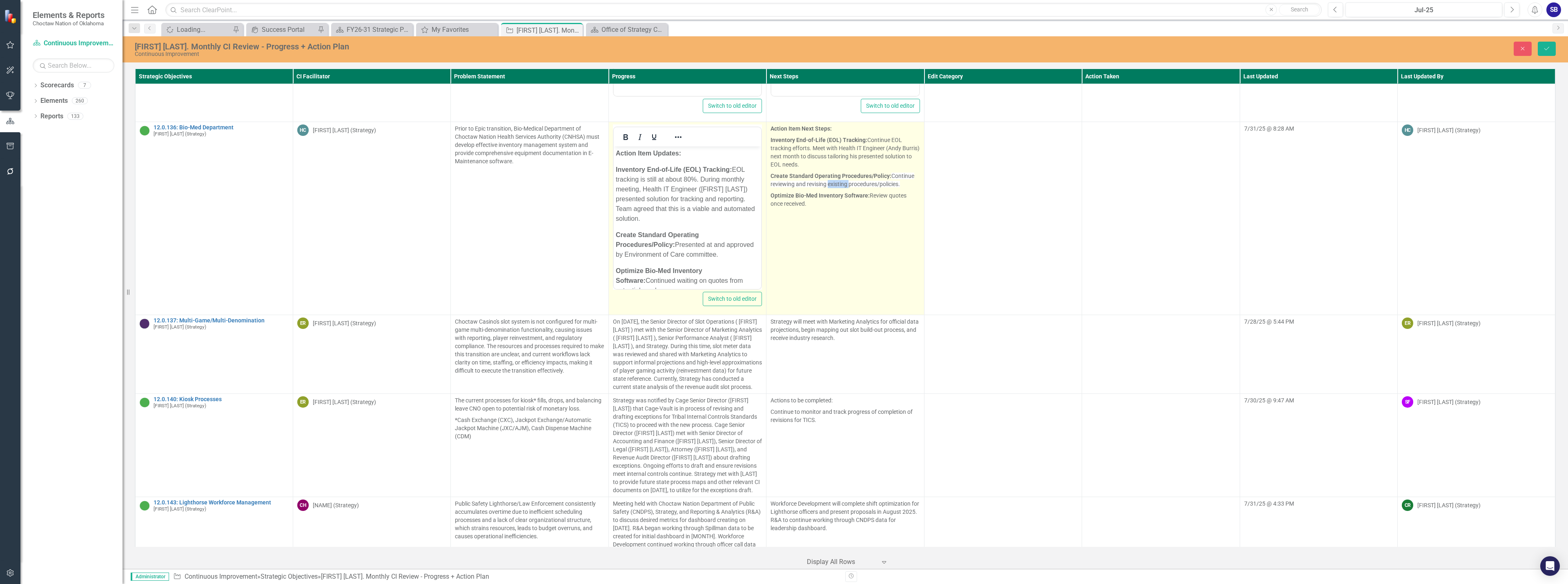 click on "Continue reviewing and revising existing procedures/policies." at bounding box center [842, 180] 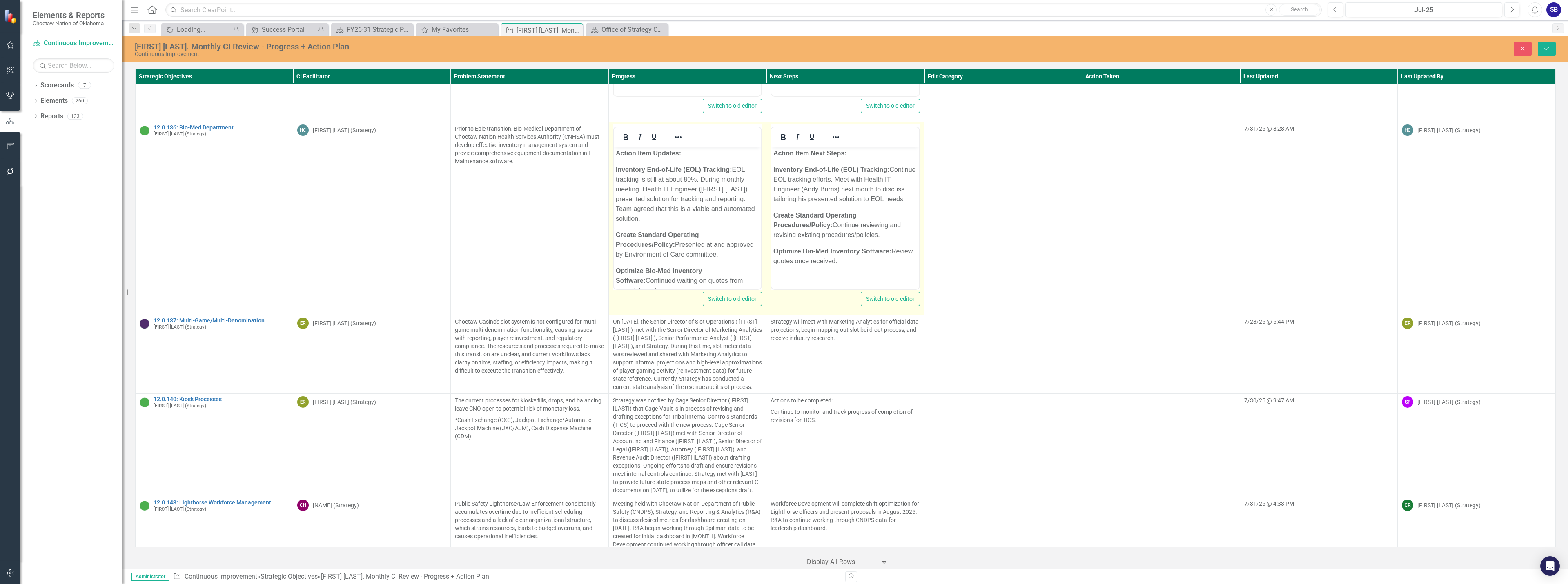 scroll, scrollTop: 0, scrollLeft: 0, axis: both 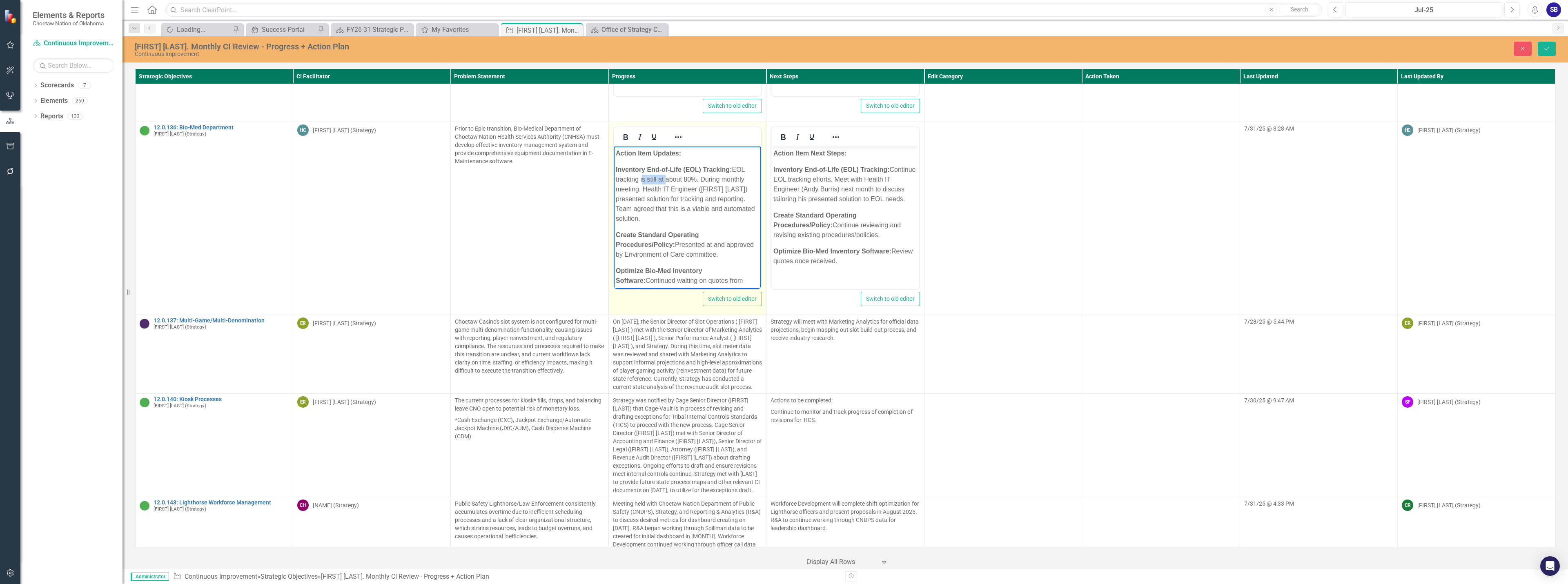 drag, startPoint x: 640, startPoint y: 179, endPoint x: 664, endPoint y: 180, distance: 24.020824 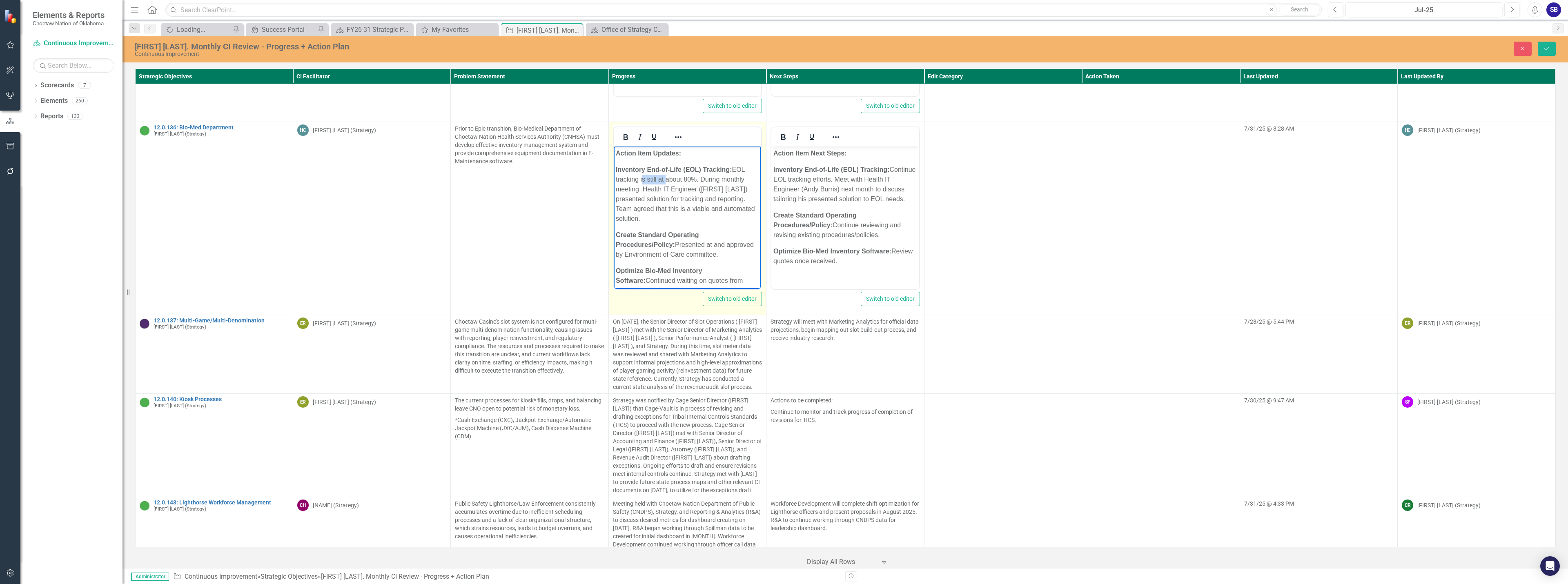 click on "Inventory End-of-Life (EOL) Tracking:  EOL tracking is still at about 80%. During monthly meeting, Health IT Engineer (Andy Burris) presented solution for tracking and reporting. Team agreed that this is a viable and automated solution." at bounding box center (687, 194) 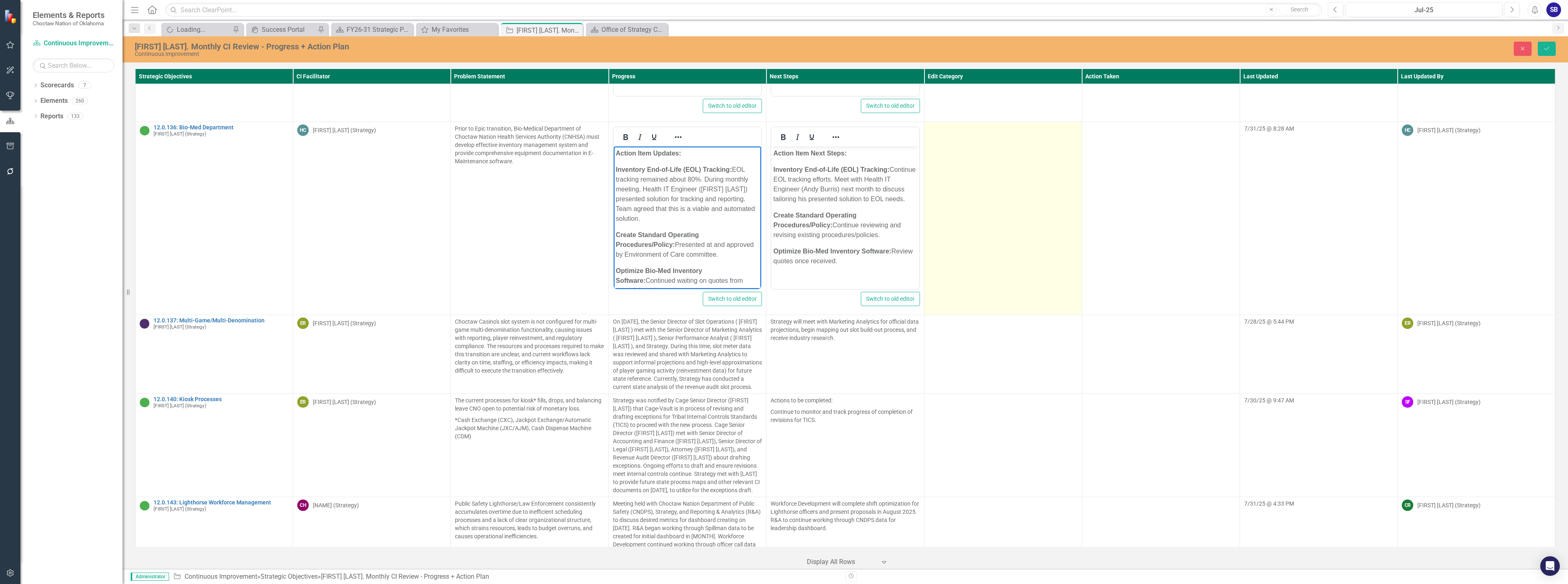 click at bounding box center (1003, 218) 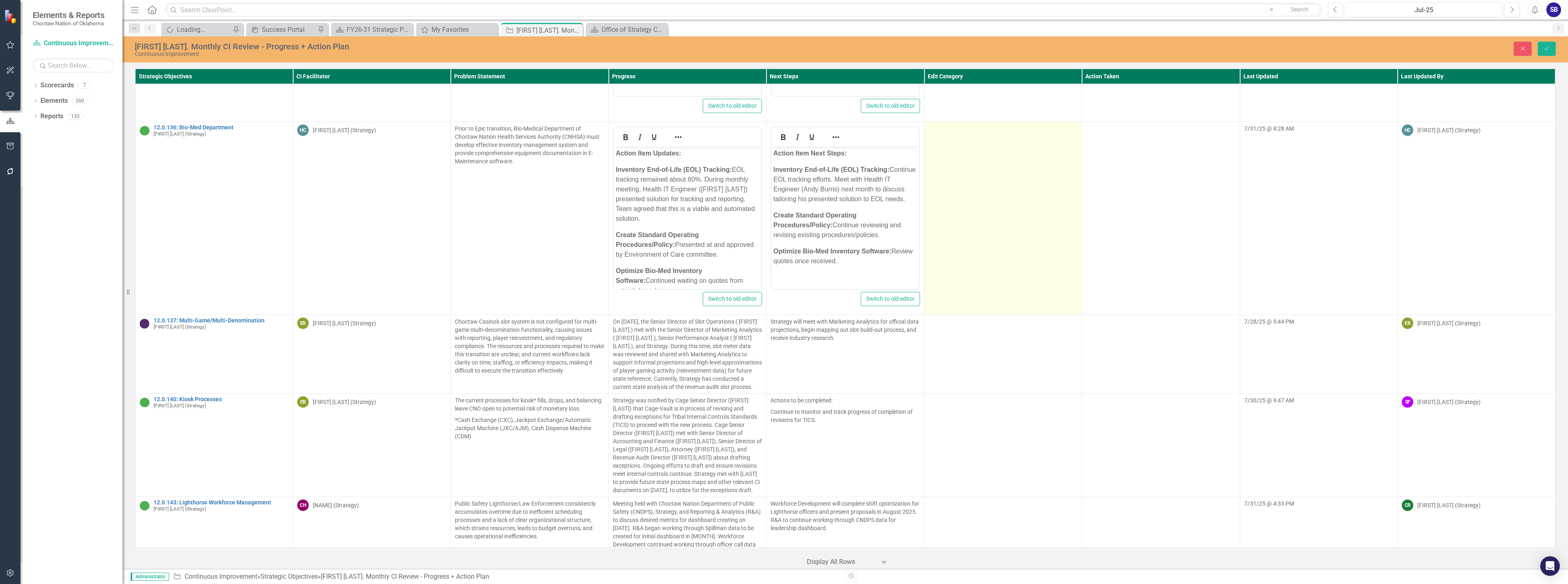click at bounding box center [1003, 218] 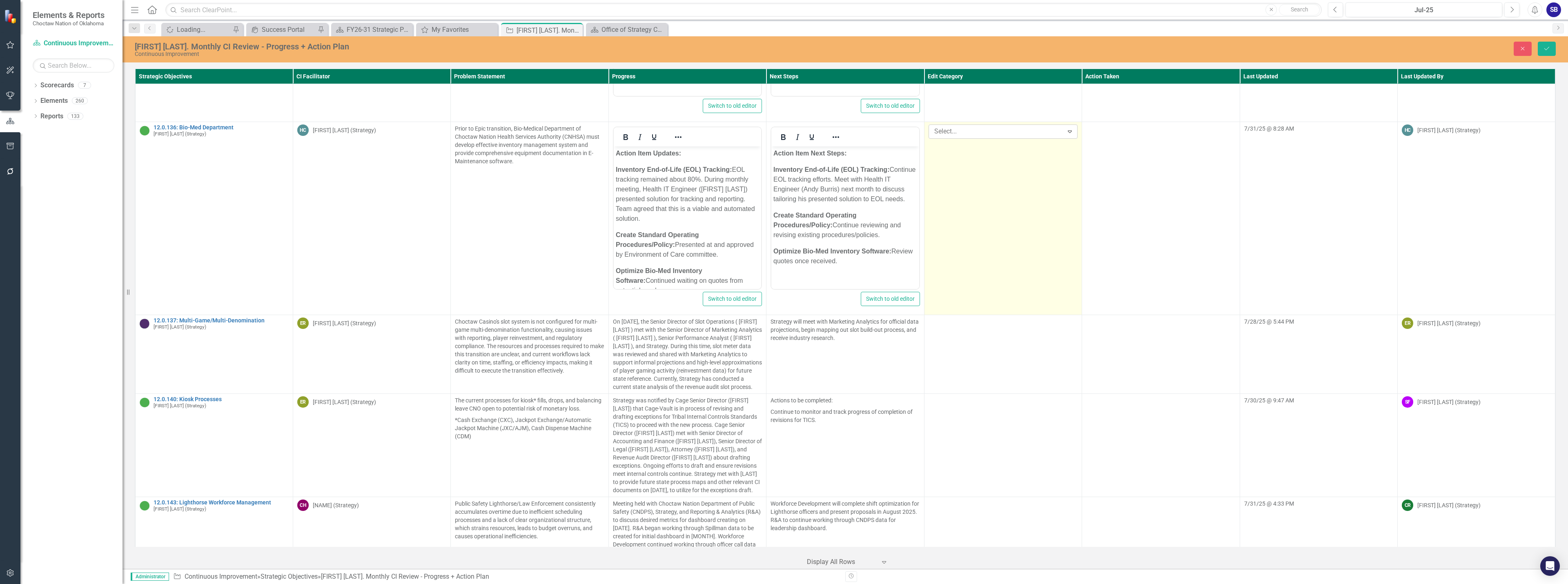 click on "Select..." at bounding box center (996, 131) 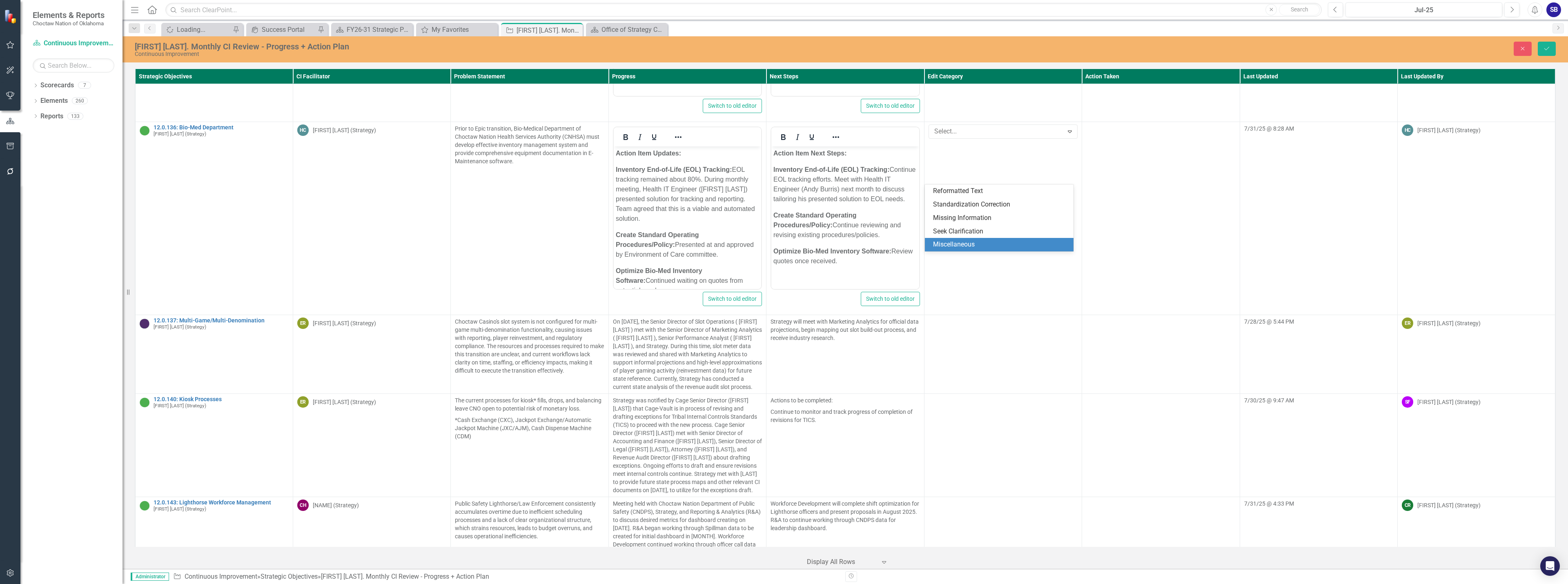 click on "Miscellaneous" at bounding box center (1001, 244) 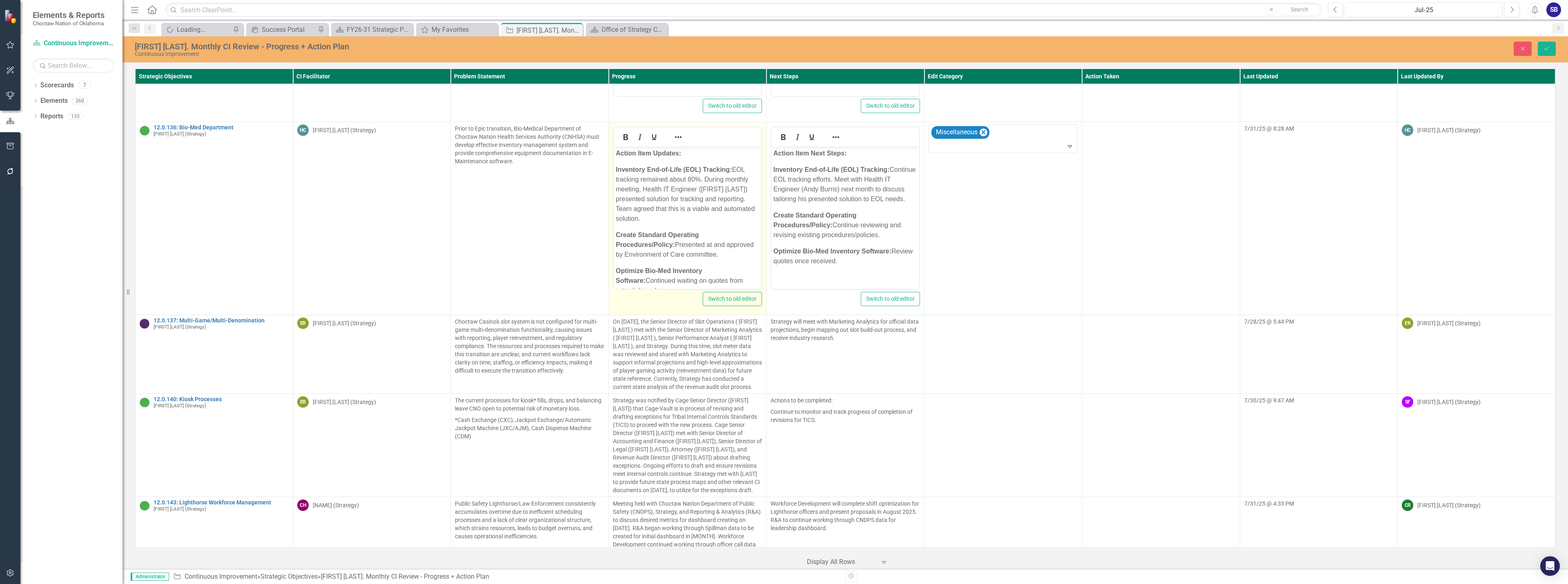 click on "Inventory End-of-Life (EOL) Tracking:  EOL tracking remained about 80%. During monthly meeting, Health IT Engineer (Andy Burris) presented solution for tracking and reporting. Team agreed that this is a viable and automated solution." at bounding box center [687, 194] 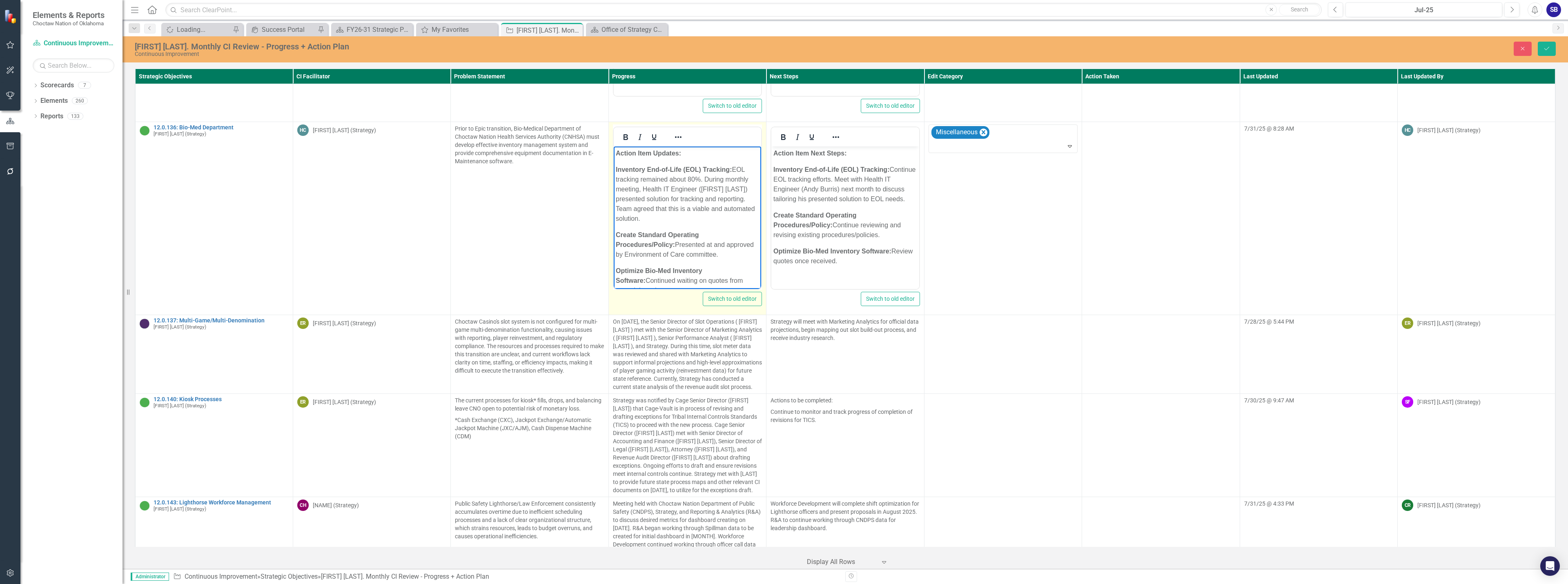 click on "Inventory End-of-Life (EOL) Tracking:  EOL tracking remained about 80%. During monthly meeting, Health IT Engineer (Andy Burris) presented solution for tracking and reporting. Team agreed that this is a viable and automated solution." at bounding box center [687, 194] 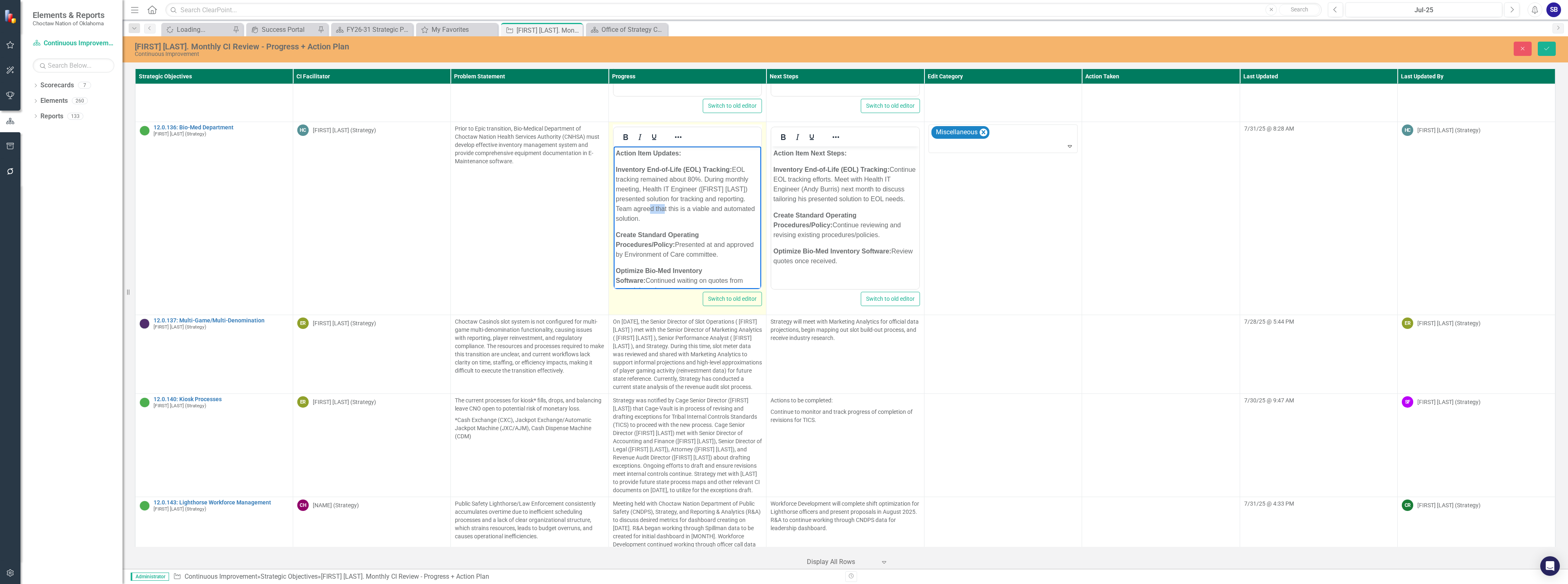 click on "Inventory End-of-Life (EOL) Tracking:  EOL tracking remained about 80%. During monthly meeting, Health IT Engineer (Andy Burris) presented solution for tracking and reporting. Team agreed that this is a viable and automated solution." at bounding box center [687, 194] 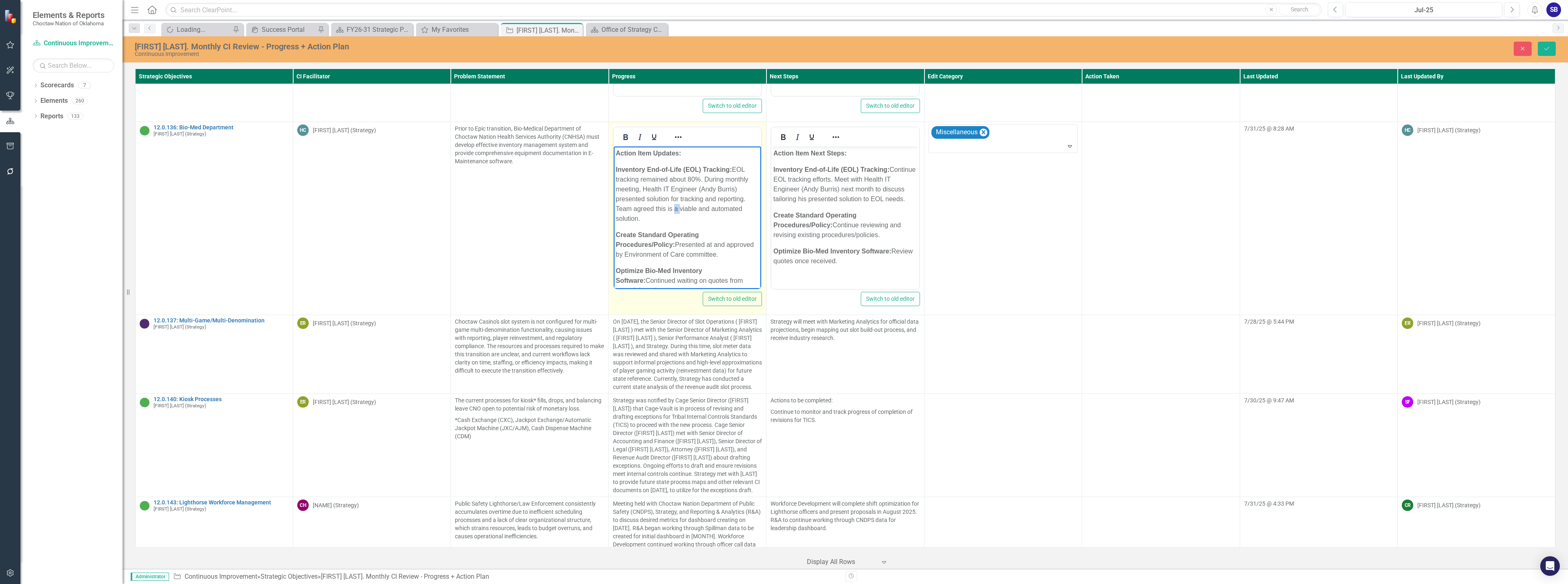 drag, startPoint x: 677, startPoint y: 211, endPoint x: 673, endPoint y: 209, distance: 4.472136 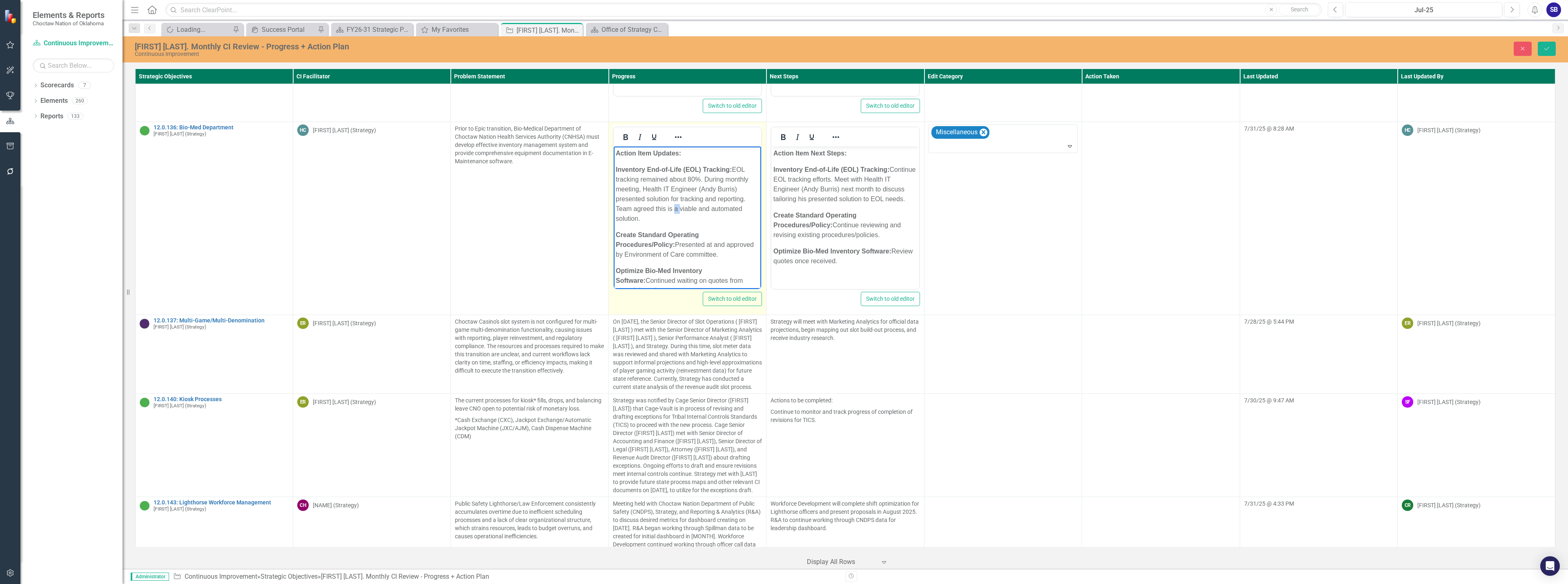 click on "Inventory End-of-Life (EOL) Tracking:  EOL tracking remained about 80%. During monthly meeting, Health IT Engineer (Andy Burris) presented solution for tracking and reporting. Team agreed this is a viable and automated solution." at bounding box center [687, 194] 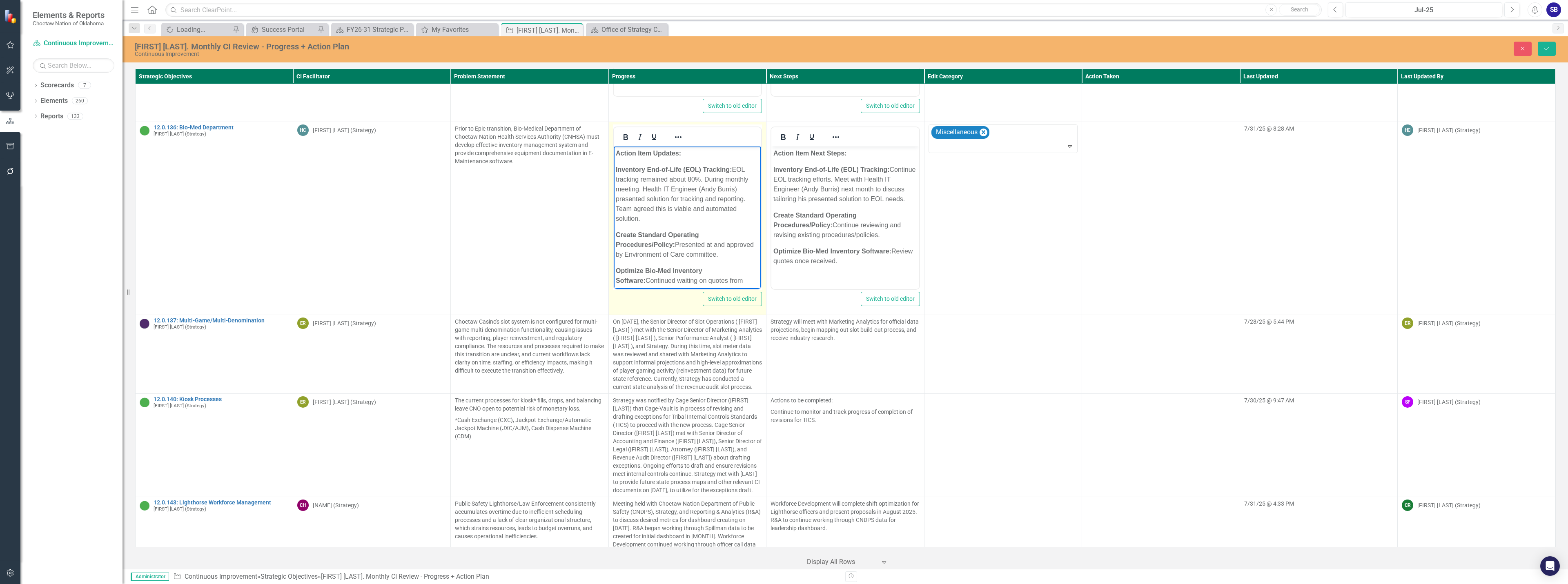 click on "Presented at and approved by Environment of Care committee." at bounding box center [684, 249] 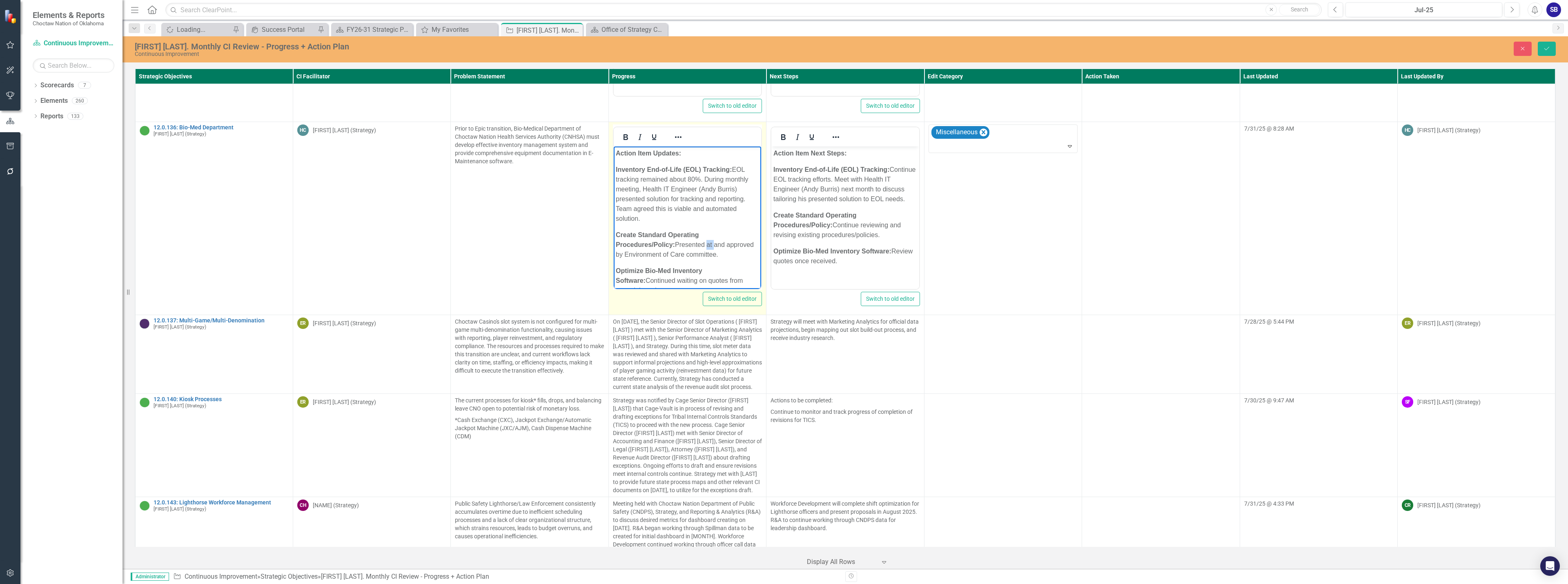 click on "Presented at and approved by Environment of Care committee." at bounding box center (684, 249) 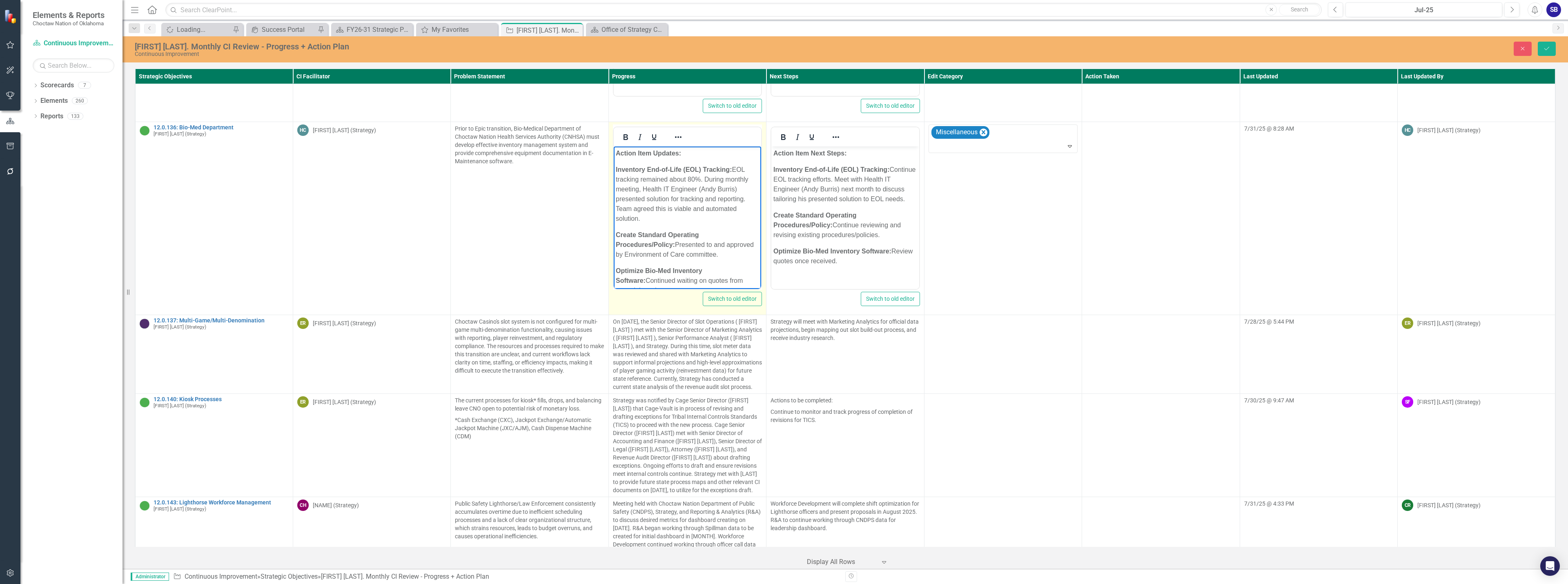 scroll, scrollTop: 15, scrollLeft: 0, axis: vertical 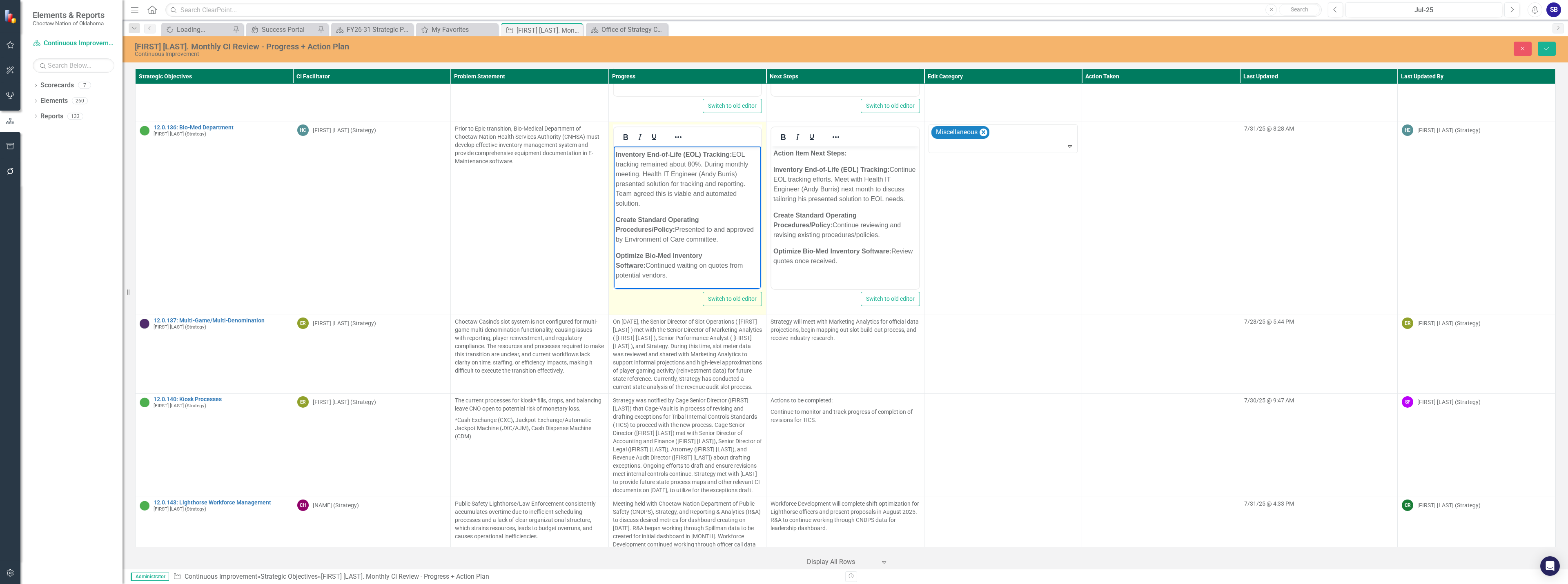 click on "Optimize Bio-Med Inventory Software:  Continued waiting on quotes from potential vendors." at bounding box center [687, 265] 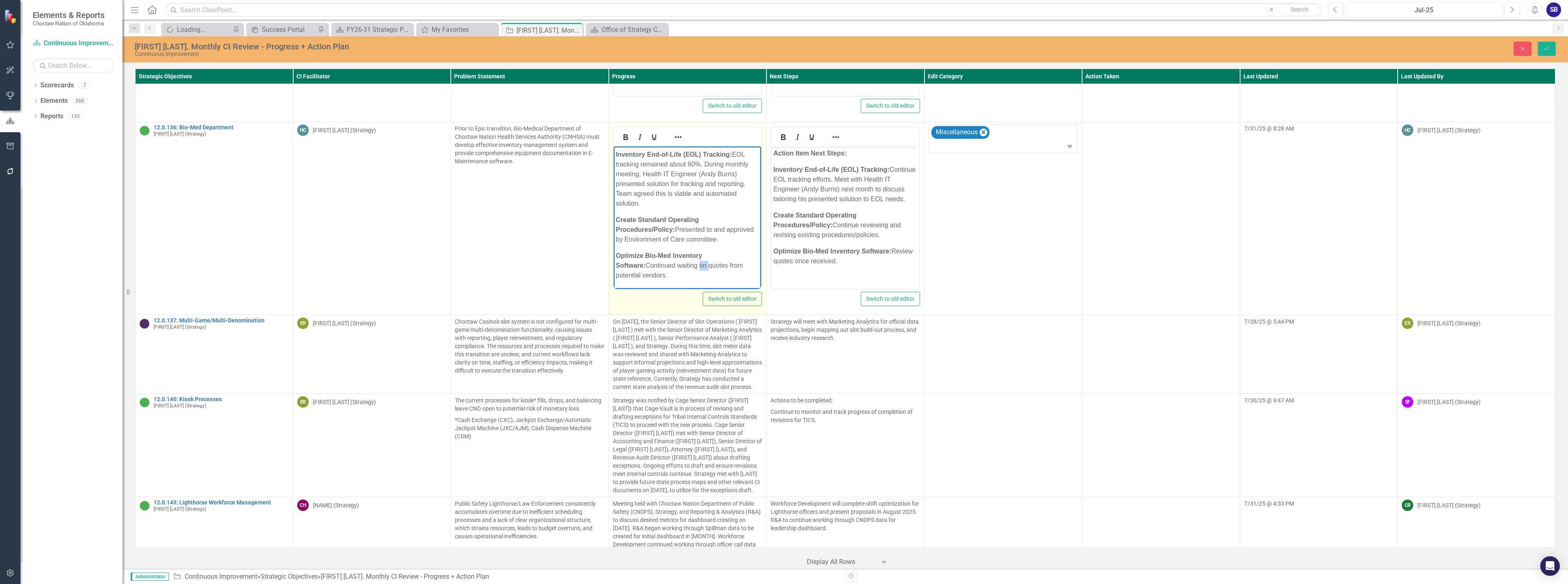 click on "Optimize Bio-Med Inventory Software:  Continued waiting on quotes from potential vendors." at bounding box center (687, 265) 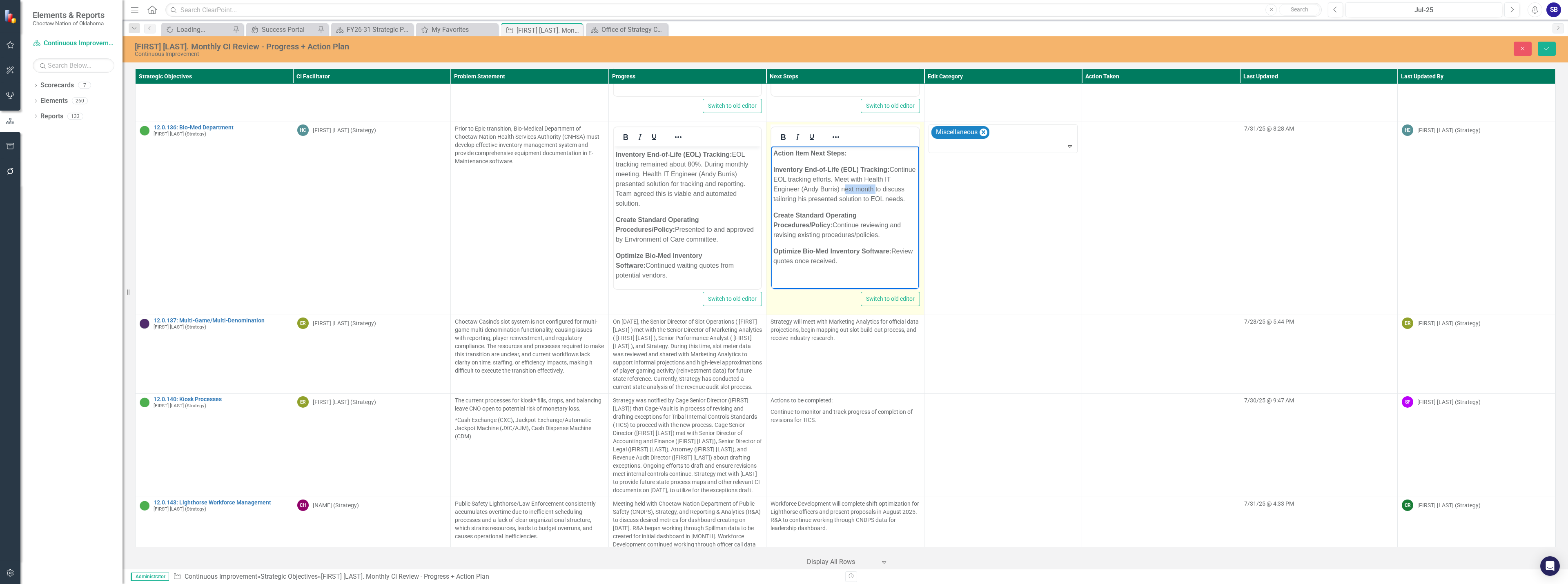 drag, startPoint x: 880, startPoint y: 191, endPoint x: 849, endPoint y: 190, distance: 31.01612 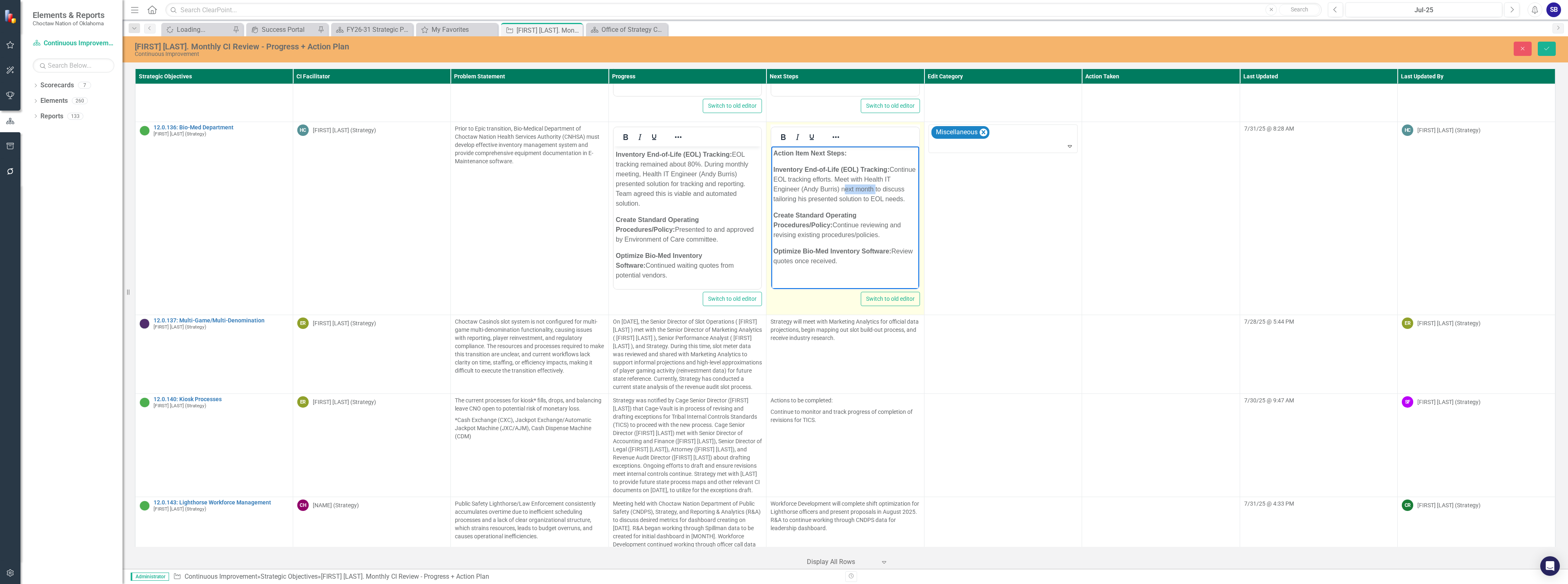 click on "Inventory End-of-Life (EOL) Tracking:  Continue EOL tracking efforts. Meet with Health IT Engineer (Andy Burris) next month to discuss tailoring his presented solution to EOL needs." at bounding box center [845, 184] 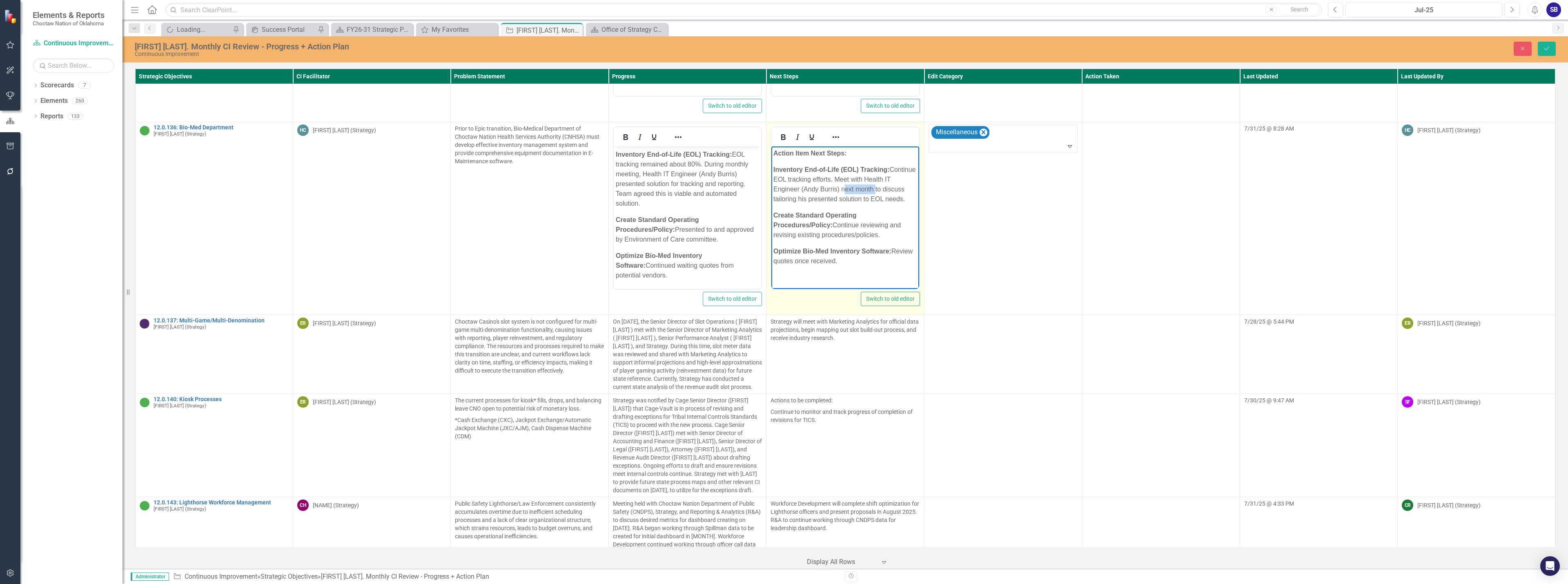 type 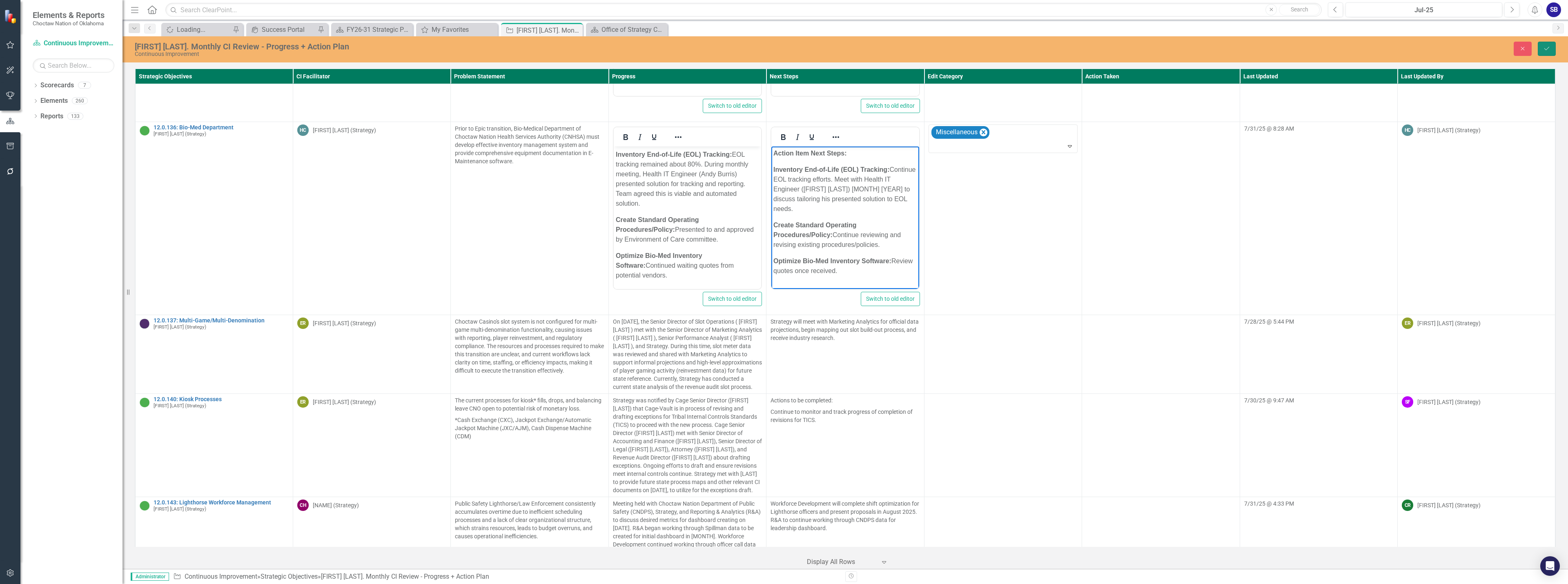click on "Save" at bounding box center [1547, 49] 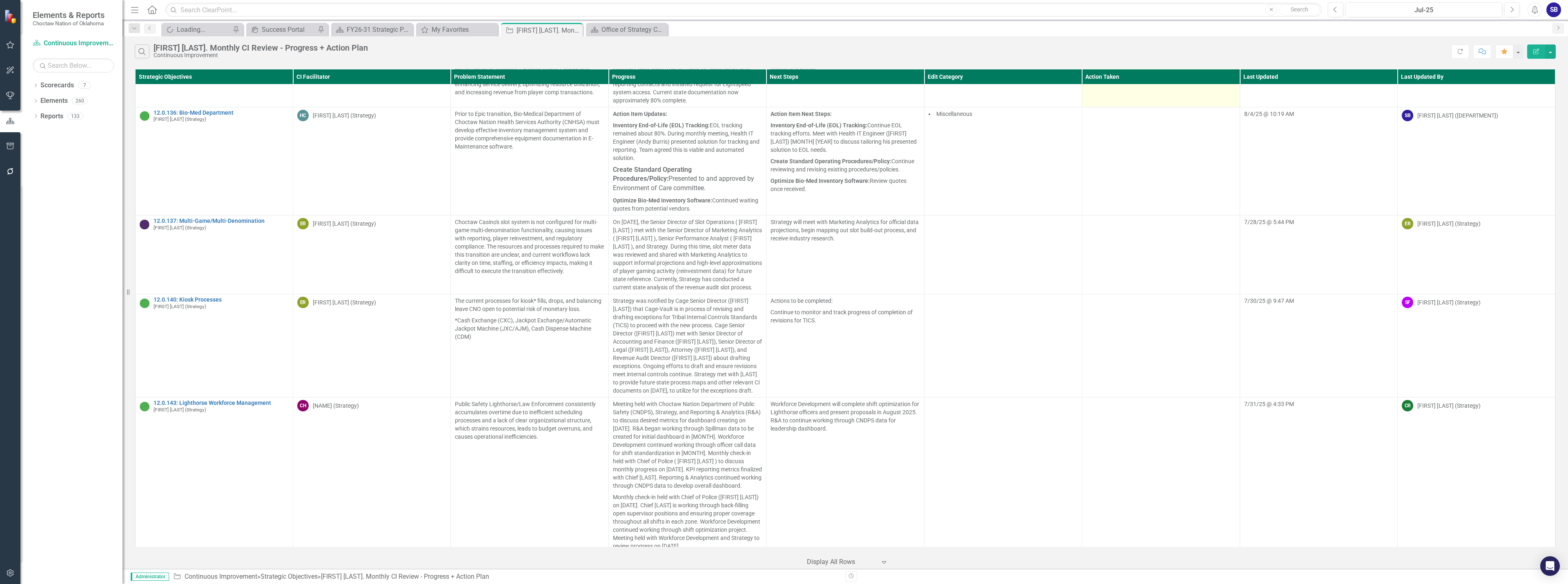 scroll, scrollTop: 2921, scrollLeft: 0, axis: vertical 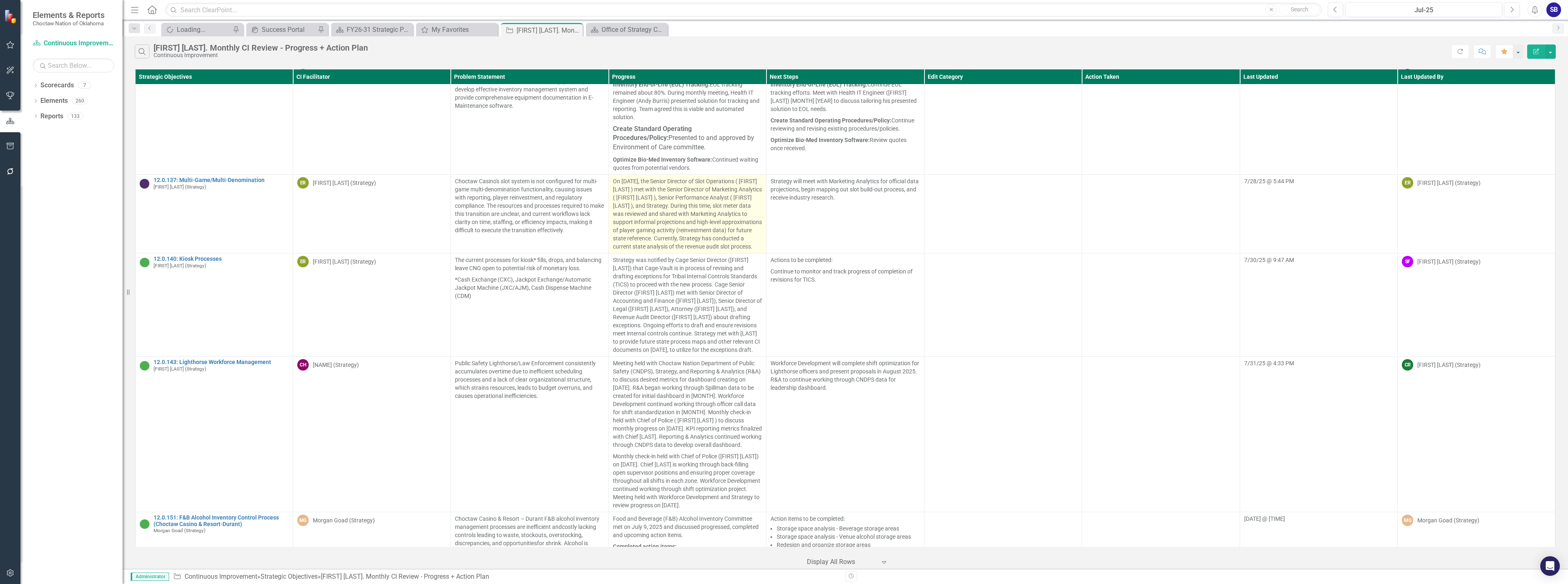click on "On July 25, 2025, the Senior Director of Slot Operations (Skyelar Perkins) met with the Senior Director of Marketing Analytics (Nicole Owens), Senior Performance Analyst (Patrick Henagar), and Strategy. During this time, slot meter data was reviewed and shared with Marketing Analytics to support informal projections and high-level approximations of player gaming activity (reinvestment data) for future state reference. Currently, Strategy has conducted a current state analysis of the revenue audit slot process." at bounding box center (687, 214) 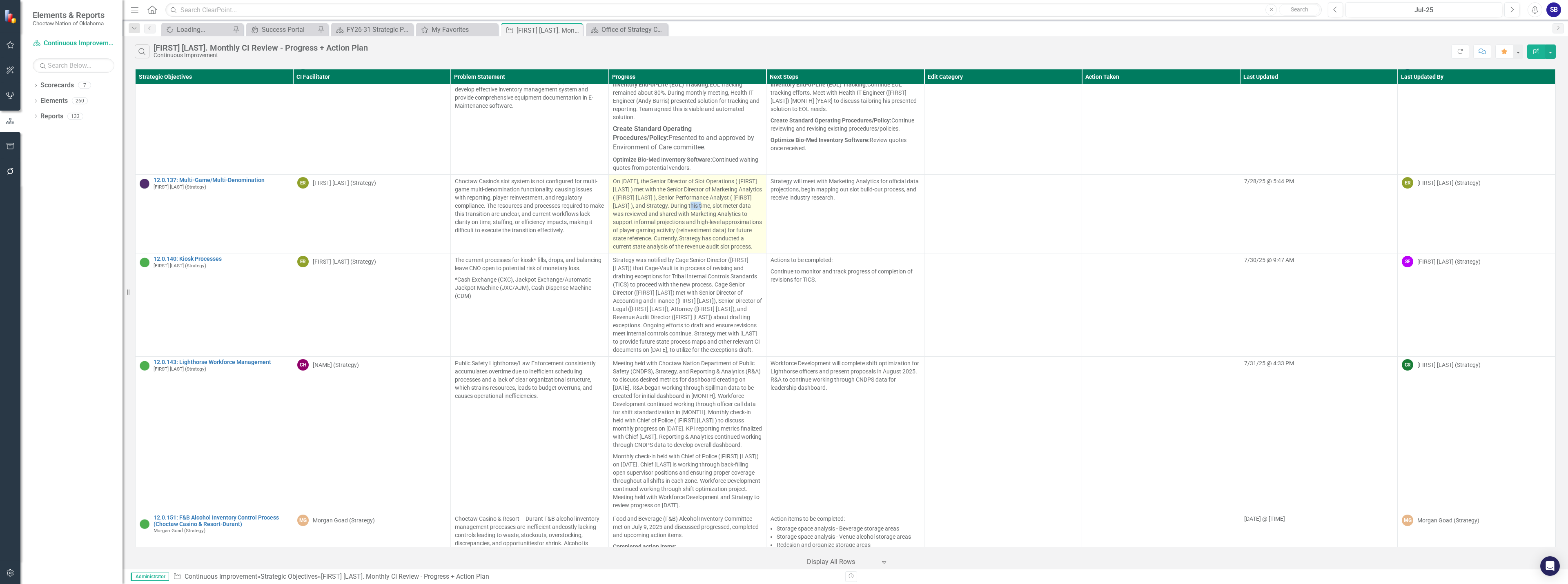click on "On July 25, 2025, the Senior Director of Slot Operations (Skyelar Perkins) met with the Senior Director of Marketing Analytics (Nicole Owens), Senior Performance Analyst (Patrick Henagar), and Strategy. During this time, slot meter data was reviewed and shared with Marketing Analytics to support informal projections and high-level approximations of player gaming activity (reinvestment data) for future state reference. Currently, Strategy has conducted a current state analysis of the revenue audit slot process." at bounding box center (687, 214) 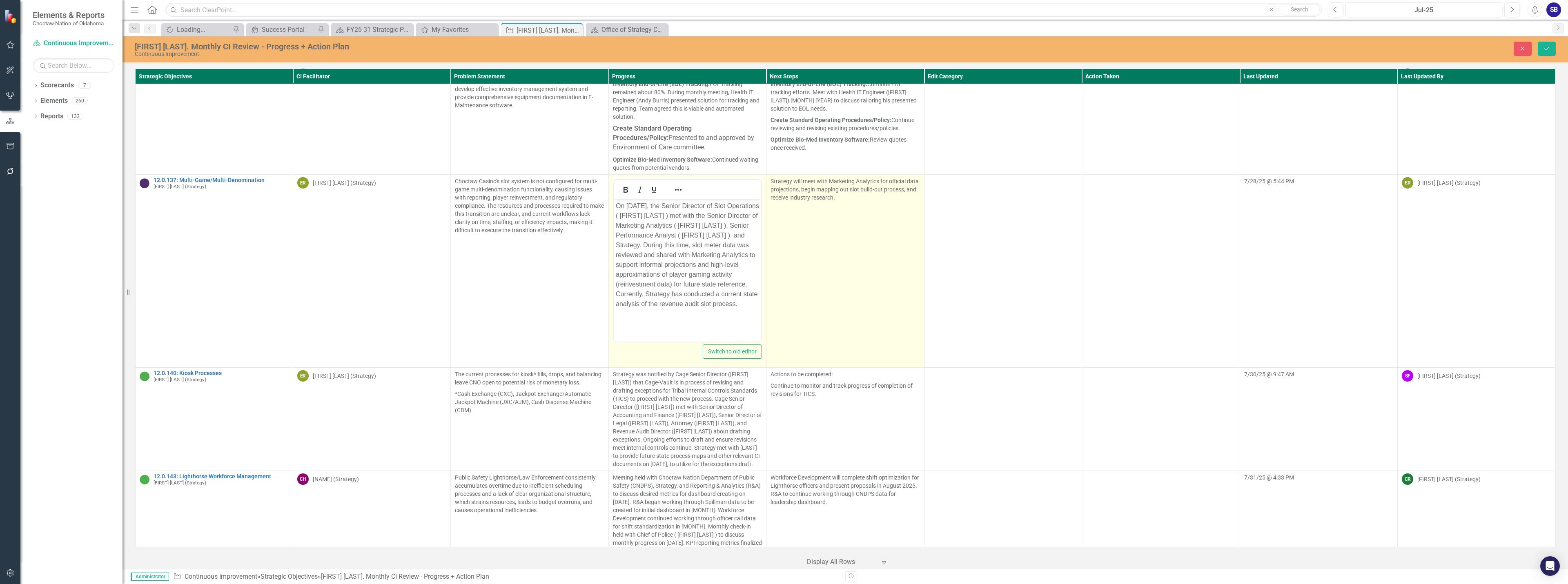 scroll, scrollTop: 0, scrollLeft: 0, axis: both 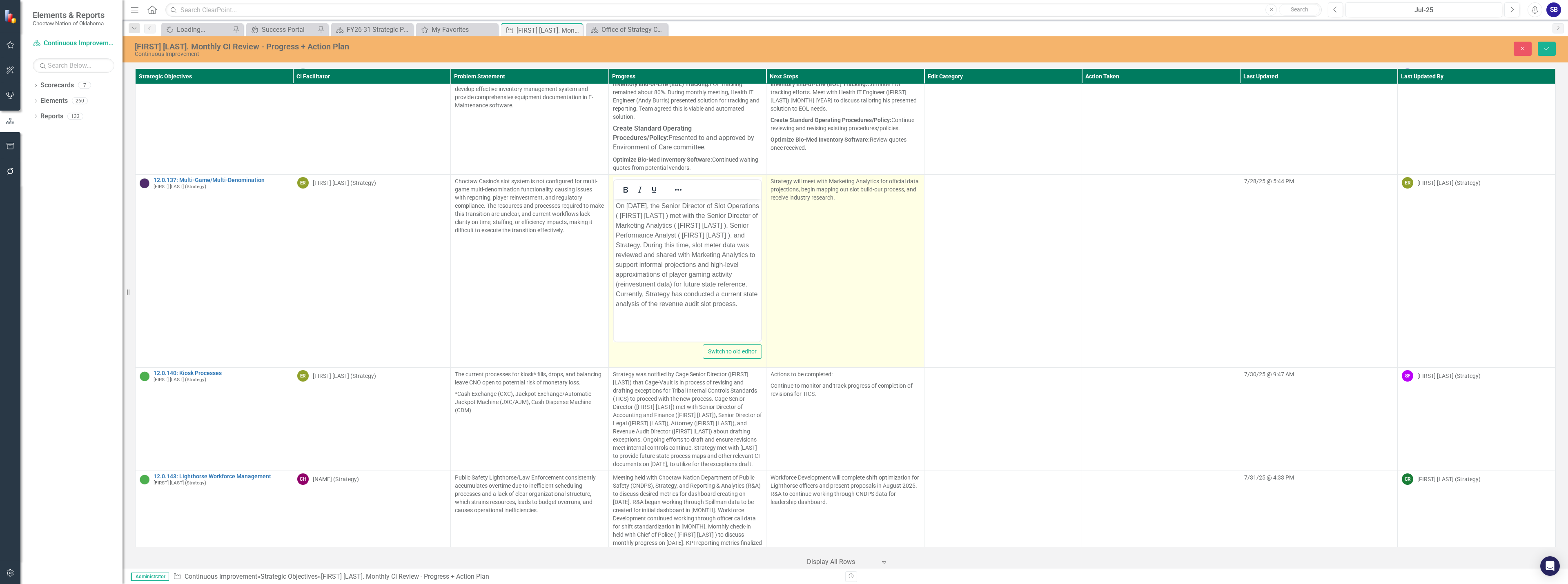 click on "Strategy will meet with Marketing Analytics for official data projections, begin mapping out slot build-out process, and receive industry research." at bounding box center (845, 271) 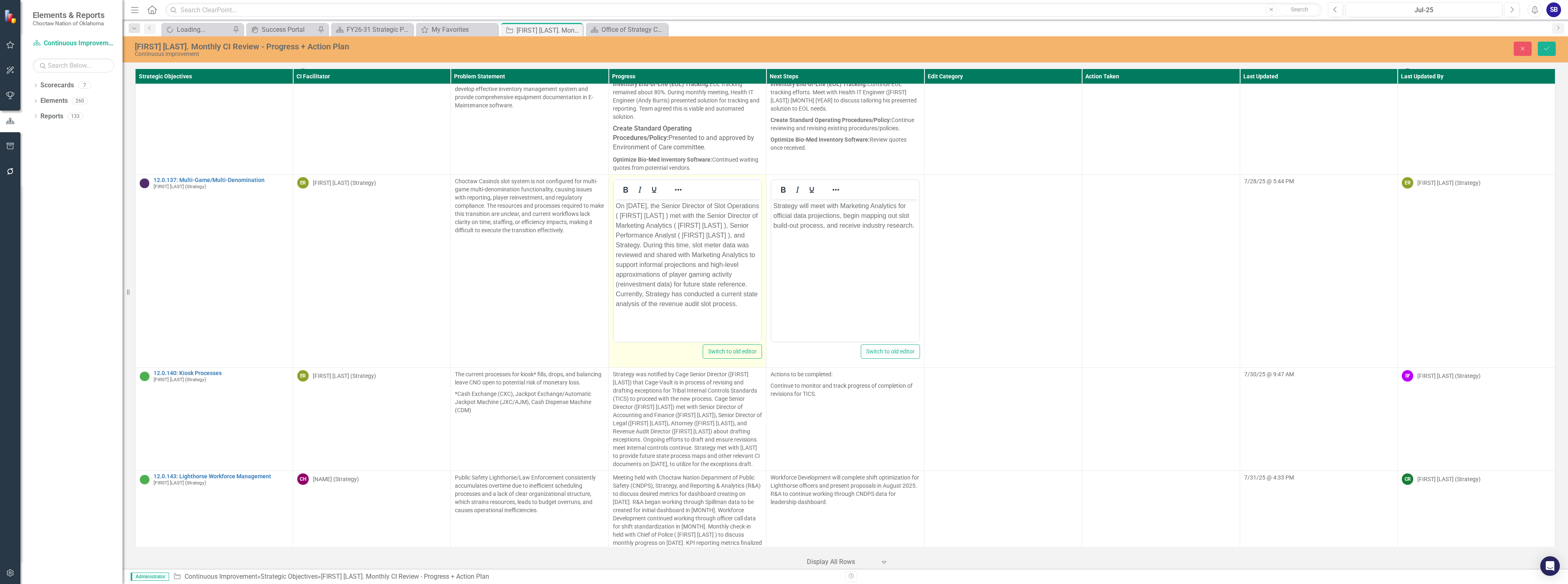 scroll, scrollTop: 0, scrollLeft: 0, axis: both 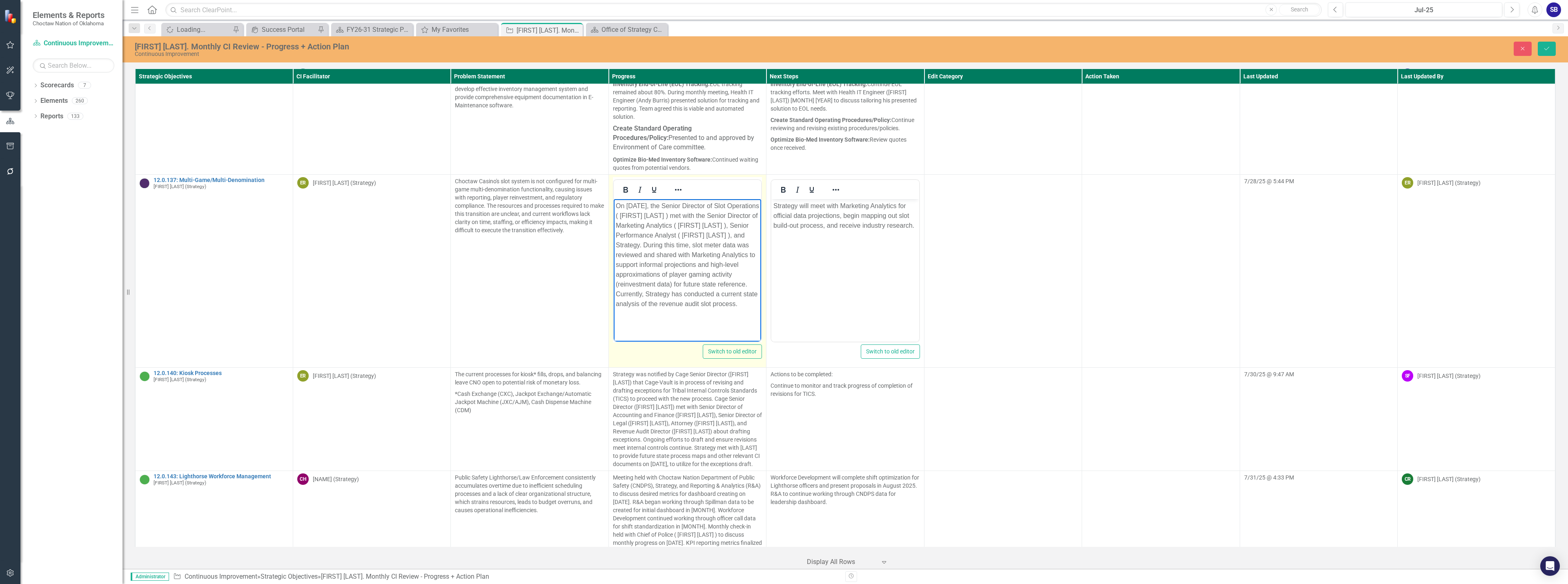 click on "On July 25, 2025, the Senior Director of Slot Operations (Skyelar Perkins) met with the Senior Director of Marketing Analytics (Nicole Owens), Senior Performance Analyst (Patrick Henagar), and Strategy. During this time, slot meter data was reviewed and shared with Marketing Analytics to support informal projections and high-level approximations of player gaming activity (reinvestment data) for future state reference. Currently, Strategy has conducted a current state analysis of the revenue audit slot process." at bounding box center (687, 255) 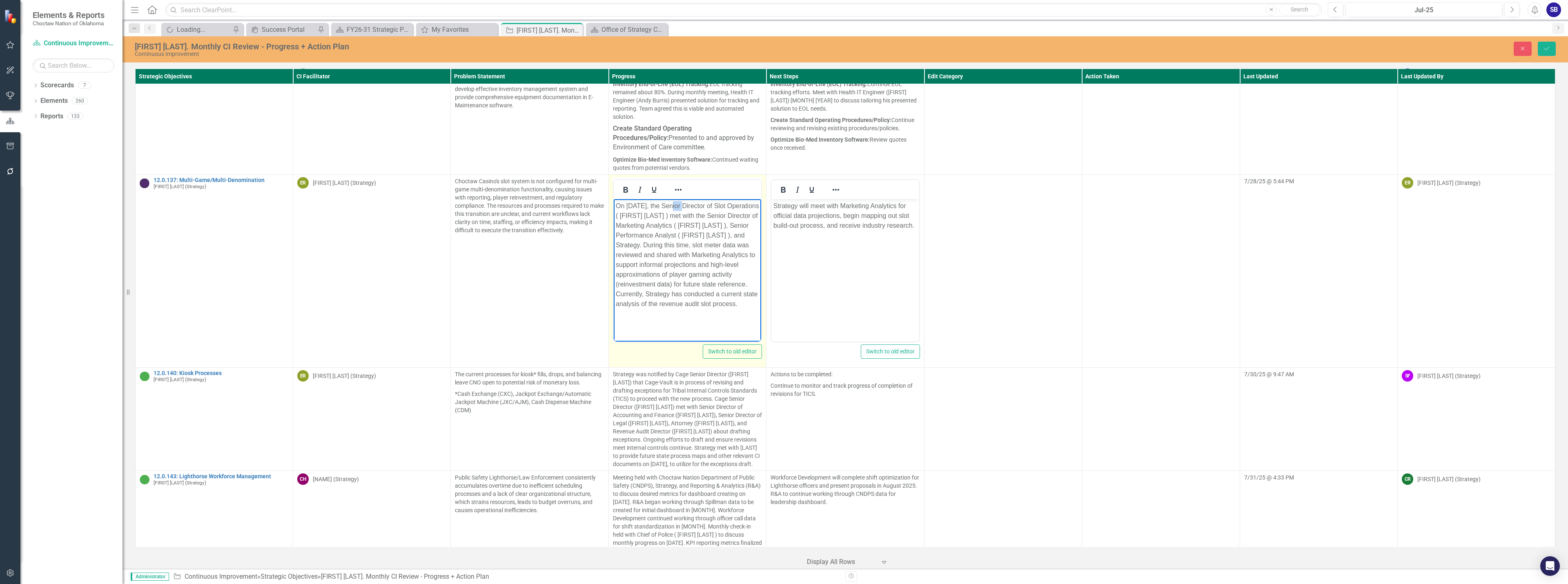 click on "On July 25, 2025, the Senior Director of Slot Operations (Skyelar Perkins) met with the Senior Director of Marketing Analytics (Nicole Owens), Senior Performance Analyst (Patrick Henagar), and Strategy. During this time, slot meter data was reviewed and shared with Marketing Analytics to support informal projections and high-level approximations of player gaming activity (reinvestment data) for future state reference. Currently, Strategy has conducted a current state analysis of the revenue audit slot process." at bounding box center [687, 255] 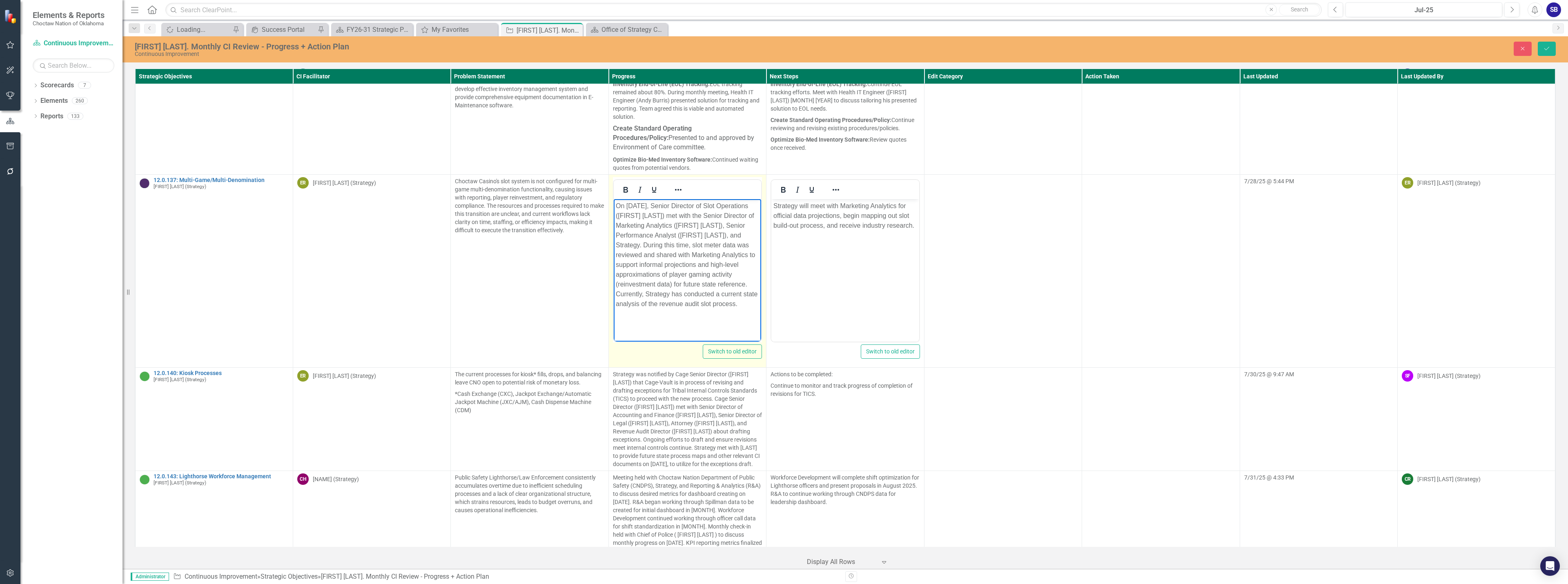 click on "On July 25, 2025, Senior Director of Slot Operations (Skyelar Perkins) met with the Senior Director of Marketing Analytics (Nicole Owens), Senior Performance Analyst (Patrick Henagar), and Strategy. During this time, slot meter data was reviewed and shared with Marketing Analytics to support informal projections and high-level approximations of player gaming activity (reinvestment data) for future state reference. Currently, Strategy has conducted a current state analysis of the revenue audit slot process." at bounding box center [687, 255] 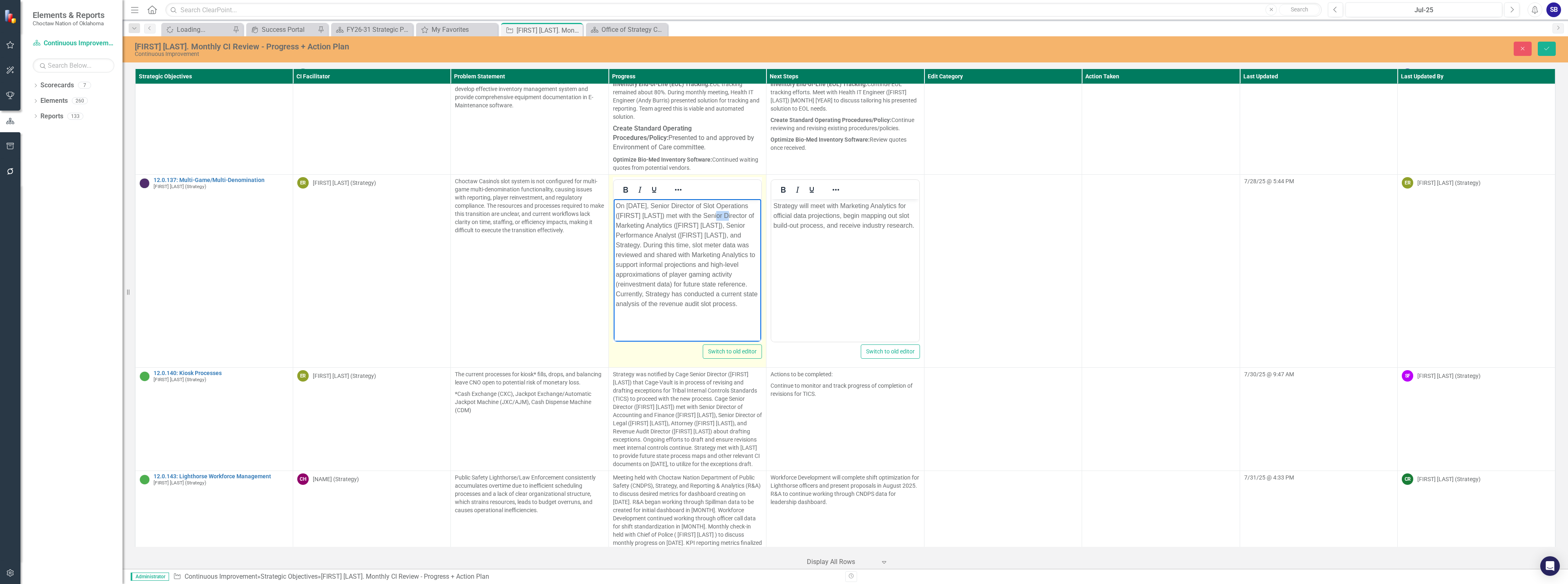 click on "On July 25, 2025, Senior Director of Slot Operations (Skyelar Perkins) met with the Senior Director of Marketing Analytics (Nicole Owens), Senior Performance Analyst (Patrick Henagar), and Strategy. During this time, slot meter data was reviewed and shared with Marketing Analytics to support informal projections and high-level approximations of player gaming activity (reinvestment data) for future state reference. Currently, Strategy has conducted a current state analysis of the revenue audit slot process." at bounding box center [687, 255] 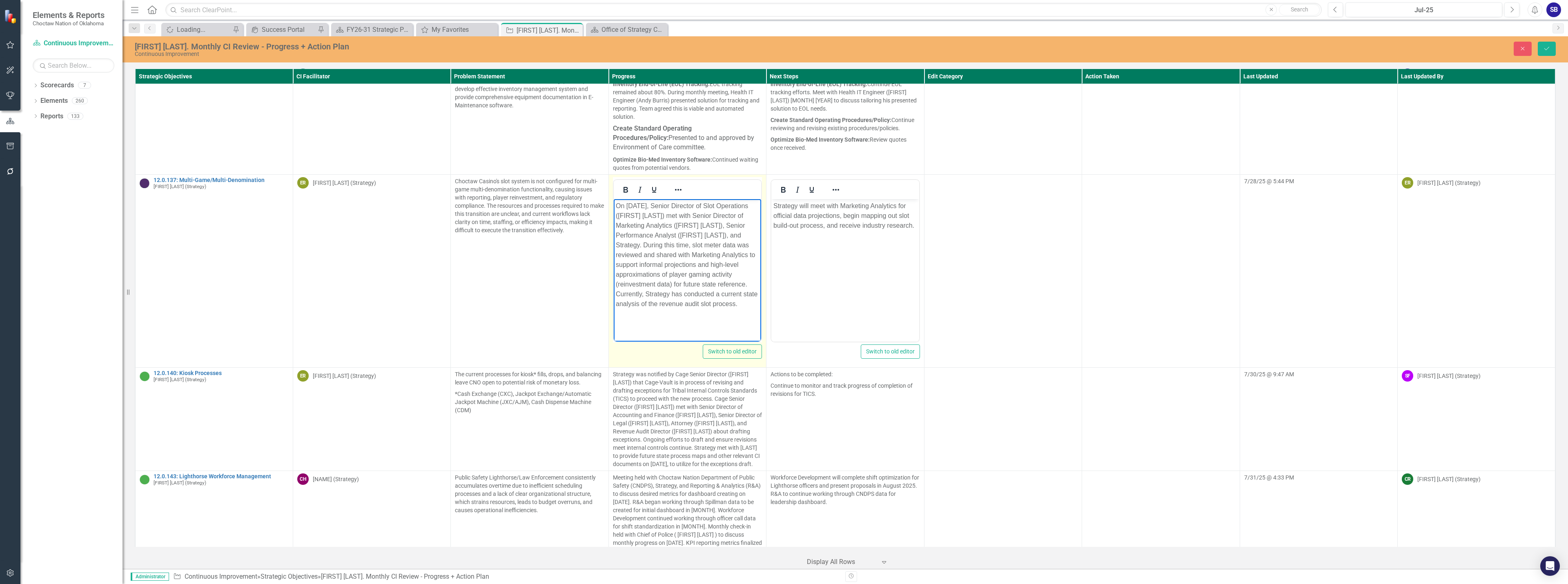 click on "On July 25, 2025, Senior Director of Slot Operations (Skyelar Perkins) met with Senior Director of Marketing Analytics (Nicole Owens), Senior Performance Analyst (Patrick Henagar), and Strategy. During this time, slot meter data was reviewed and shared with Marketing Analytics to support informal projections and high-level approximations of player gaming activity (reinvestment data) for future state reference. Currently, Strategy has conducted a current state analysis of the revenue audit slot process." at bounding box center (687, 255) 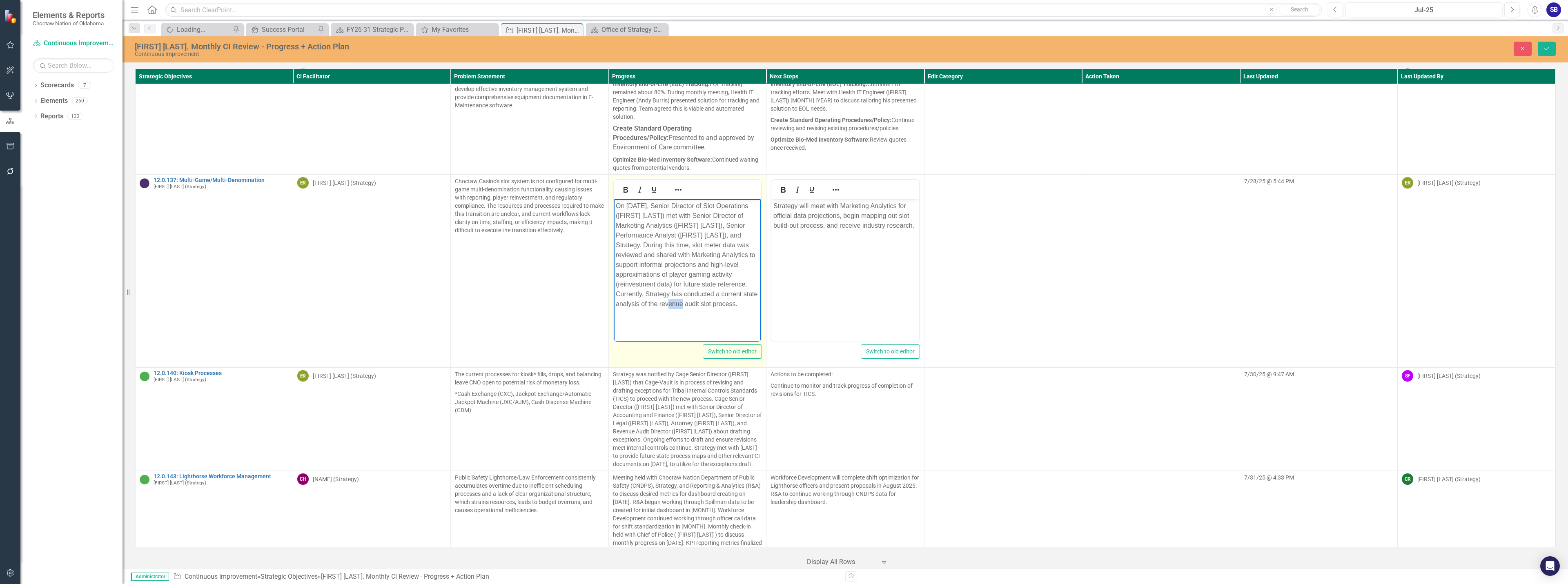 click on "On July 25, 2025, Senior Director of Slot Operations (Skyelar Perkins) met with Senior Director of Marketing Analytics (Nicole Owens), Senior Performance Analyst (Patrick Henagar), and Strategy. During this time, slot meter data was reviewed and shared with Marketing Analytics to support informal projections and high-level approximations of player gaming activity (reinvestment data) for future state reference. Currently, Strategy has conducted a current state analysis of the revenue audit slot process." at bounding box center (687, 255) 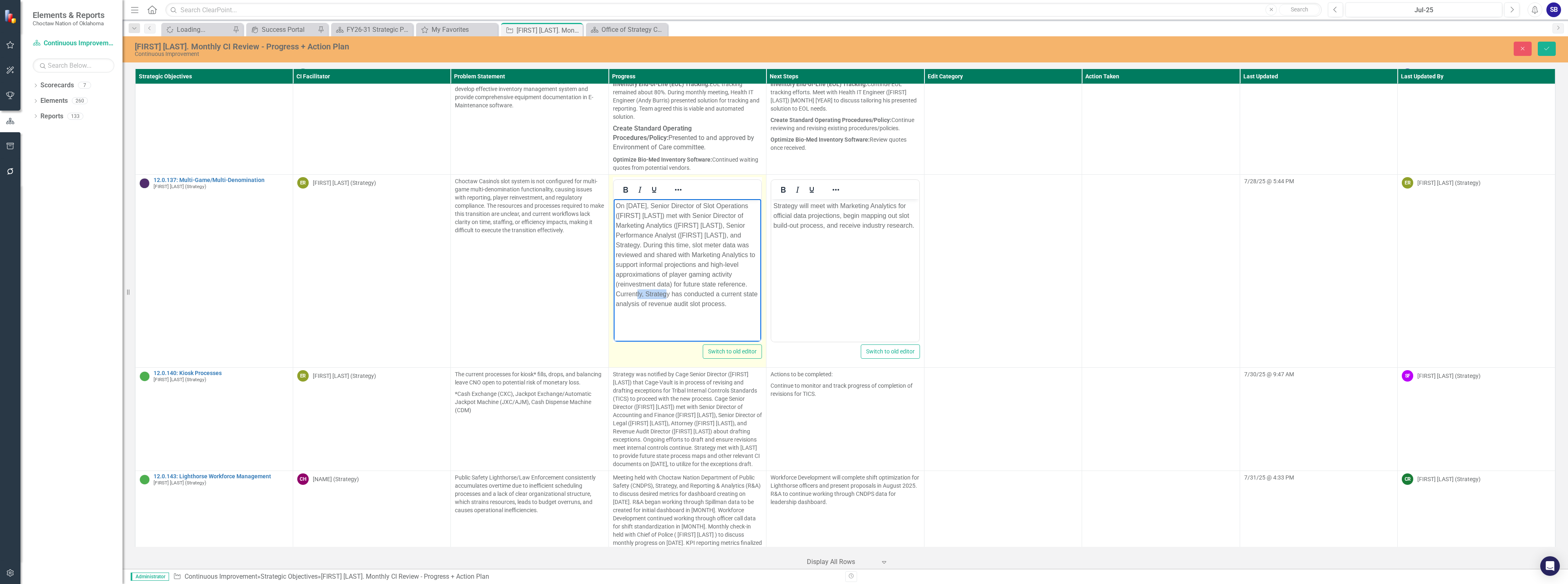 drag, startPoint x: 676, startPoint y: 294, endPoint x: 648, endPoint y: 297, distance: 28.16026 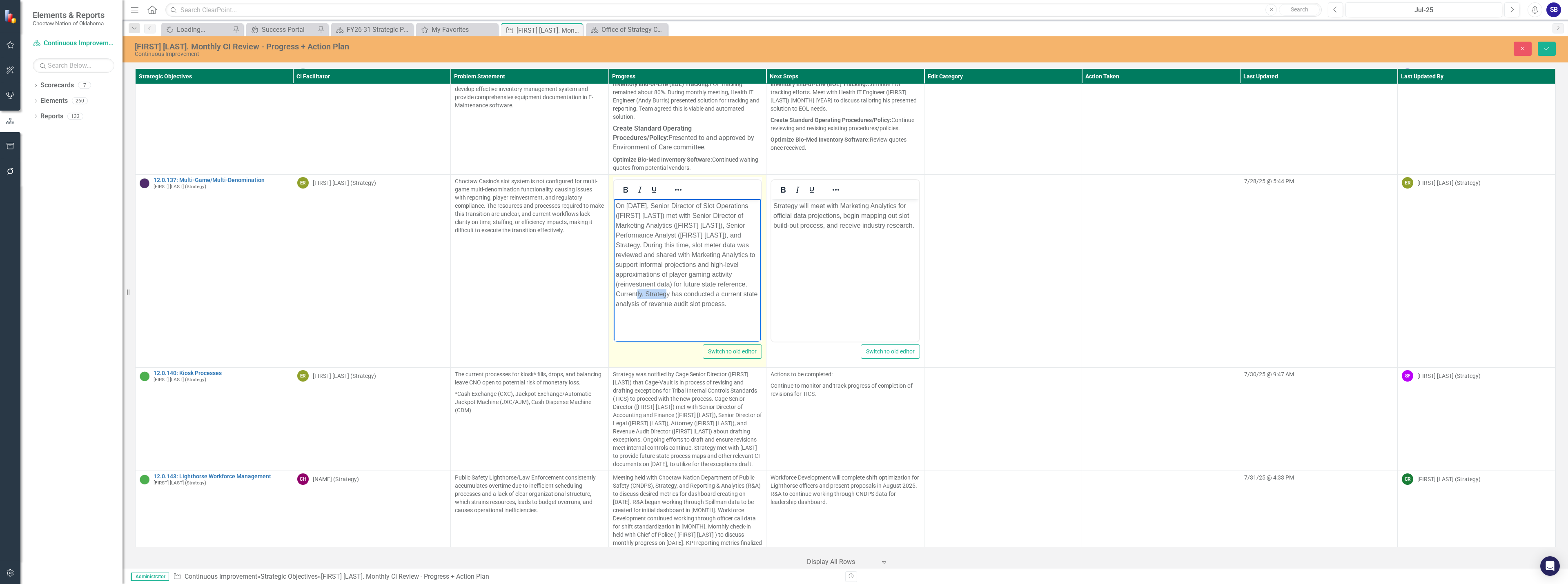 click on "On July 25, 2025, Senior Director of Slot Operations (Skyelar Perkins) met with Senior Director of Marketing Analytics (Nicole Owens), Senior Performance Analyst (Patrick Henagar), and Strategy. During this time, slot meter data was reviewed and shared with Marketing Analytics to support informal projections and high-level approximations of player gaming activity (reinvestment data) for future state reference. Currently, Strategy has conducted a current state analysis of revenue audit slot process." at bounding box center [687, 255] 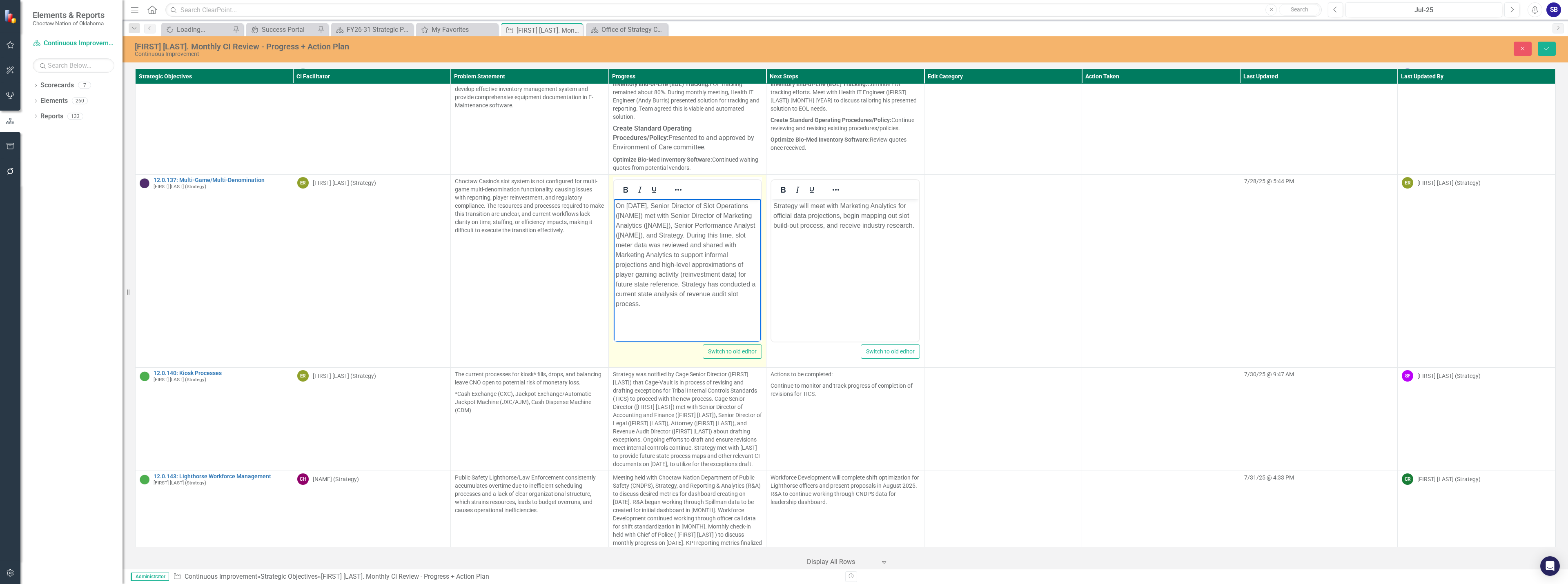 click on "On July 25, 2025, Senior Director of Slot Operations (Skyelar Perkins) met with Senior Director of Marketing Analytics (Nicole Owens), Senior Performance Analyst (Patrick Henagar), and Strategy. During this time, slot meter data was reviewed and shared with Marketing Analytics to support informal projections and high-level approximations of player gaming activity (reinvestment data) for future state reference. Strategy has conducted a current state analysis of revenue audit slot process." at bounding box center (687, 255) 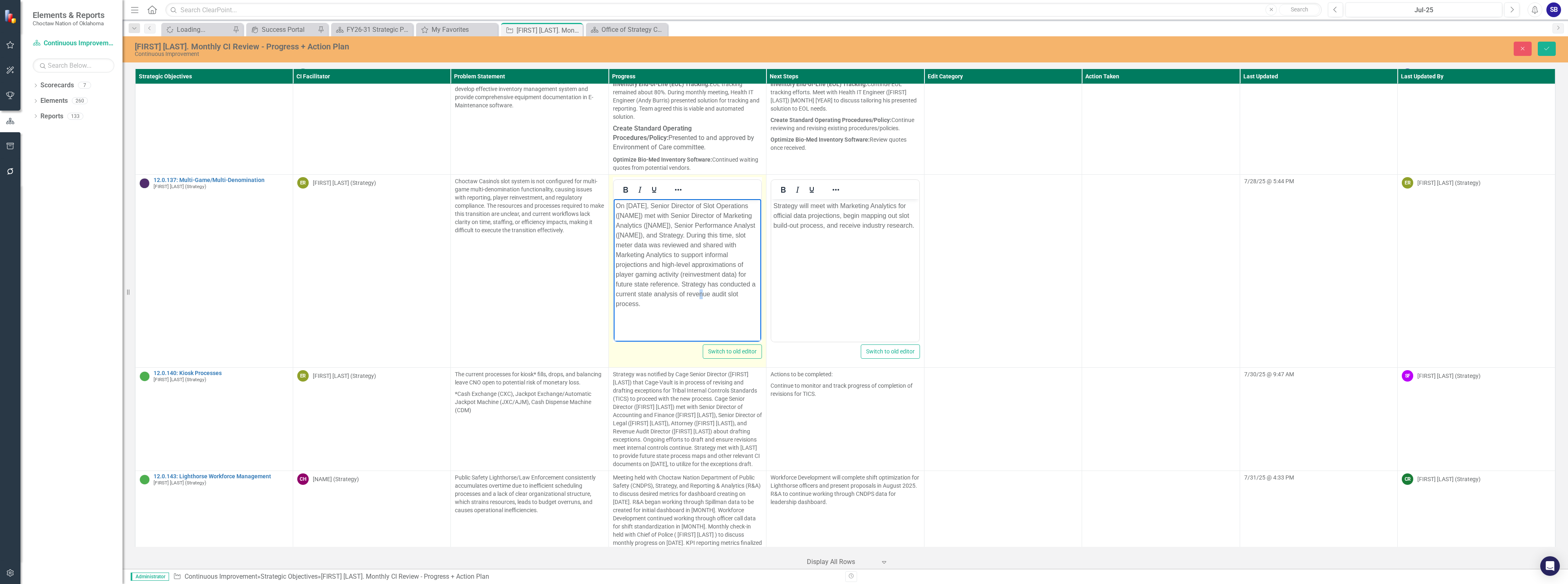 click on "On July 25, 2025, Senior Director of Slot Operations (Skyelar Perkins) met with Senior Director of Marketing Analytics (Nicole Owens), Senior Performance Analyst (Patrick Henagar), and Strategy. During this time, slot meter data was reviewed and shared with Marketing Analytics to support informal projections and high-level approximations of player gaming activity (reinvestment data) for future state reference. Strategy has conducted a current state analysis of revenue audit slot process." at bounding box center [687, 255] 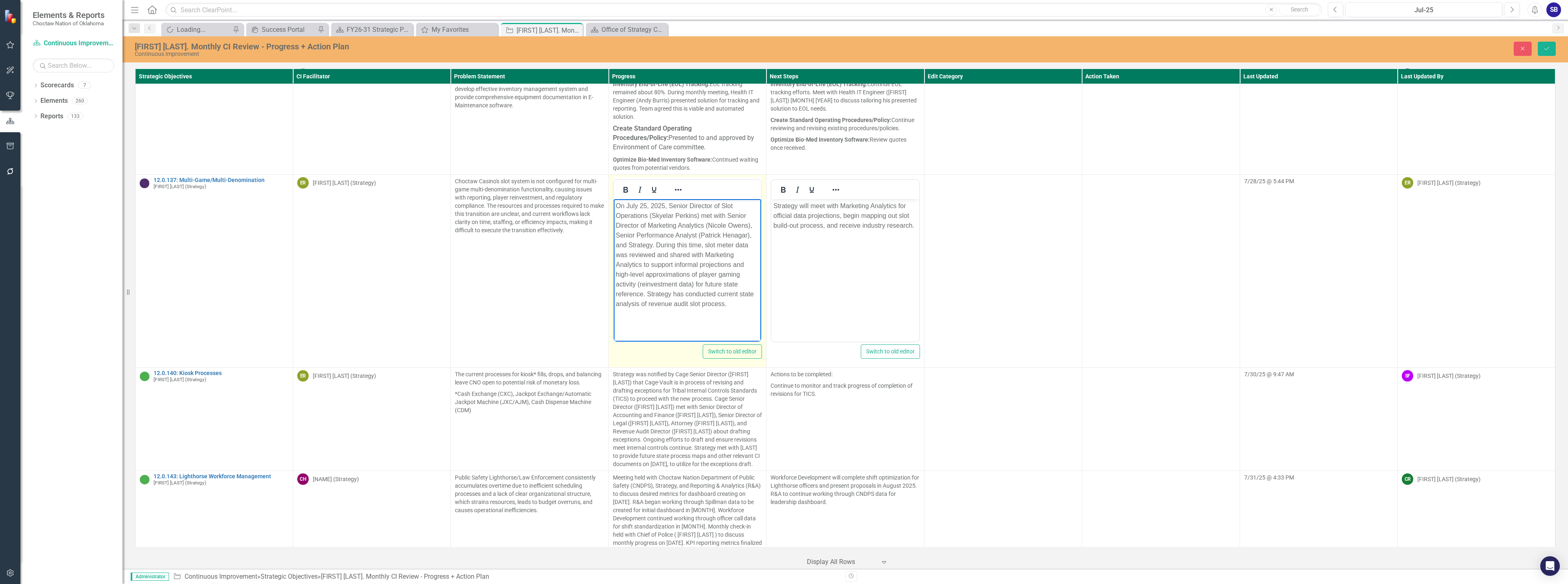 click on "On [DATE], Senior Director of Slot Operations ([PERSON]) met with Senior Director of Marketing Analytics ([PERSON]), Senior Performance Analyst ([PERSON]), and Strategy. During this time, slot meter data was reviewed and shared with Marketing Analytics to support informal projections and high-level approximations of player gaming activity (reinvestment data) for future state reference. Strategy has conducted current state analysis of revenue audit slot process." at bounding box center (687, 255) 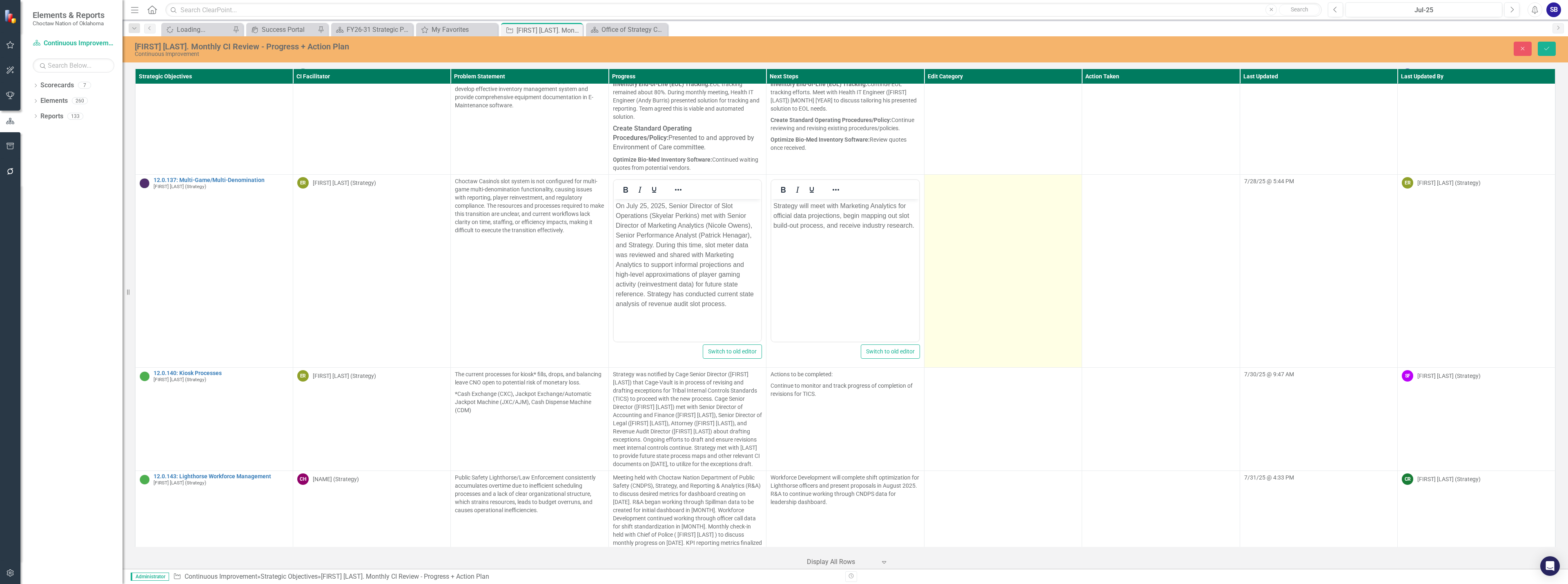 click at bounding box center [1003, 271] 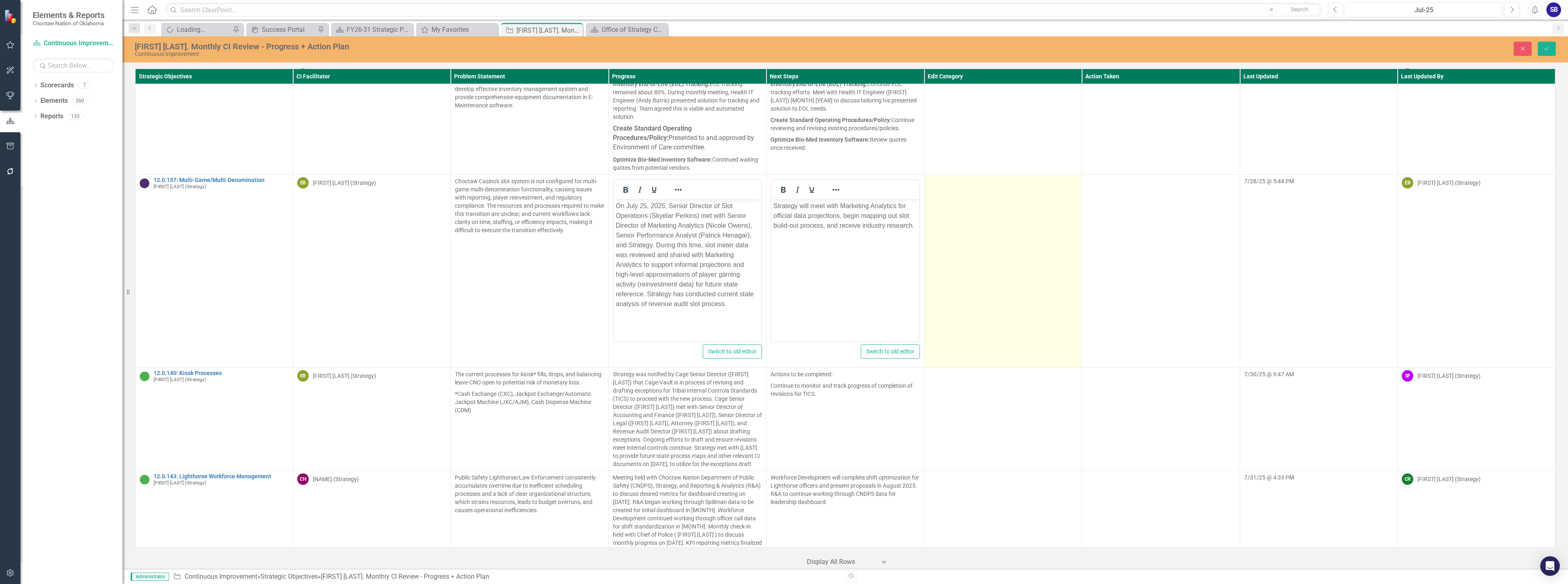 click at bounding box center [1003, 271] 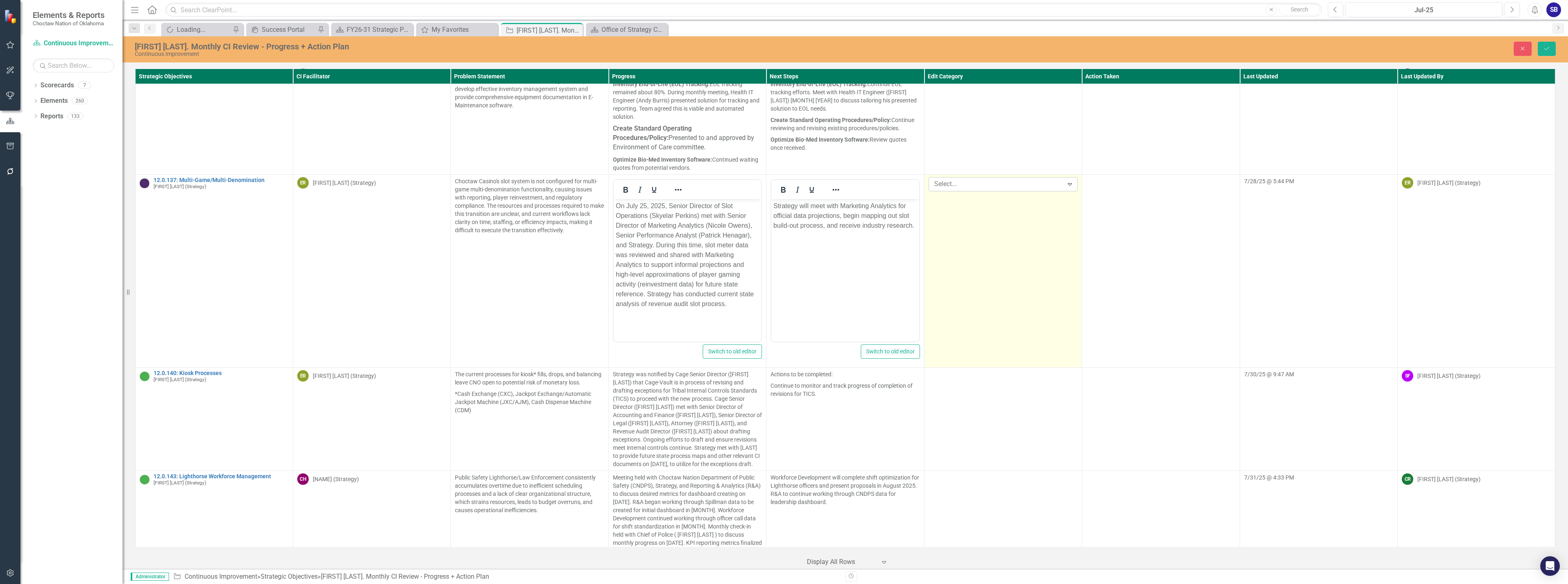 click at bounding box center [997, 184] 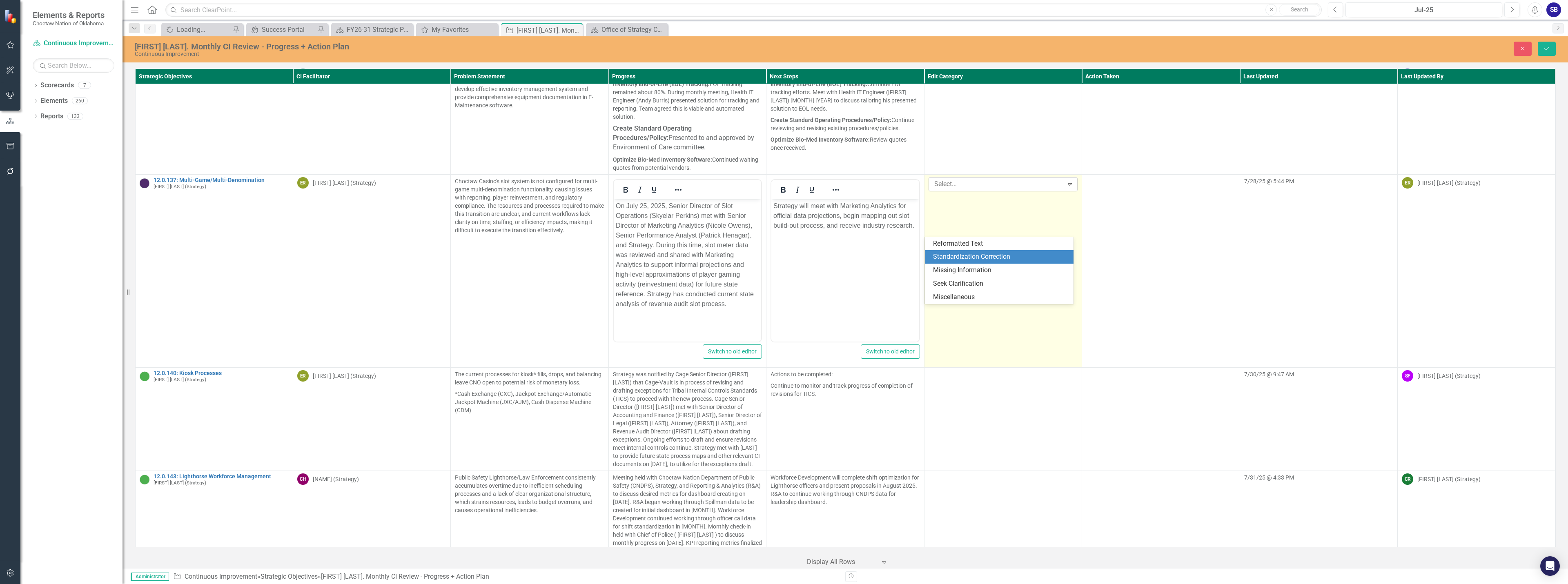 drag, startPoint x: 976, startPoint y: 255, endPoint x: 983, endPoint y: 241, distance: 15.652476 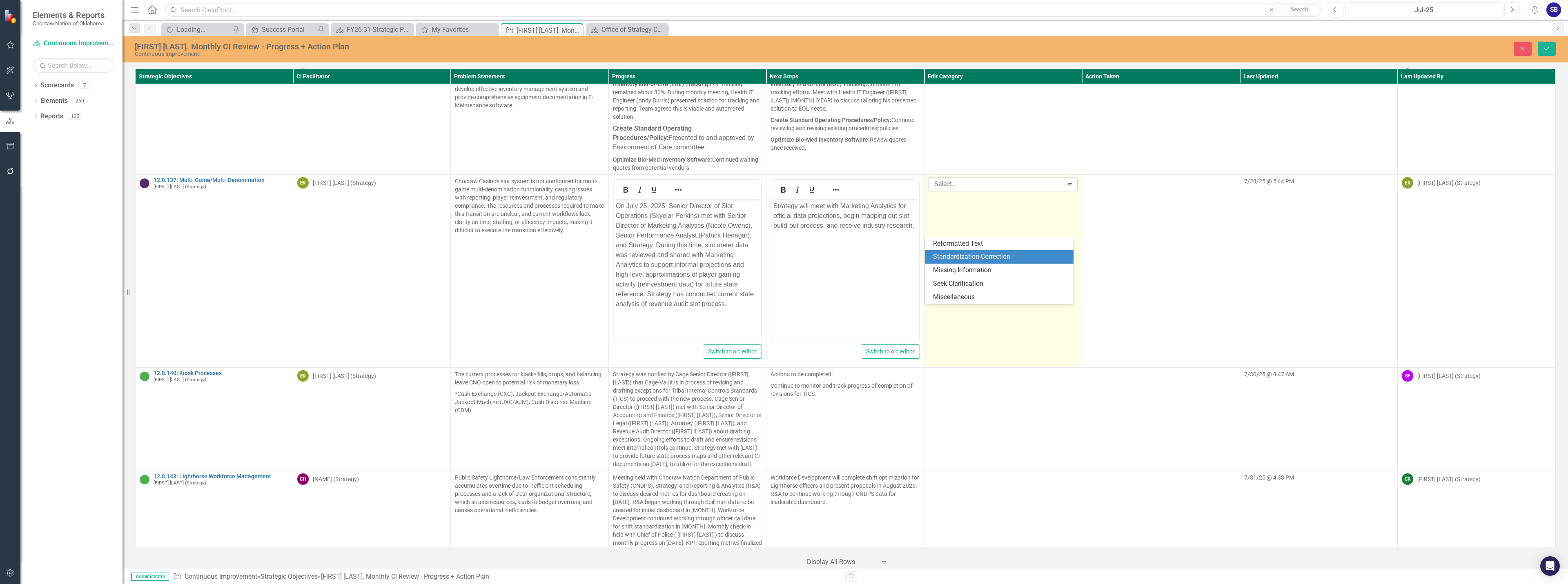 click on "Standardization Correction" at bounding box center [1001, 257] 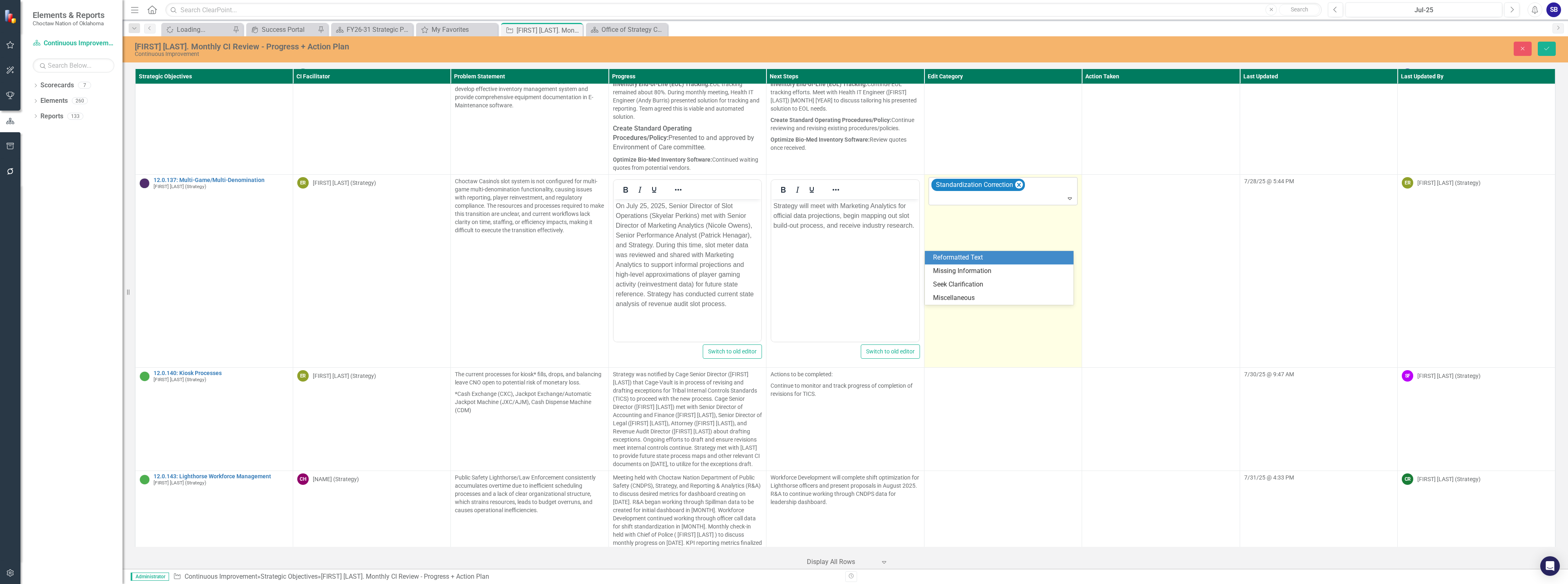click at bounding box center (1004, 198) 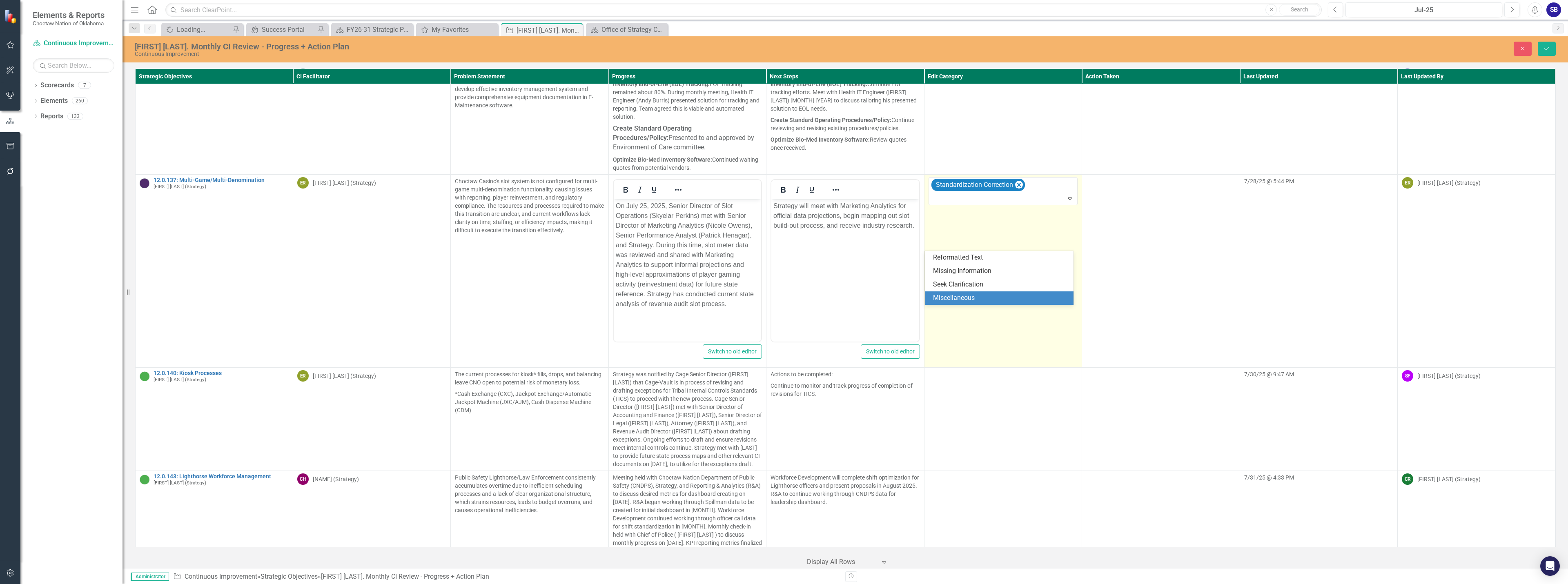 click on "Miscellaneous" at bounding box center [1001, 298] 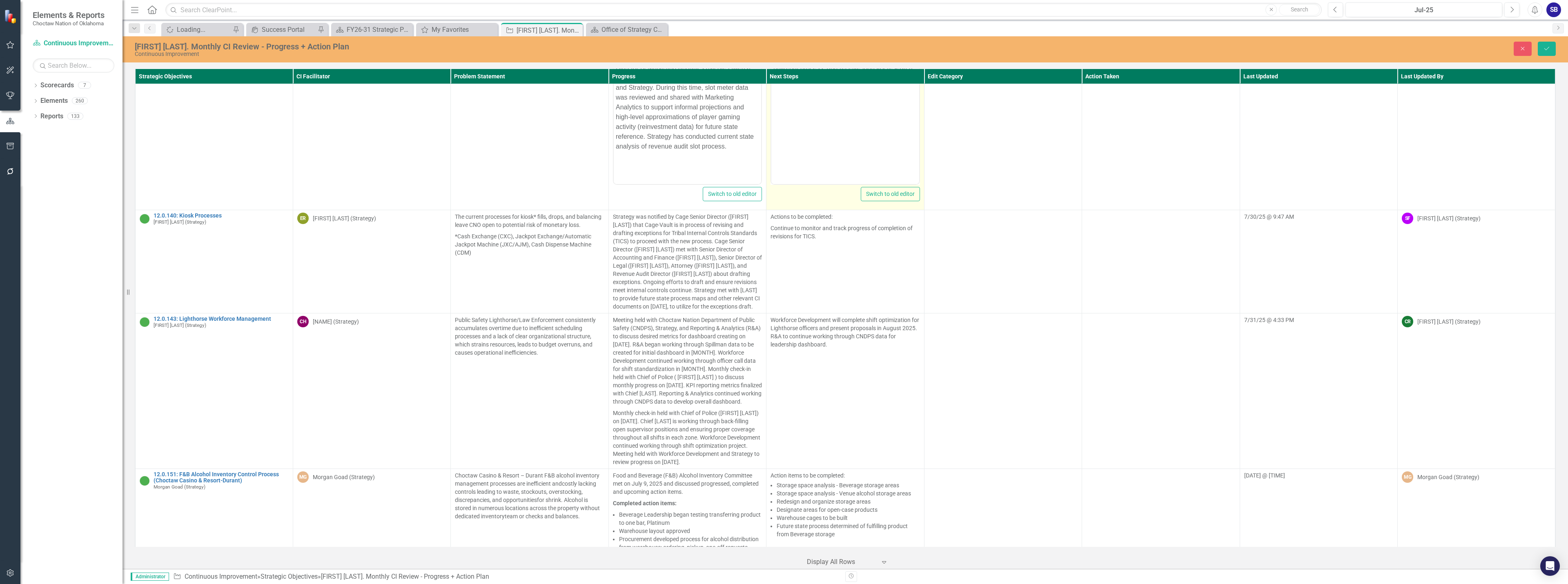 scroll, scrollTop: 3084, scrollLeft: 0, axis: vertical 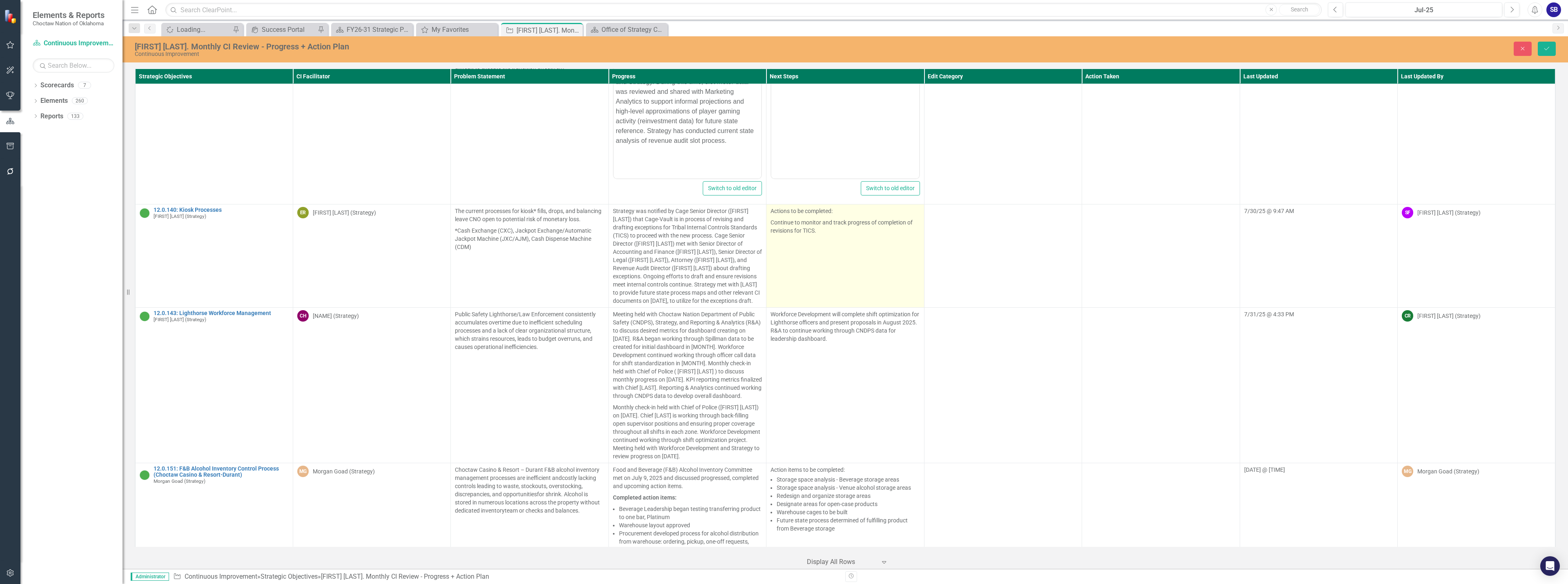 click on "Actions to be completed:
Continue to monitor and track progress of completion of revisions for TICS." at bounding box center [845, 255] 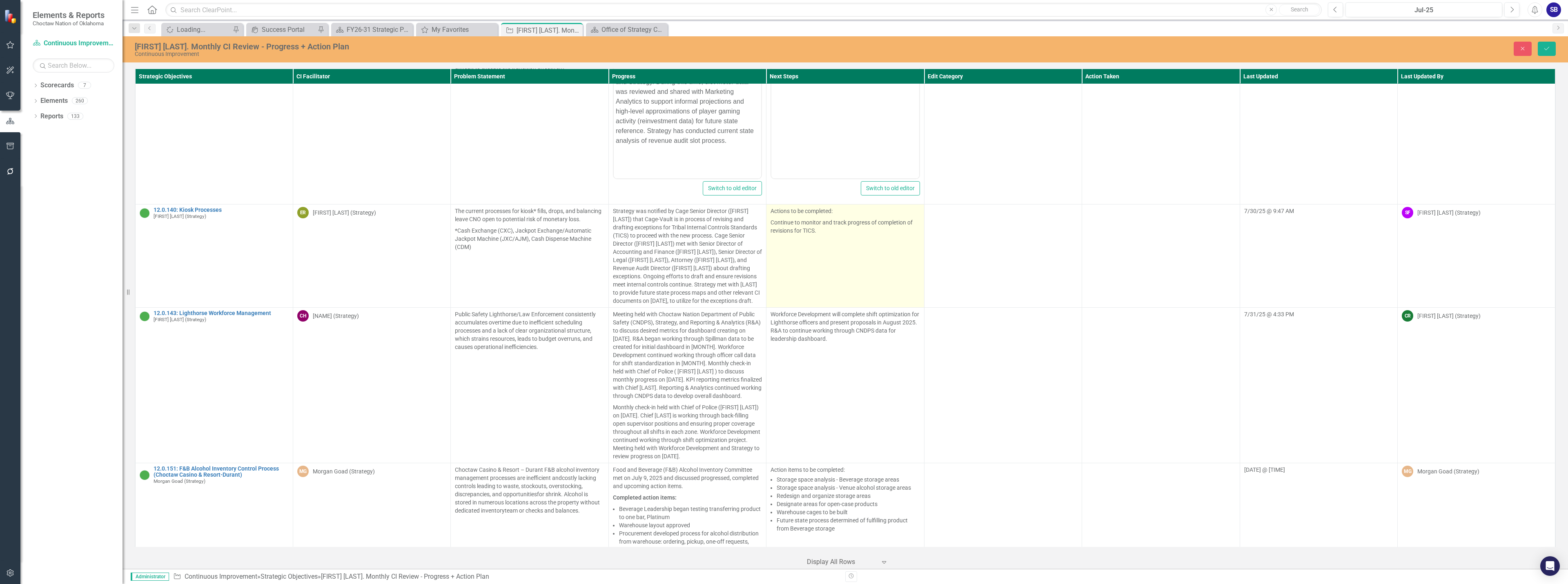 click on "Actions to be completed:
Continue to monitor and track progress of completion of revisions for TICS." at bounding box center (845, 255) 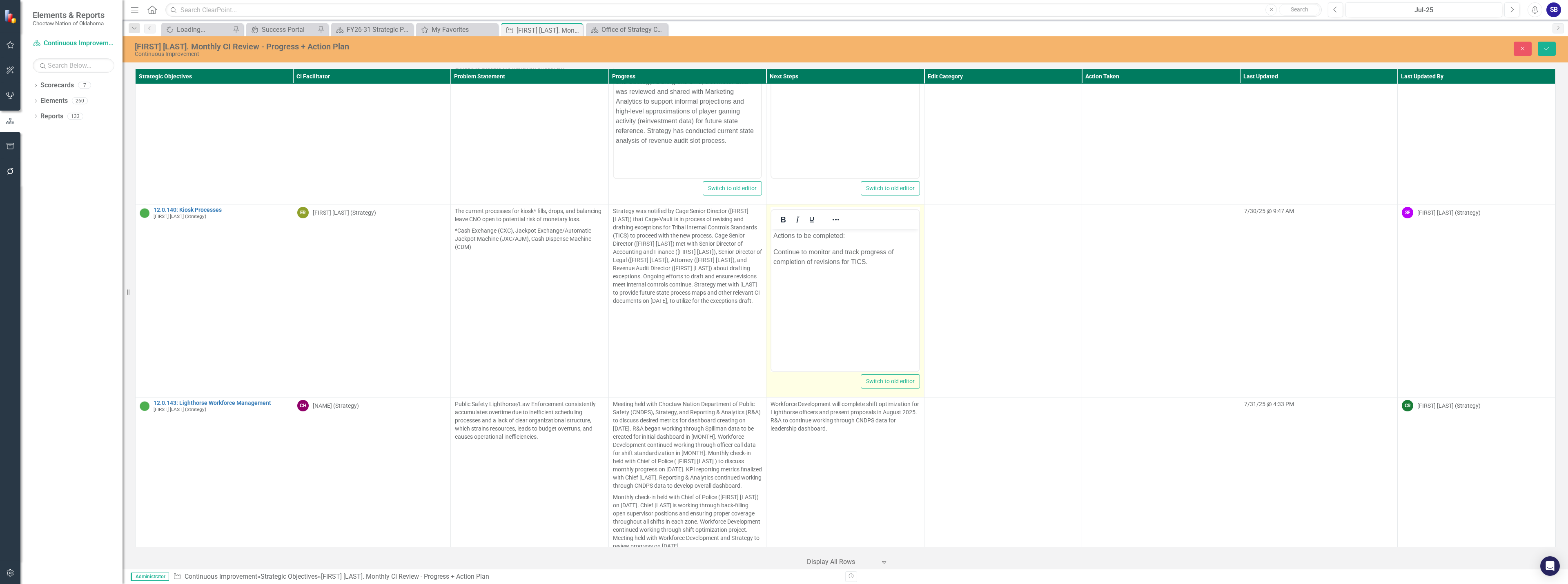 scroll, scrollTop: 0, scrollLeft: 0, axis: both 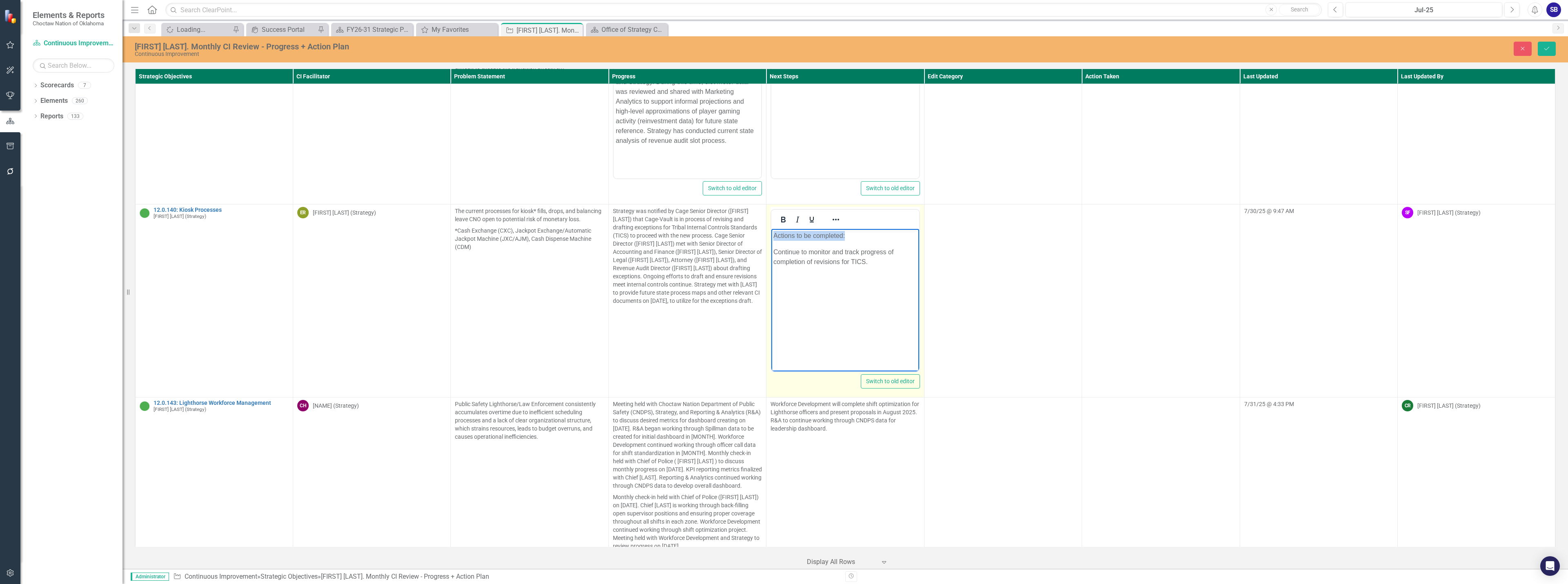 drag, startPoint x: 853, startPoint y: 235, endPoint x: 1507, endPoint y: 505, distance: 707.542 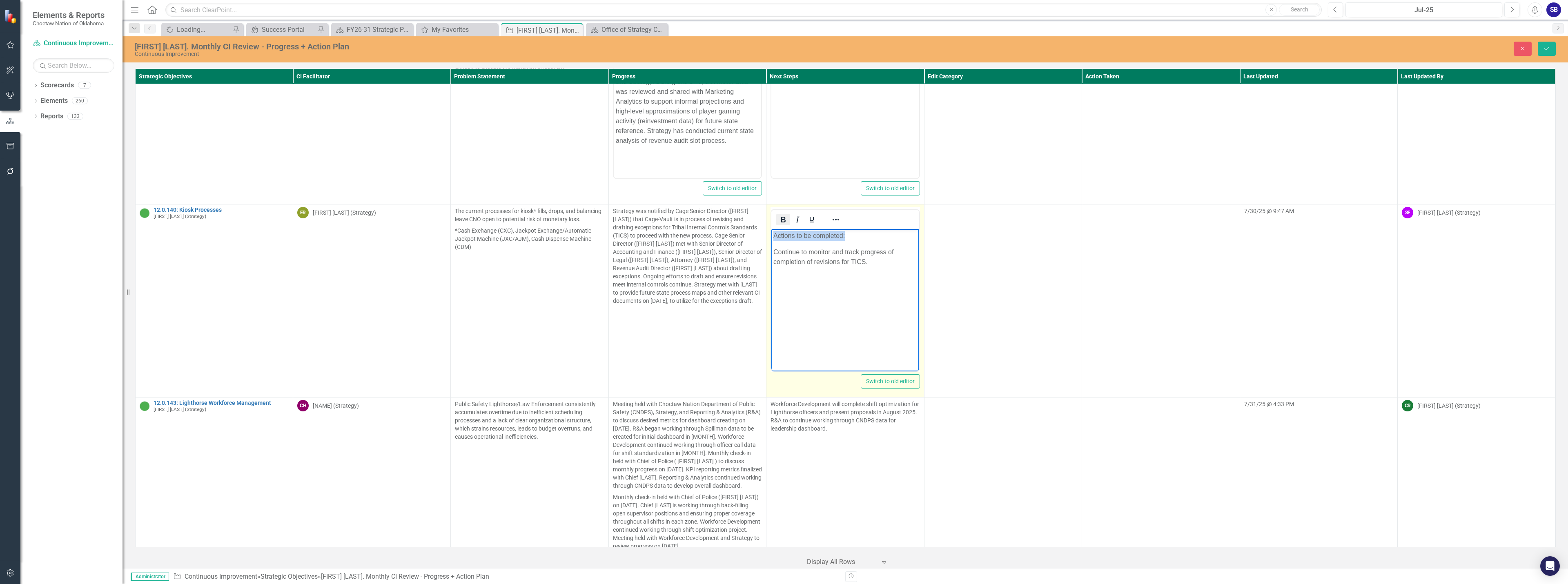 click 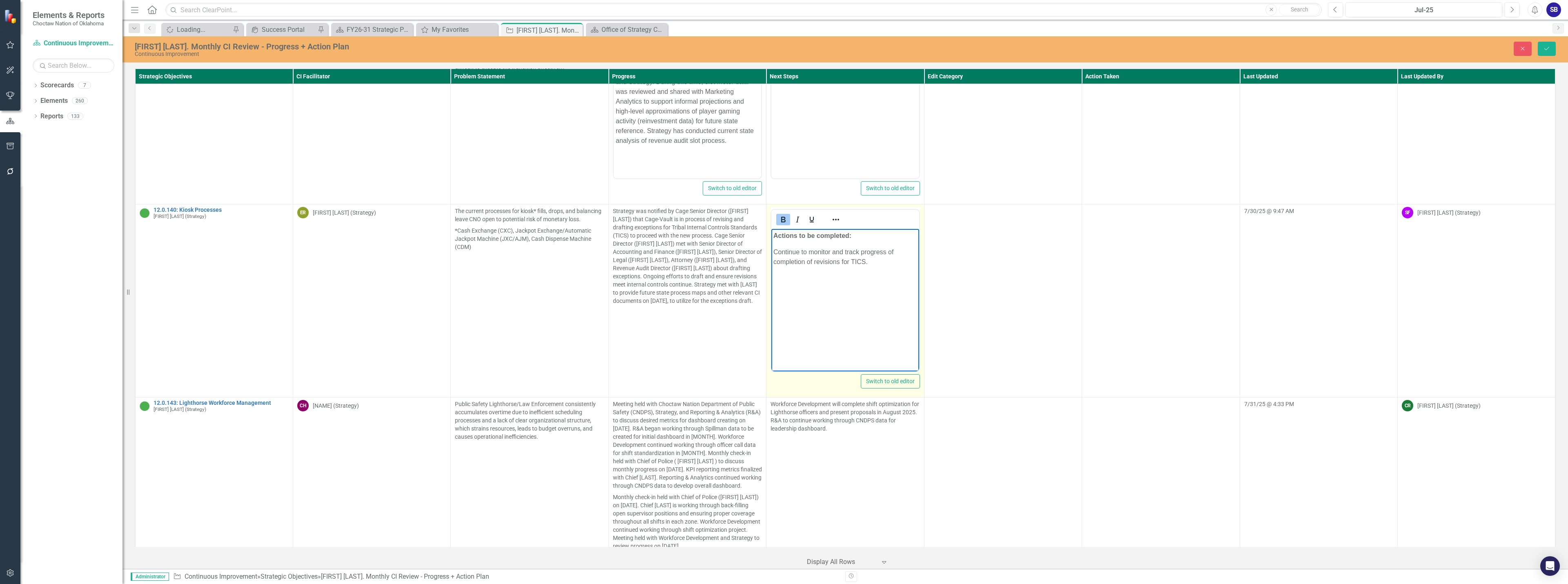 click on "Actions to be completed:" at bounding box center (845, 235) 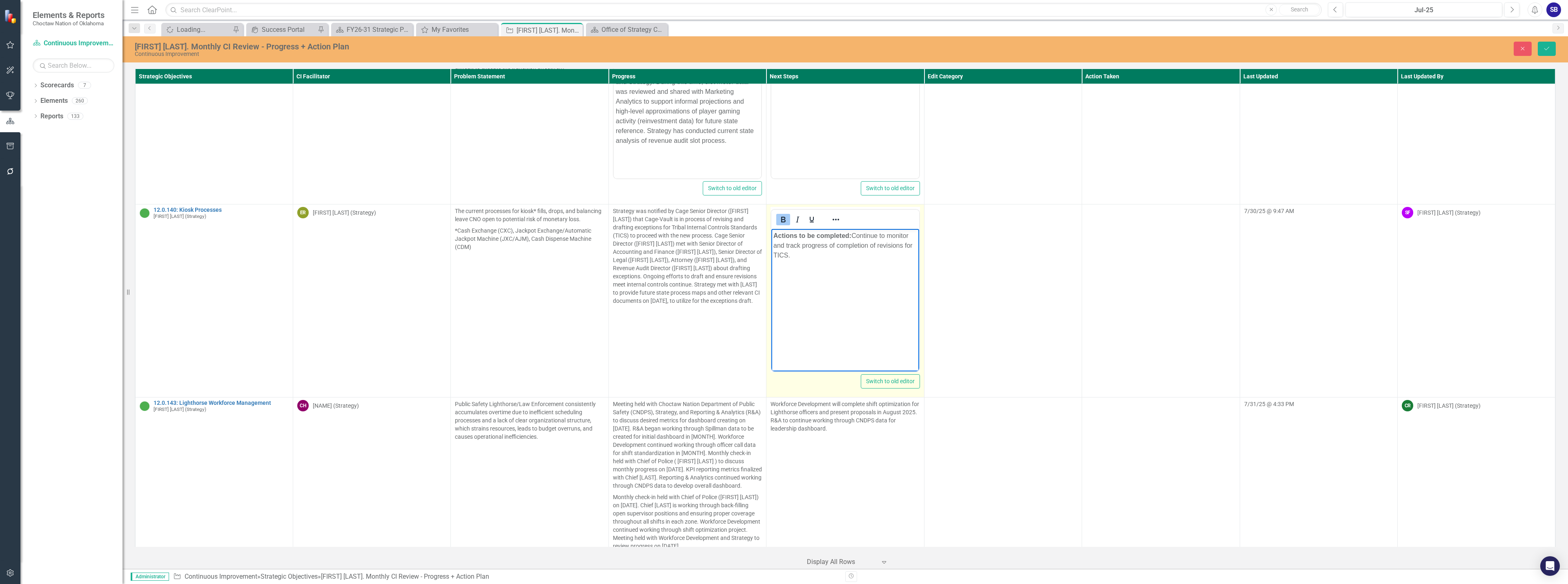 type 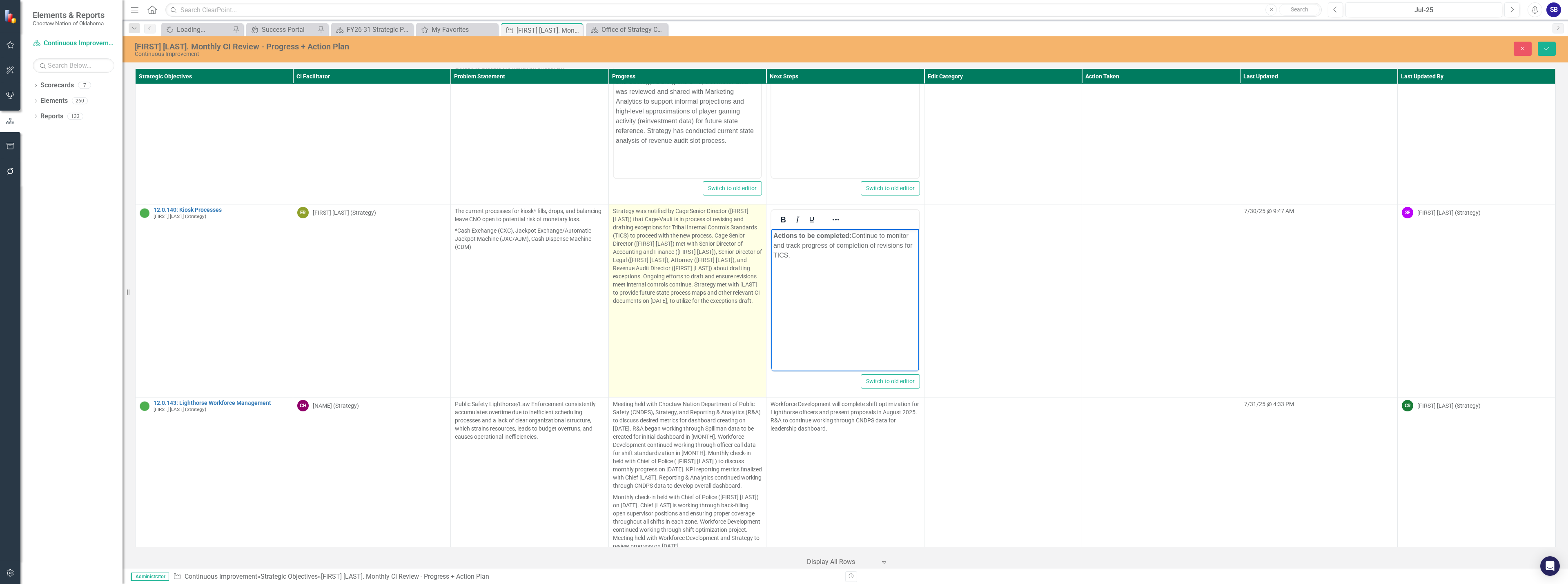 click on "Strategy was notified by Cage Senior Director (Tom McDonald) that Cage-Vault is in process of revising and drafting exceptions for Tribal Internal Controls Standards (TICS) to proceed with the new process. Cage Senior Director (Tom McDonald) met with Senior Director of Accounting and Finance (Stacey Workman), Senior Director of Legal (Scott Freeny), Attorney (Kyle Kemp), and Revenue Audit Director (Christian Fenner) about drafting exceptions. Ongoing efforts to draft and ensure revisions meet internal controls continue. Strategy met with Stacey Workman to provide future state process maps and other relevant CI documents on July 22, 2025, to utilize for the exceptions draft." at bounding box center (687, 256) 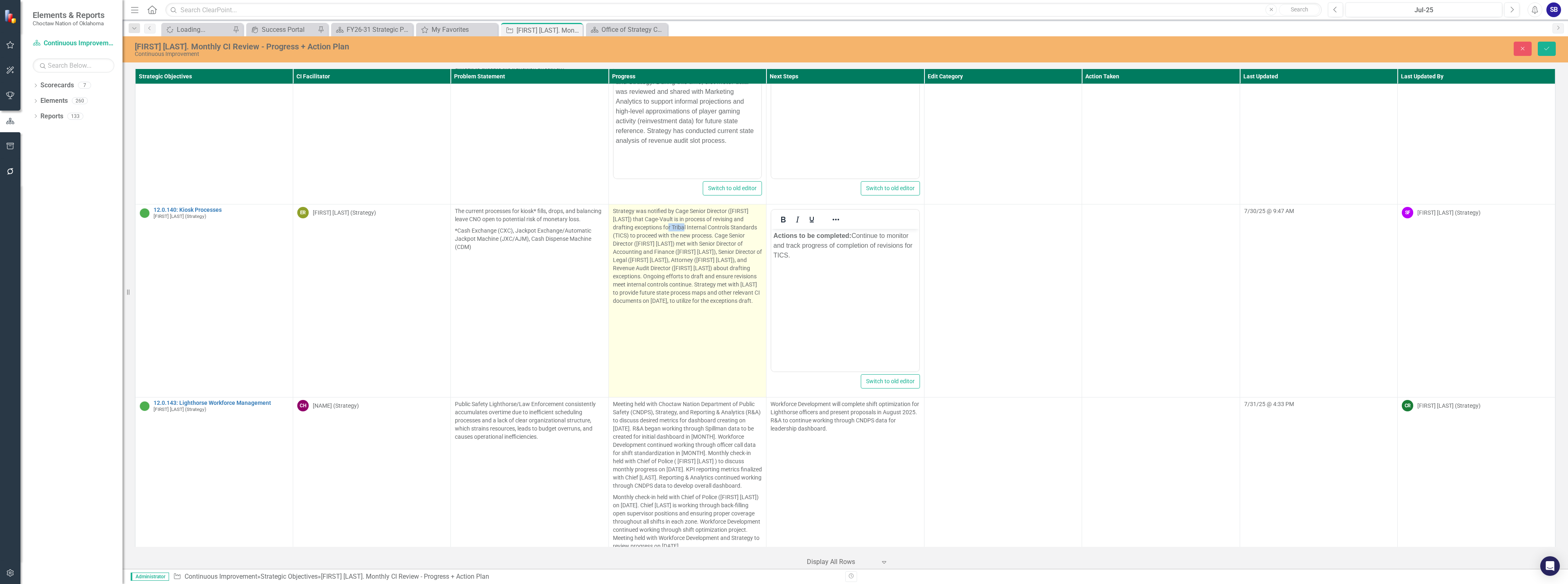click on "Strategy was notified by Cage Senior Director (Tom McDonald) that Cage-Vault is in process of revising and drafting exceptions for Tribal Internal Controls Standards (TICS) to proceed with the new process. Cage Senior Director (Tom McDonald) met with Senior Director of Accounting and Finance (Stacey Workman), Senior Director of Legal (Scott Freeny), Attorney (Kyle Kemp), and Revenue Audit Director (Christian Fenner) about drafting exceptions. Ongoing efforts to draft and ensure revisions meet internal controls continue. Strategy met with Stacey Workman to provide future state process maps and other relevant CI documents on July 22, 2025, to utilize for the exceptions draft." at bounding box center [687, 256] 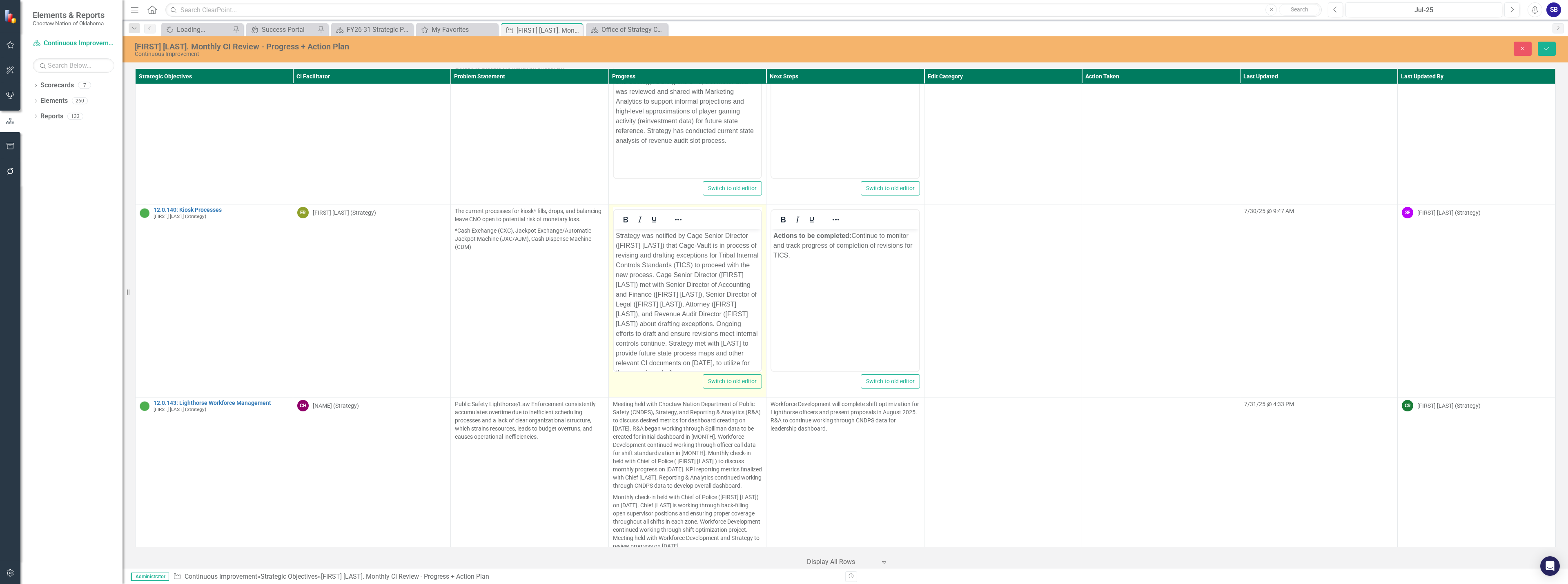 scroll, scrollTop: 0, scrollLeft: 0, axis: both 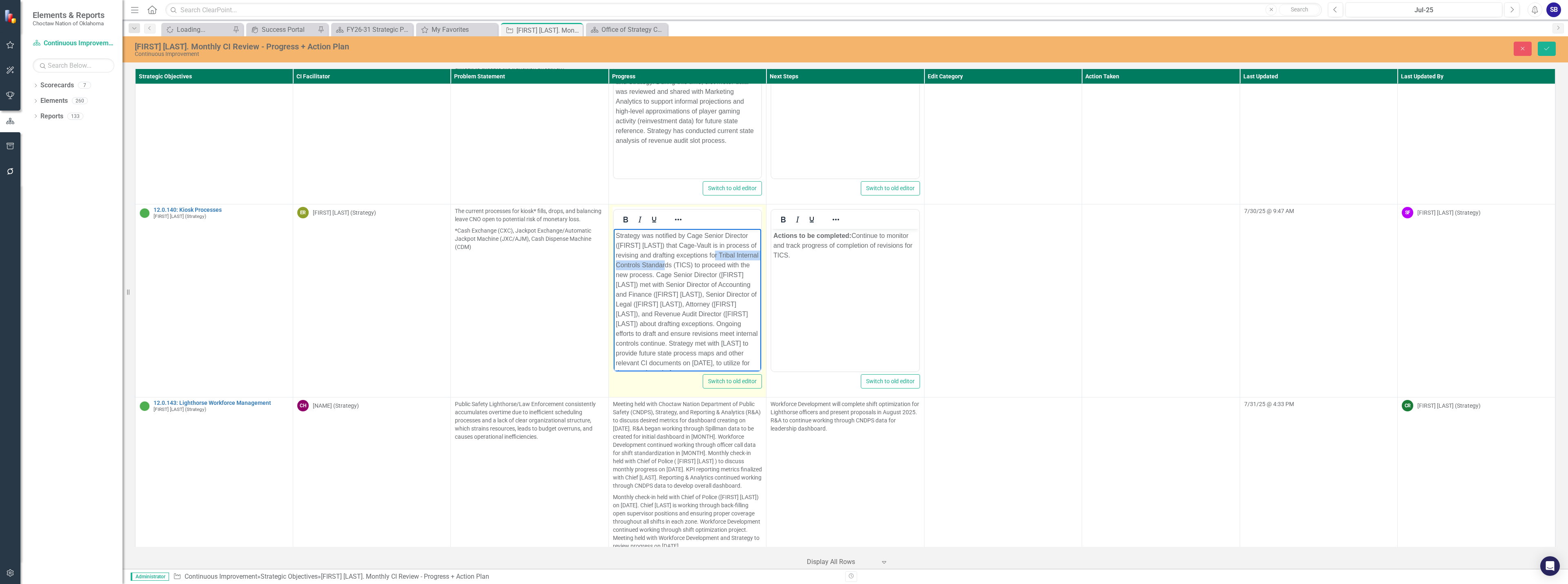 drag, startPoint x: 725, startPoint y: 255, endPoint x: 695, endPoint y: 269, distance: 33.10589 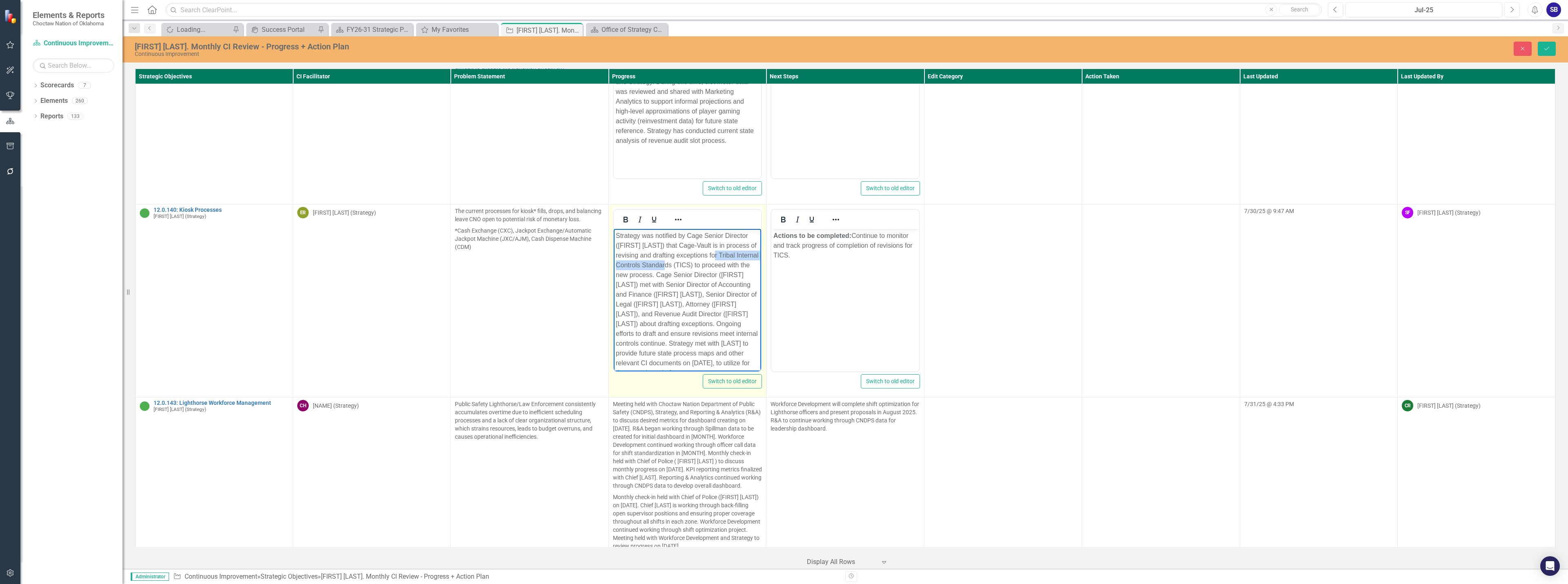 click on "Strategy was notified by Cage Senior Director (Tom McDonald) that Cage-Vault is in process of revising and drafting exceptions for Tribal Internal Controls Standards (TICS) to proceed with the new process. Cage Senior Director (Tom McDonald) met with Senior Director of Accounting and Finance (Stacey Workman), Senior Director of Legal (Scott Freeny), Attorney (Kyle Kemp), and Revenue Audit Director (Christian Fenner) about drafting exceptions. Ongoing efforts to draft and ensure revisions meet internal controls continue. Strategy met with Stacey Workman to provide future state process maps and other relevant CI documents on July 22, 2025, to utilize for the exceptions draft." at bounding box center (687, 304) 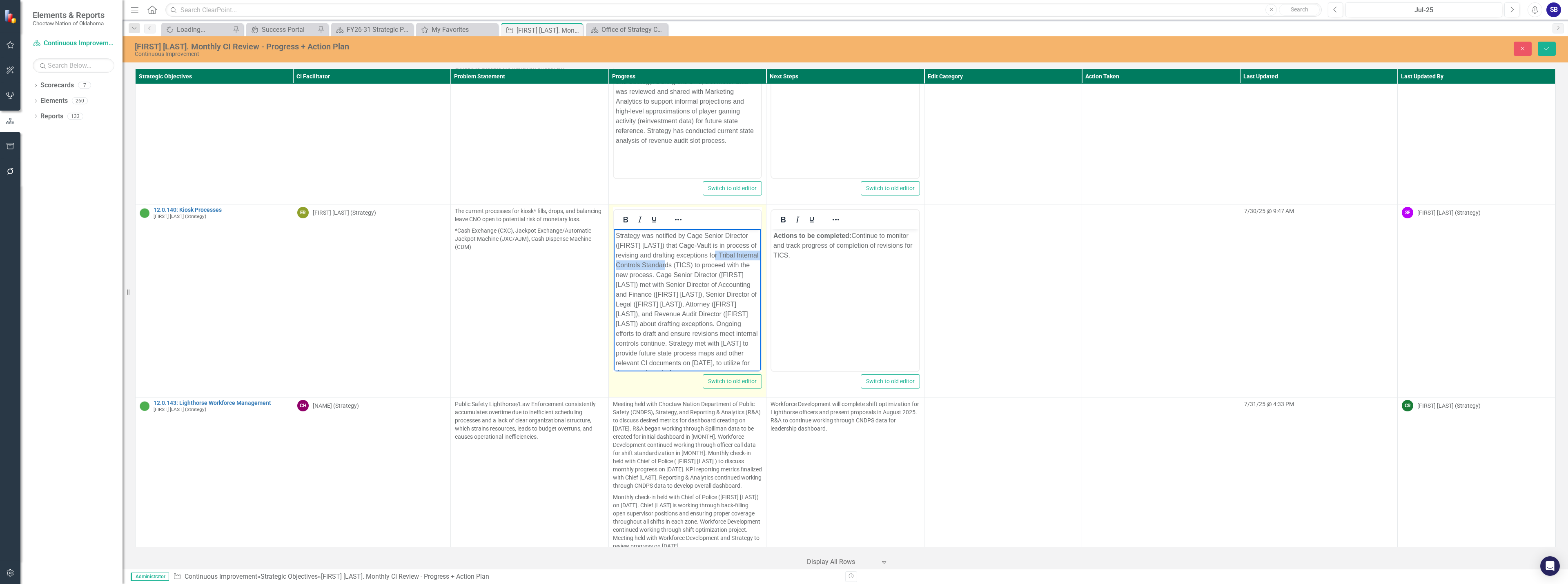 copy on "Tribal Internal Controls Standards" 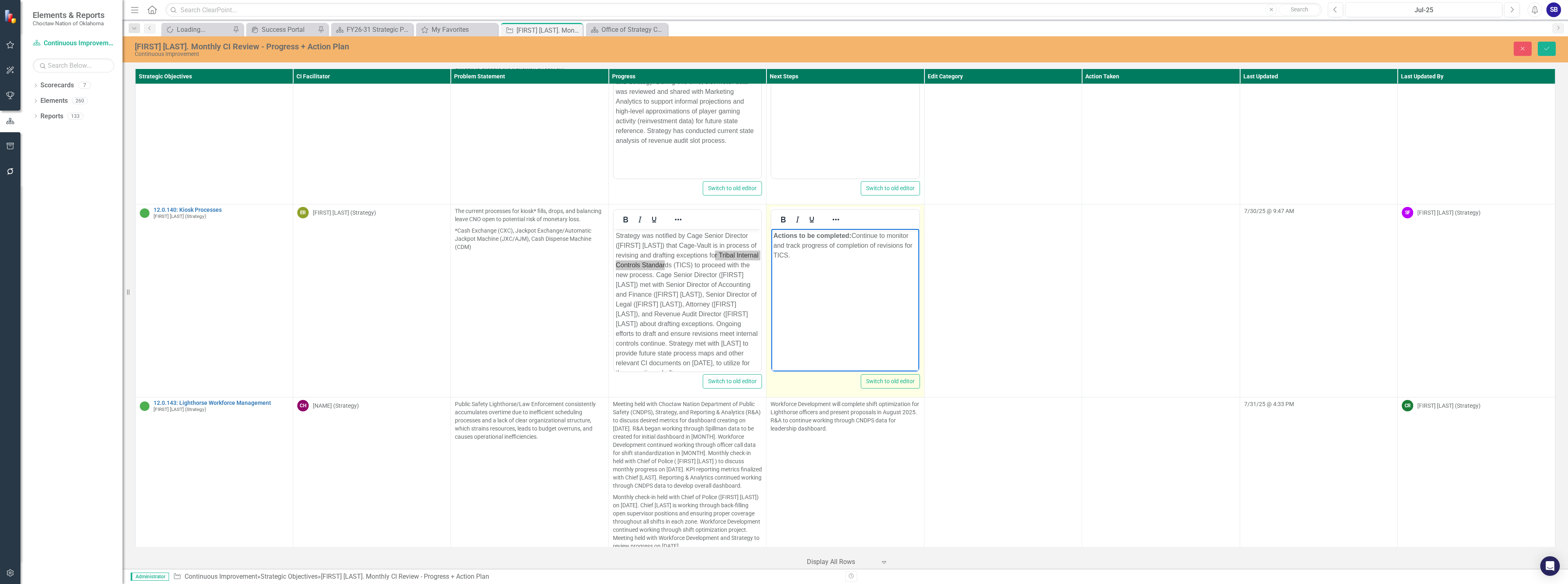 drag, startPoint x: 806, startPoint y: 258, endPoint x: 766, endPoint y: 258, distance: 40 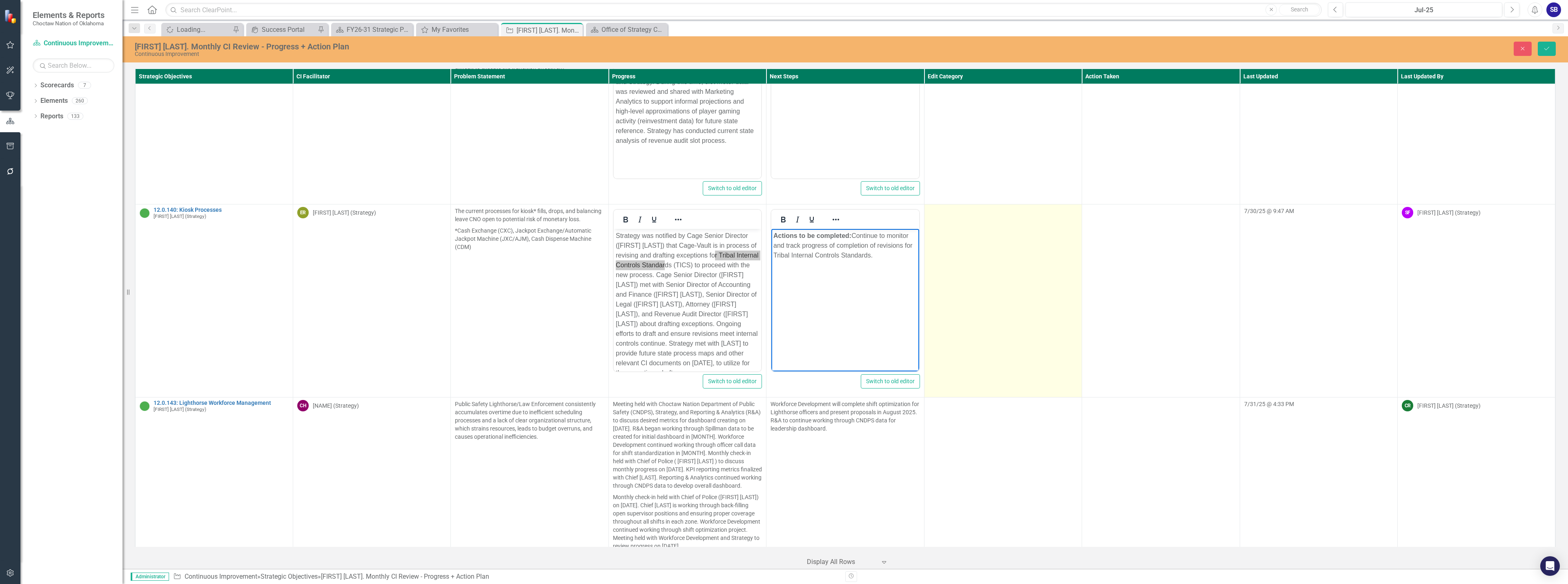 click at bounding box center (1003, 300) 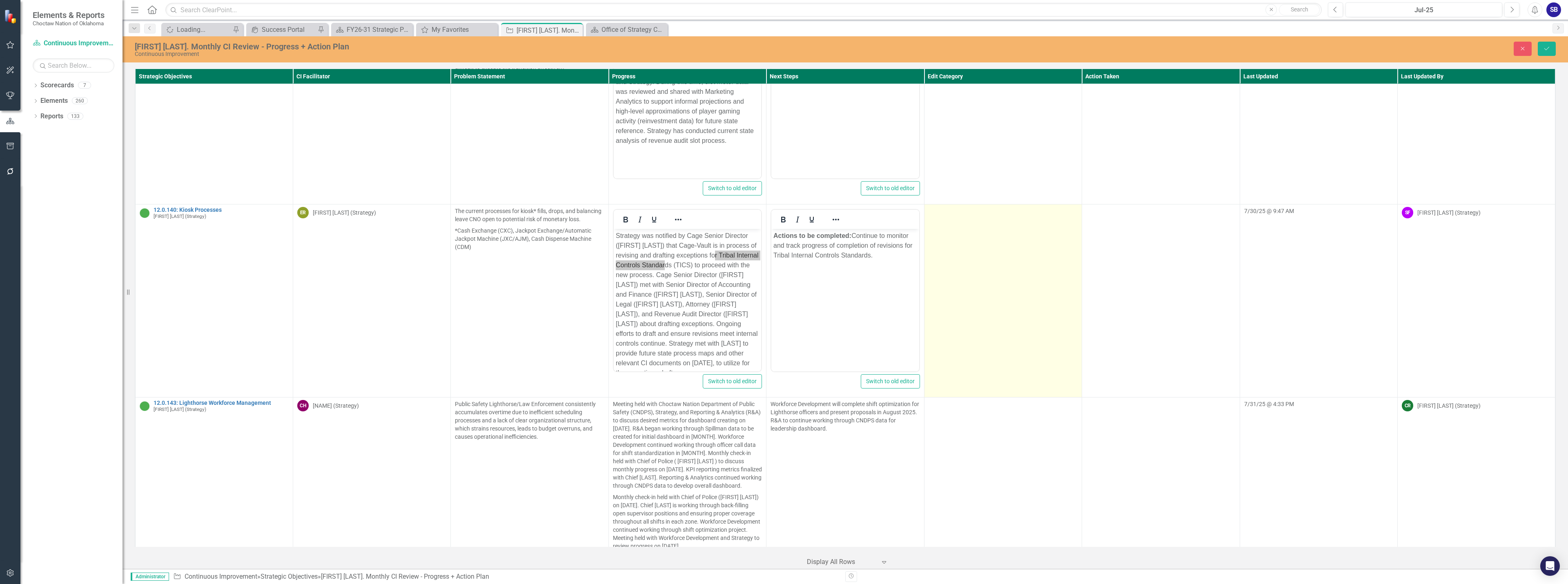 click at bounding box center (1003, 300) 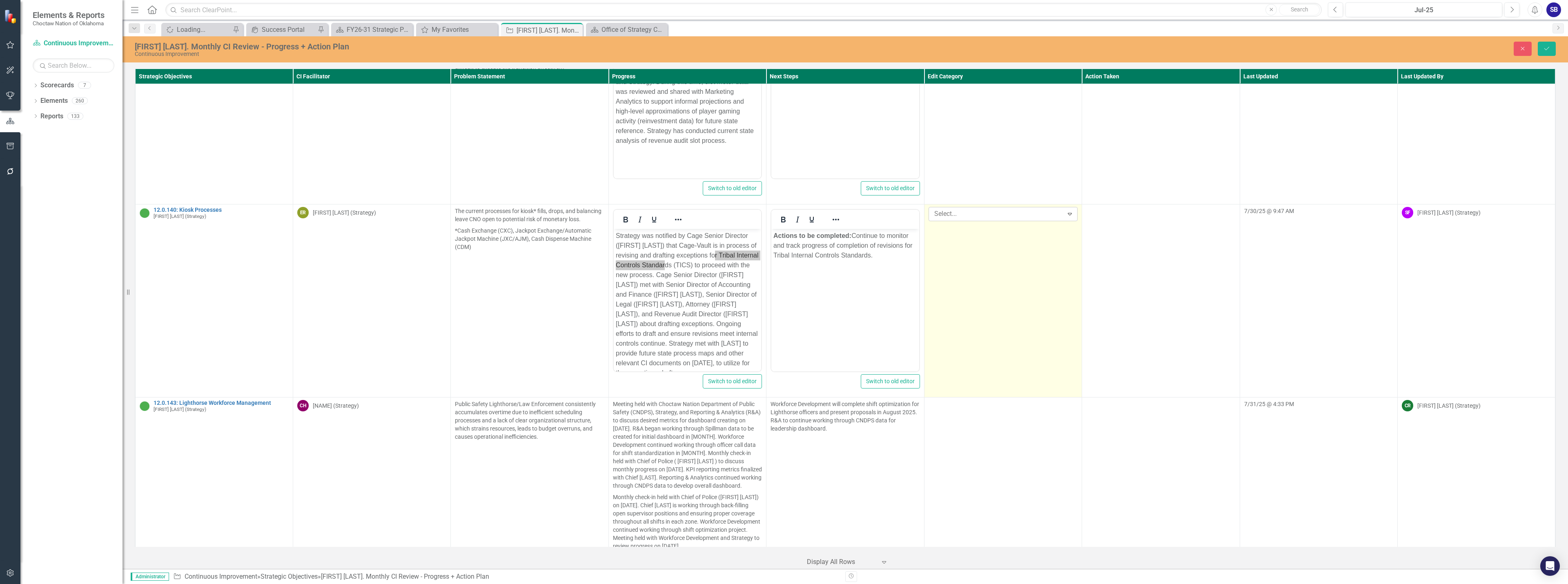 click at bounding box center (997, 214) 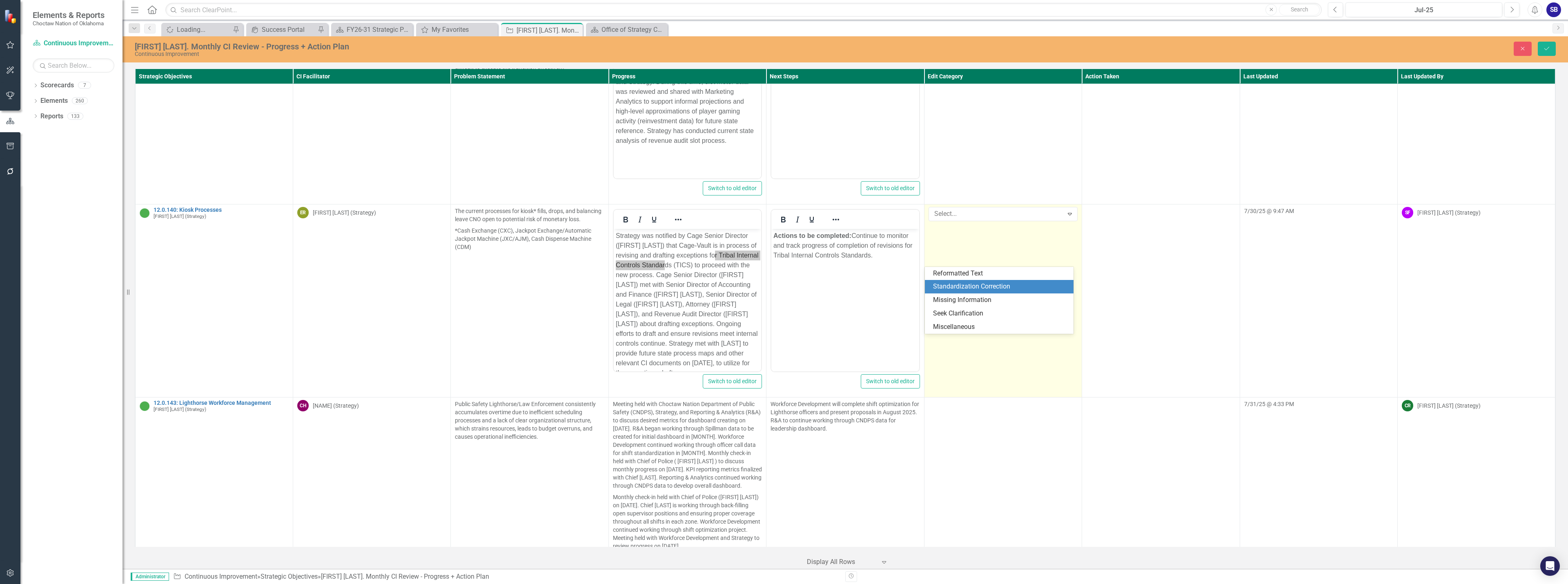 click on "Standardization Correction" at bounding box center [1001, 286] 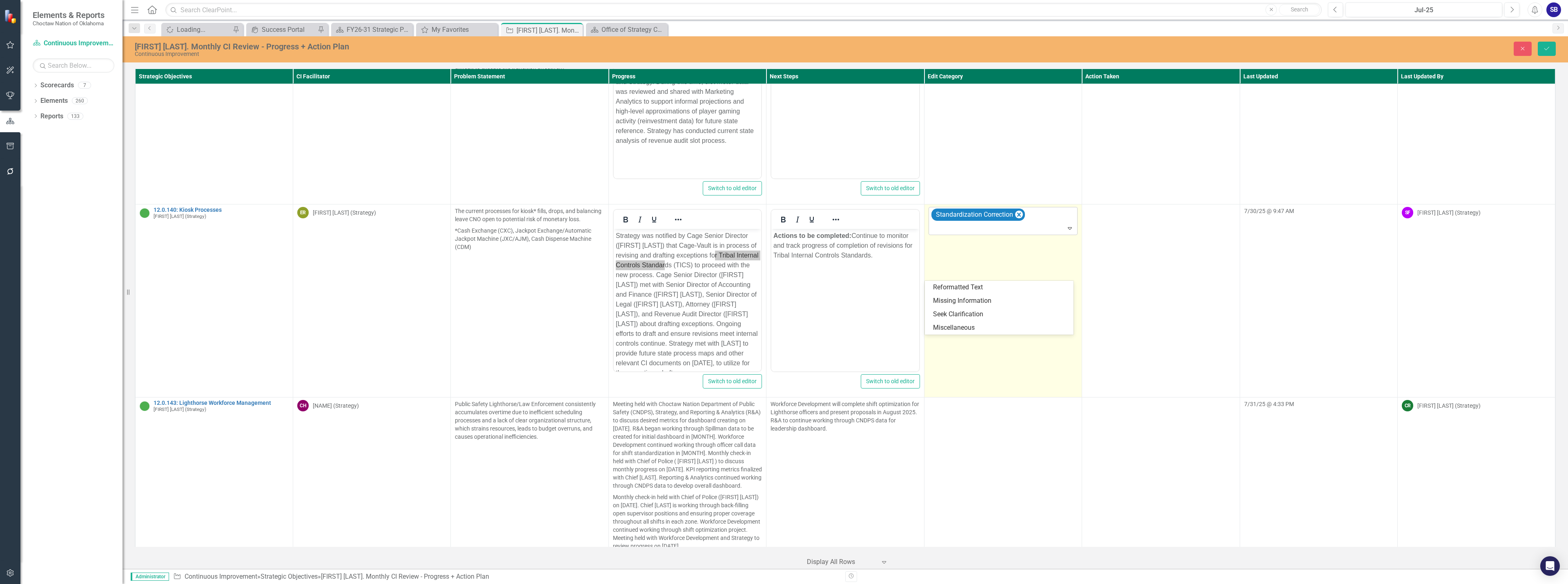 click at bounding box center (1004, 228) 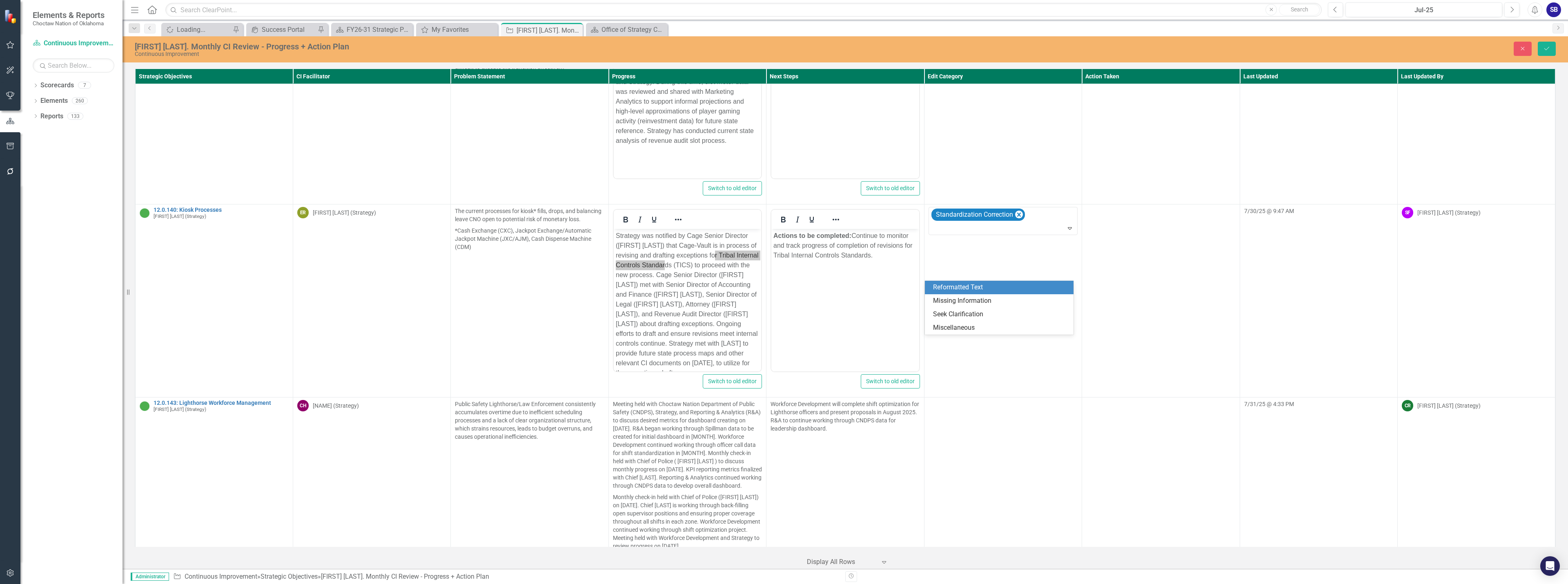 click on "Reformatted Text" at bounding box center (1001, 287) 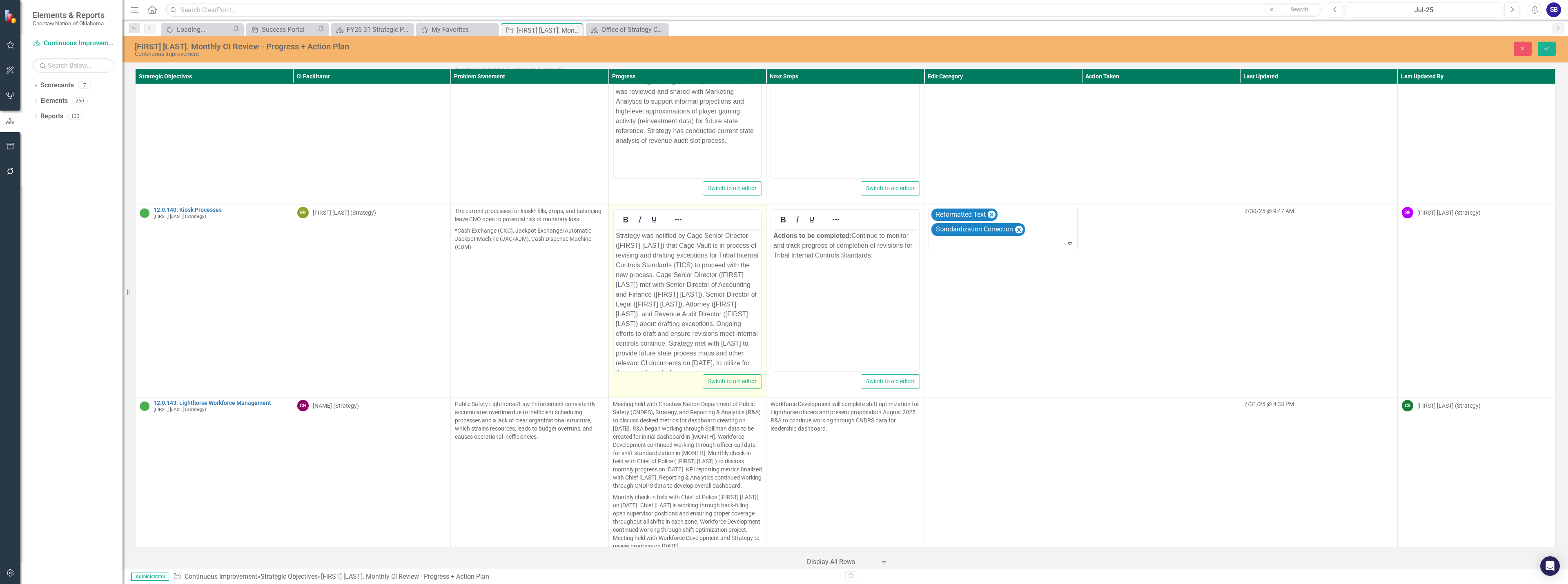 click on "Strategy was notified by Cage Senior Director (Tom McDonald) that Cage-Vault is in process of revising and drafting exceptions for Tribal Internal Controls Standards (TICS) to proceed with the new process. Cage Senior Director (Tom McDonald) met with Senior Director of Accounting and Finance (Stacey Workman), Senior Director of Legal (Scott Freeny), Attorney (Kyle Kemp), and Revenue Audit Director (Christian Fenner) about drafting exceptions. Ongoing efforts to draft and ensure revisions meet internal controls continue. Strategy met with Stacey Workman to provide future state process maps and other relevant CI documents on July 22, 2025, to utilize for the exceptions draft." at bounding box center (687, 304) 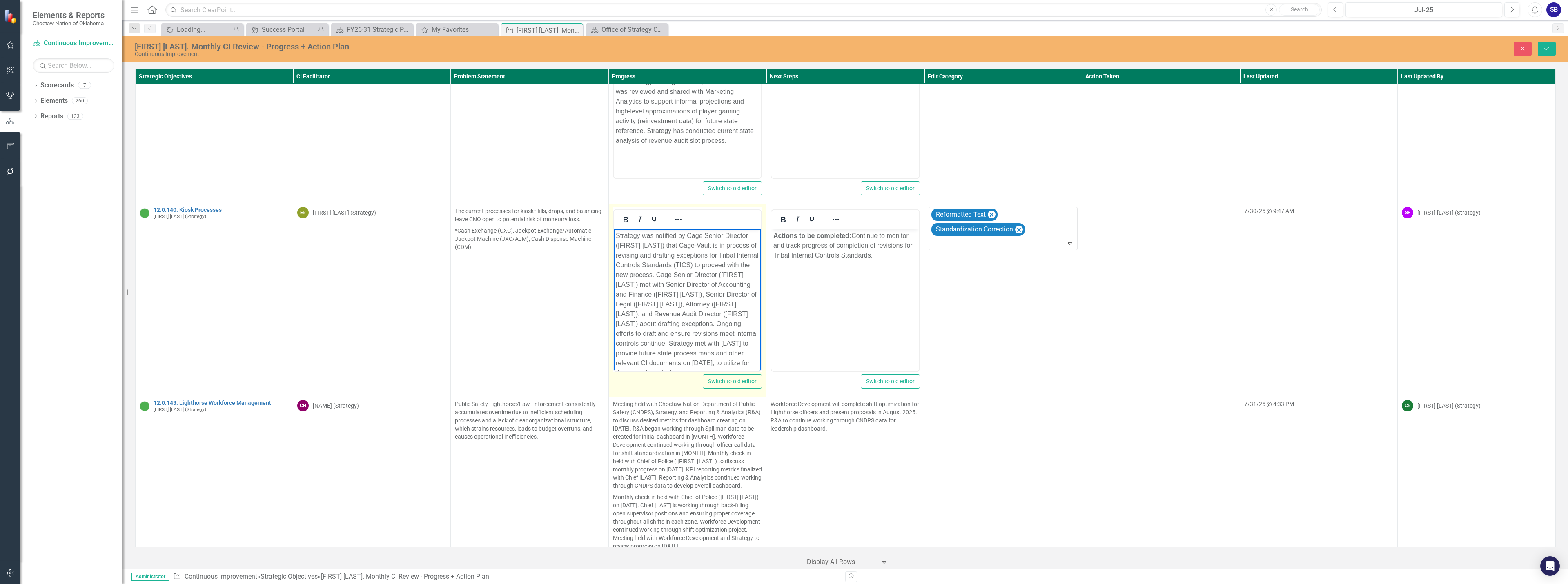 click on "Strategy was notified by Cage Senior Director (Tom McDonald) that Cage-Vault is in process of revising and drafting exceptions for Tribal Internal Controls Standards (TICS) to proceed with the new process. Cage Senior Director (Tom McDonald) met with Senior Director of Accounting and Finance (Stacey Workman), Senior Director of Legal (Scott Freeny), Attorney (Kyle Kemp), and Revenue Audit Director (Christian Fenner) about drafting exceptions. Ongoing efforts to draft and ensure revisions meet internal controls continue. Strategy met with Stacey Workman to provide future state process maps and other relevant CI documents on July 22, 2025, to utilize for the exceptions draft." at bounding box center (687, 304) 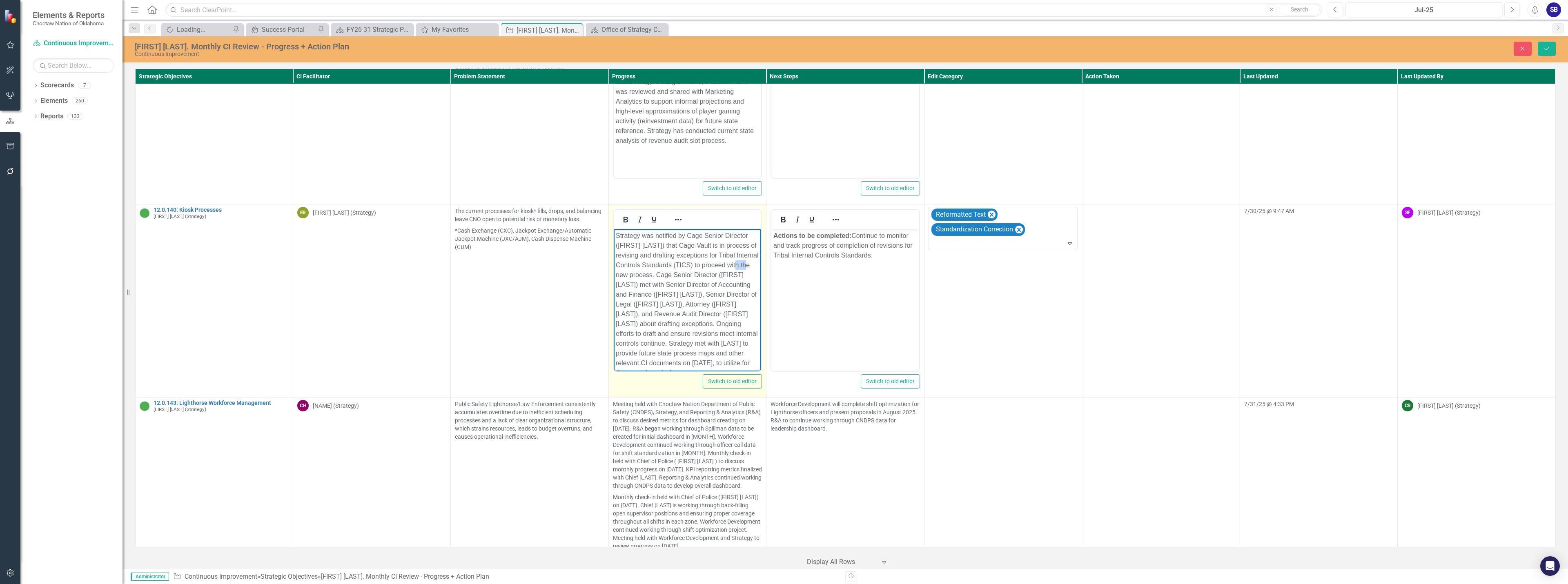 click on "Strategy was notified by Cage Senior Director (Tom McDonald) that Cage-Vault is in process of revising and drafting exceptions for Tribal Internal Controls Standards (TICS) to proceed with the new process. Cage Senior Director (Tom McDonald) met with Senior Director of Accounting and Finance (Stacey Workman), Senior Director of Legal (Scott Freeny), Attorney (Kyle Kemp), and Revenue Audit Director (Christian Fenner) about drafting exceptions. Ongoing efforts to draft and ensure revisions meet internal controls continue. Strategy met with Stacey Workman to provide future state process maps and other relevant CI documents on July 22, 2025, to utilize for the exceptions draft." at bounding box center (687, 304) 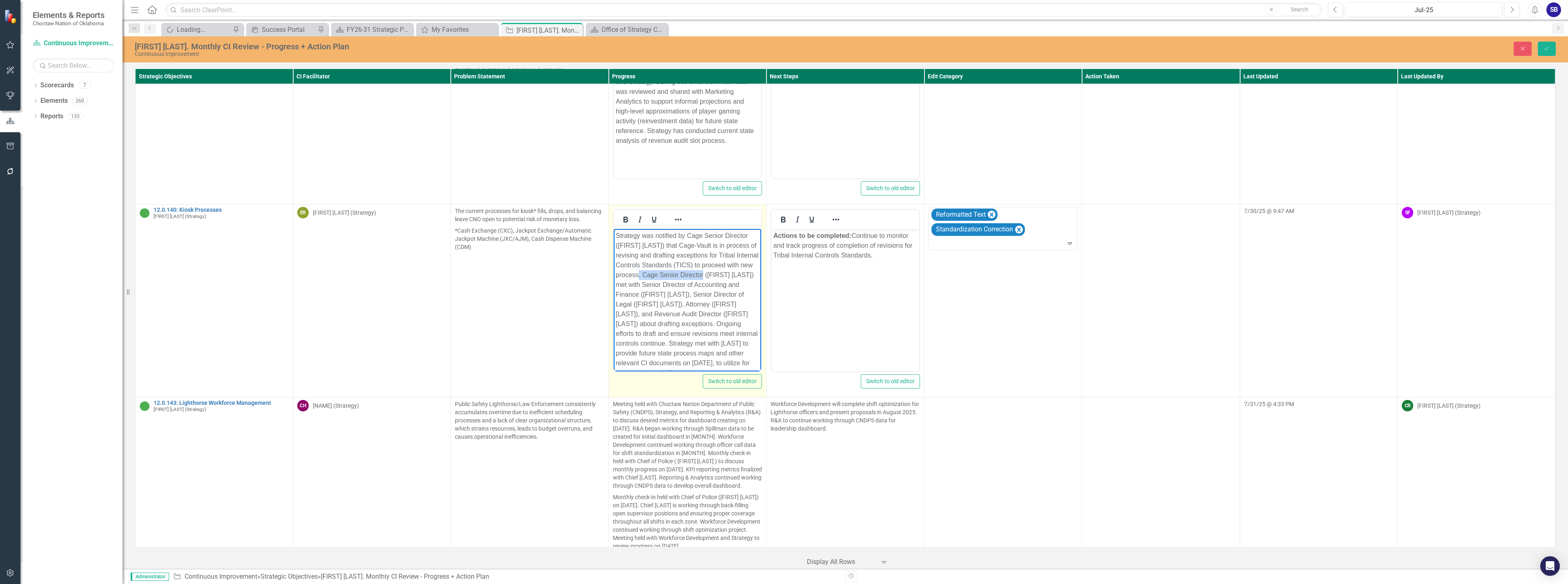 drag, startPoint x: 733, startPoint y: 273, endPoint x: 671, endPoint y: 274, distance: 62.00806 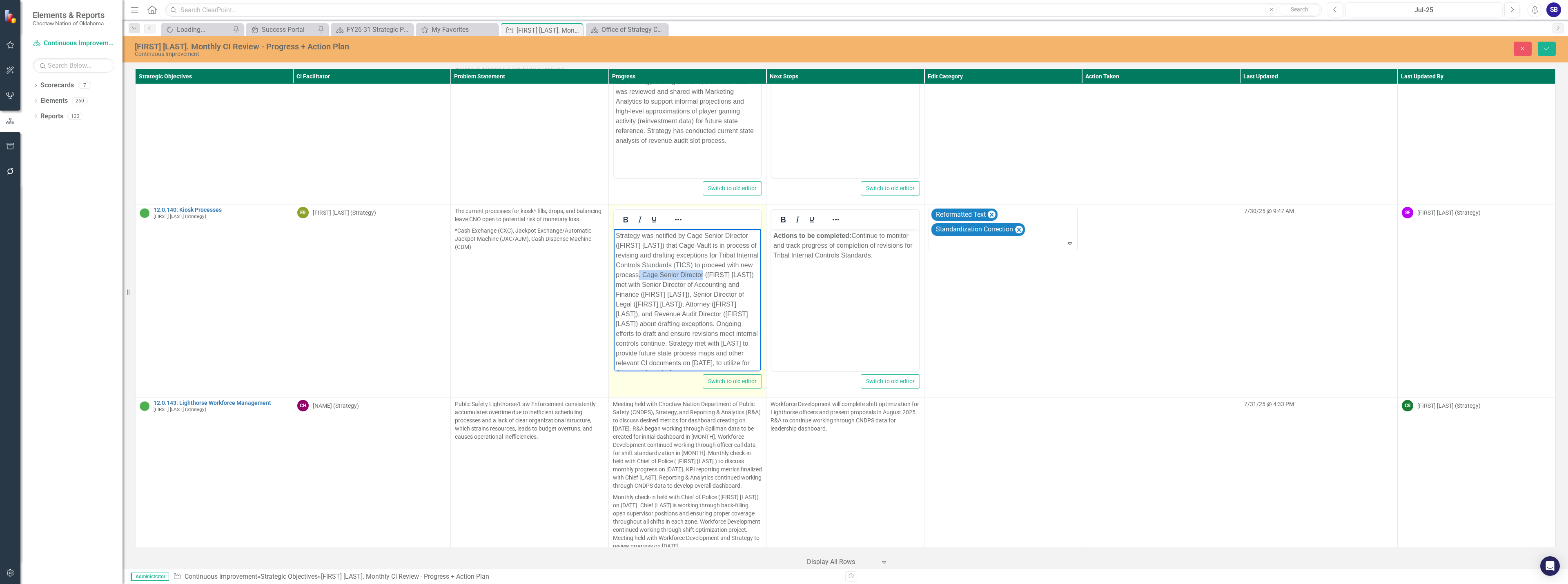 click on "Strategy was notified by Cage Senior Director (Tom McDonald) that Cage-Vault is in process of revising and drafting exceptions for Tribal Internal Controls Standards (TICS) to proceed with new process. Cage Senior Director (Tom McDonald) met with Senior Director of Accounting and Finance (Stacey Workman), Senior Director of Legal (Scott Freeny), Attorney (Kyle Kemp), and Revenue Audit Director (Christian Fenner) about drafting exceptions. Ongoing efforts to draft and ensure revisions meet internal controls continue. Strategy met with Stacey Workman to provide future state process maps and other relevant CI documents on July 22, 2025, to utilize for the exceptions draft." at bounding box center [687, 304] 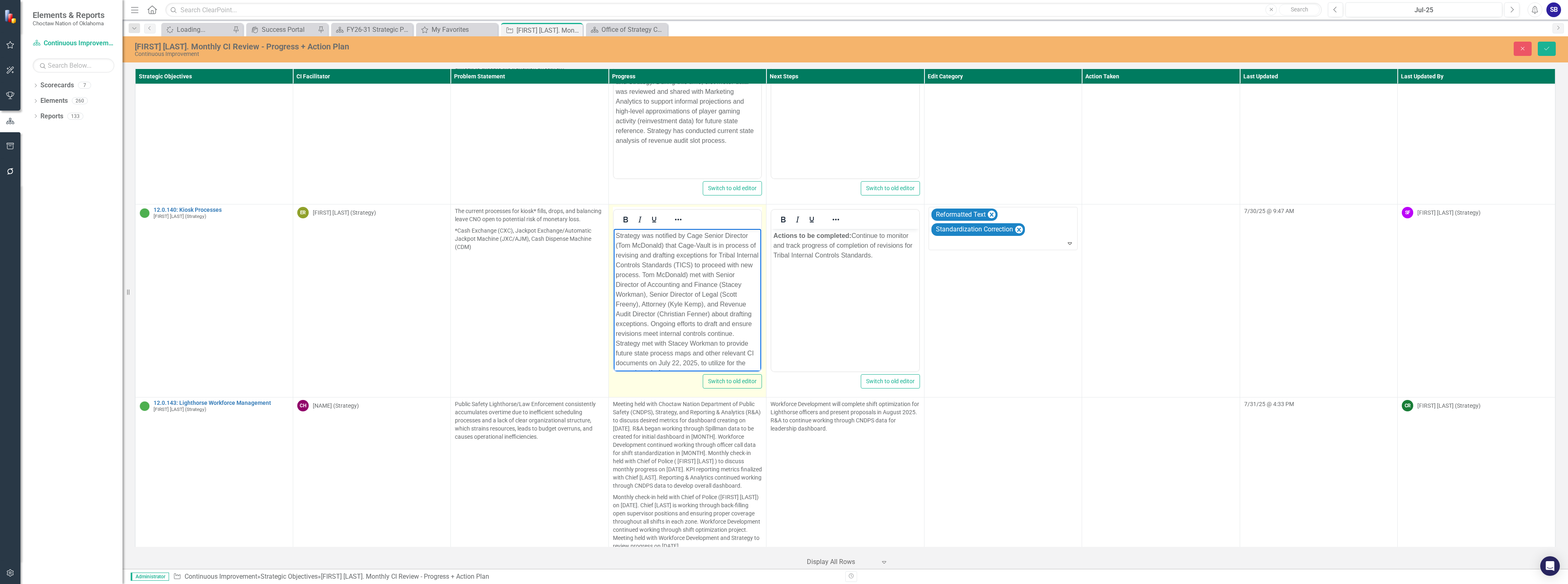 click on "Strategy was notified by Cage Senior Director (Tom McDonald) that Cage-Vault is in process of revising and drafting exceptions for Tribal Internal Controls Standards (TICS) to proceed with new process. Tom McDonald) met with Senior Director of Accounting and Finance (Stacey Workman), Senior Director of Legal (Scott Freeny), Attorney (Kyle Kemp), and Revenue Audit Director (Christian Fenner) about drafting exceptions. Ongoing efforts to draft and ensure revisions meet internal controls continue. Strategy met with Stacey Workman to provide future state process maps and other relevant CI documents on July 22, 2025, to utilize for the exceptions draft." at bounding box center [687, 304] 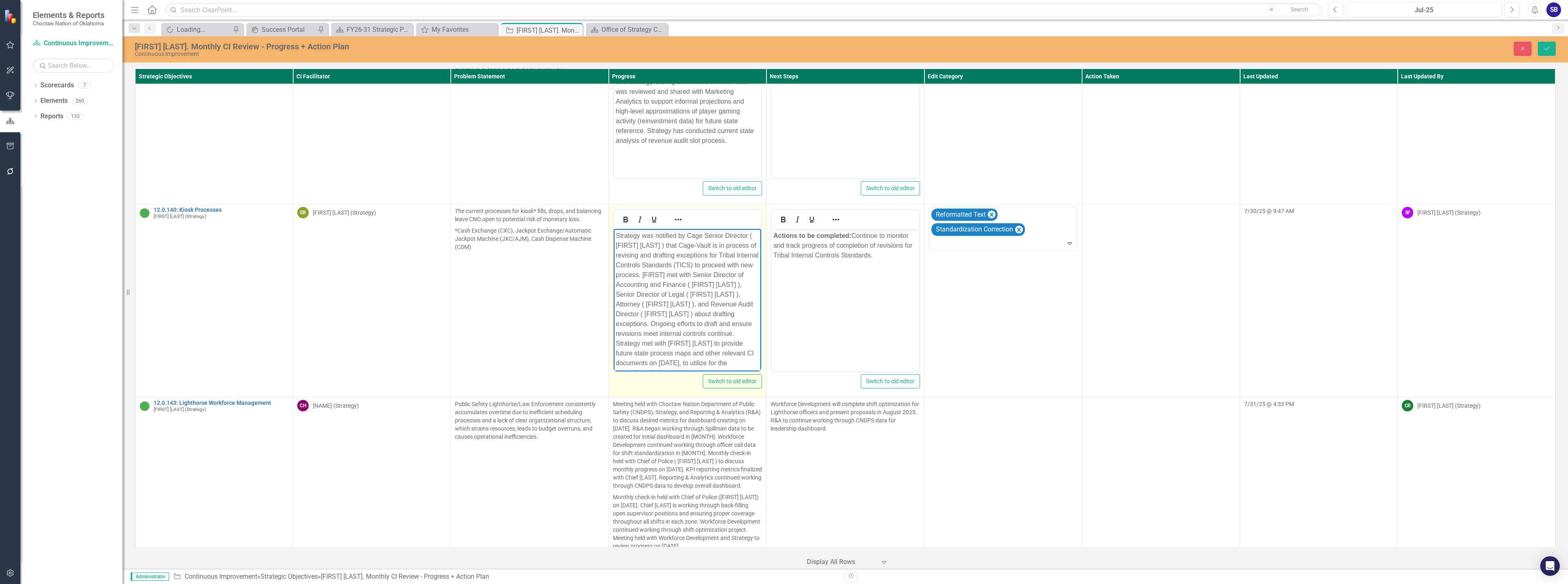 click on "Strategy was notified by Cage Senior Director (Tom McDonald) that Cage-Vault is in process of revising and drafting exceptions for Tribal Internal Controls Standards (TICS) to proceed with new process. Tom met with Senior Director of Accounting and Finance (Stacey Workman), Senior Director of Legal (Scott Freeny), Attorney (Kyle Kemp), and Revenue Audit Director (Christian Fenner) about drafting exceptions. Ongoing efforts to draft and ensure revisions meet internal controls continue. Strategy met with Stacey Workman to provide future state process maps and other relevant CI documents on July 22, 2025, to utilize for the exceptions draft." at bounding box center [687, 304] 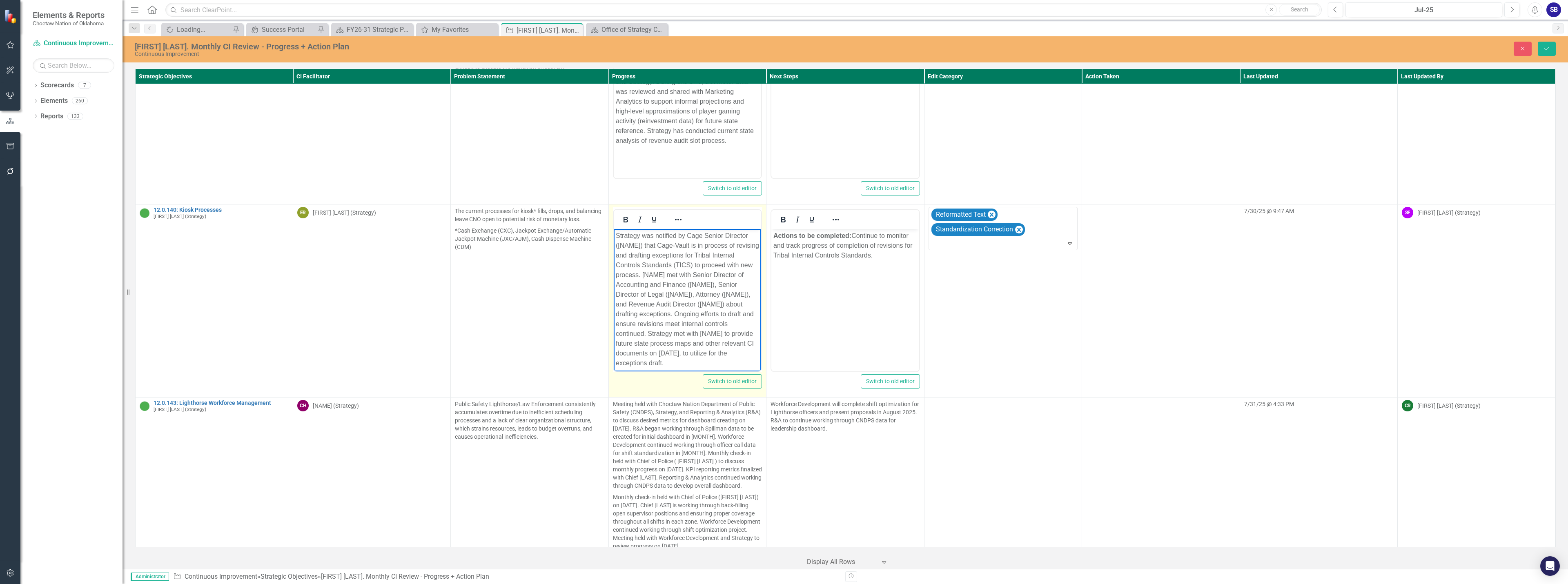 click on "Strategy was notified by Cage Senior Director (Tom McDonald) that Cage-Vault is in process of revising and drafting exceptions for Tribal Internal Controls Standards (TICS) to proceed with new process. Tom met with Senior Director of Accounting and Finance (Stacey Workman), Senior Director of Legal (Scott Freeny), Attorney (Kyle Kemp), and Revenue Audit Director (Christian Fenner) about drafting exceptions. Ongoing efforts to draft and ensure revisions meet internal controls continued. Strategy met with Stacey Workman to provide future state process maps and other relevant CI documents on July 22, 2025, to utilize for the exceptions draft." at bounding box center [687, 299] 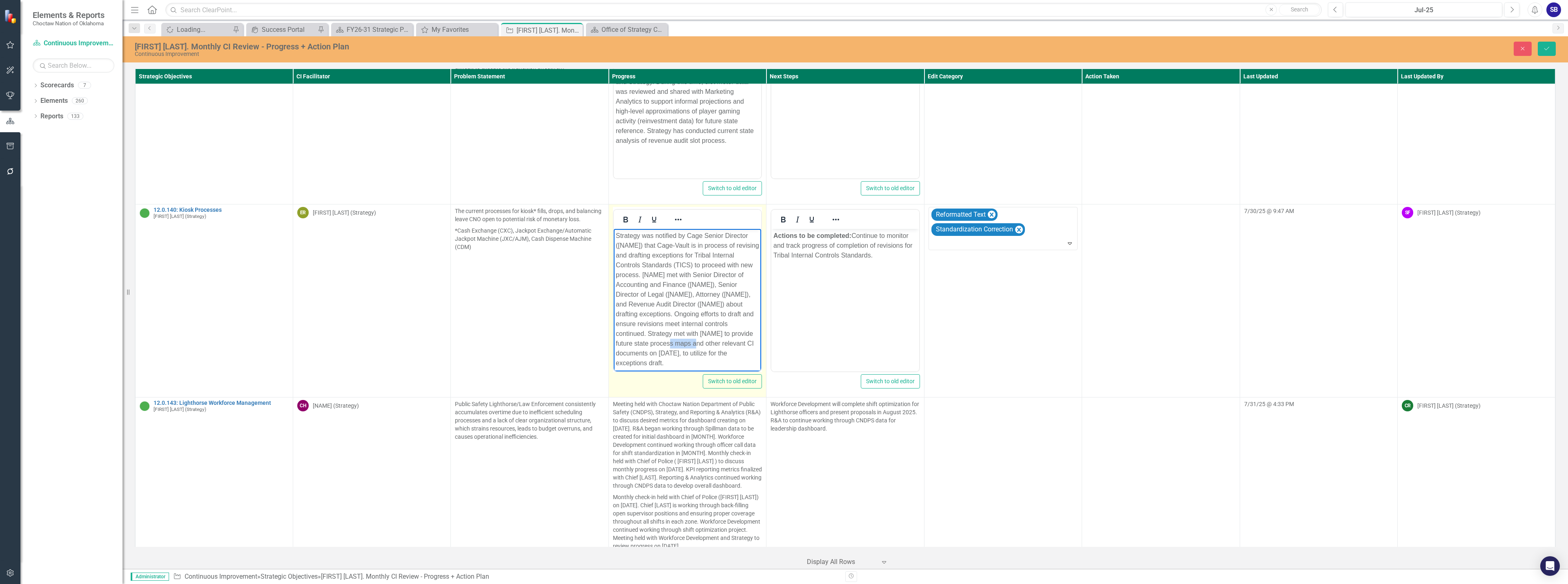 click on "Strategy was notified by Cage Senior Director (Tom McDonald) that Cage-Vault is in process of revising and drafting exceptions for Tribal Internal Controls Standards (TICS) to proceed with new process. Tom met with Senior Director of Accounting and Finance (Stacey Workman), Senior Director of Legal (Scott Freeny), Attorney (Kyle Kemp), and Revenue Audit Director (Christian Fenner) about drafting exceptions. Ongoing efforts to draft and ensure revisions meet internal controls continued. Strategy met with Stacey Workman to provide future state process maps and other relevant CI documents on July 22, 2025, to utilize for the exceptions draft." at bounding box center (687, 299) 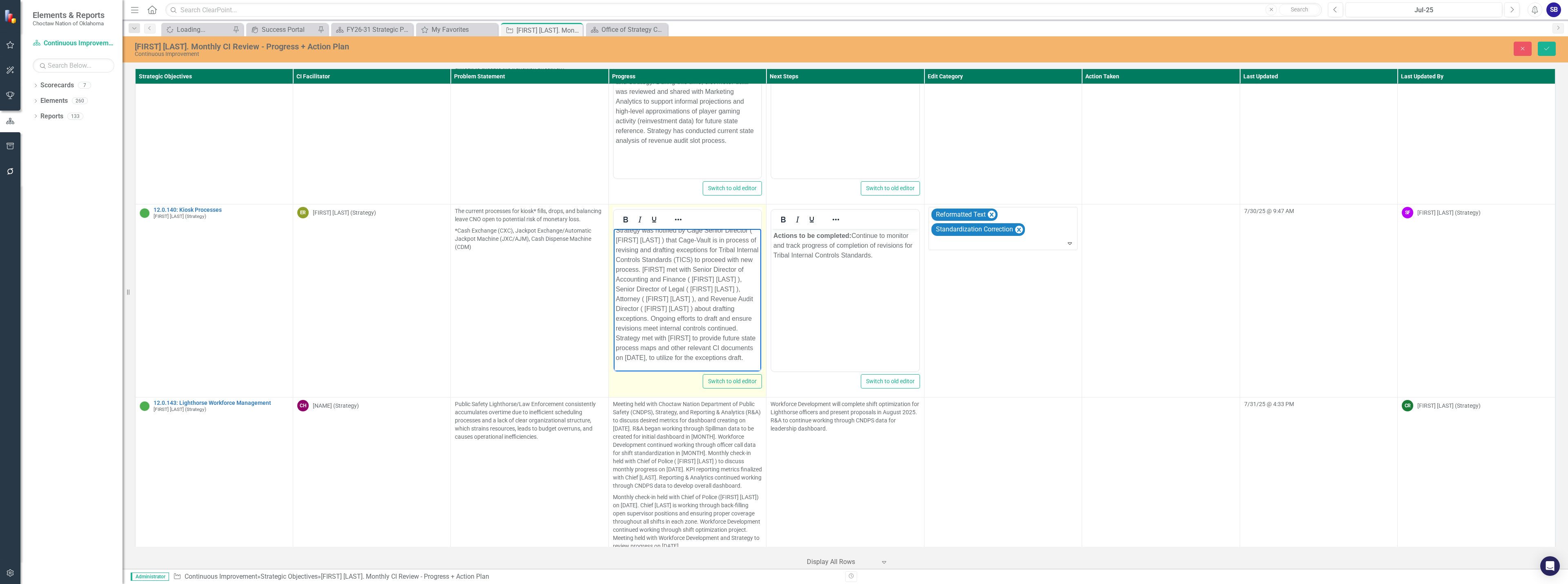 scroll, scrollTop: 15, scrollLeft: 0, axis: vertical 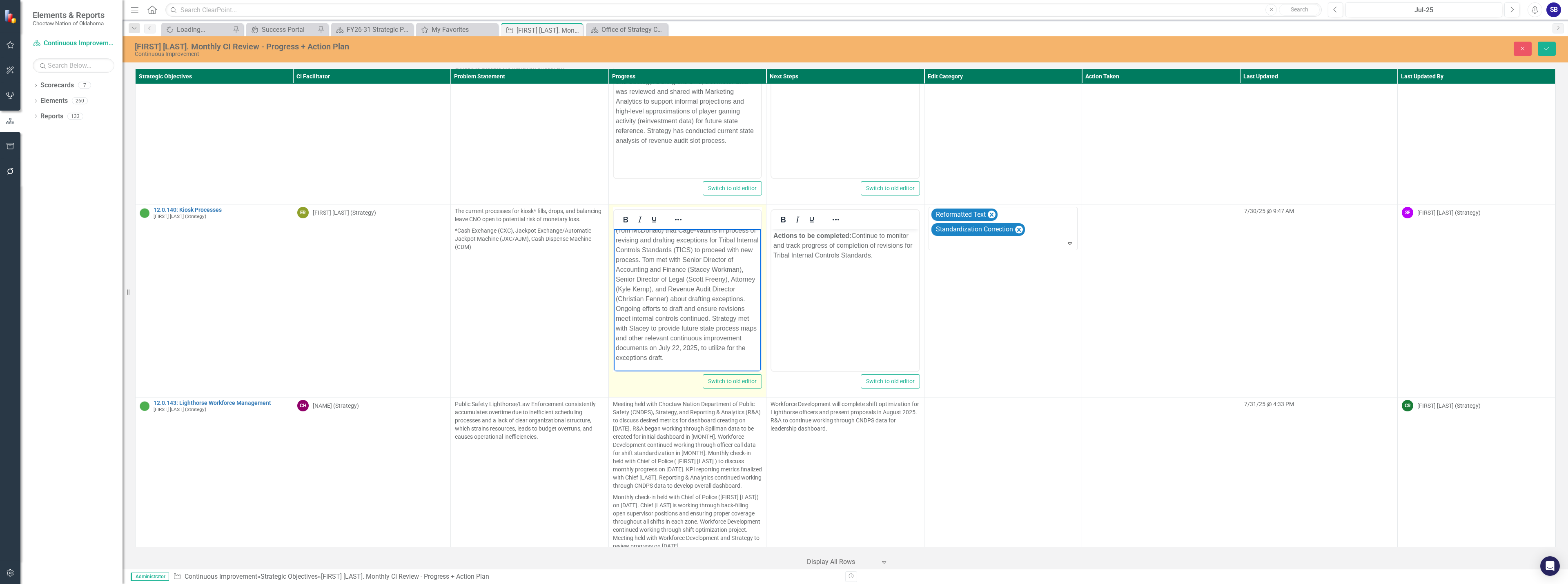 click on "Strategy was notified by Cage Senior Director (Tom McDonald) that Cage-Vault is in process of revising and drafting exceptions for Tribal Internal Controls Standards (TICS) to proceed with new process. Tom met with Senior Director of Accounting and Finance (Stacey Workman), Senior Director of Legal (Scott Freeny), Attorney (Kyle Kemp), and Revenue Audit Director (Christian Fenner) about drafting exceptions. Ongoing efforts to draft and ensure revisions meet internal controls continued. Strategy met with Stacey to provide future state process maps and other relevant continuous improvement documents on July 22, 2025, to utilize for the exceptions draft." at bounding box center [687, 289] 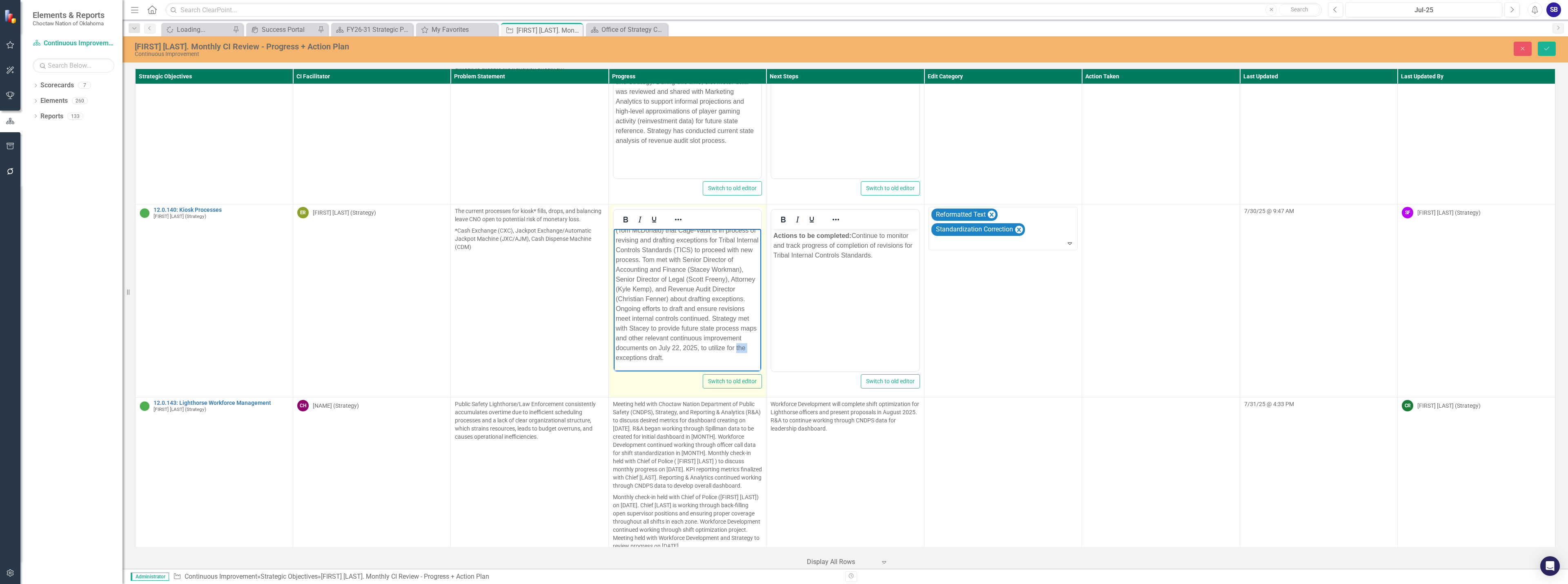 click on "Strategy was notified by Cage Senior Director (Tom McDonald) that Cage-Vault is in process of revising and drafting exceptions for Tribal Internal Controls Standards (TICS) to proceed with new process. Tom met with Senior Director of Accounting and Finance (Stacey Workman), Senior Director of Legal (Scott Freeny), Attorney (Kyle Kemp), and Revenue Audit Director (Christian Fenner) about drafting exceptions. Ongoing efforts to draft and ensure revisions meet internal controls continued. Strategy met with Stacey to provide future state process maps and other relevant continuous improvement documents on July 22, 2025, to utilize for the exceptions draft." at bounding box center (687, 289) 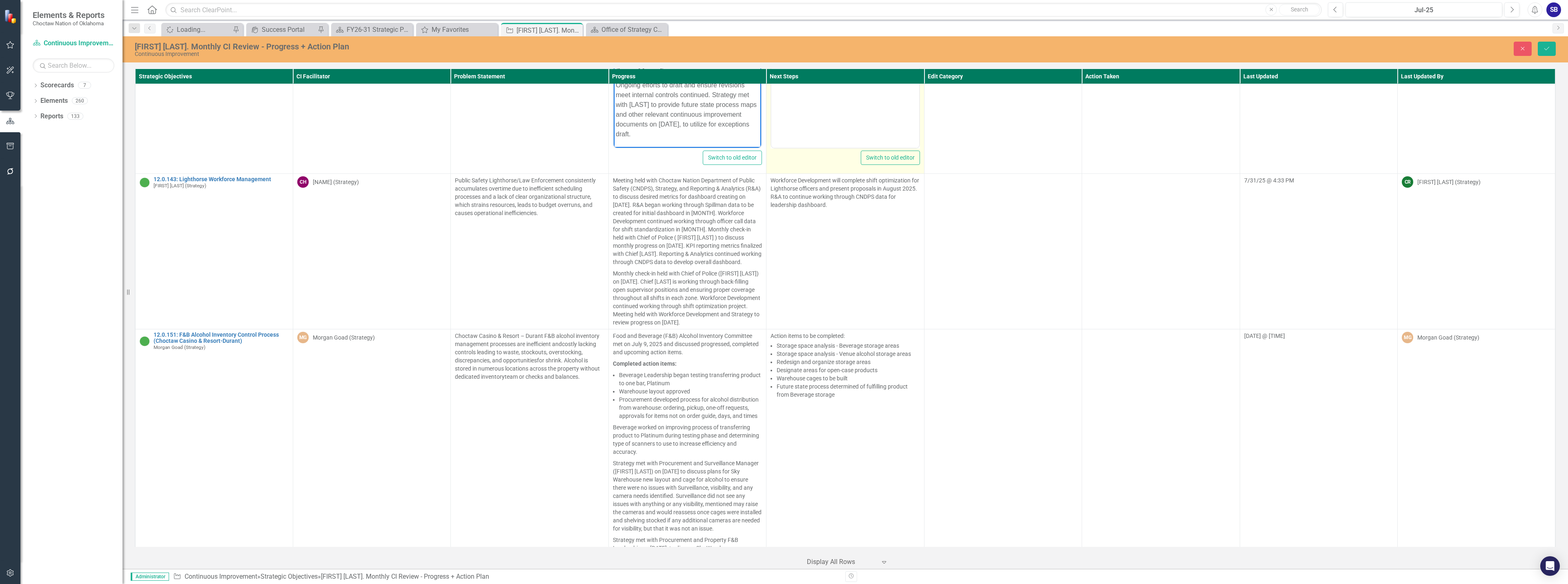 scroll, scrollTop: 3329, scrollLeft: 0, axis: vertical 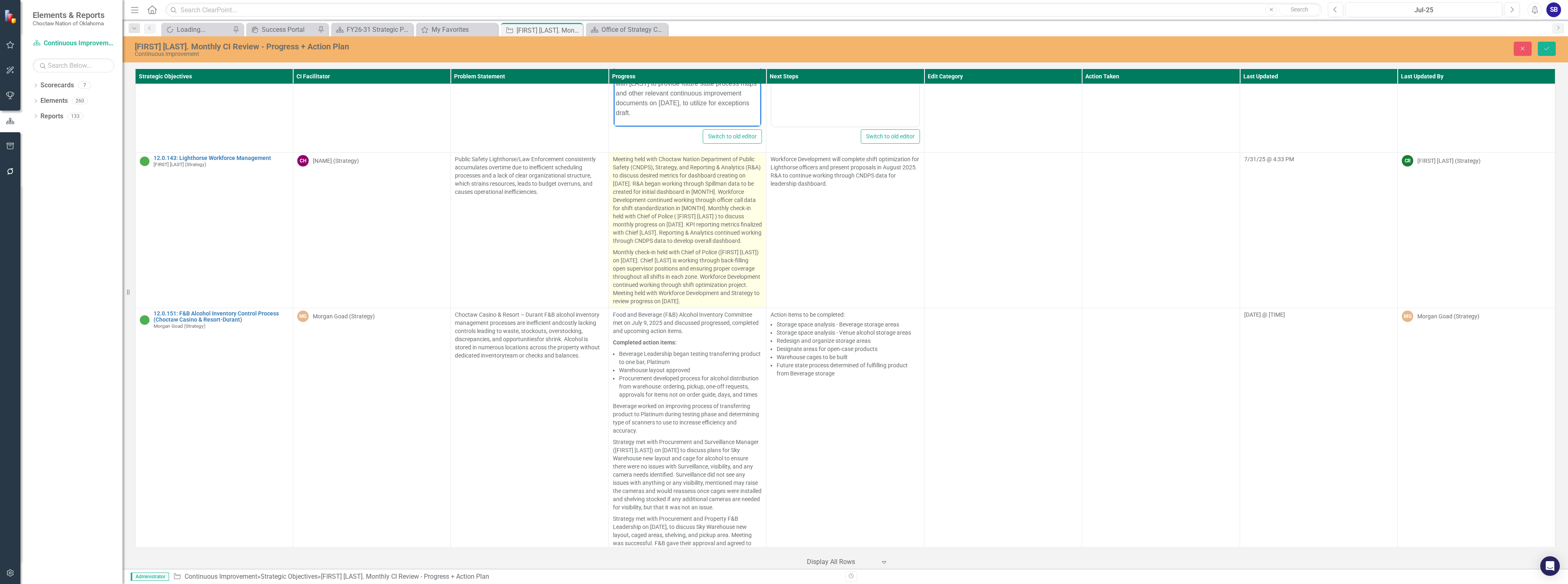 click on "Meeting held with Choctaw Nation Department of Public Safety (CNDPS), Strategy, and Reporting & Analytics (R&A) to discuss desired metrics for dashboard creating on June 10, 2025. R&A began working through Spillman data to be created for initial dashboard in June 2025. Workforce Development continued working through officer call data for shift standardization in June 2025. Monthly check-in held with Chief of Police (Michael Woodruff) to discuss monthly progress on June 24, 2025. KPI reporting metrics finalized with Chief Woodruff. Reporting & Analytics continued working through CNDPS data to develop overall dashboard." at bounding box center (687, 201) 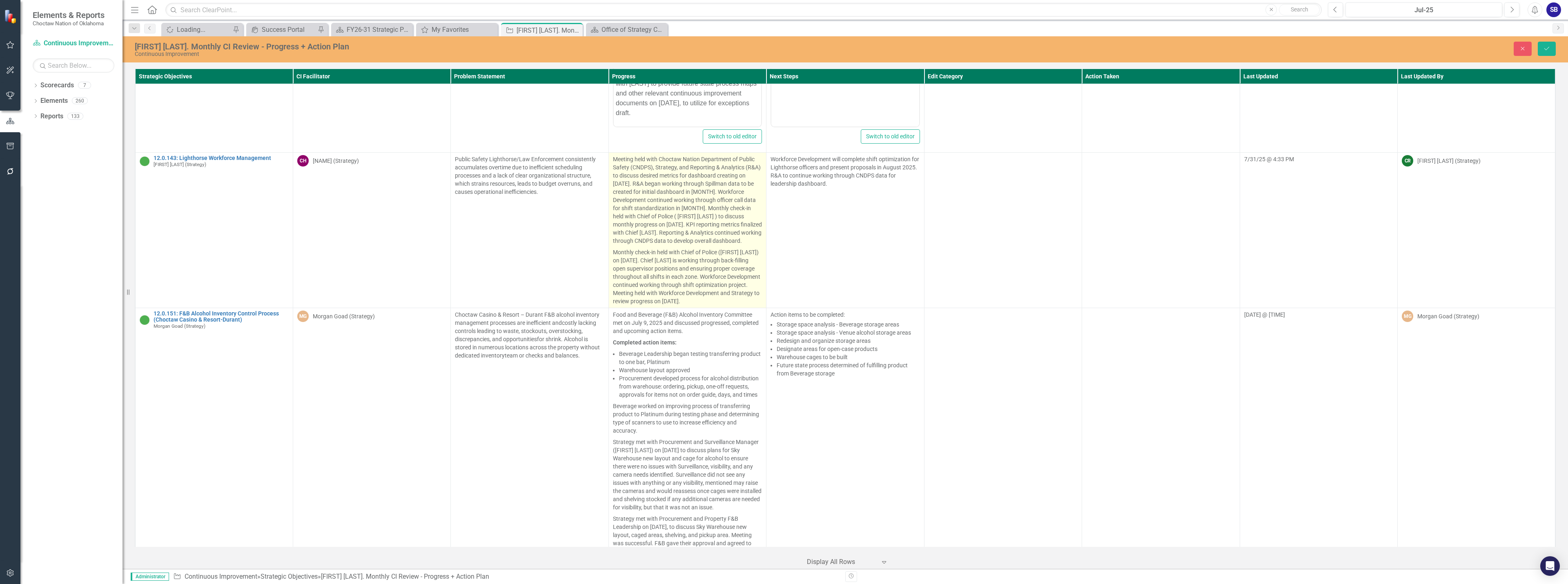 click on "Meeting held with Choctaw Nation Department of Public Safety (CNDPS), Strategy, and Reporting & Analytics (R&A) to discuss desired metrics for dashboard creating on June 10, 2025. R&A began working through Spillman data to be created for initial dashboard in June 2025. Workforce Development continued working through officer call data for shift standardization in June 2025. Monthly check-in held with Chief of Police (Michael Woodruff) to discuss monthly progress on June 24, 2025. KPI reporting metrics finalized with Chief Woodruff. Reporting & Analytics continued working through CNDPS data to develop overall dashboard." at bounding box center [687, 201] 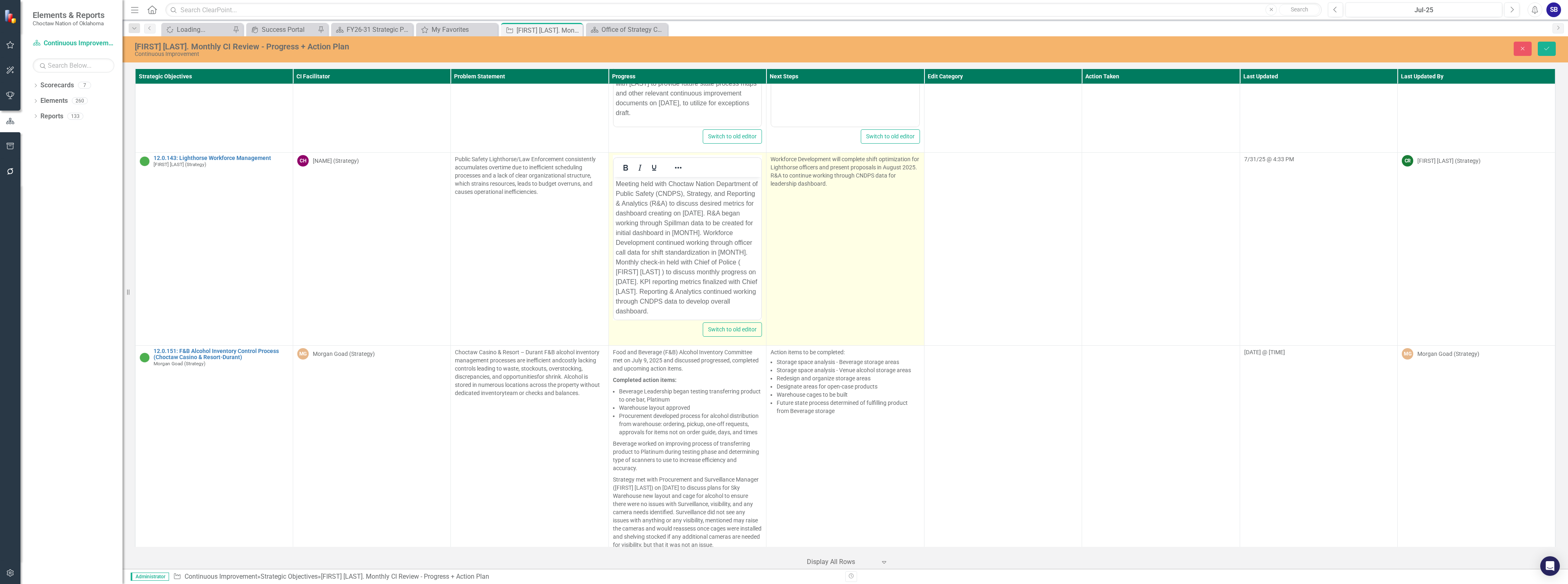 scroll, scrollTop: 0, scrollLeft: 0, axis: both 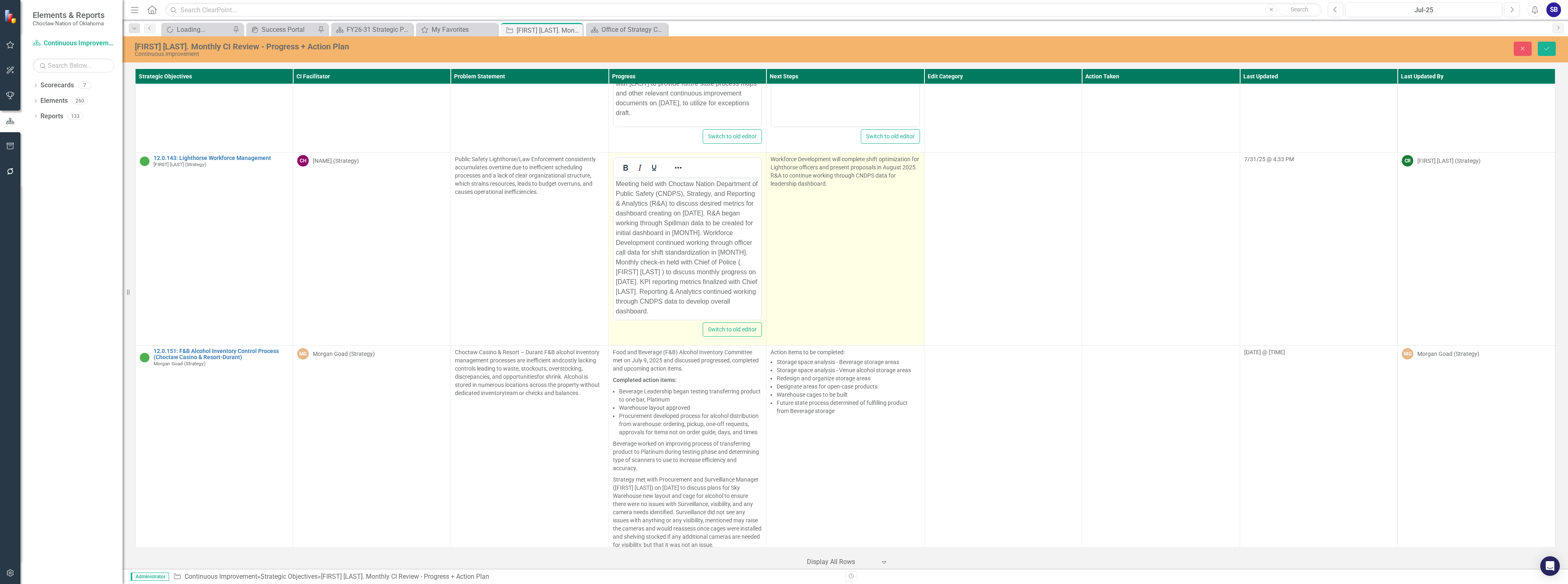 click on "Workforce Development will complete shift optimization for Lighthorse officers and present proposals in August 2025. R&A to continue working through CNDPS data for leadership dashboard." at bounding box center [845, 249] 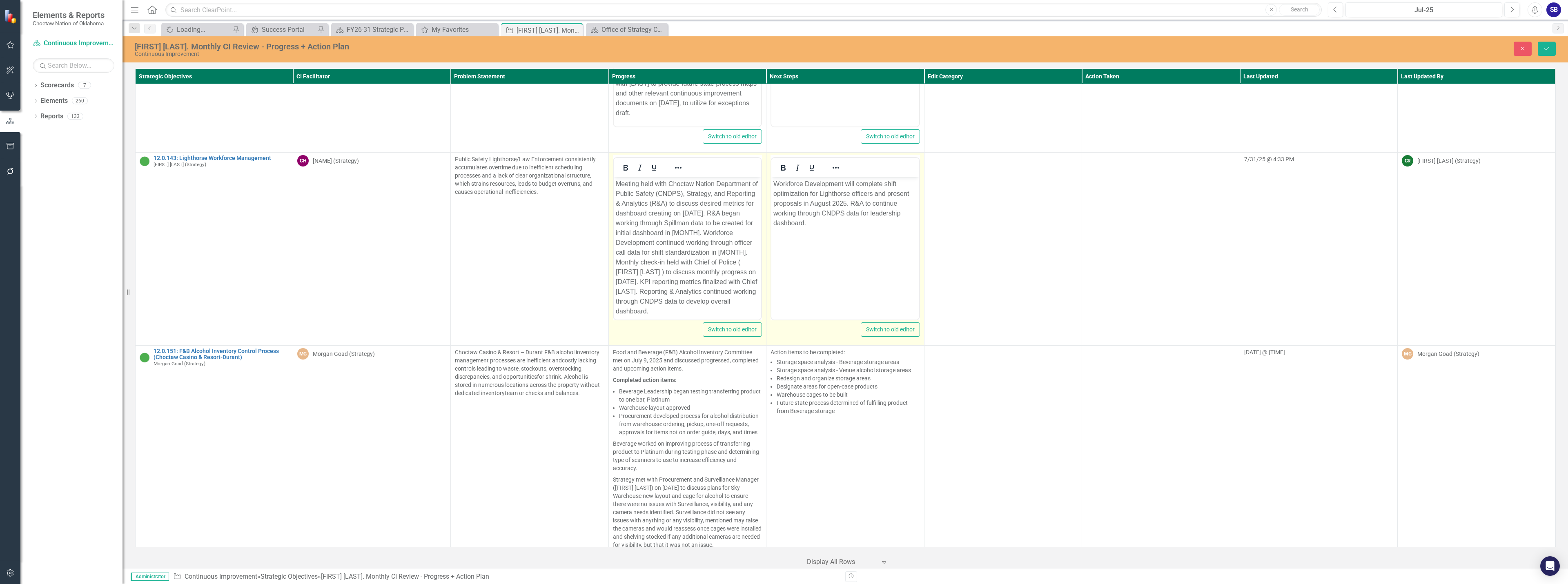 scroll, scrollTop: 0, scrollLeft: 0, axis: both 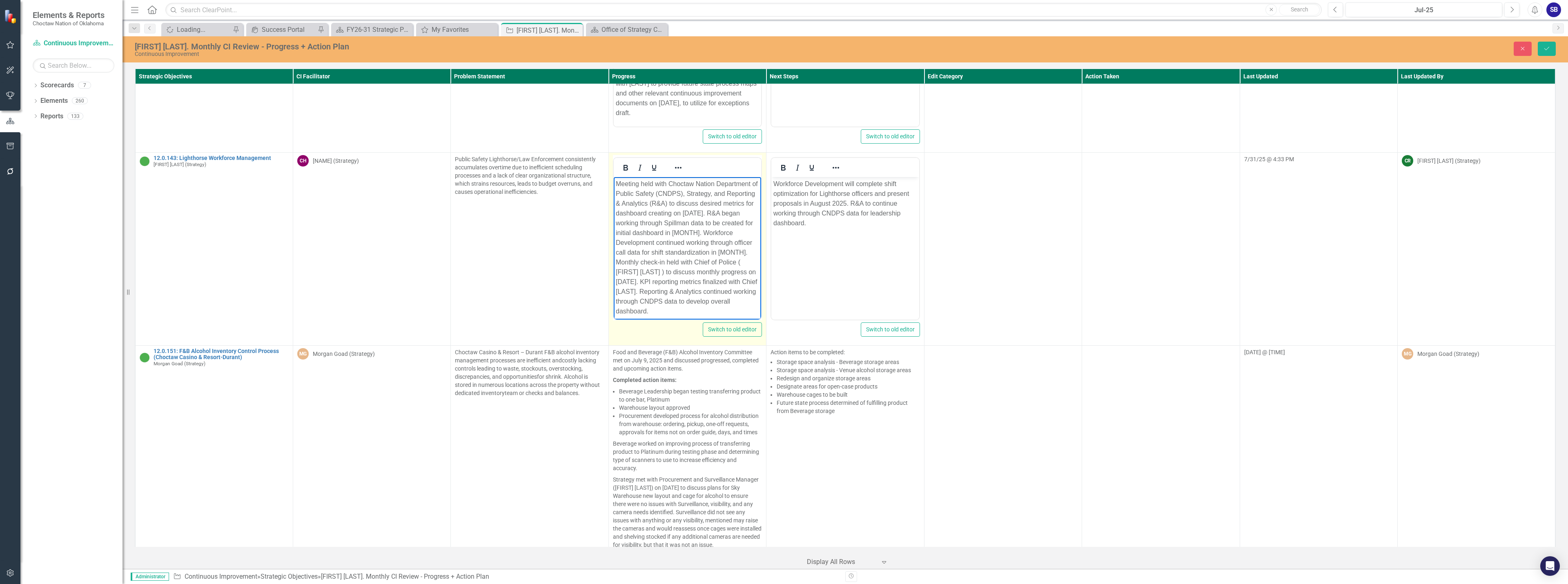 click on "Meeting held with Choctaw Nation Department of Public Safety (CNDPS), Strategy, and Reporting & Analytics (R&A) to discuss desired metrics for dashboard creating on June 10, 2025. R&A began working through Spillman data to be created for initial dashboard in June 2025. Workforce Development continued working through officer call data for shift standardization in June 2025. Monthly check-in held with Chief of Police (Michael Woodruff) to discuss monthly progress on June 24, 2025. KPI reporting metrics finalized with Chief Woodruff. Reporting & Analytics continued working through CNDPS data to develop overall dashboard." at bounding box center [687, 247] 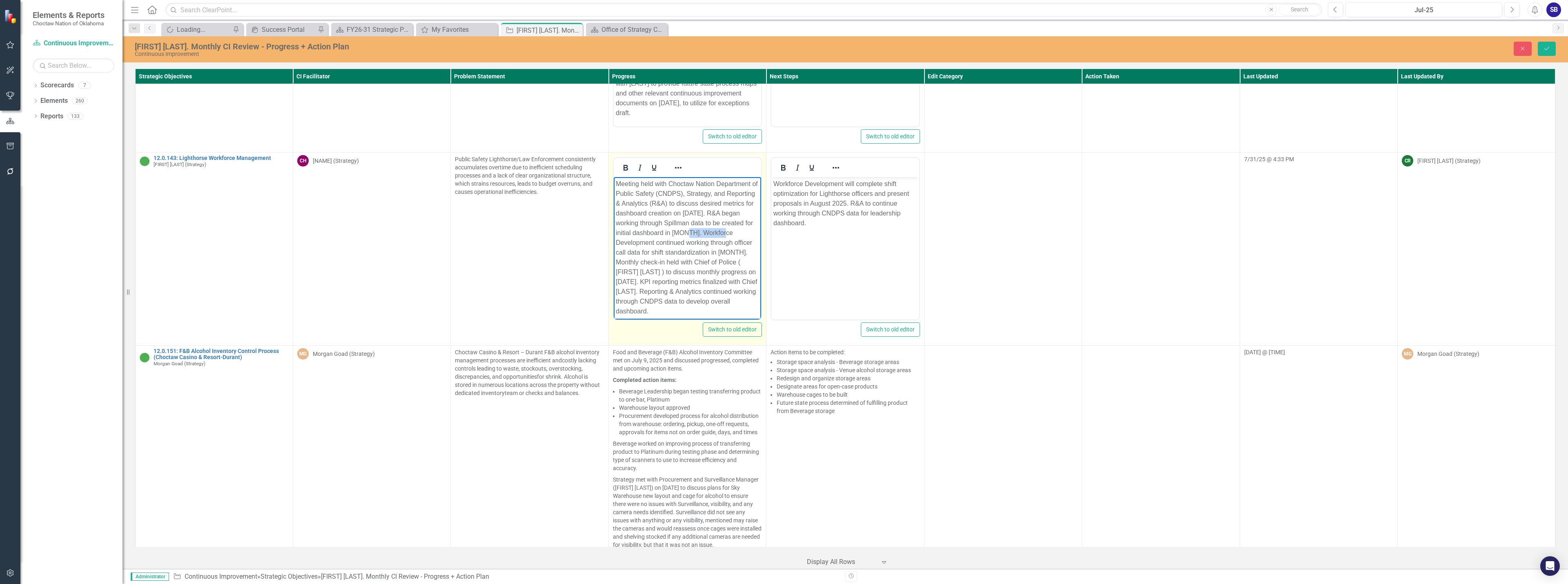 drag, startPoint x: 728, startPoint y: 232, endPoint x: 629, endPoint y: 241, distance: 99.40825 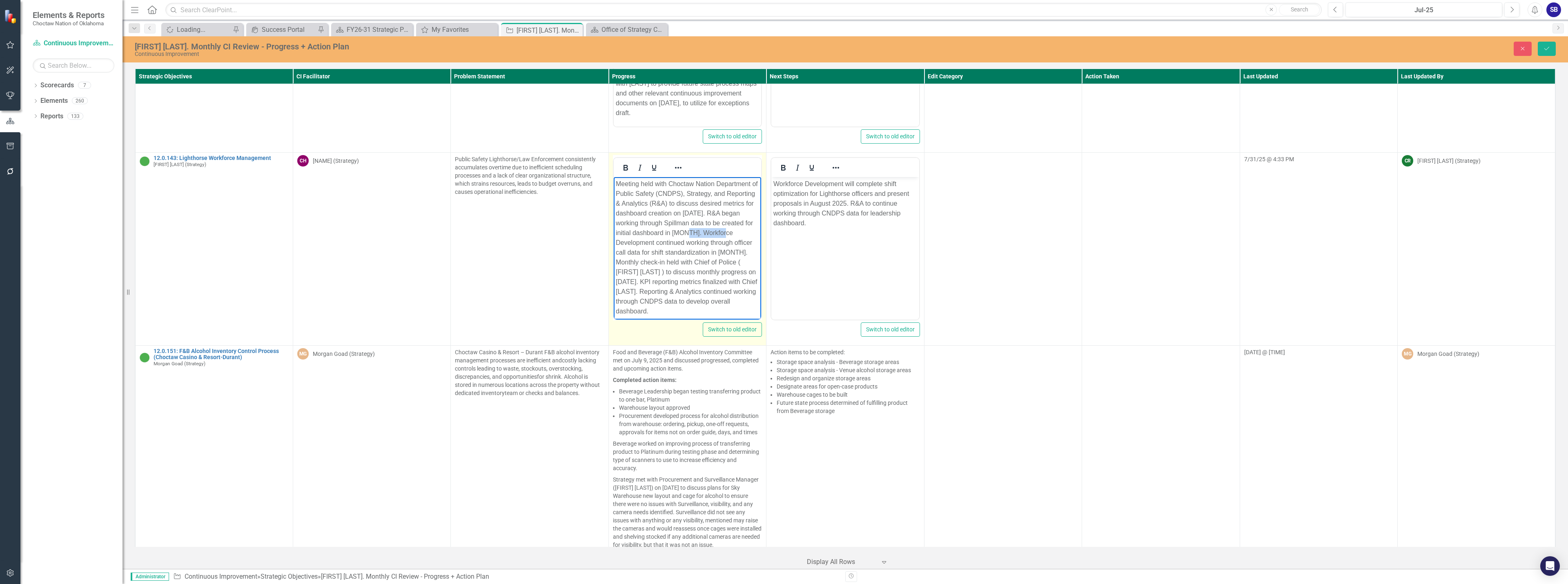 click on "Meeting held with Choctaw Nation Department of Public Safety (CNDPS), Strategy, and Reporting & Analytics (R&A) to discuss desired metrics for dashboard creation on June 10, 2025. R&A began working through Spillman data to be created for initial dashboard in June 2025. Workforce Development continued working through officer call data for shift standardization in June 2025. Monthly check-in held with Chief of Police (Michael Woodruff) to discuss monthly progress on June 24, 2025. KPI reporting metrics finalized with Chief Woodruff. Reporting & Analytics continued working through CNDPS data to develop overall dashboard." at bounding box center [687, 247] 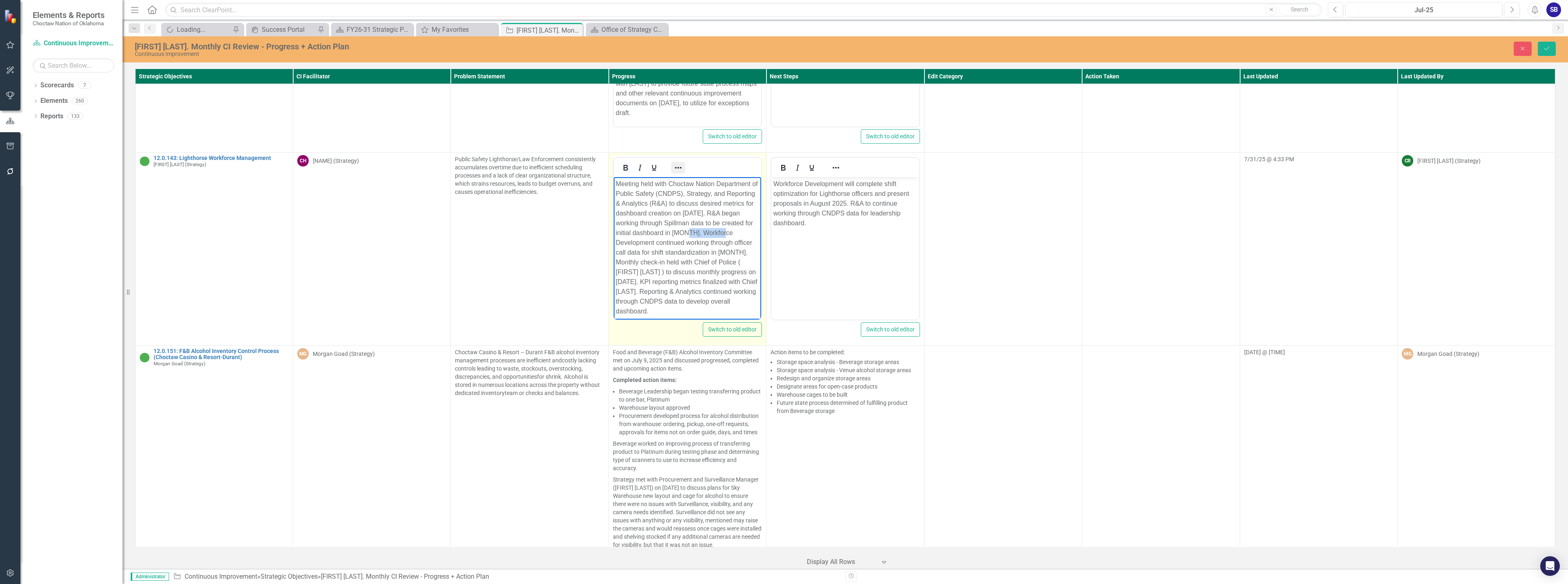 click 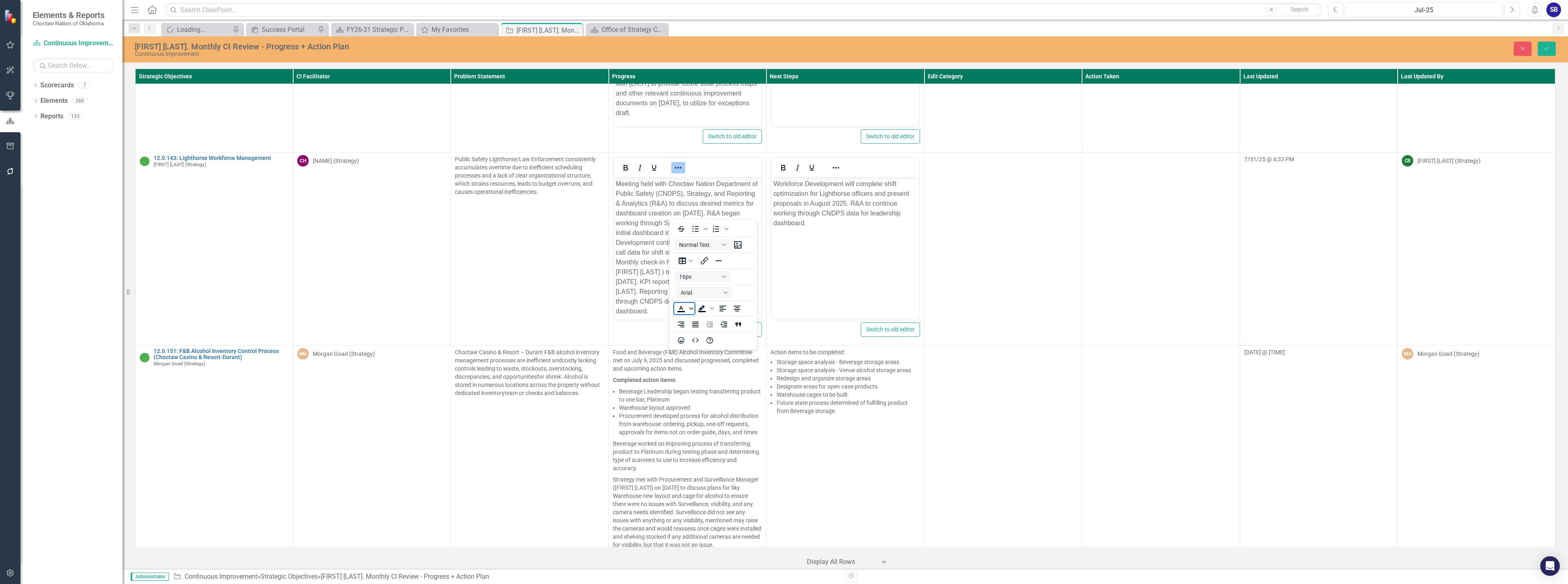 click at bounding box center (691, 309) 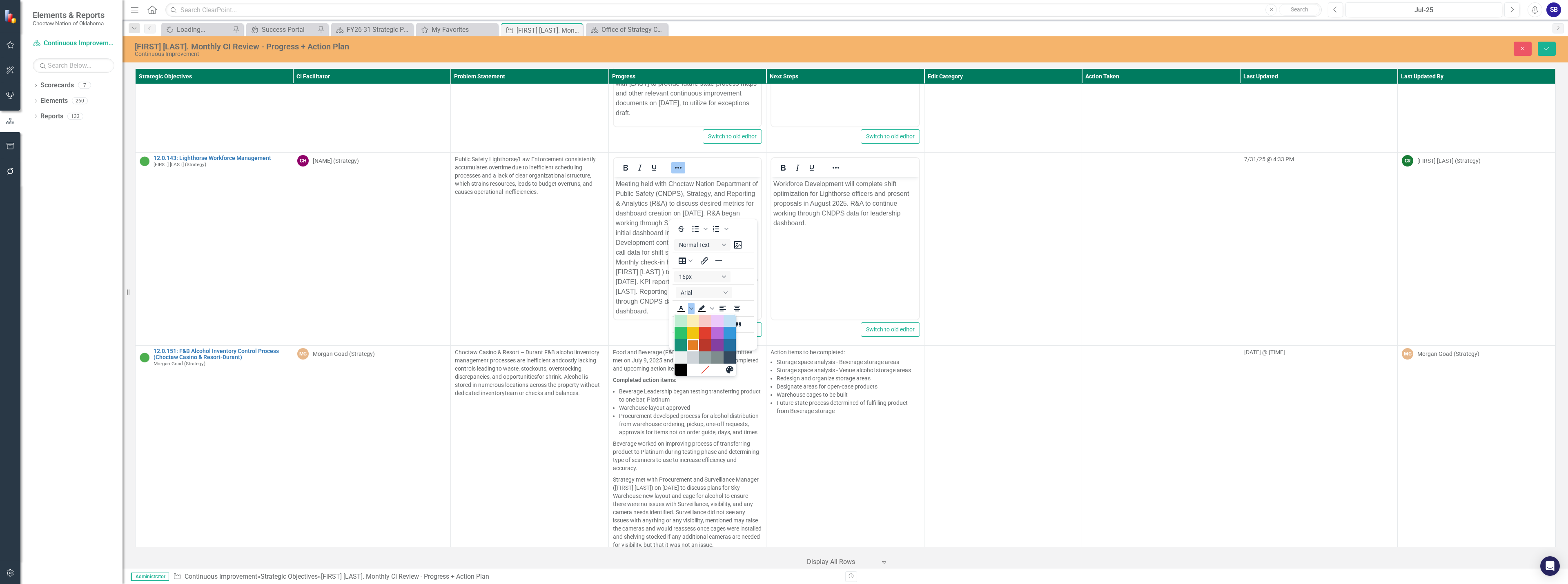 click at bounding box center [693, 345] 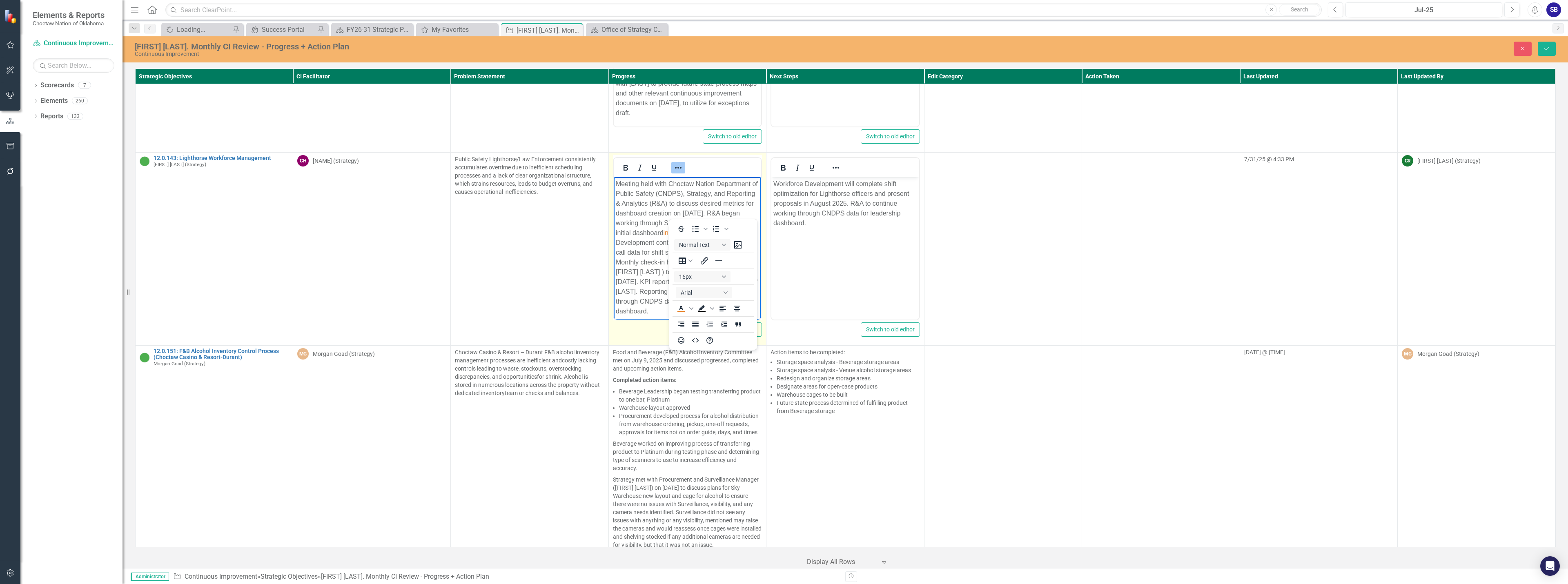 click 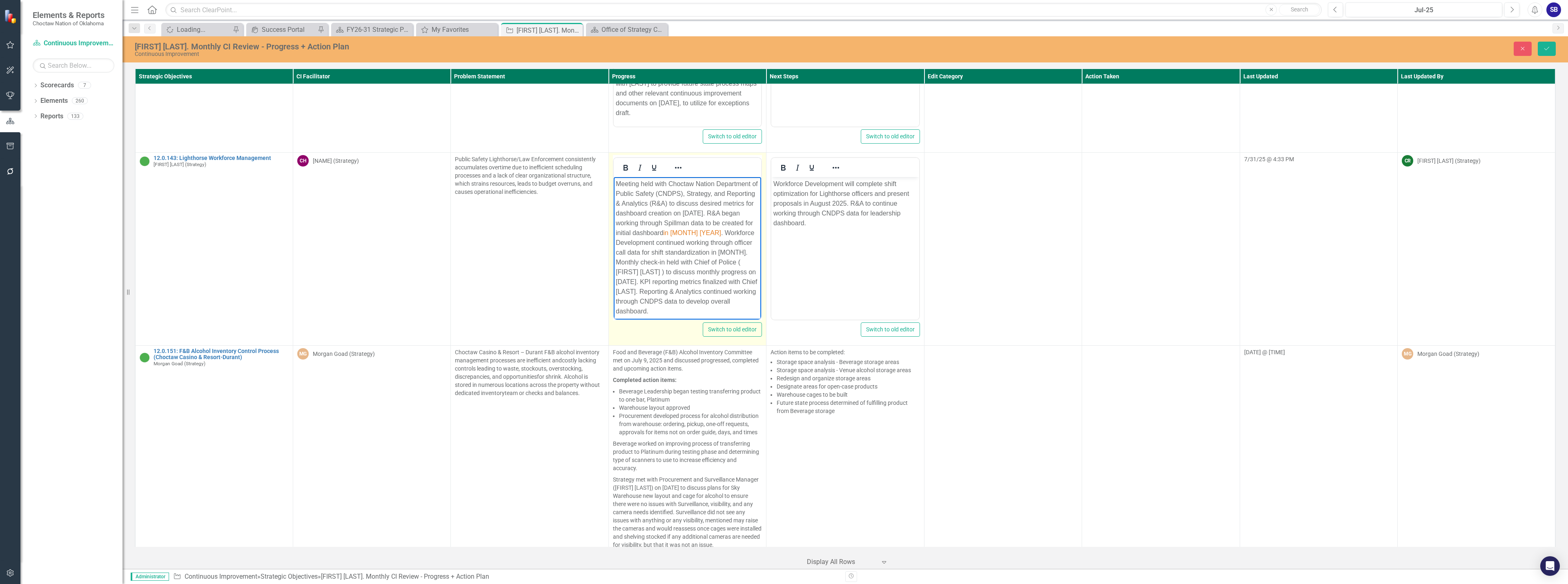 click on "Meeting held with Choctaw Nation Department of Public Safety (CNDPS), Strategy, and Reporting & Analytics (R&A) to discuss desired metrics for dashboard creation on June 10, 2025. R&A began working through Spillman data to be created for initial dashboard  in June 2025 . Workforce Development continued working through officer call data for shift standardization in June 2025. Monthly check-in held with Chief of Police (Michael Woodruff) to discuss monthly progress on June 24, 2025. KPI reporting metrics finalized with Chief Woodruff. Reporting & Analytics continued working through CNDPS data to develop overall dashboard." at bounding box center [687, 247] 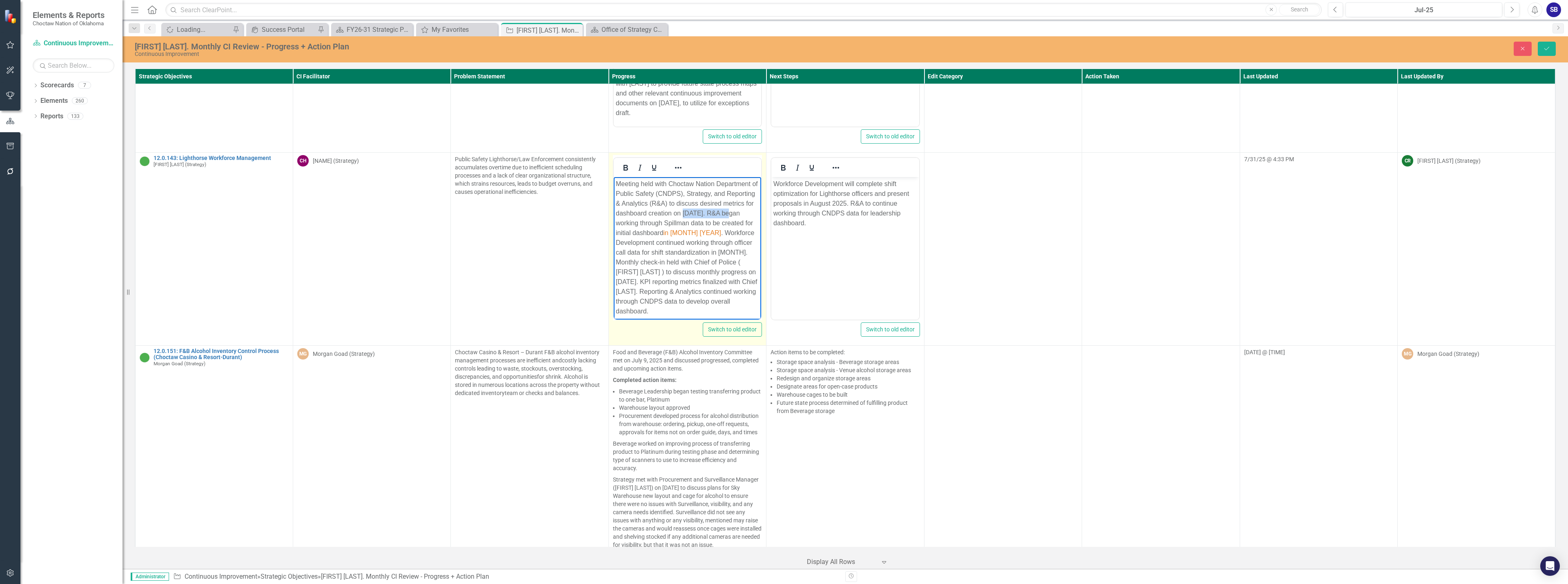 drag, startPoint x: 715, startPoint y: 213, endPoint x: 631, endPoint y: 220, distance: 84.29116 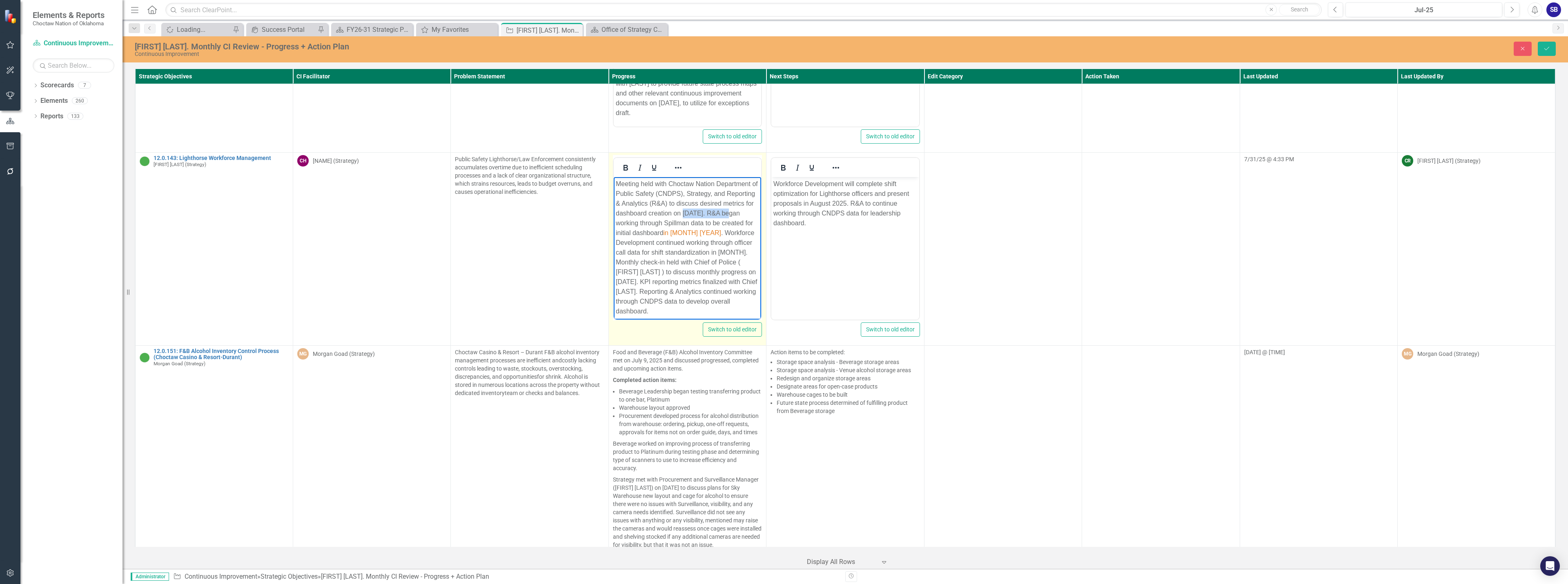 click on "Meeting held with Choctaw Nation Department of Public Safety (CNDPS), Strategy, and Reporting & Analytics (R&A) to discuss desired metrics for dashboard creation on June 10, 2025. R&A began working through Spillman data to be created for initial dashboard  in June 2025 . Workforce Development continued working through officer call data for shift standardization in June 2025. Monthly check-in held with Chief of Police (Michael Woodruff) to discuss monthly progress on June 24, 2025. KPI reporting metrics finalized with Chief Woodruff. Reporting & Analytics continued working through CNDPS data to develop overall dashboard." at bounding box center [687, 247] 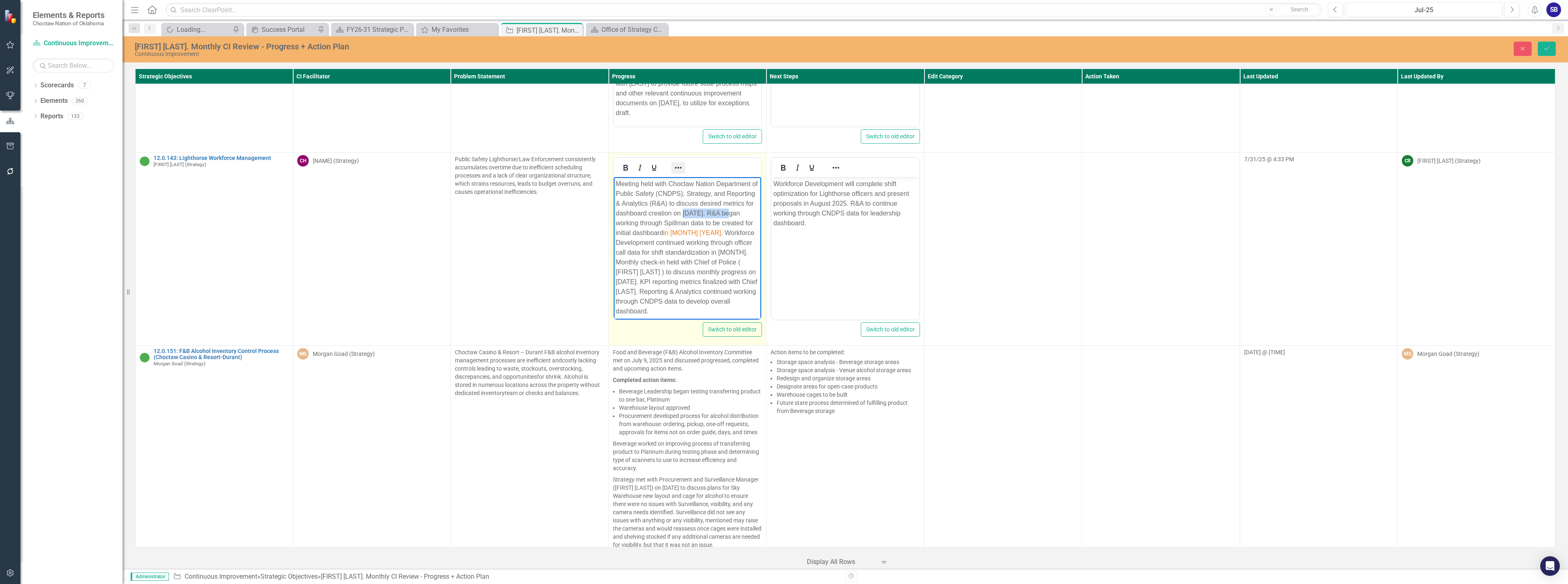 click 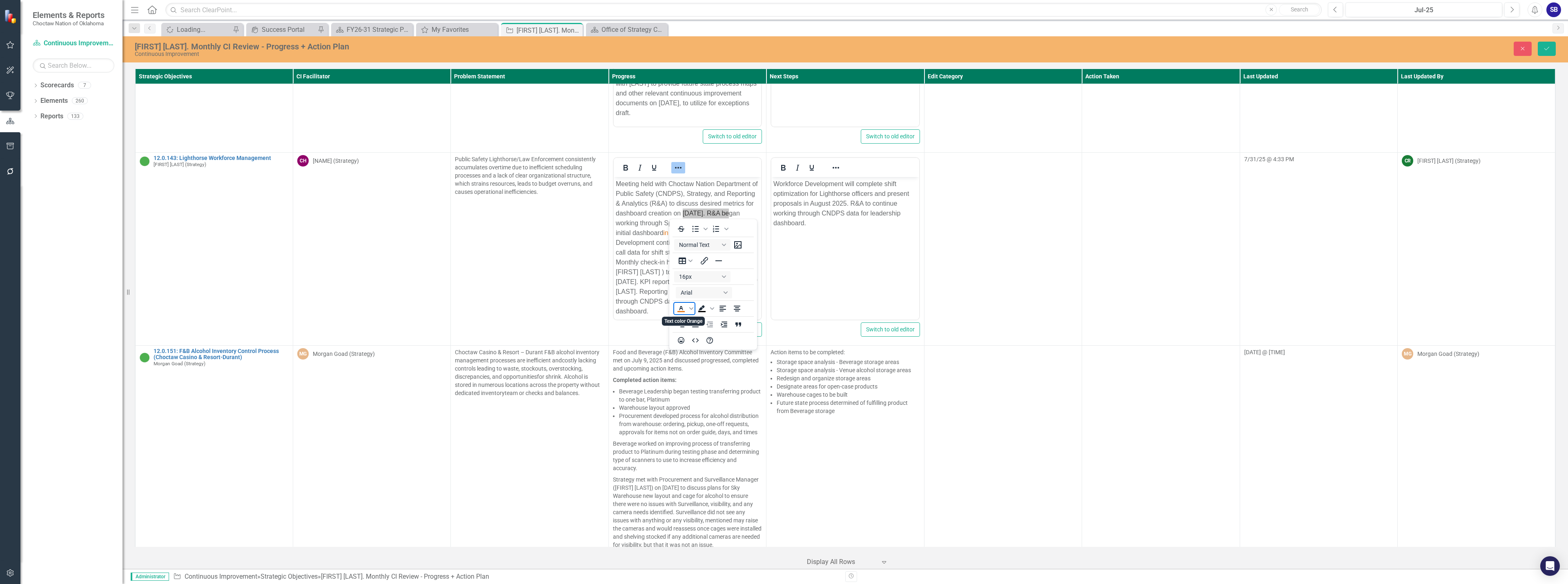 click 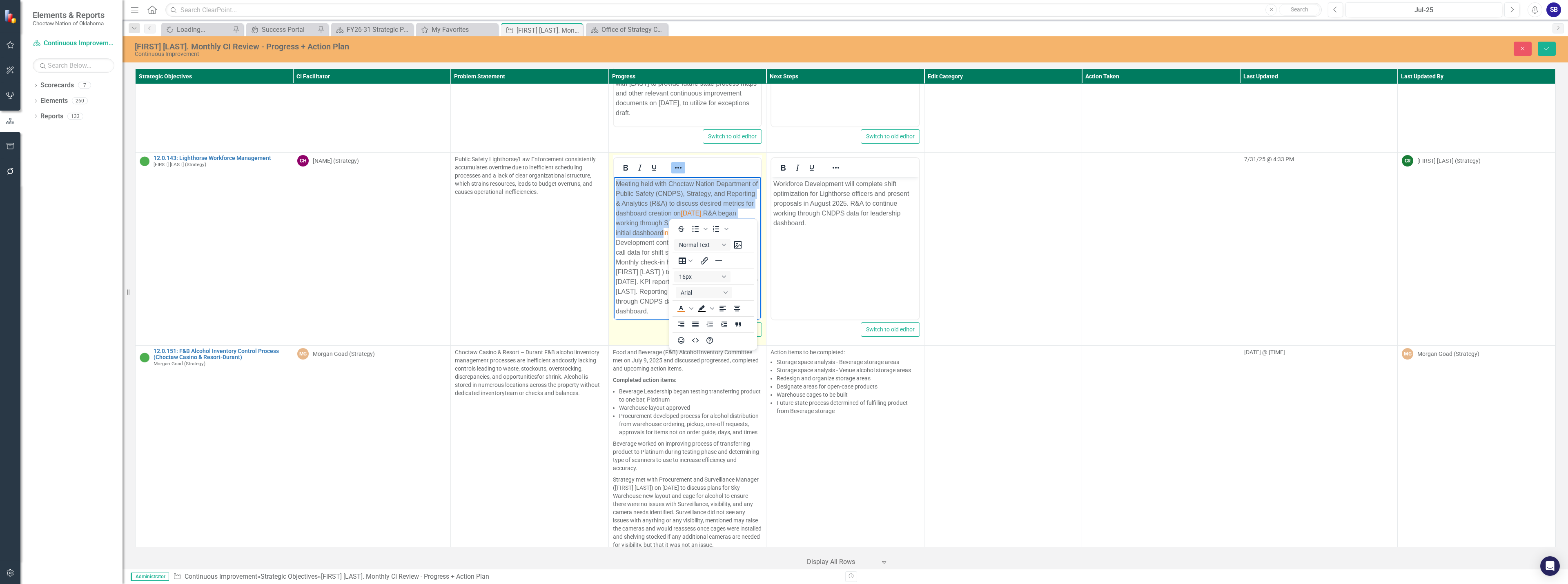 click 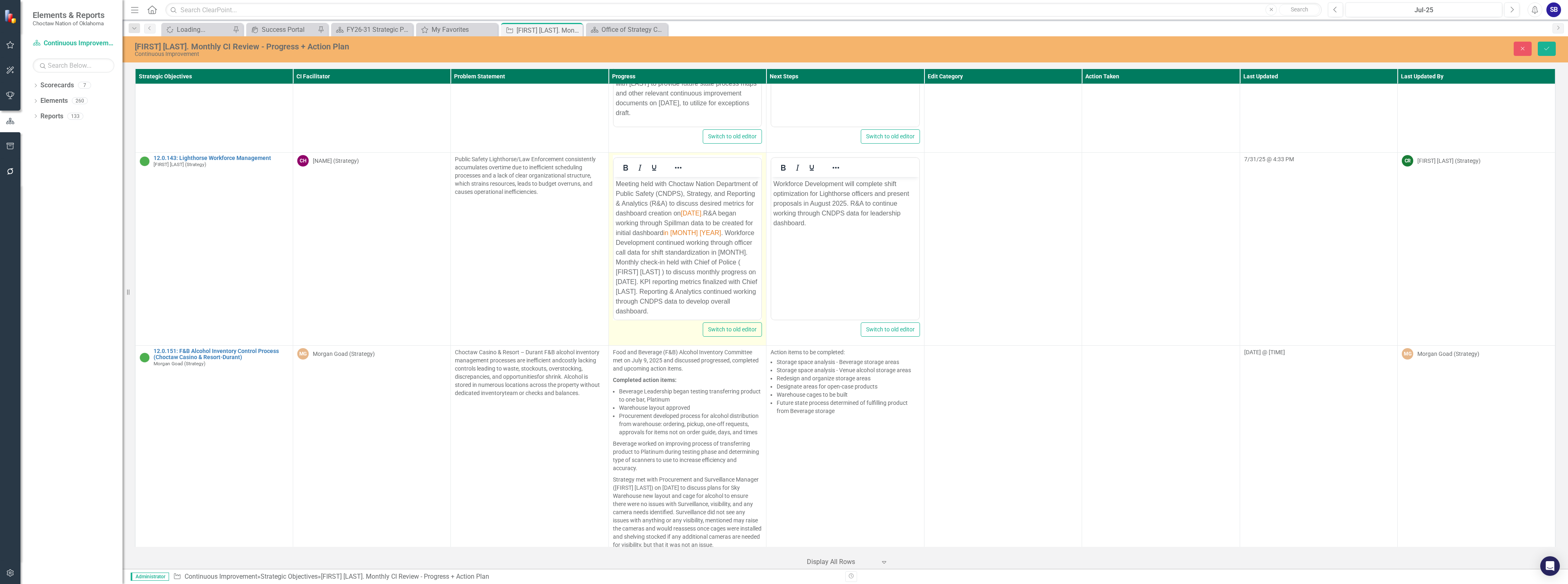 click on "Meeting held with Choctaw Nation Department of Public Safety (CNDPS), Strategy, and Reporting & Analytics (R&A) to discuss desired metrics for dashboard creation on  June 10, 2025.  R&A began working through Spillman data to be created for initial dashboard  in June 2025 . Workforce Development continued working through officer call data for shift standardization in June 2025. Monthly check-in held with Chief of Police (Michael Woodruff) to discuss monthly progress on June 24, 2025. KPI reporting metrics finalized with Chief Woodruff. Reporting & Analytics continued working through CNDPS data to develop overall dashboard." at bounding box center [687, 247] 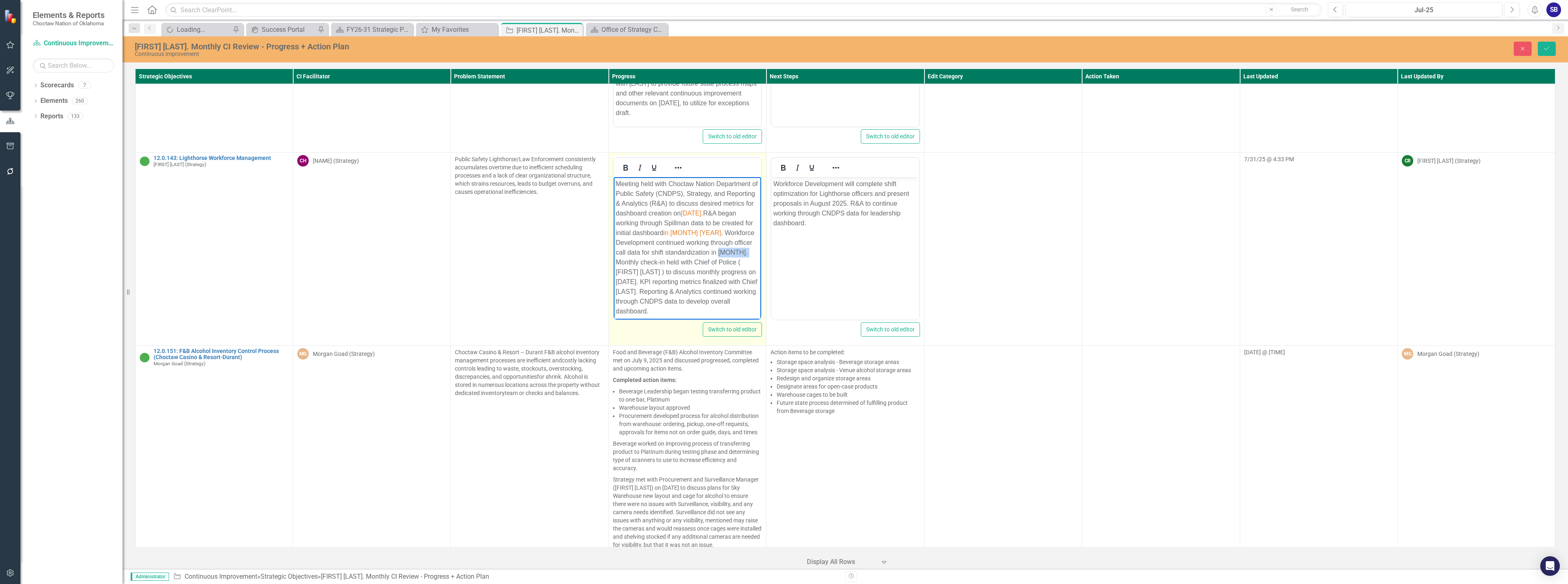 drag, startPoint x: 669, startPoint y: 262, endPoint x: 699, endPoint y: 261, distance: 30.01666 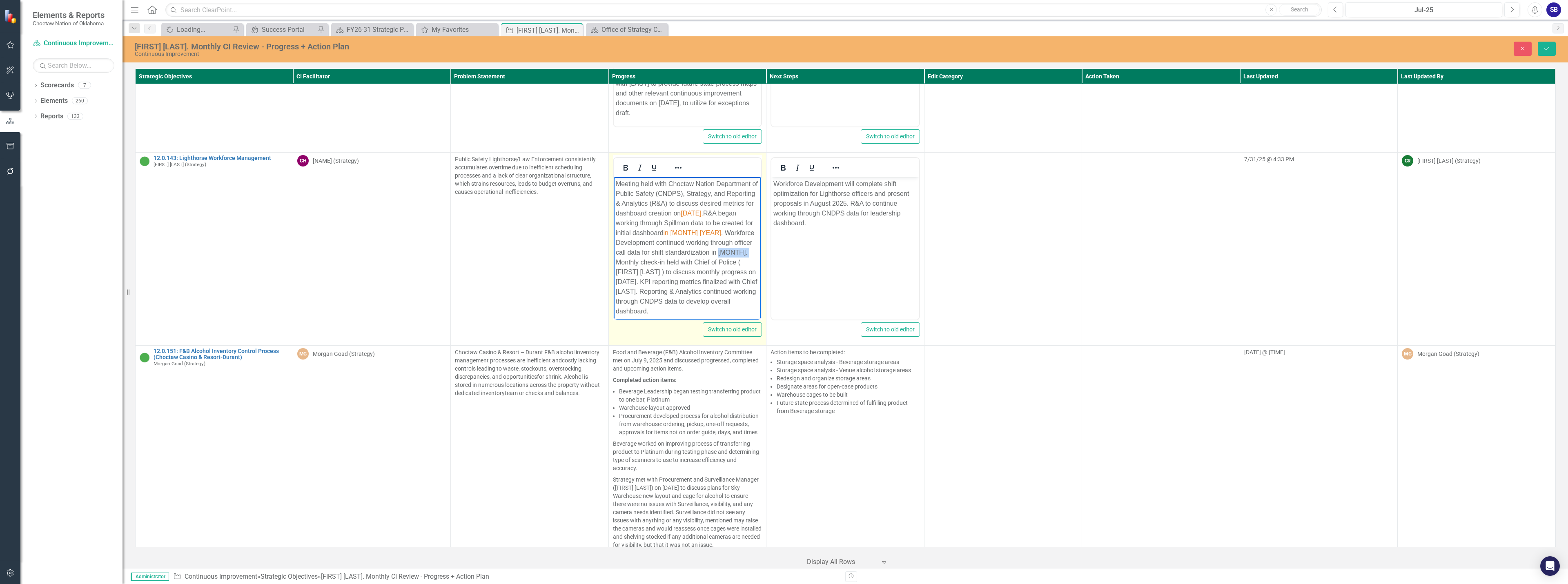 click on "Meeting held with Choctaw Nation Department of Public Safety (CNDPS), Strategy, and Reporting & Analytics (R&A) to discuss desired metrics for dashboard creation on  June 10, 2025.  R&A began working through Spillman data to be created for initial dashboard  in June 2025 . Workforce Development continued working through officer call data for shift standardization in June 2025. Monthly check-in held with Chief of Police (Michael Woodruff) to discuss monthly progress on June 24, 2025. KPI reporting metrics finalized with Chief Woodruff. Reporting & Analytics continued working through CNDPS data to develop overall dashboard." at bounding box center [687, 247] 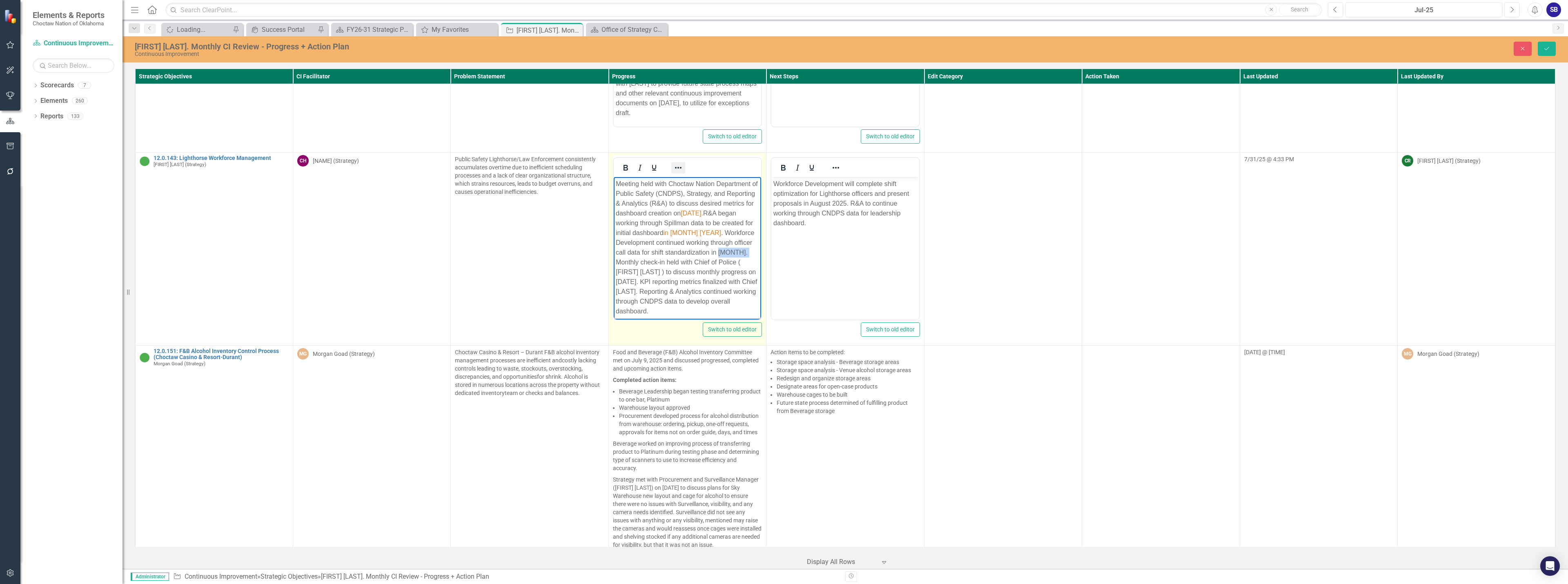 click 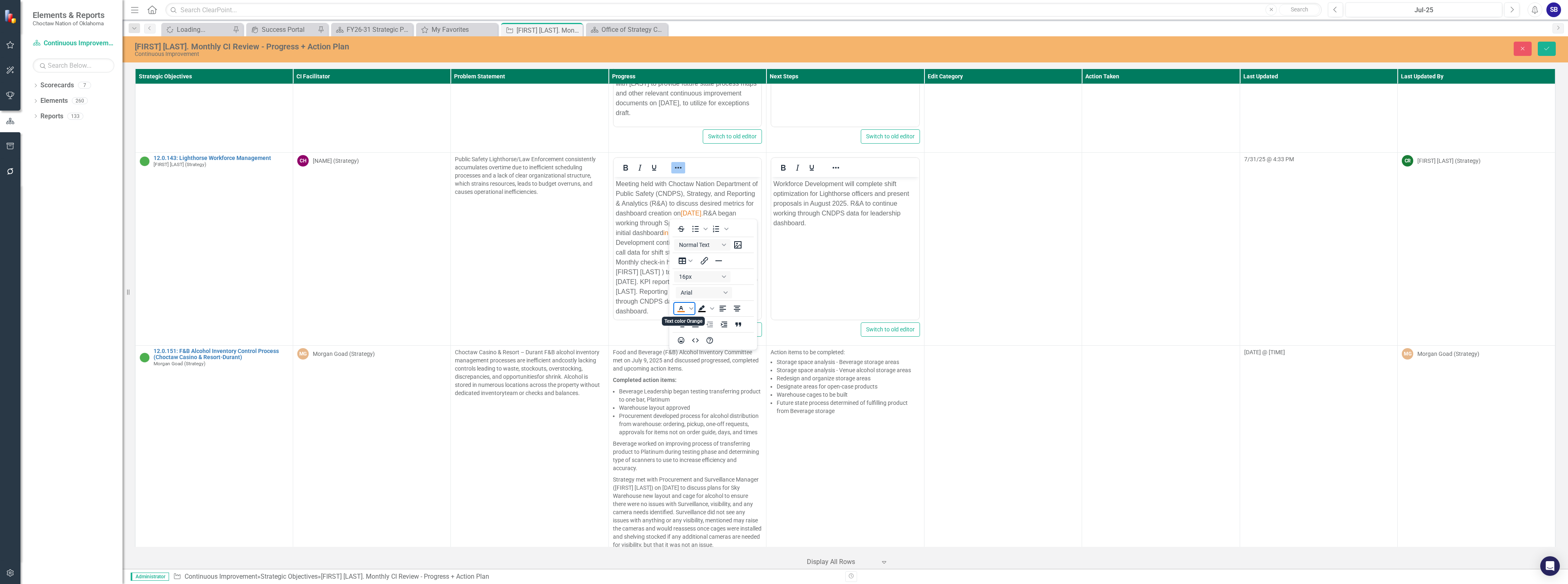 click 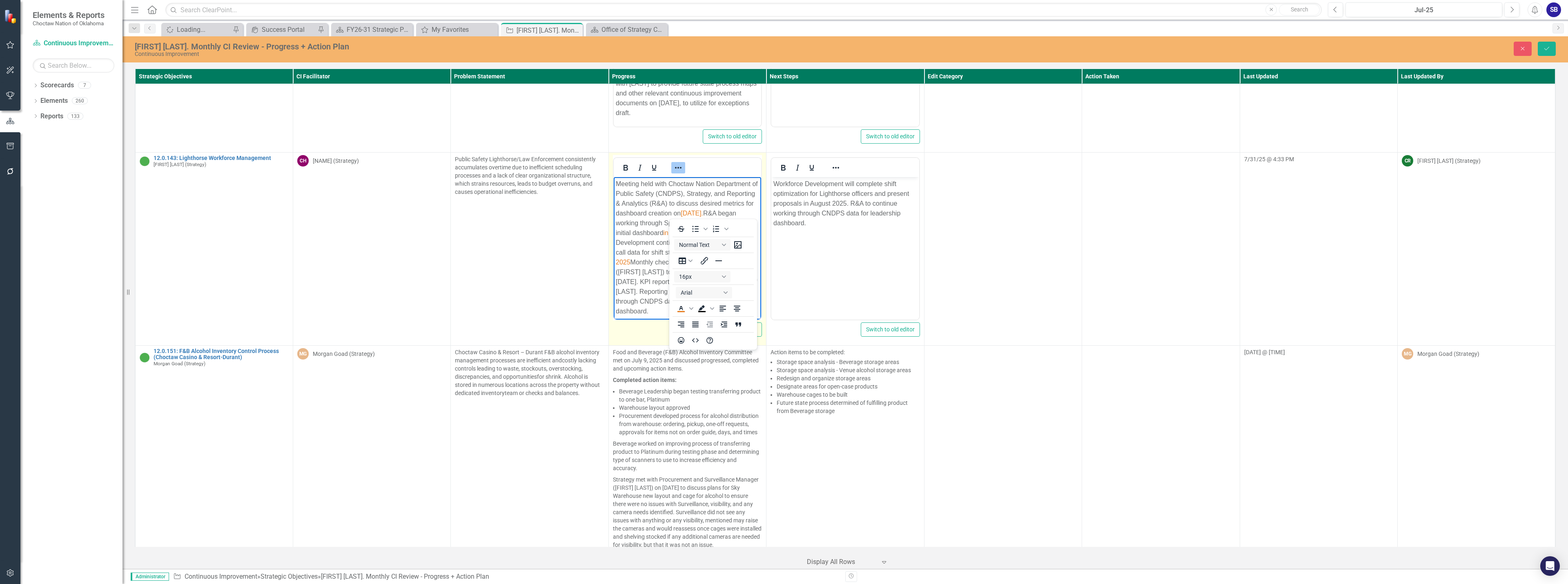 click 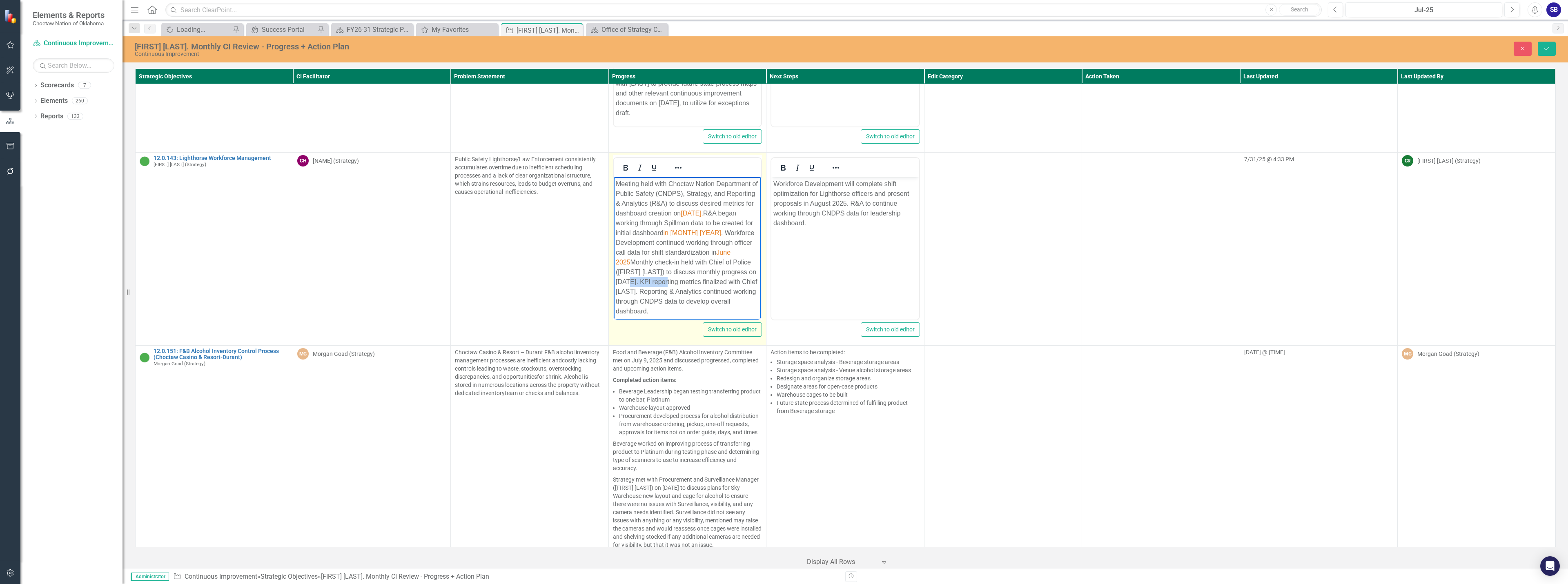 drag, startPoint x: 701, startPoint y: 281, endPoint x: 742, endPoint y: 281, distance: 41 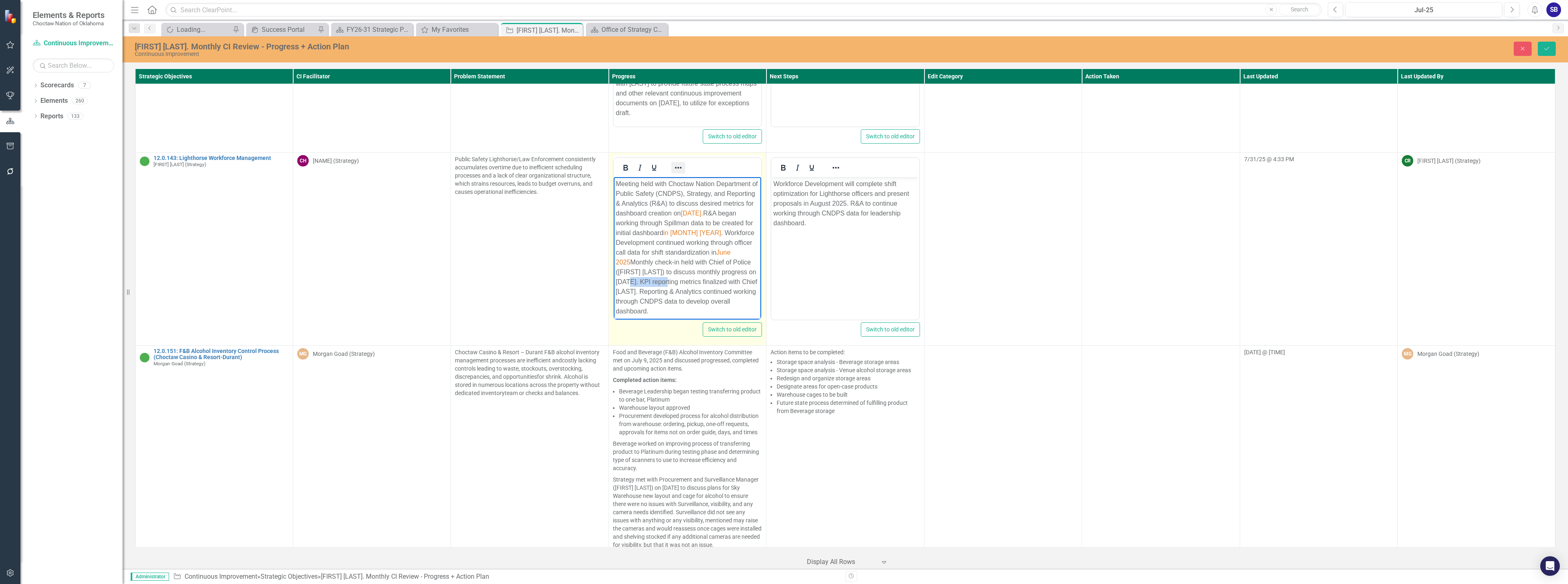 drag, startPoint x: 675, startPoint y: 212, endPoint x: 677, endPoint y: 216, distance: 4.47214 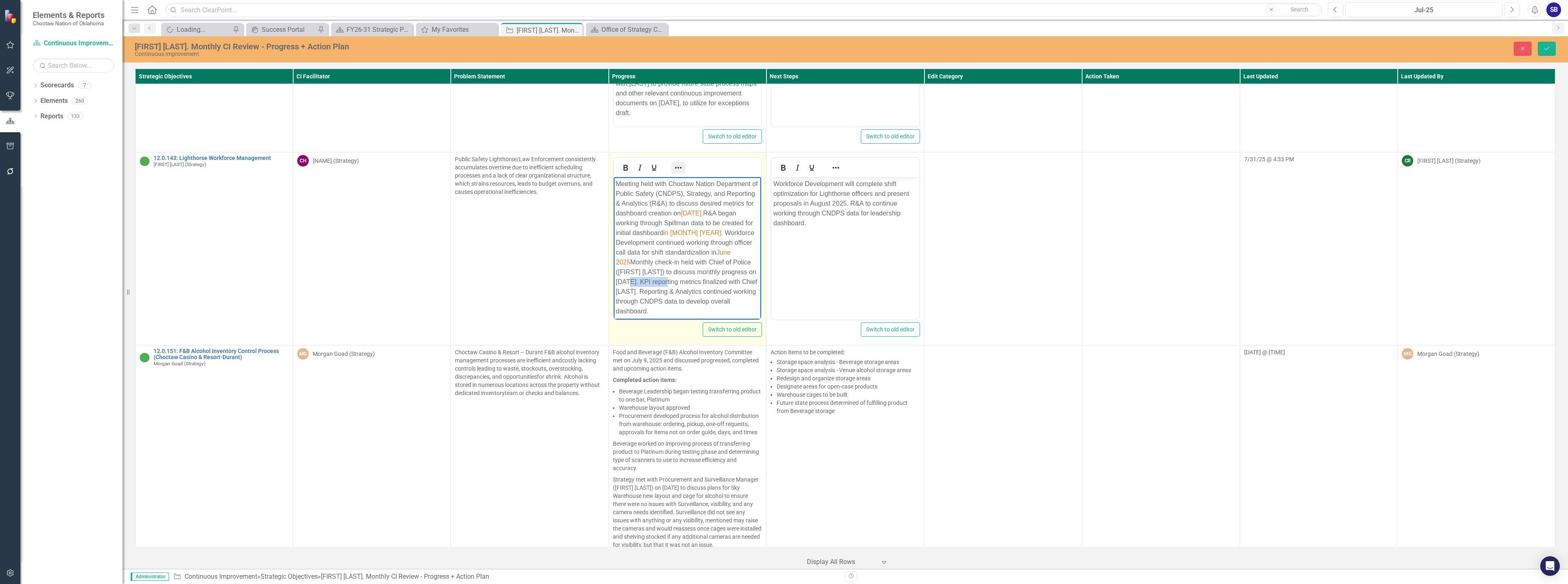 click 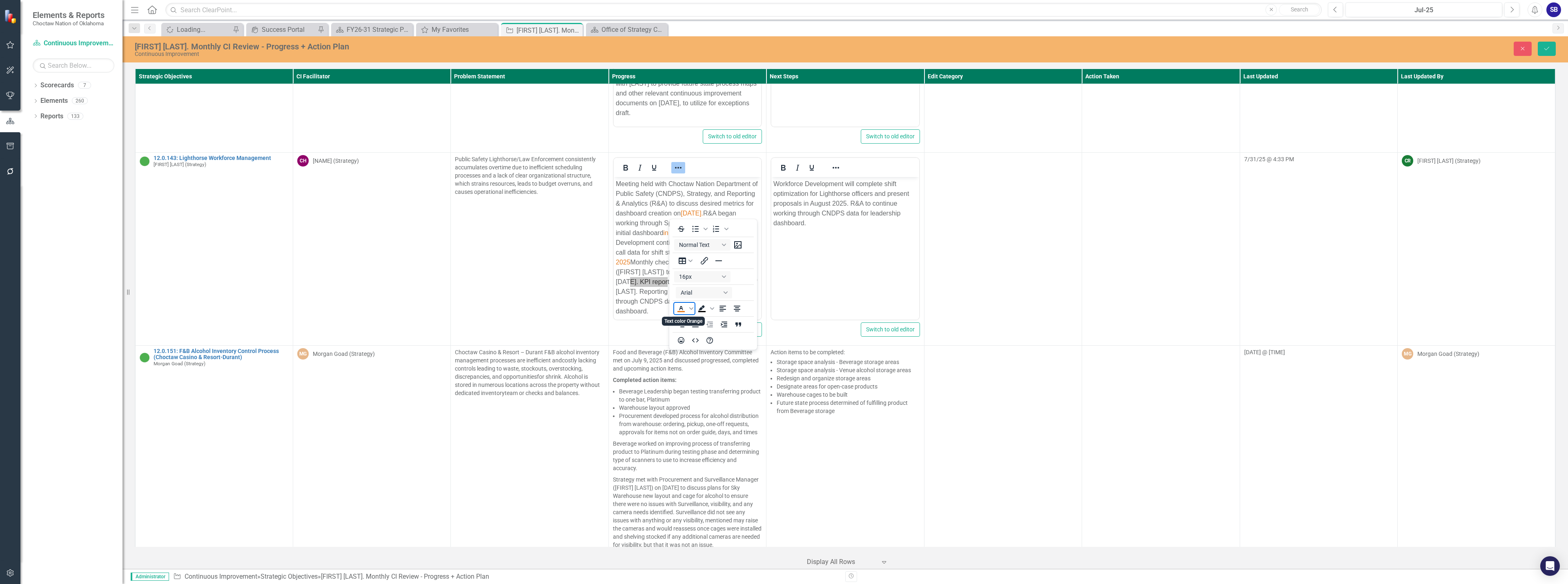 click 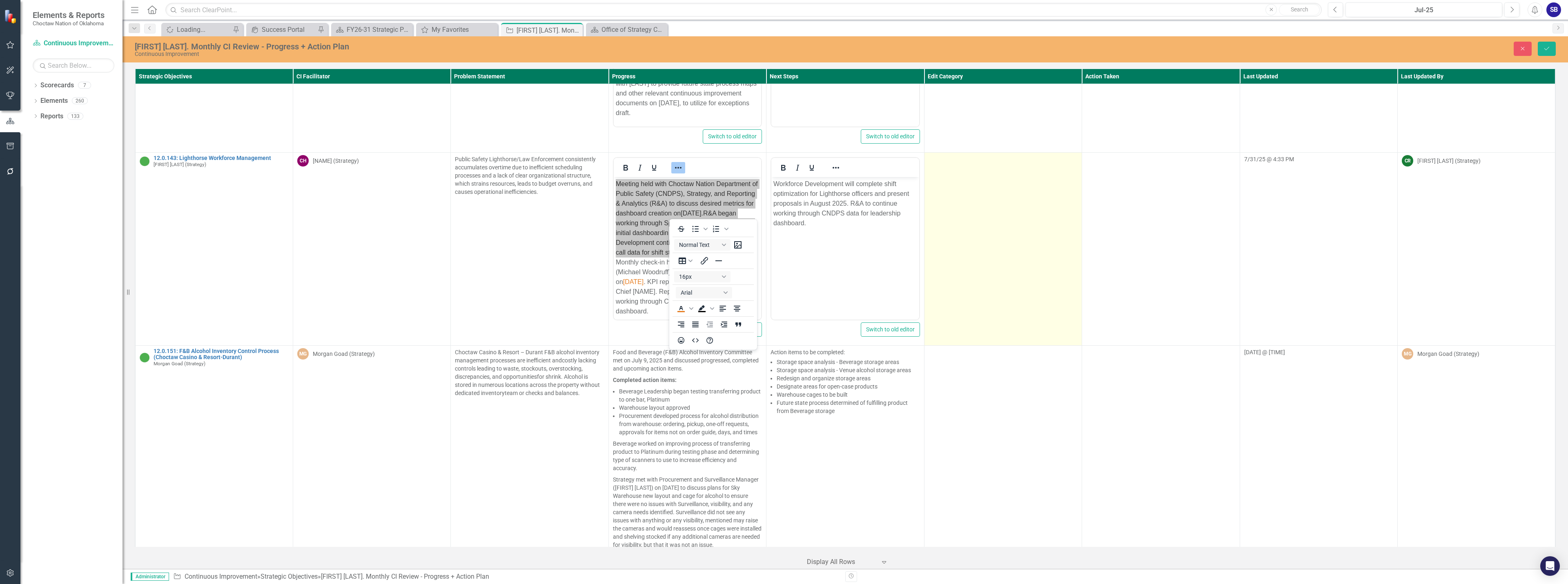 click at bounding box center [1003, 249] 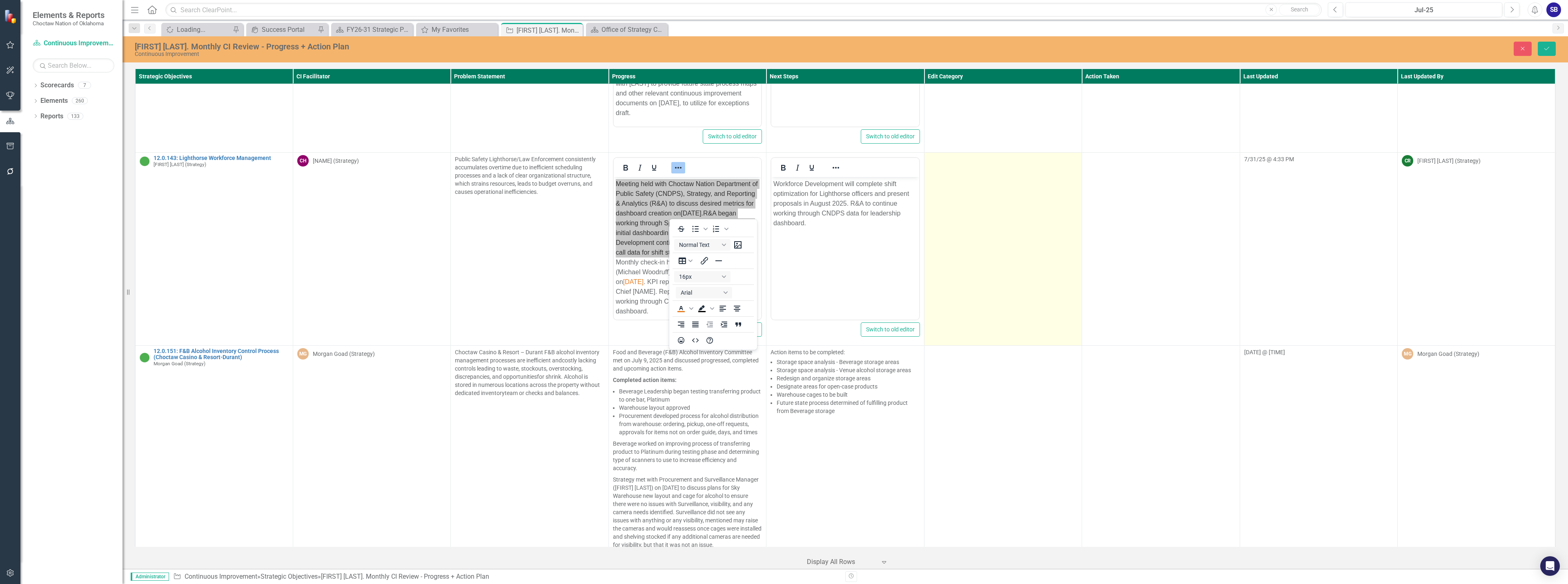 click at bounding box center (1003, 249) 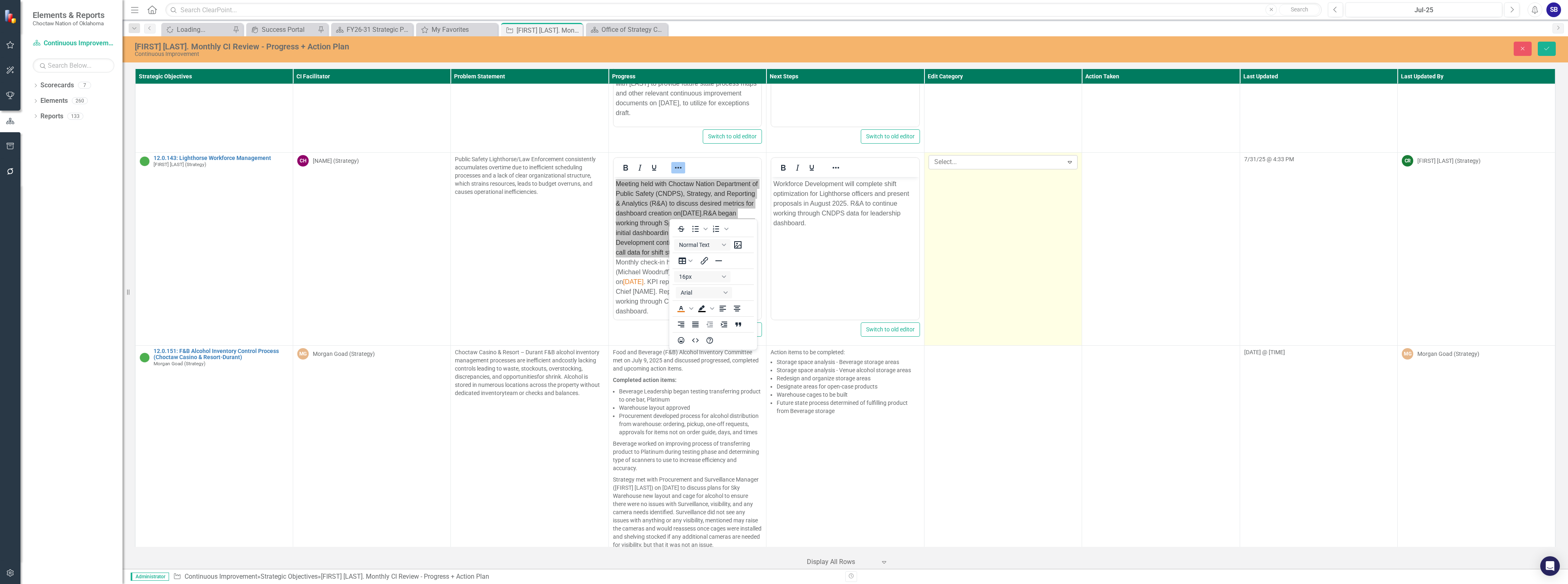 click at bounding box center [997, 162] 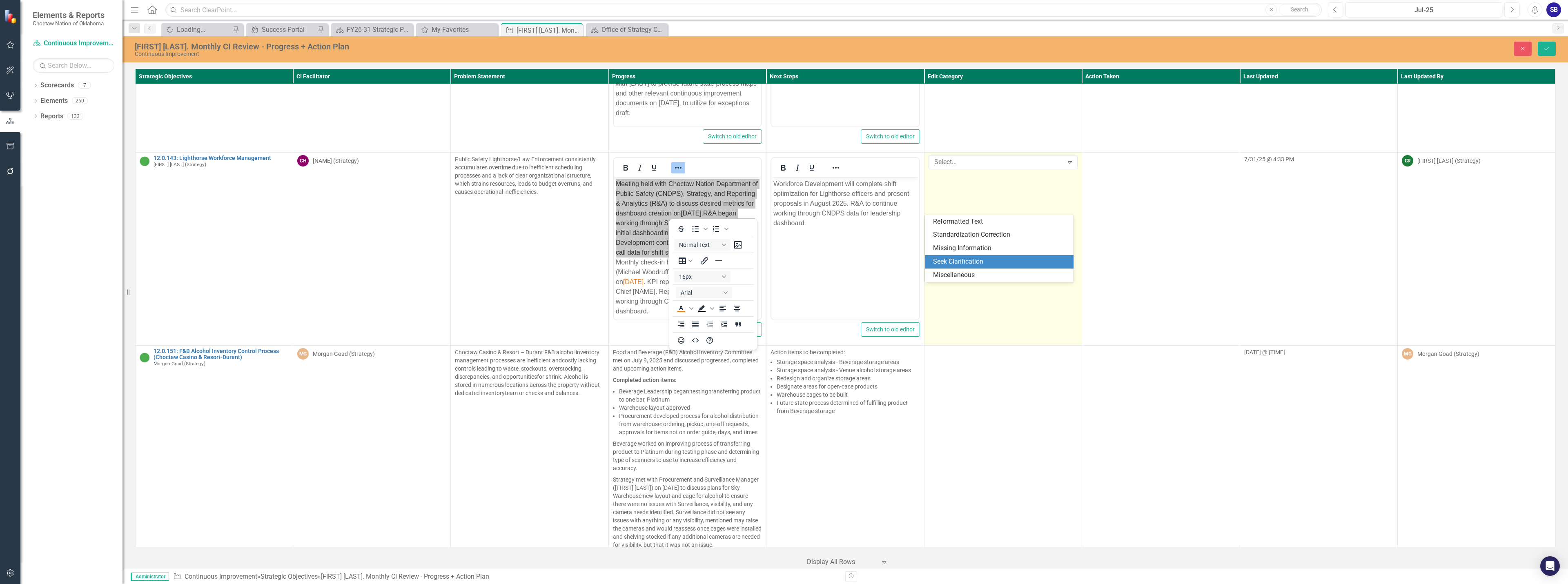 click on "Seek Clarification" at bounding box center (1001, 262) 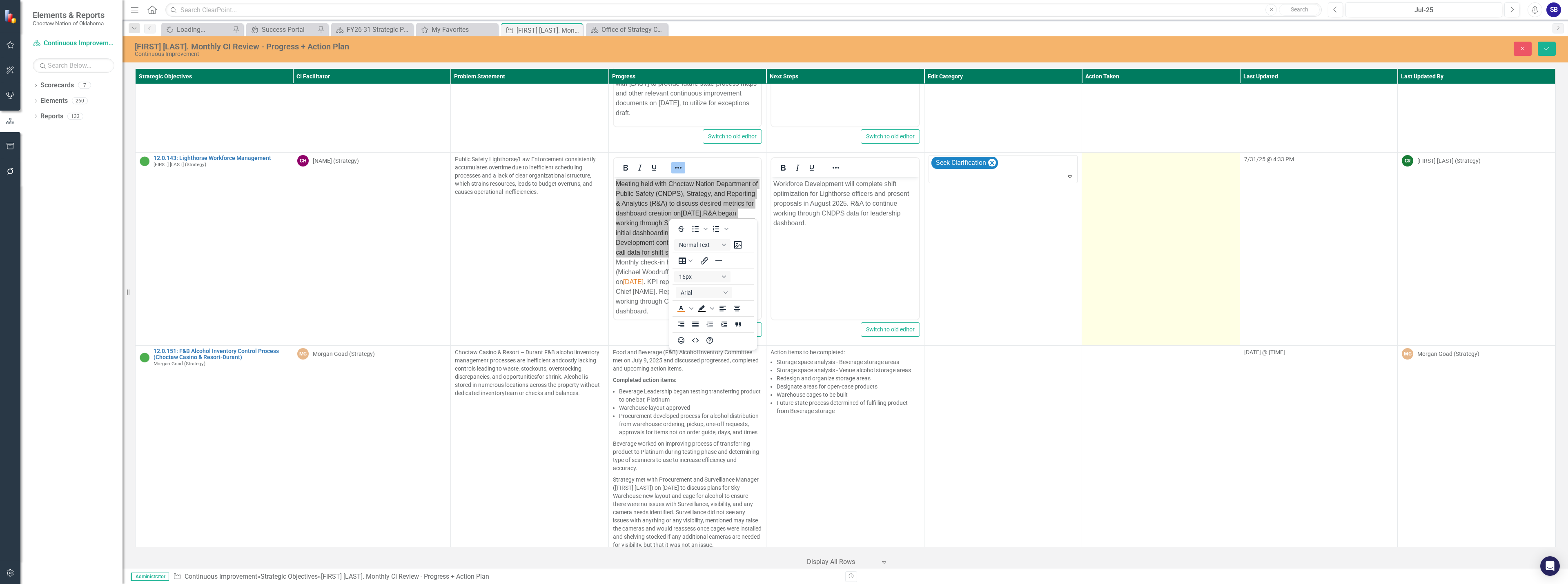 click at bounding box center [1161, 249] 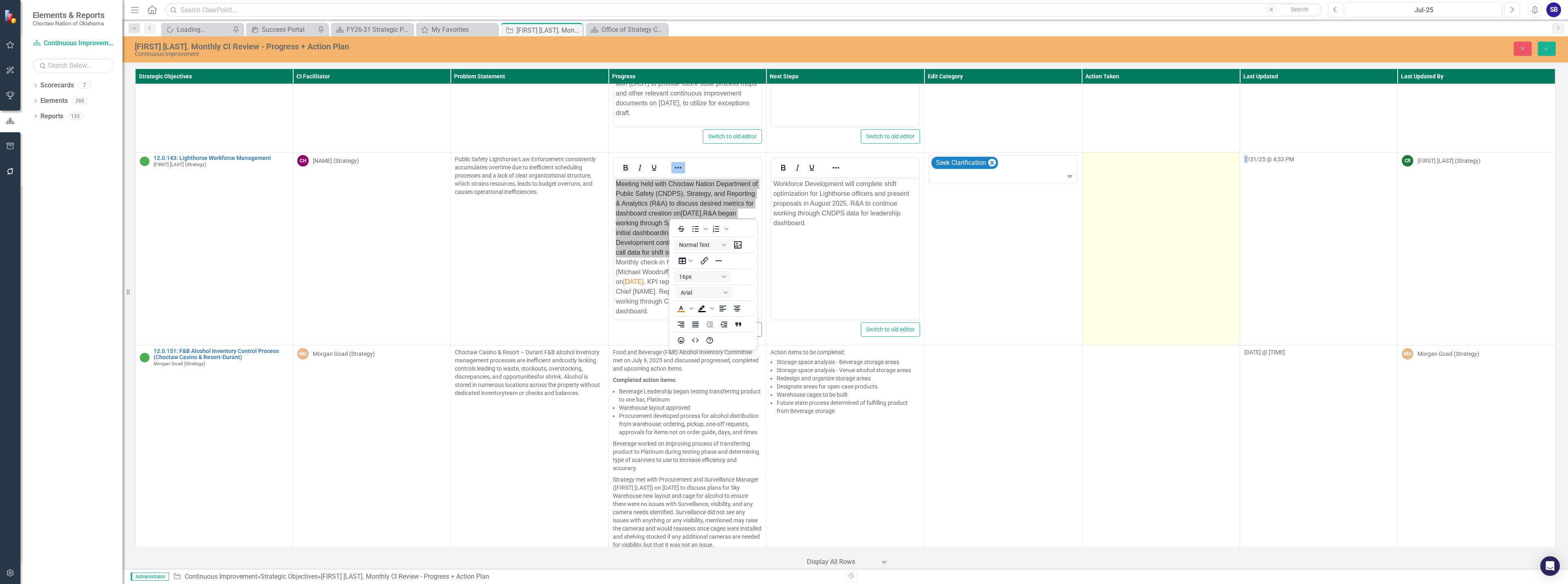 click at bounding box center [1161, 249] 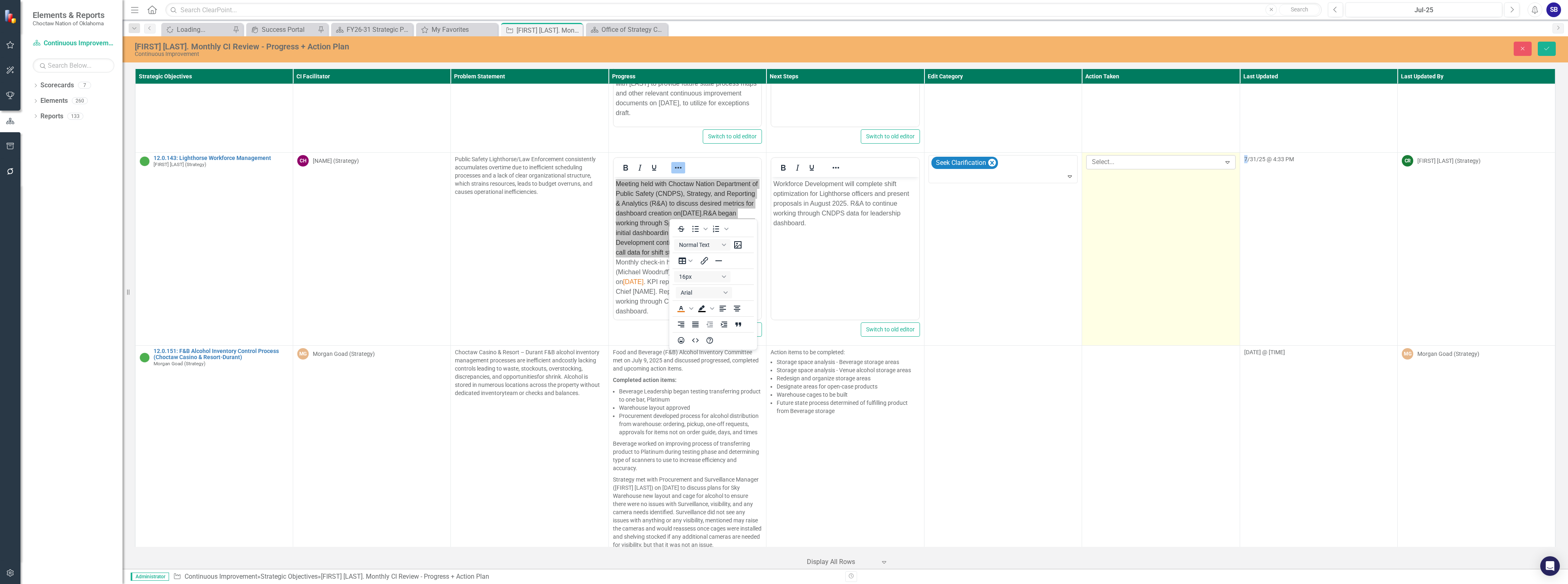click at bounding box center (1155, 162) 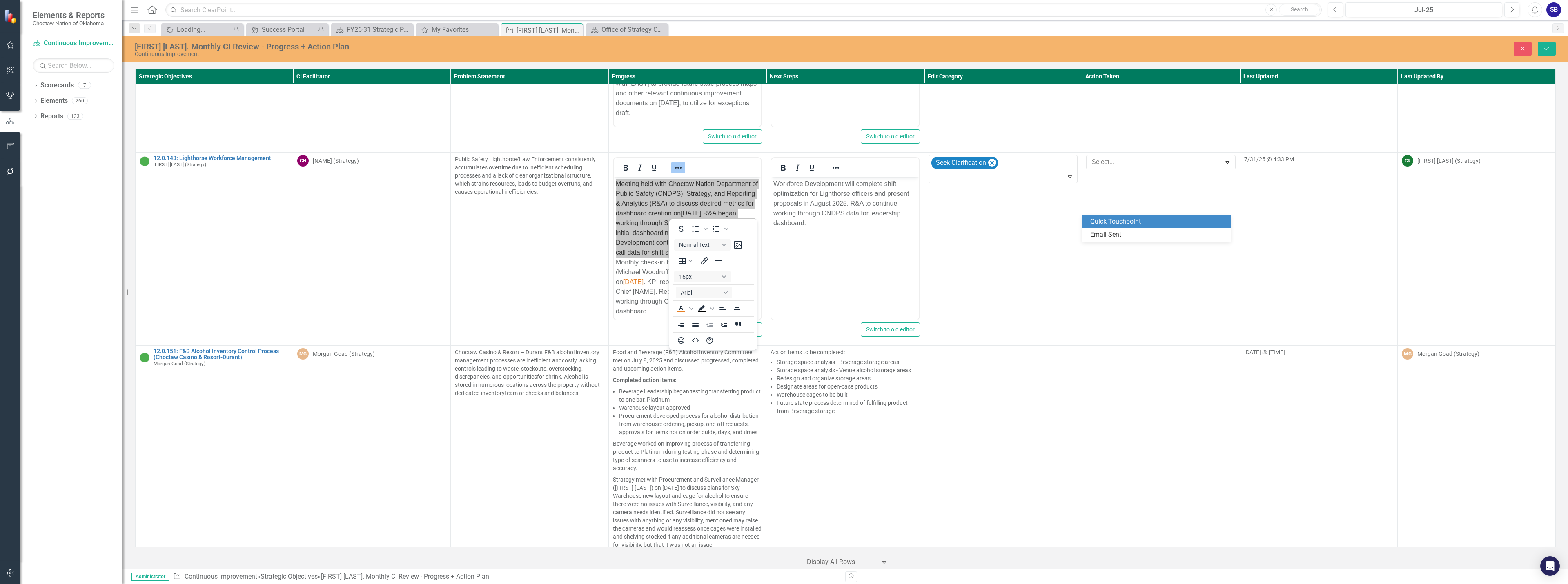 click on "Quick Touchpoint" at bounding box center (1158, 222) 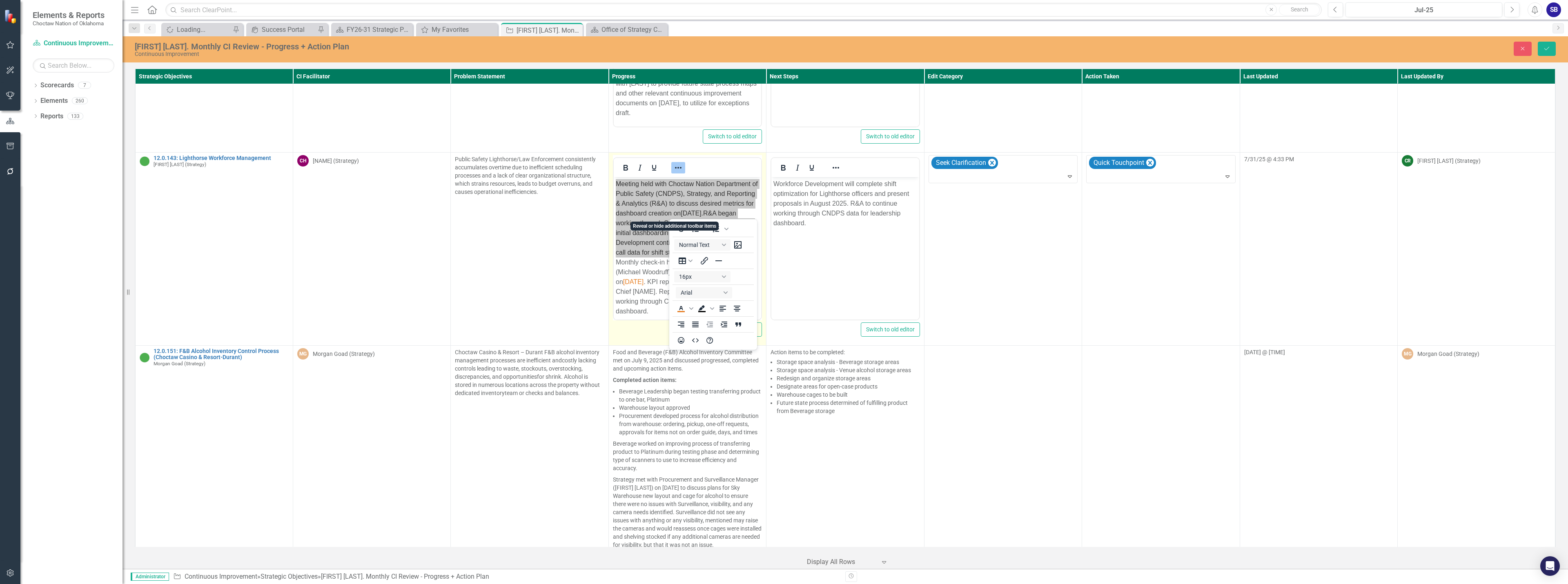 click 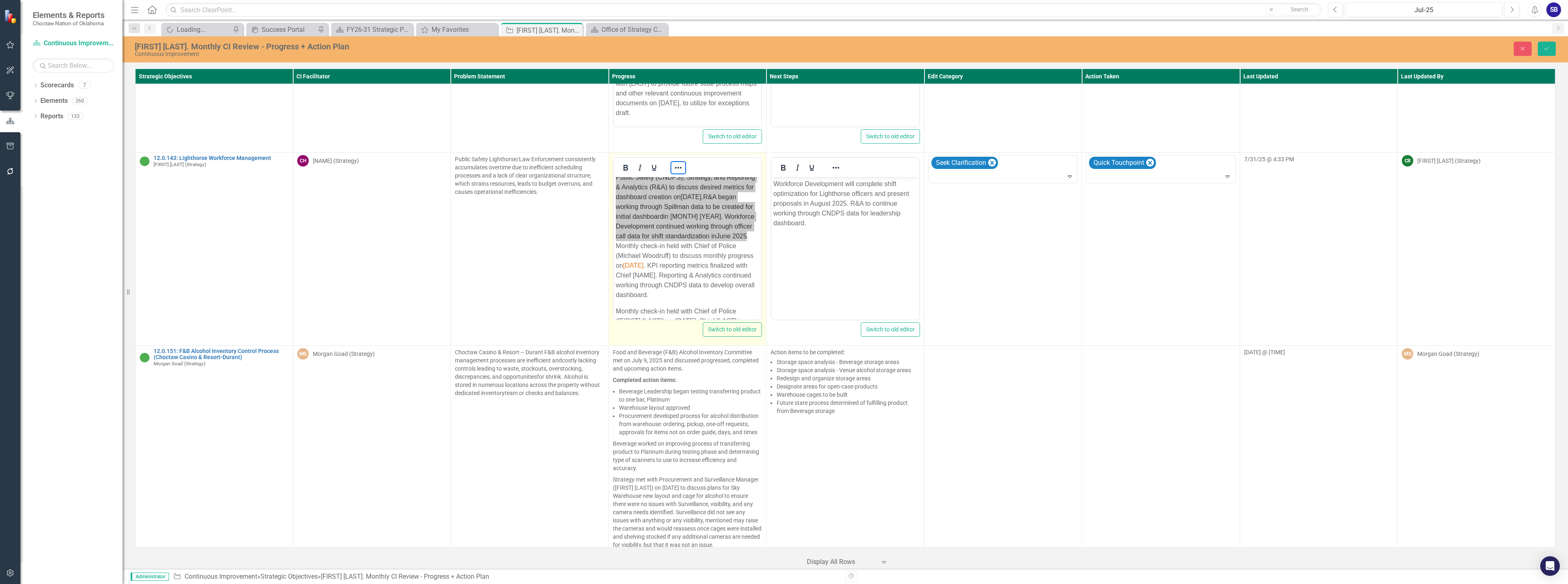 scroll, scrollTop: 41, scrollLeft: 0, axis: vertical 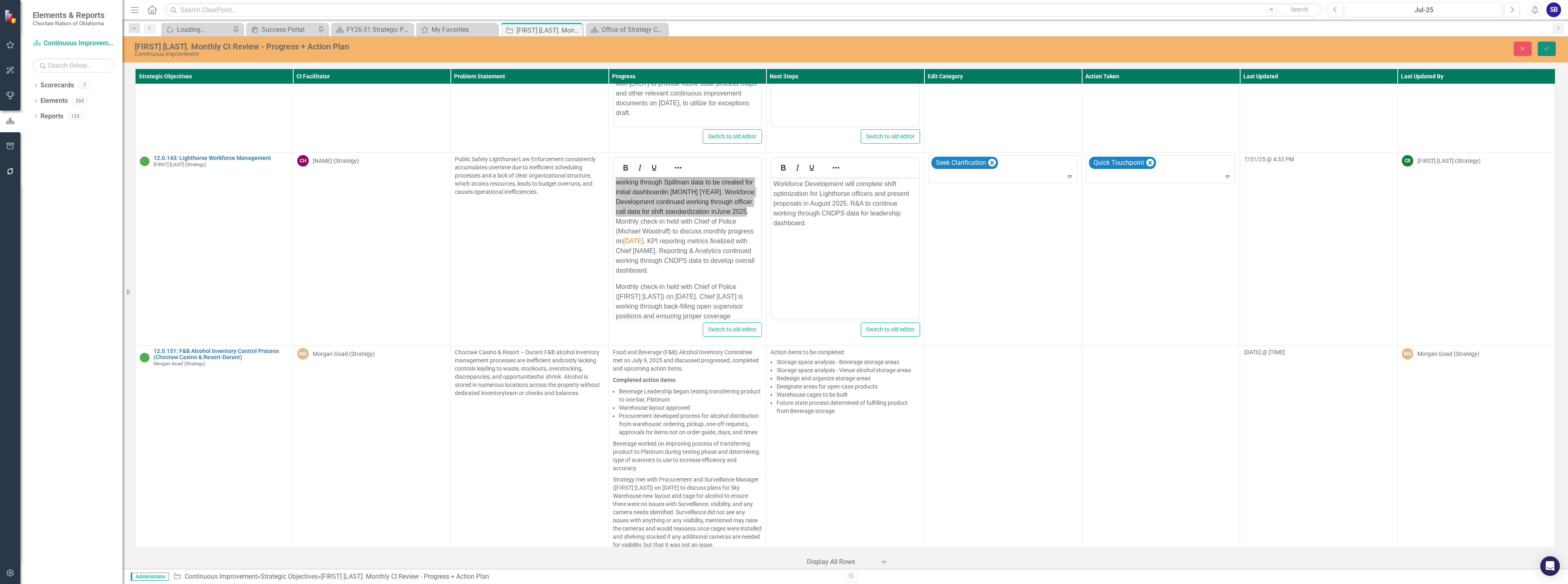 click on "Save" at bounding box center [1547, 49] 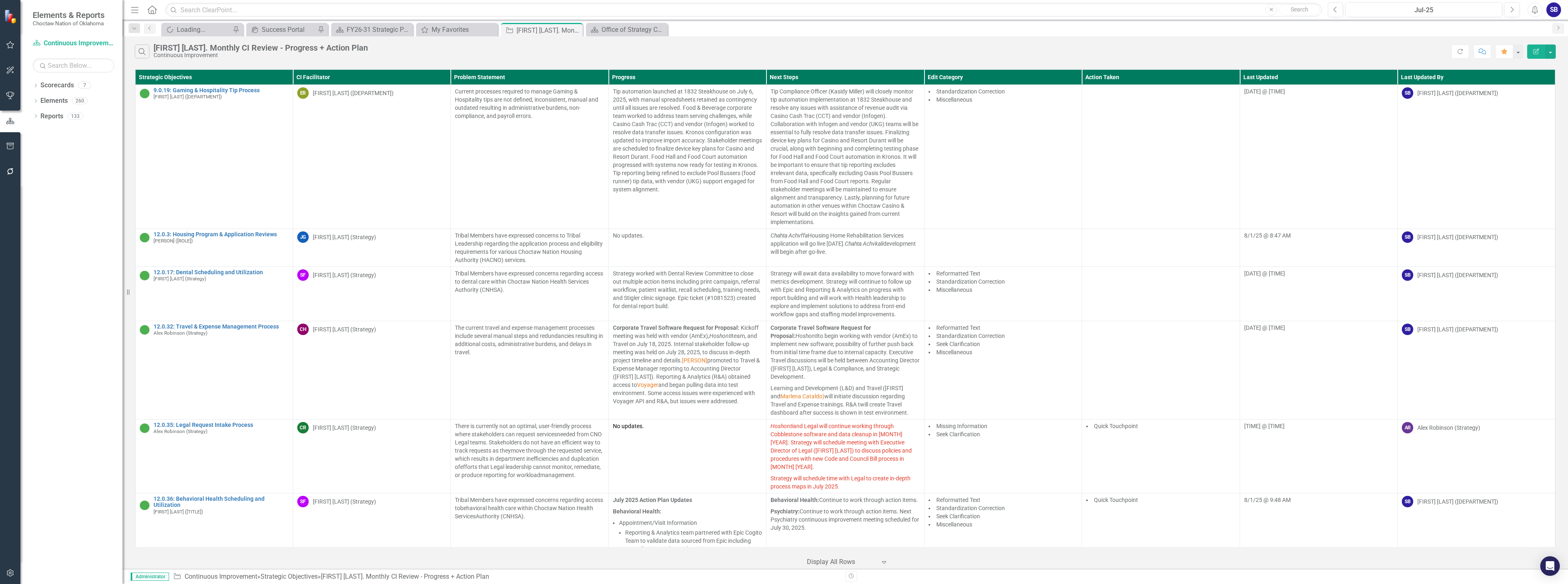 scroll, scrollTop: 0, scrollLeft: 0, axis: both 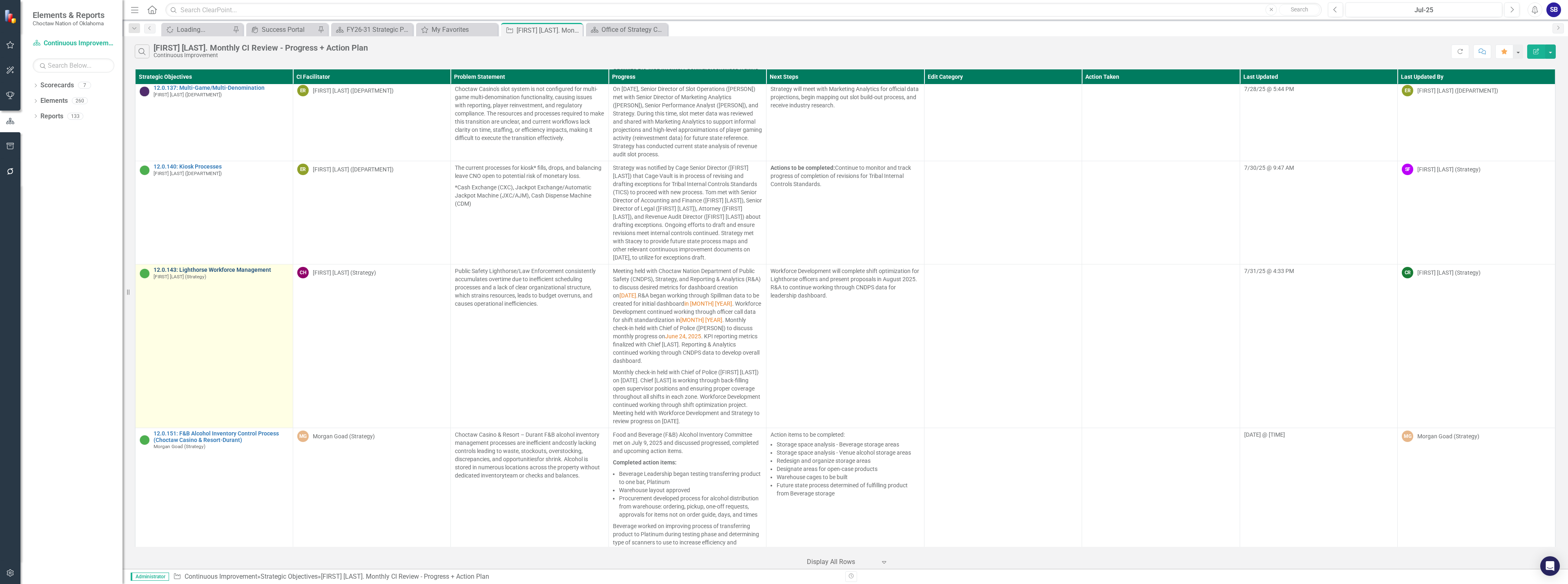 click on "12.0.143: Lighthorse Workforce Management" at bounding box center (221, 270) 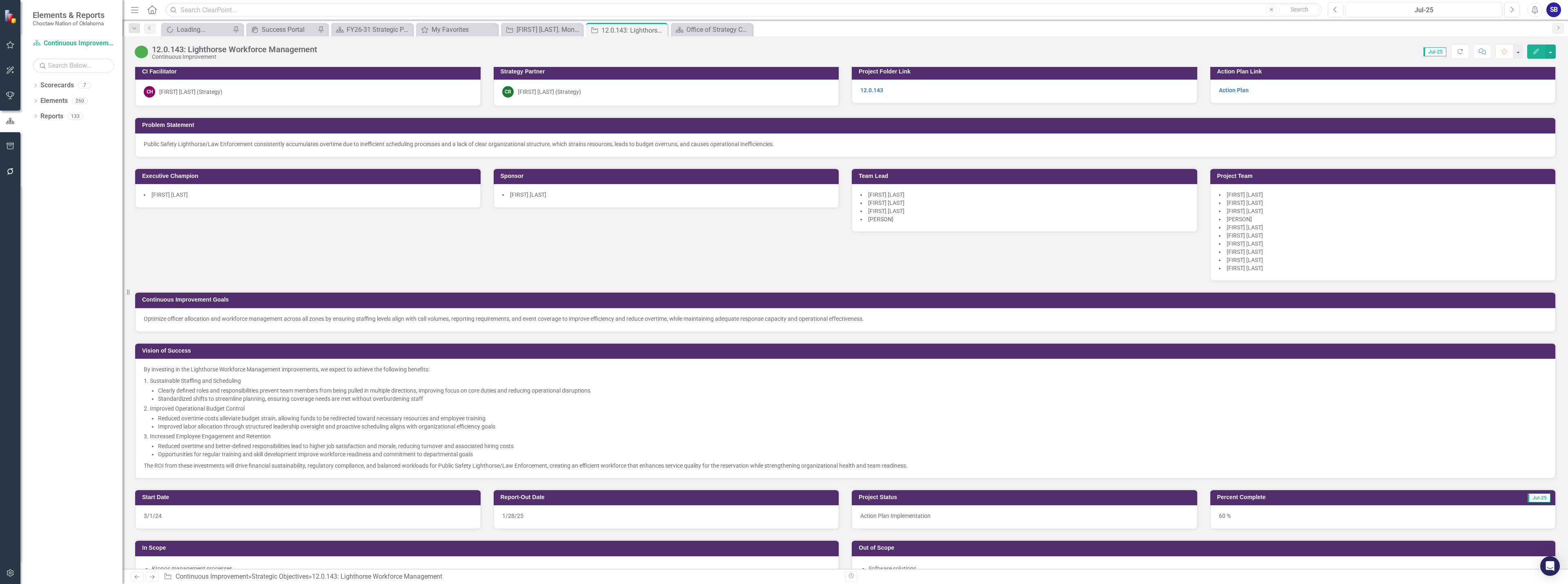 scroll, scrollTop: 0, scrollLeft: 0, axis: both 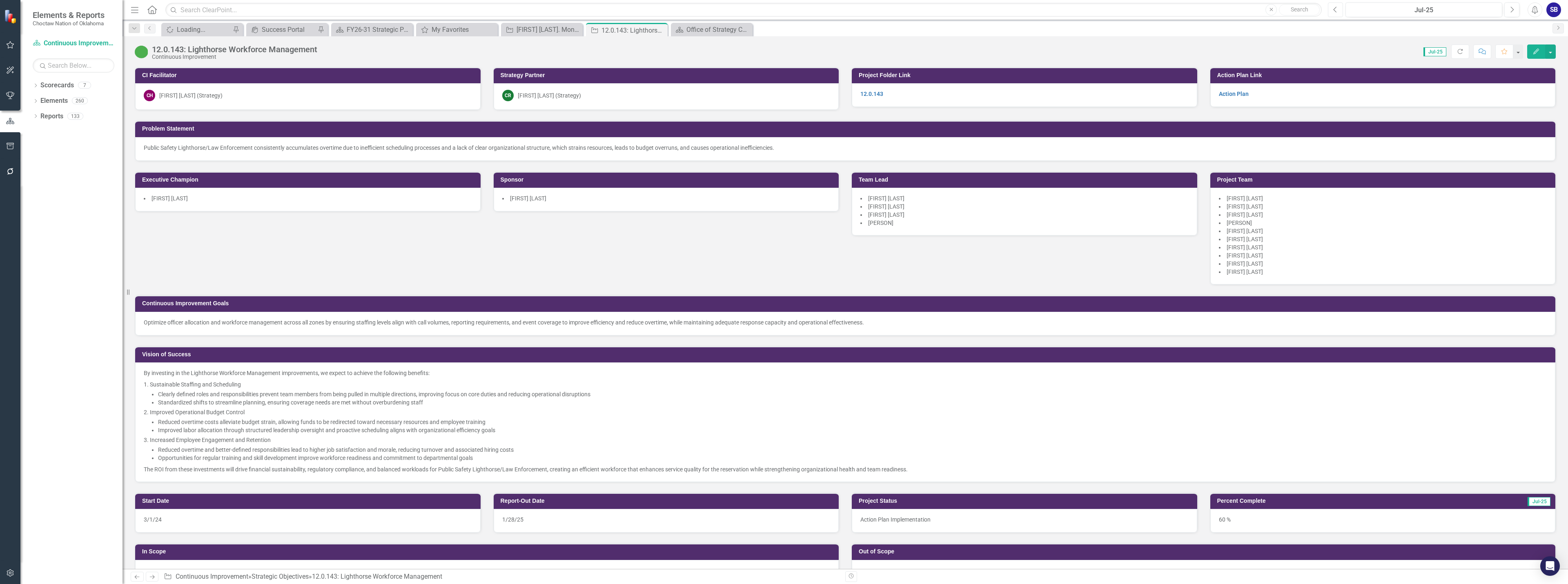 click on "Previous" at bounding box center (1335, 10) 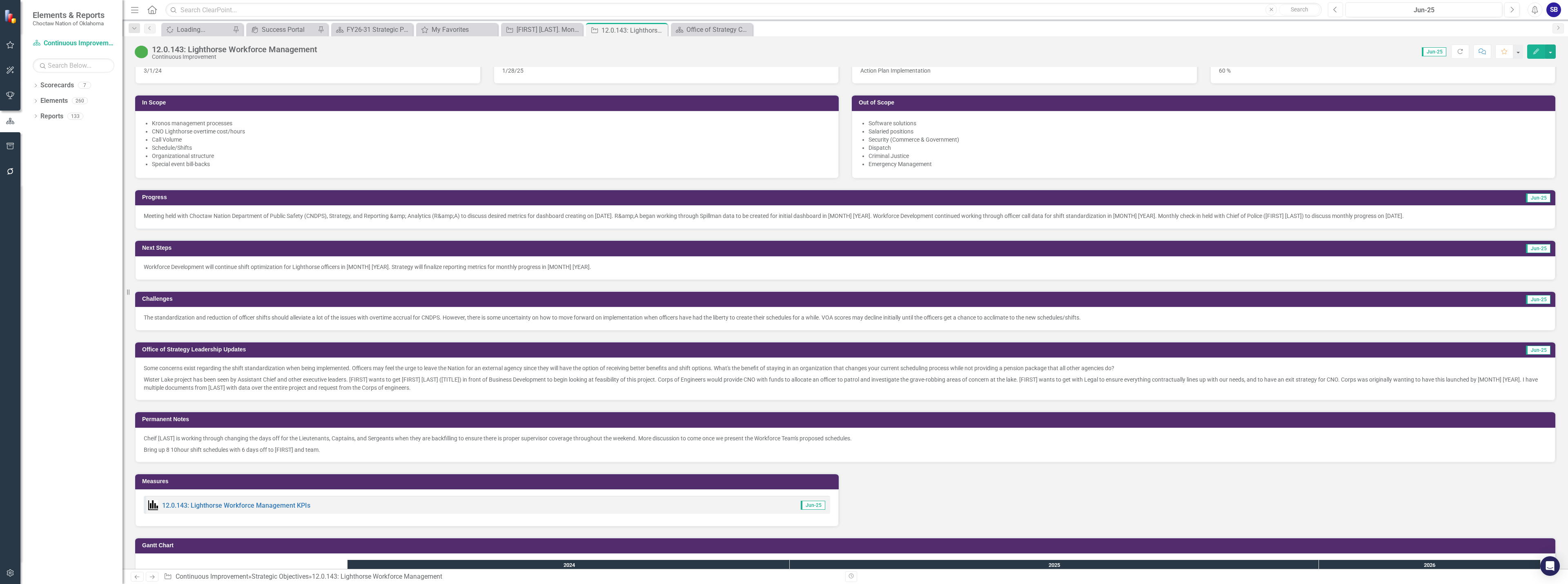 scroll, scrollTop: 490, scrollLeft: 0, axis: vertical 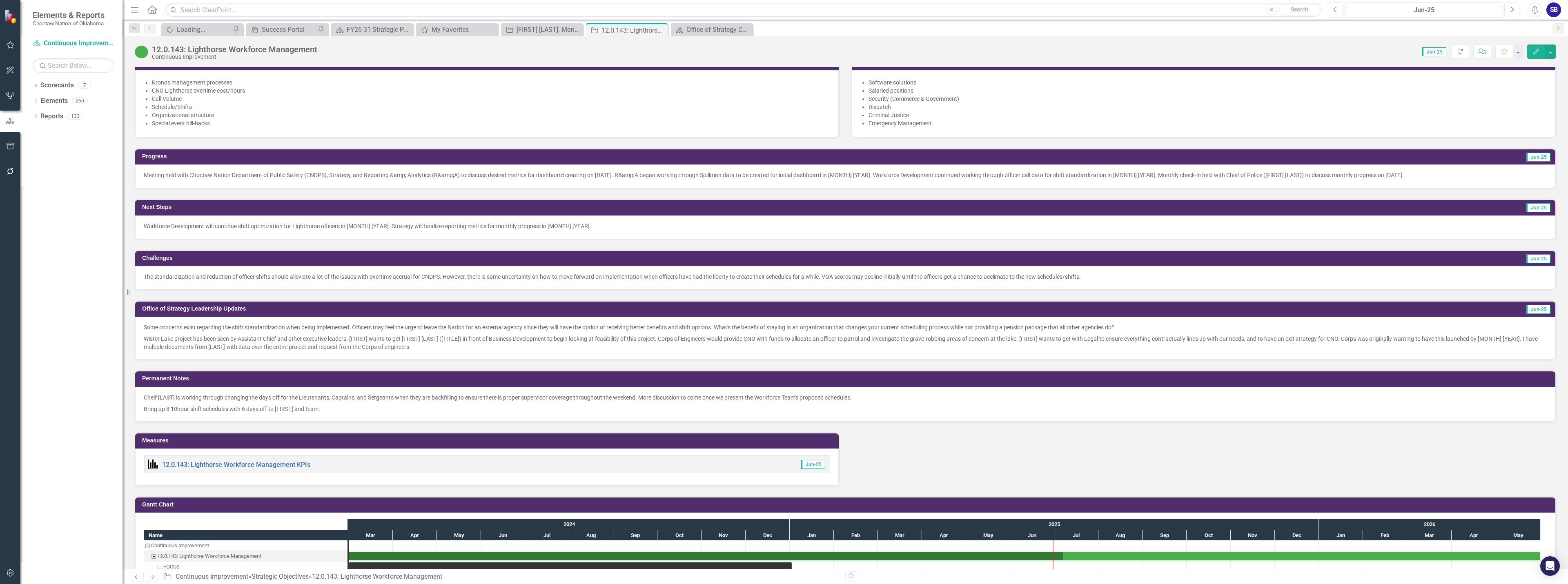 click on "Next" at bounding box center [1512, 10] 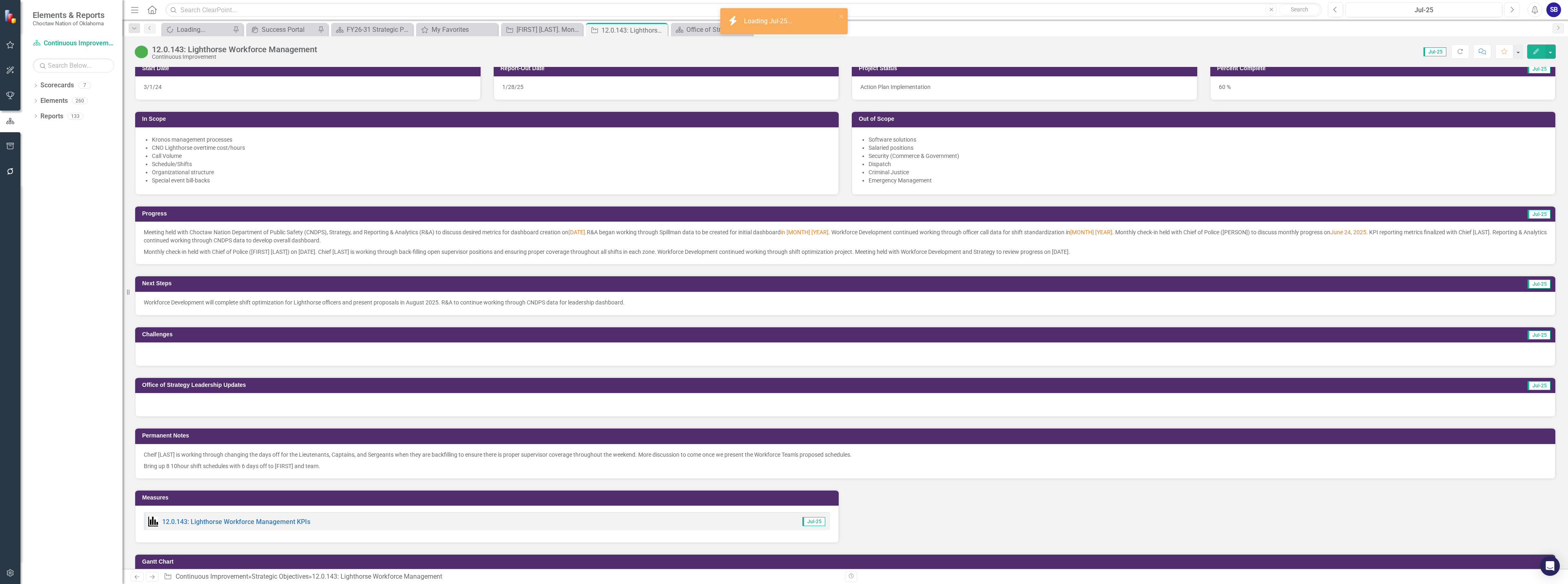 scroll, scrollTop: 449, scrollLeft: 0, axis: vertical 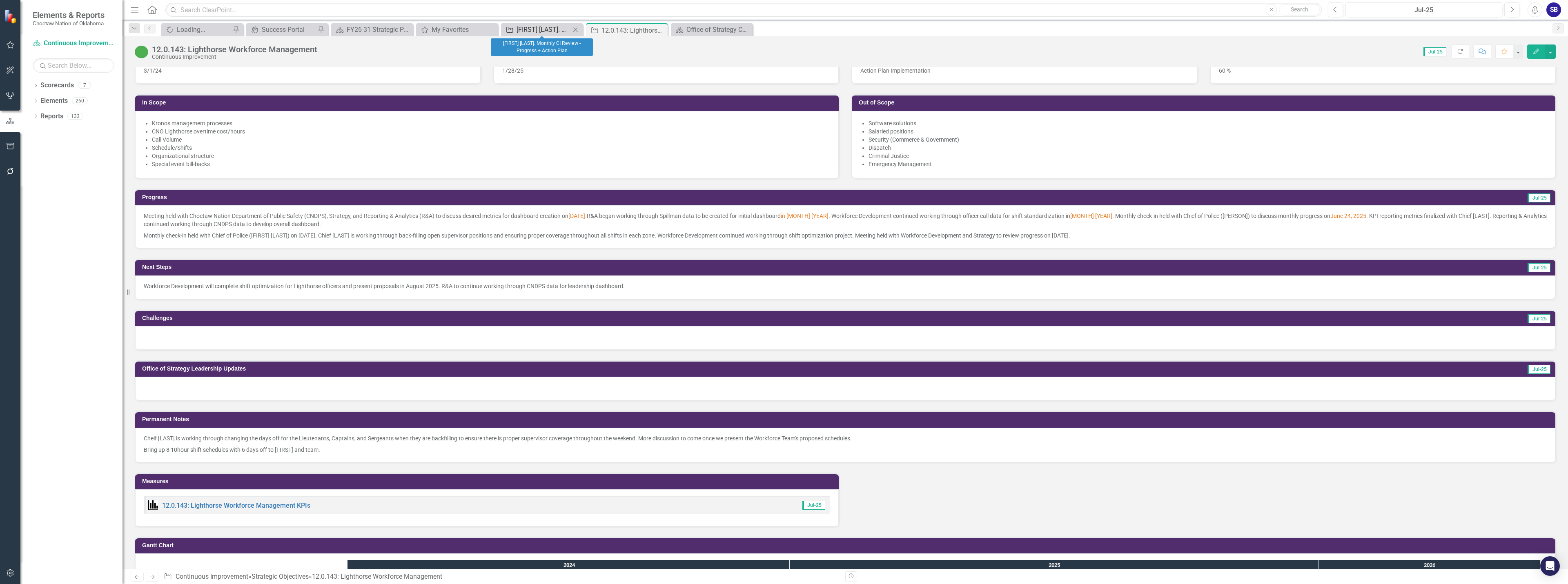 click on "[FIRST] [LAST]. Monthly CI Review - Progress + Action Plan" at bounding box center [543, 29] 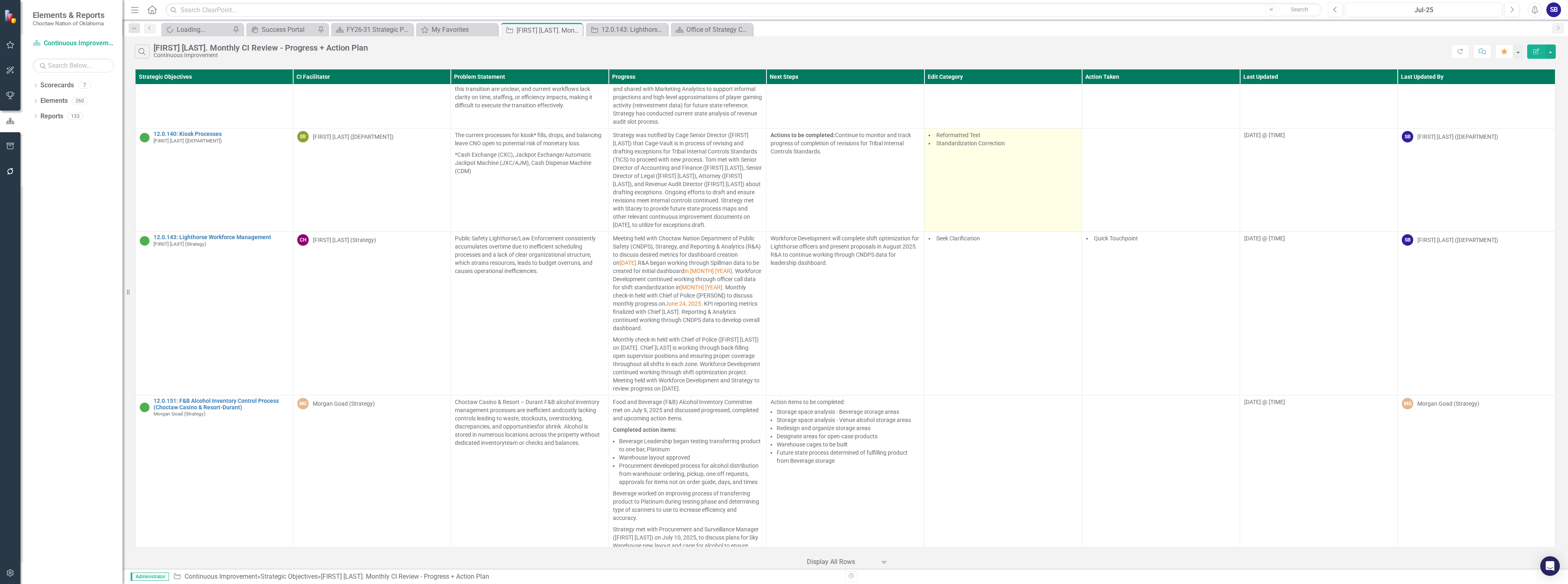 scroll, scrollTop: 3111, scrollLeft: 0, axis: vertical 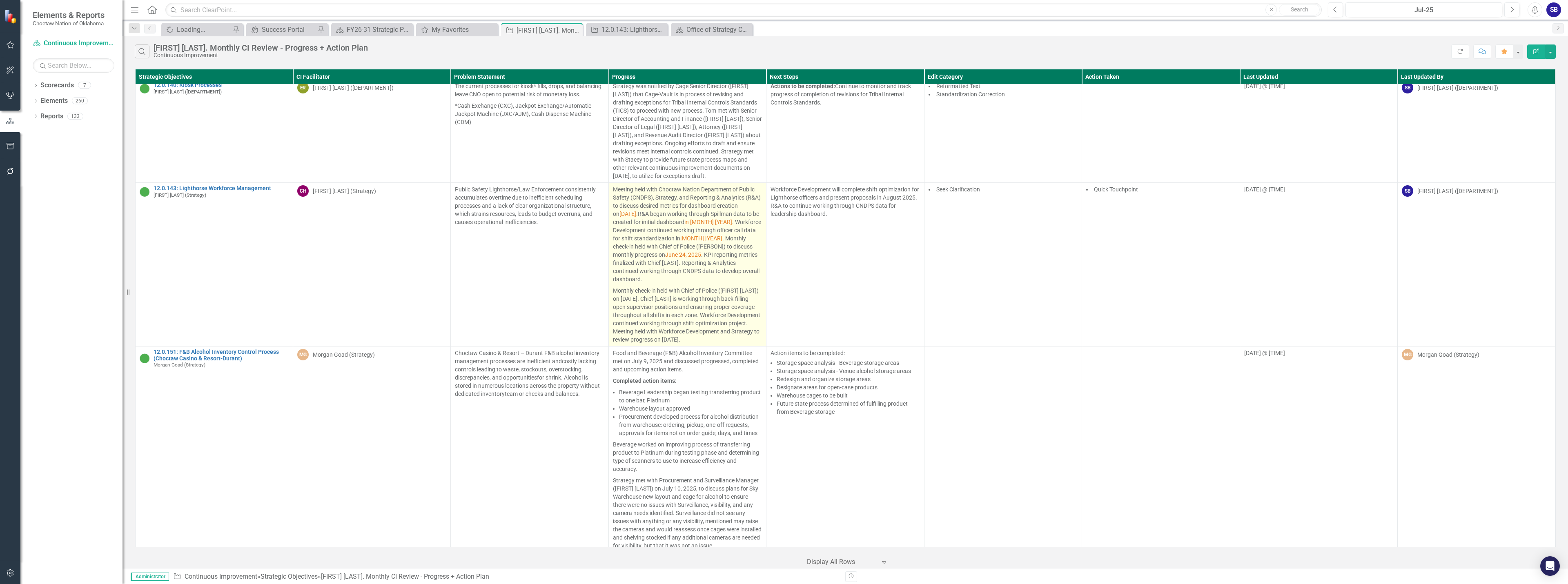 click on "Meeting held with Choctaw Nation Department of Public Safety (CNDPS), Strategy, and Reporting & Analytics (R&A) to discuss desired metrics for dashboard creation on June 10, 2025. R&A began working through Spillman data to be created for initial dashboard in June 2025. Workforce Development continued working through officer call data for shift standardization in June 2025. Monthly check-in held with Chief of Police ([FIRST] [LAST]) to discuss monthly progress on June 24, 2025. KPI reporting metrics finalized with Chief [LAST]. Reporting & Analytics continued working through CNDPS data to develop overall dashboard." at bounding box center (687, 235) 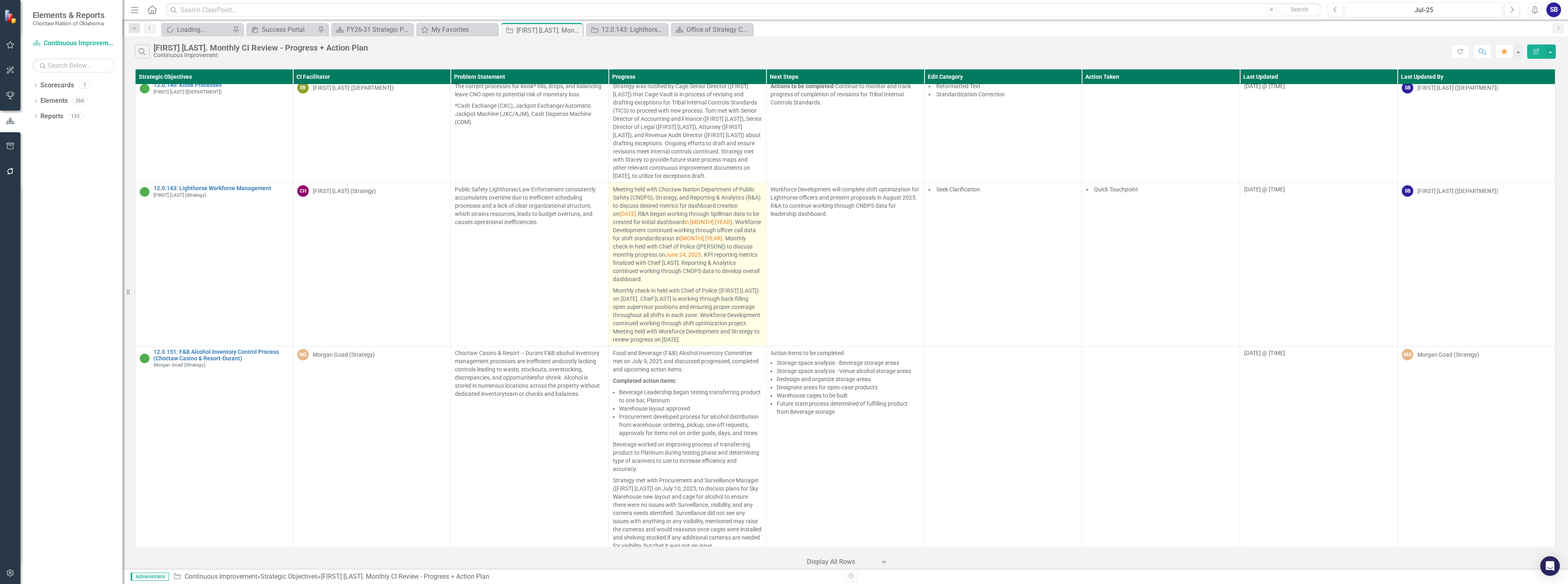 click on "Meeting held with Choctaw Nation Department of Public Safety (CNDPS), Strategy, and Reporting & Analytics (R&A) to discuss desired metrics for dashboard creation on June 10, 2025. R&A began working through Spillman data to be created for initial dashboard in June 2025. Workforce Development continued working through officer call data for shift standardization in June 2025. Monthly check-in held with Chief of Police ([FIRST] [LAST]) to discuss monthly progress on June 24, 2025. KPI reporting metrics finalized with Chief [LAST]. Reporting & Analytics continued working through CNDPS data to develop overall dashboard." at bounding box center [687, 235] 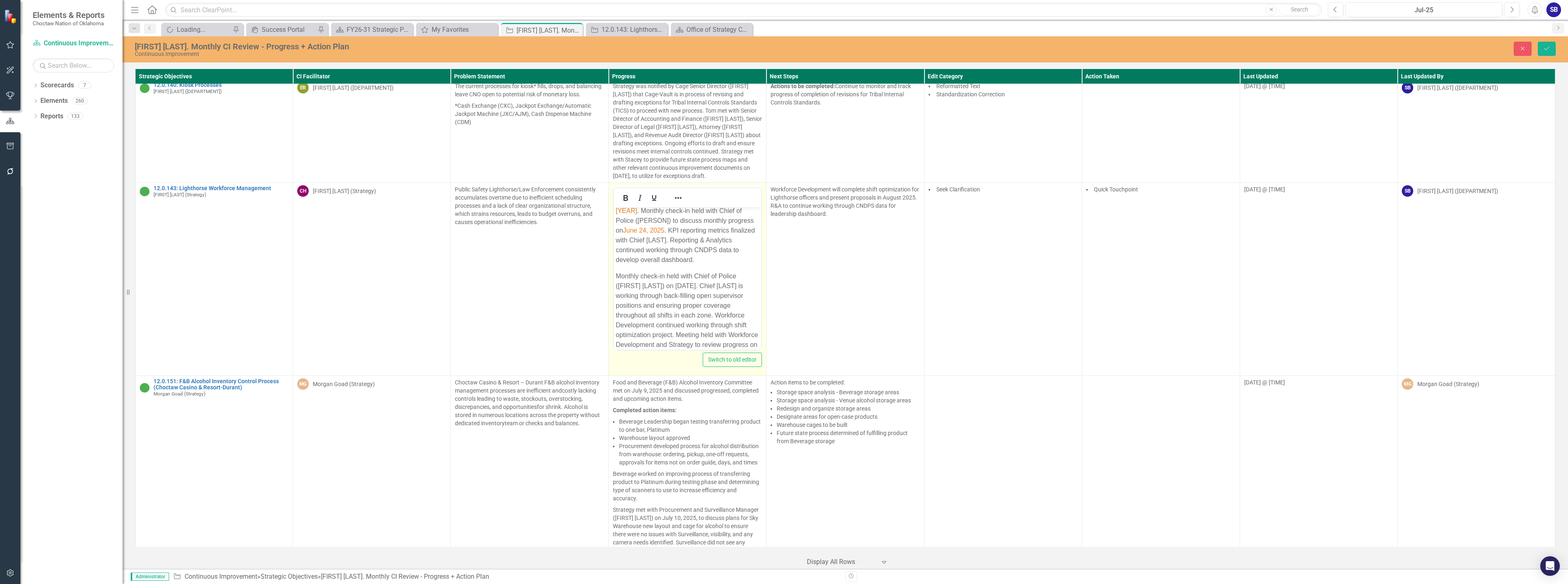 scroll, scrollTop: 41, scrollLeft: 0, axis: vertical 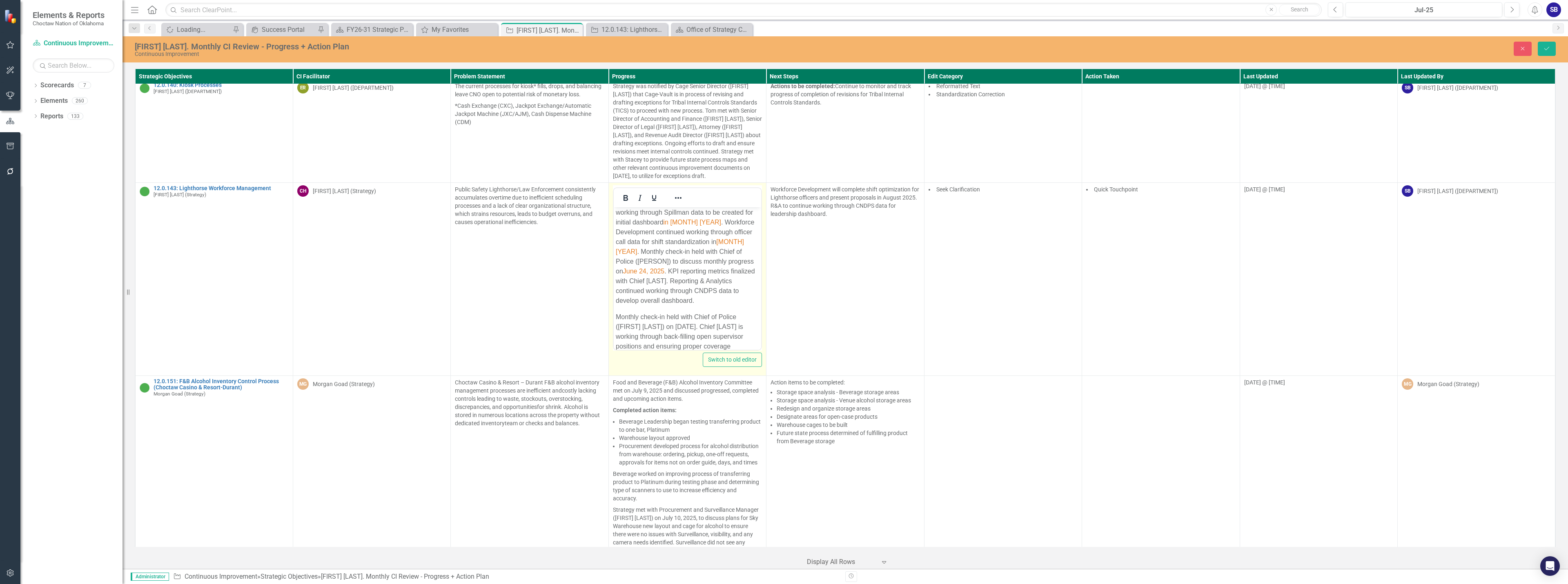 click on "Meeting held with Choctaw Nation Department of Public Safety (CNDPS), Strategy, and Reporting & Analytics (R&A) to discuss desired metrics for dashboard creation on June 10, 2025. R&A began working through Spillman data to be created for initial dashboard in June 2025. Workforce Development continued working through officer call data for shift standardization in June 2025. Monthly check-in held with Chief of Police ([FIRST] [LAST]) to discuss monthly progress on June 24, 2025. KPI reporting metrics finalized with Chief [LAST]. Reporting & Analytics continued working through CNDPS data to develop overall dashboard." at bounding box center (687, 237) 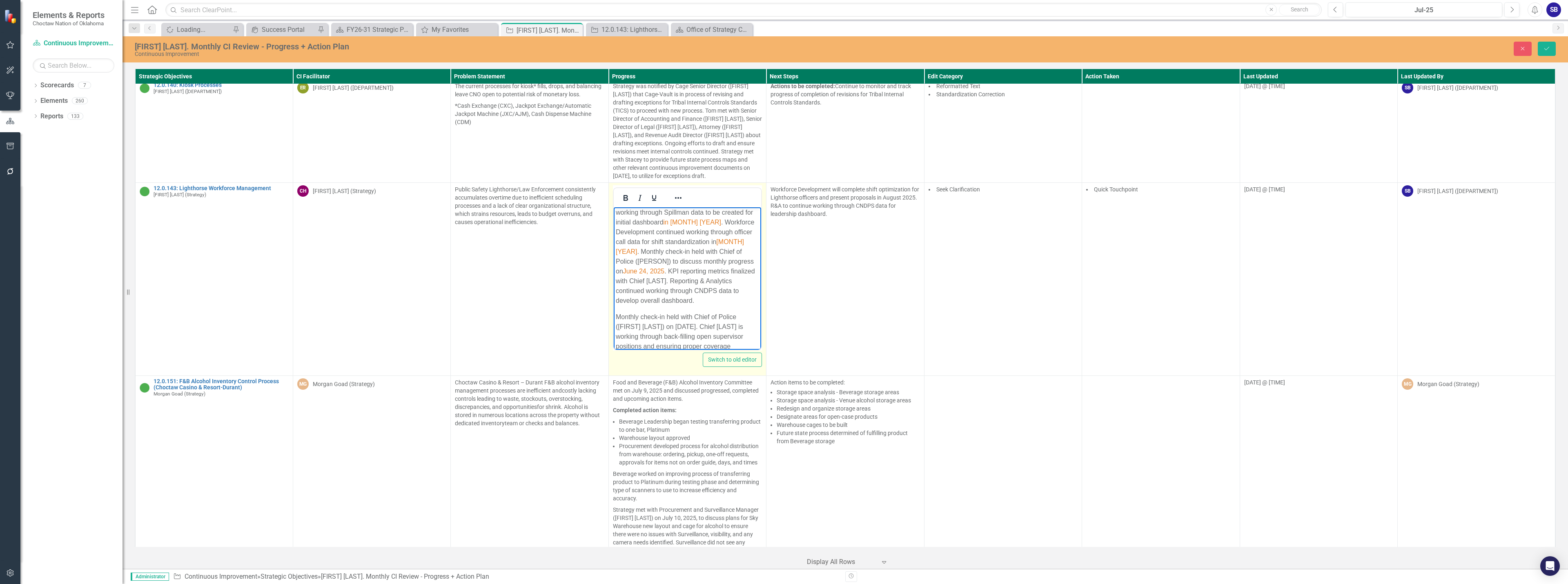 type 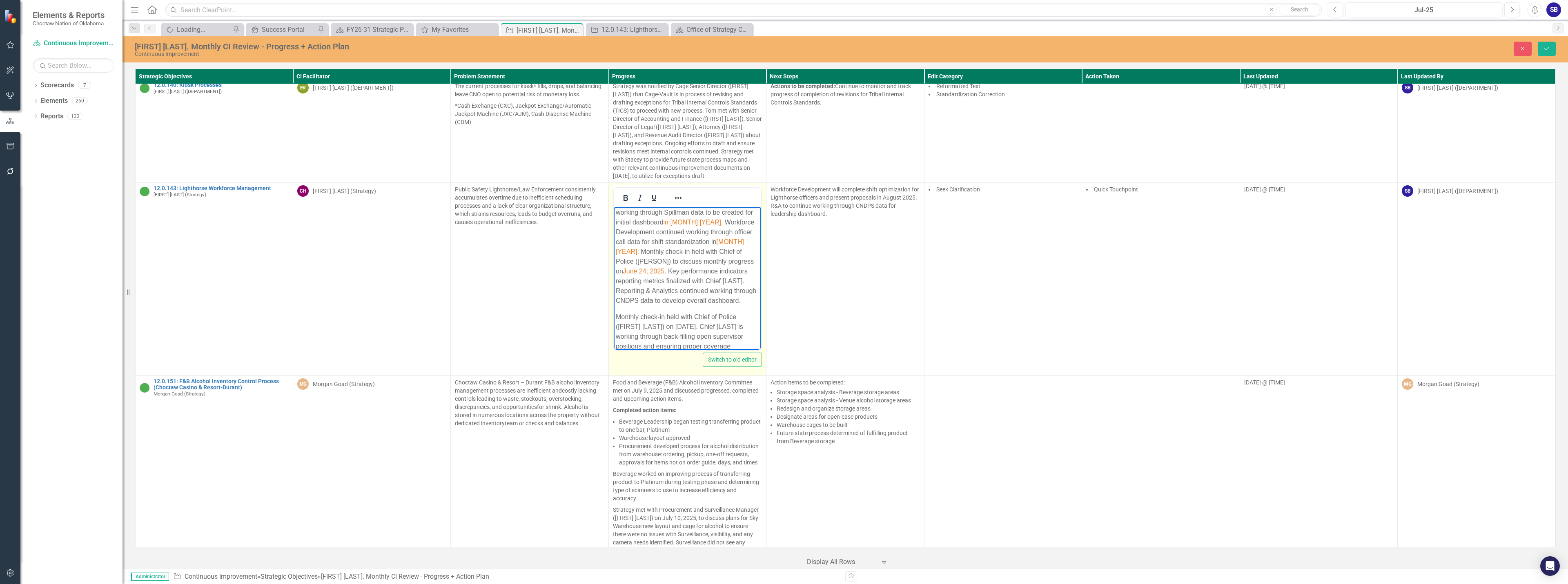 click on "Meeting held with Choctaw Nation Department of Public Safety (CNDPS), Strategy, and Reporting & Analytics (R&A) to discuss desired metrics for dashboard creation on [DATE]. R&A began working through Spillman data to be created for initial dashboard in [MONTH] [YEAR]. Workforce Development continued working through officer call data for shift standardization in [MONTH] [YEAR]. Monthly check-in held with Chief of Police ([FIRST] [LAST]) to discuss monthly progress on [DATE]. Key performance indicators reporting metrics finalized with Chief [LAST]. Reporting & Analytics continued working through CNDPS data to develop overall dashboard." at bounding box center [687, 237] 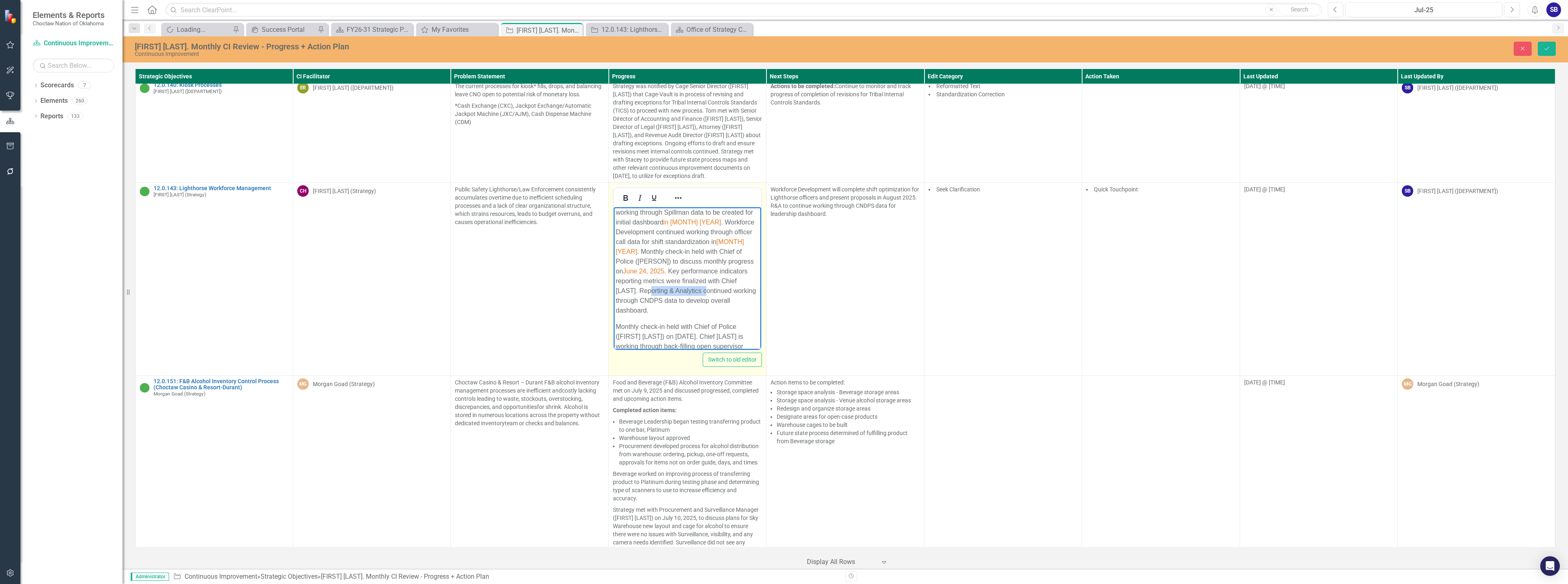 drag, startPoint x: 724, startPoint y: 293, endPoint x: 641, endPoint y: 297, distance: 83.09633 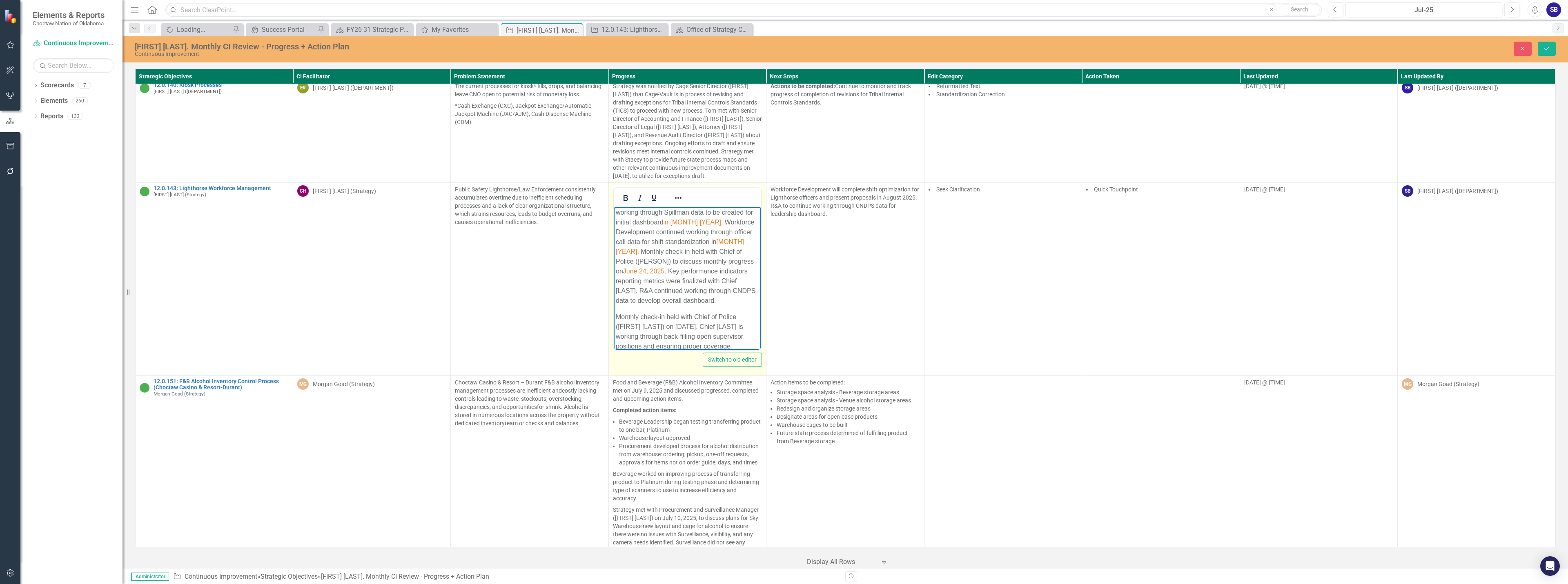 scroll, scrollTop: 82, scrollLeft: 0, axis: vertical 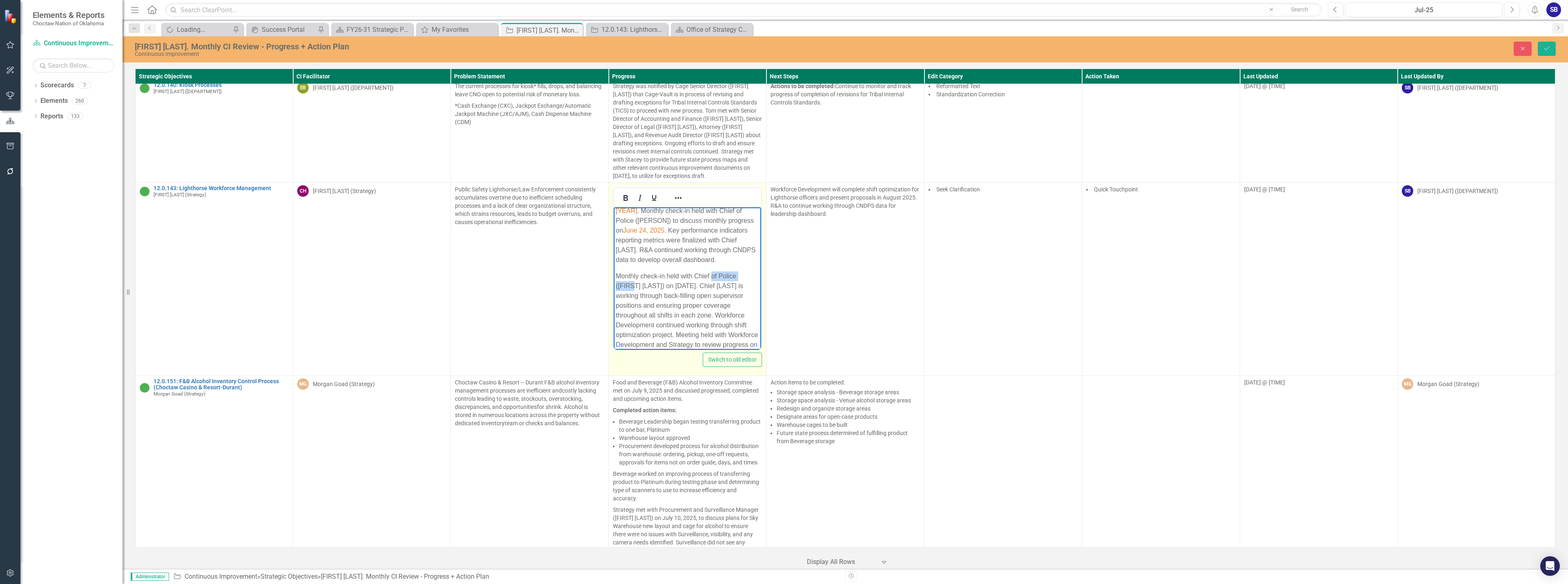 drag, startPoint x: 710, startPoint y: 286, endPoint x: 633, endPoint y: 296, distance: 77.64664 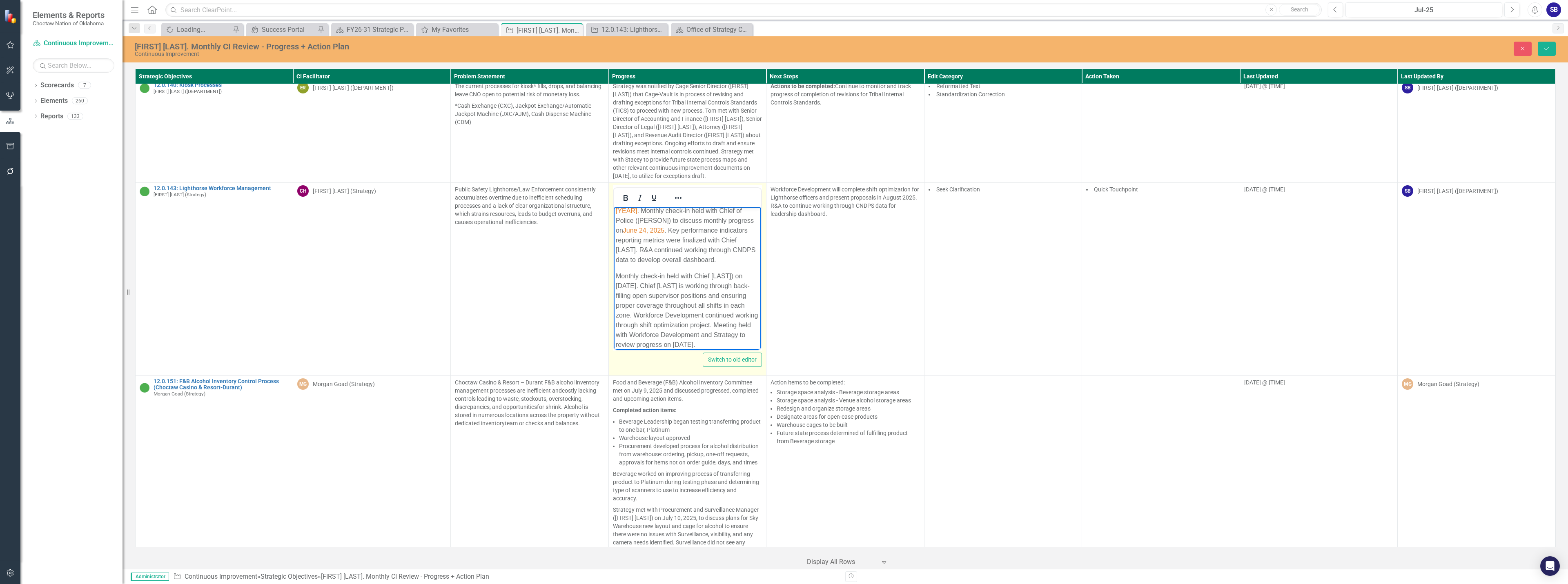 click on "Monthly check-in held with Chief [LAST]) on [DATE]. Chief [LAST] is working through back-filling open supervisor positions and ensuring proper coverage throughout all shifts in each zone. Workforce Development continued working through shift optimization project. Meeting held with Workforce Development and Strategy to review progress on [DATE]." at bounding box center [687, 310] 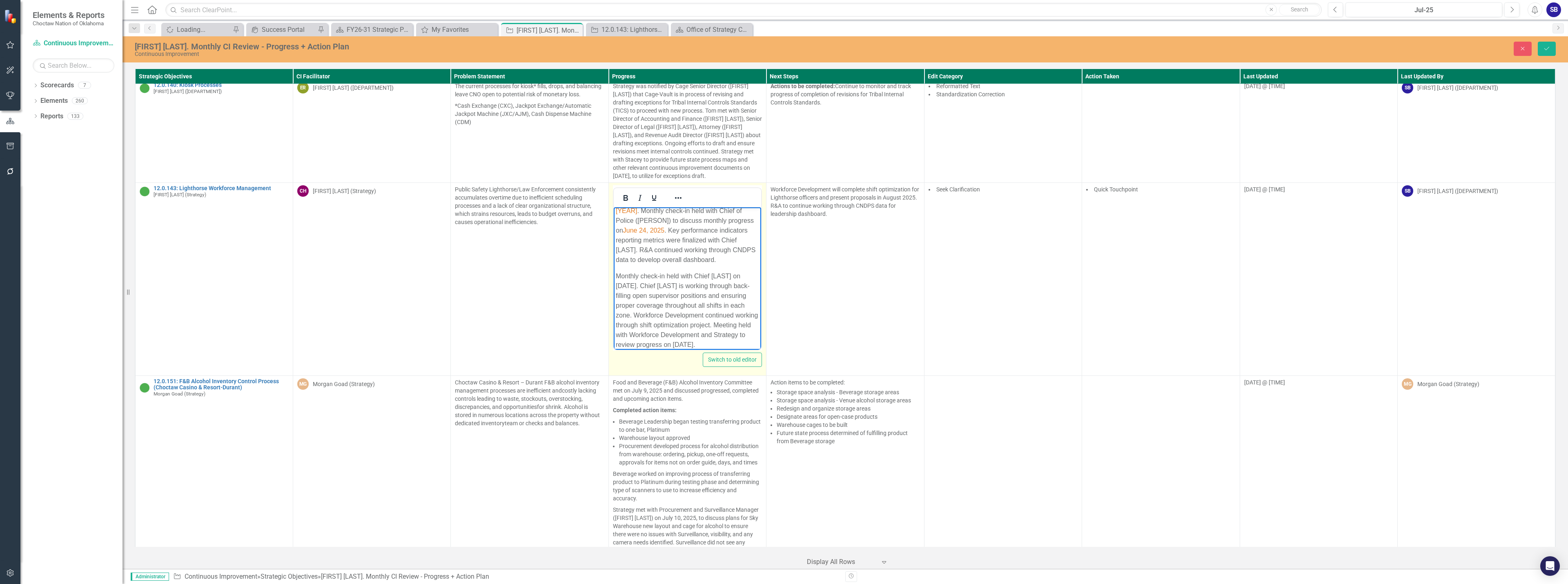 click on "Monthly check-in held with Chief [LAST] on [DATE]. Chief [LAST] is working through back-filling open supervisor positions and ensuring proper coverage throughout all shifts in each zone. Workforce Development continued working through shift optimization project. Meeting held with Workforce Development and Strategy to review progress on [DATE]." at bounding box center [687, 310] 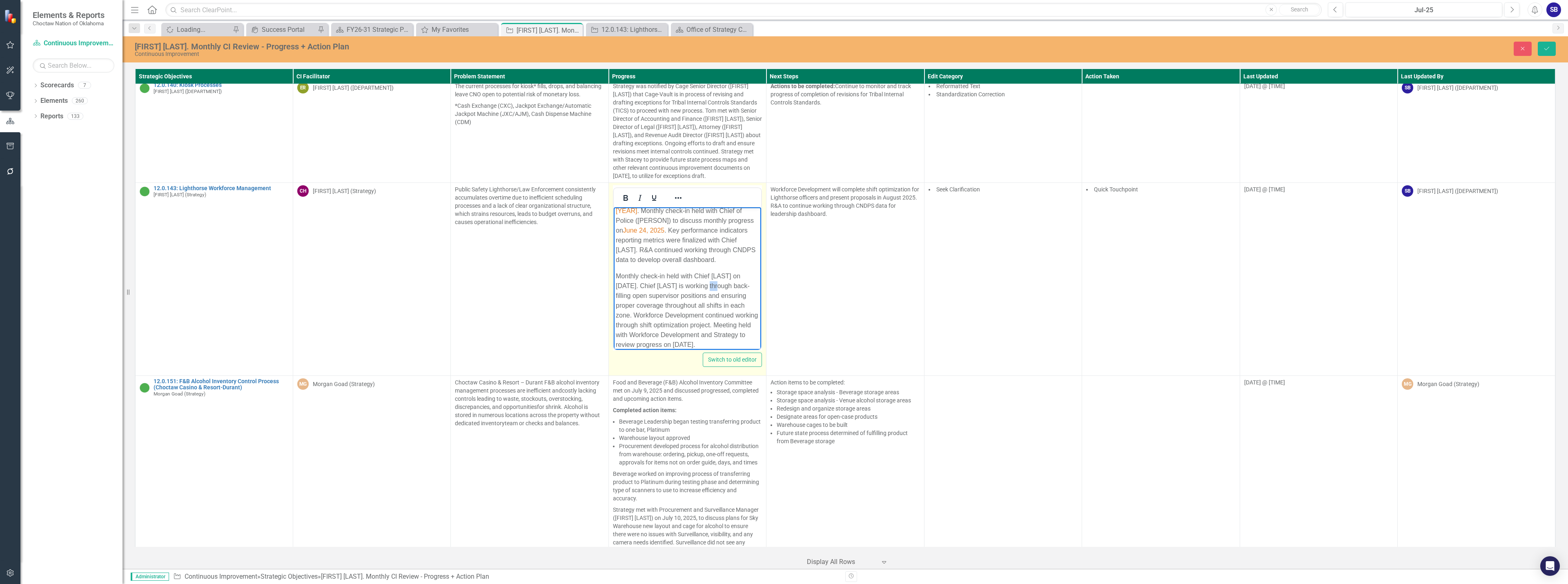click on "Monthly check-in held with Chief [LAST] on [DATE]. Chief [LAST] is working through back-filling open supervisor positions and ensuring proper coverage throughout all shifts in each zone. Workforce Development continued working through shift optimization project. Meeting held with Workforce Development and Strategy to review progress on [DATE]." at bounding box center [687, 310] 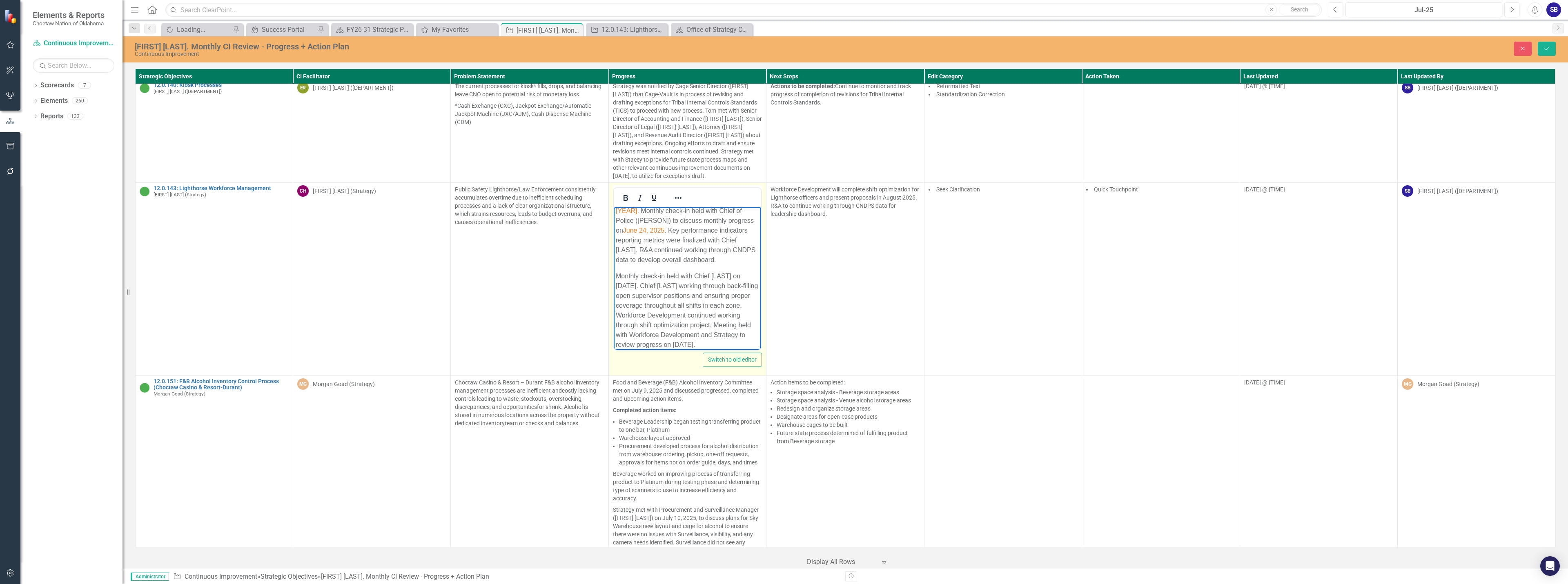 click on "Monthly check-in held with Chief [LAST] on [DATE]. Chief [LAST] working through back-filling open supervisor positions and ensuring proper coverage throughout all shifts in each zone. Workforce Development continued working through shift optimization project. Meeting held with Workforce Development and Strategy to review progress on [DATE]." at bounding box center (687, 310) 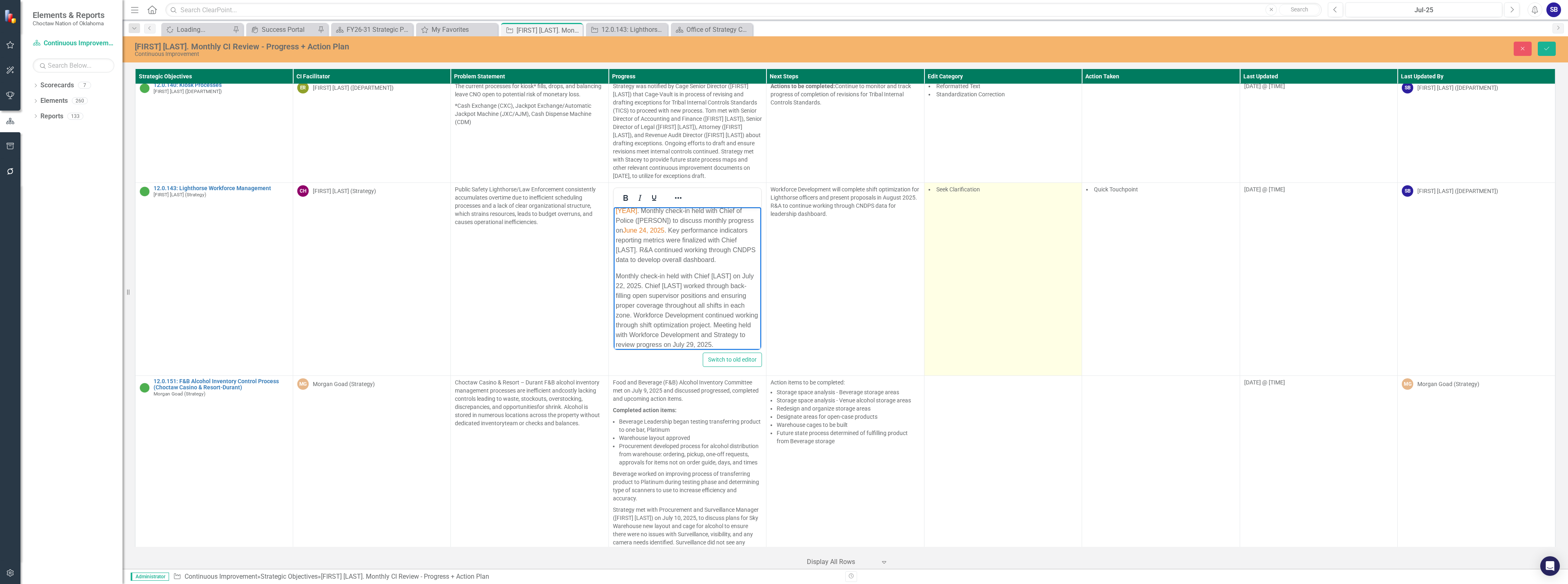click on "Seek Clarification" at bounding box center (1003, 279) 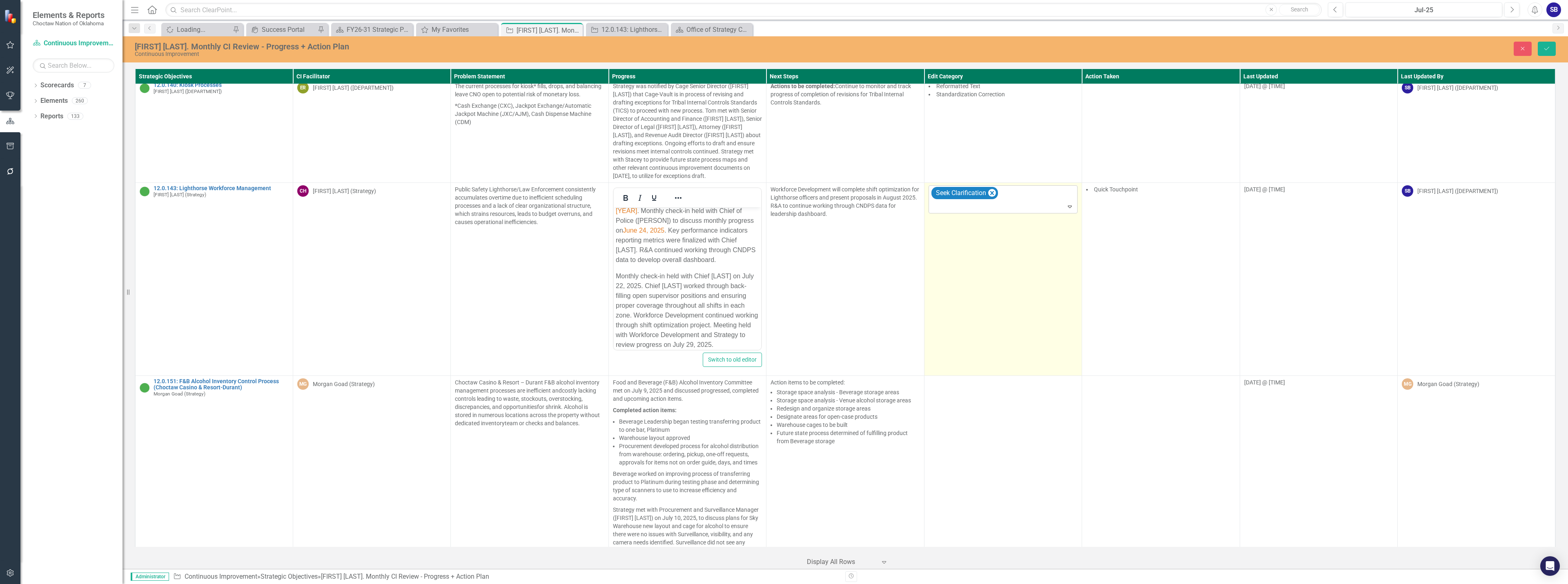 click at bounding box center (1004, 207) 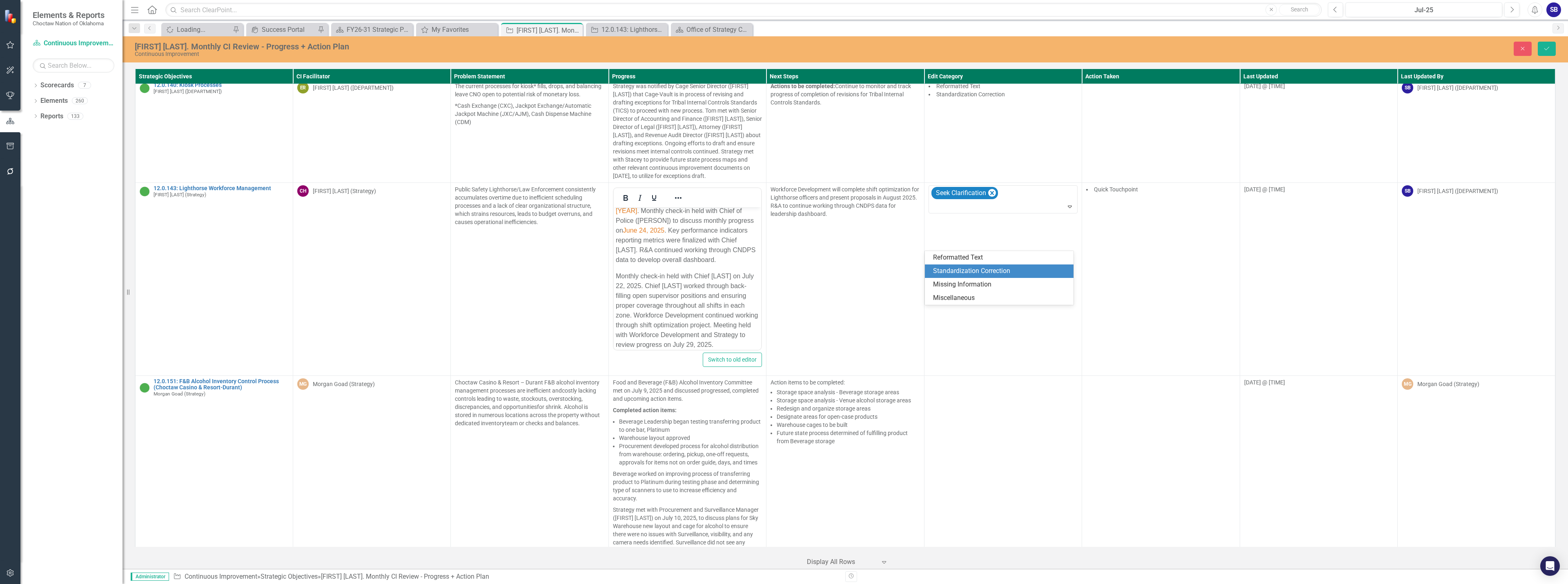 click on "Standardization Correction" at bounding box center (1001, 271) 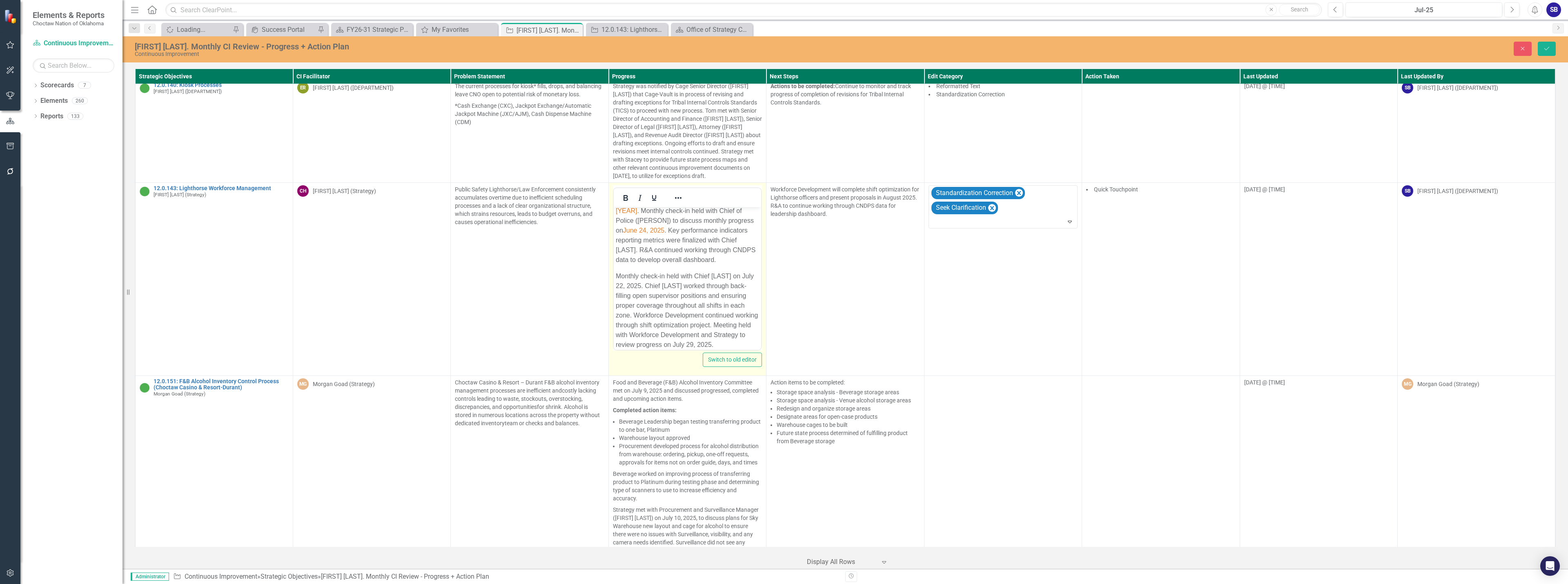 scroll, scrollTop: 110, scrollLeft: 0, axis: vertical 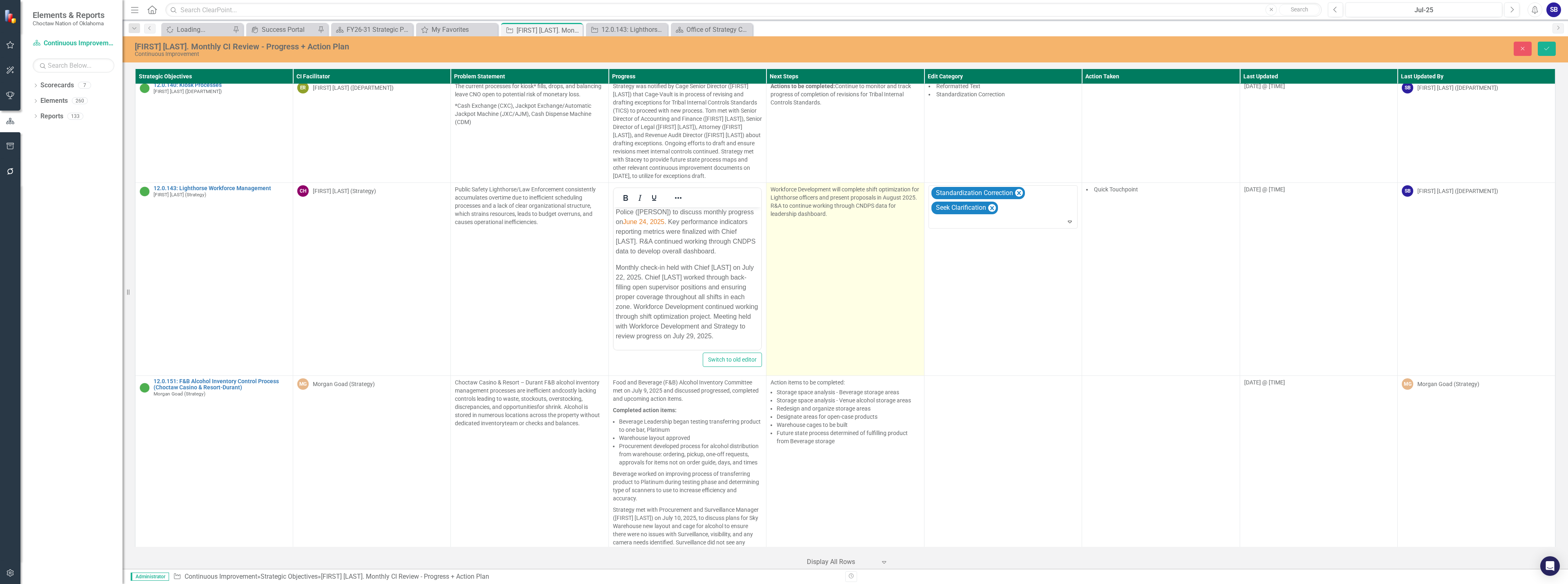 click on "Workforce Development will complete shift optimization for Lighthorse officers and present proposals in August 2025. R&A to continue working through CNDPS data for leadership dashboard." at bounding box center [845, 279] 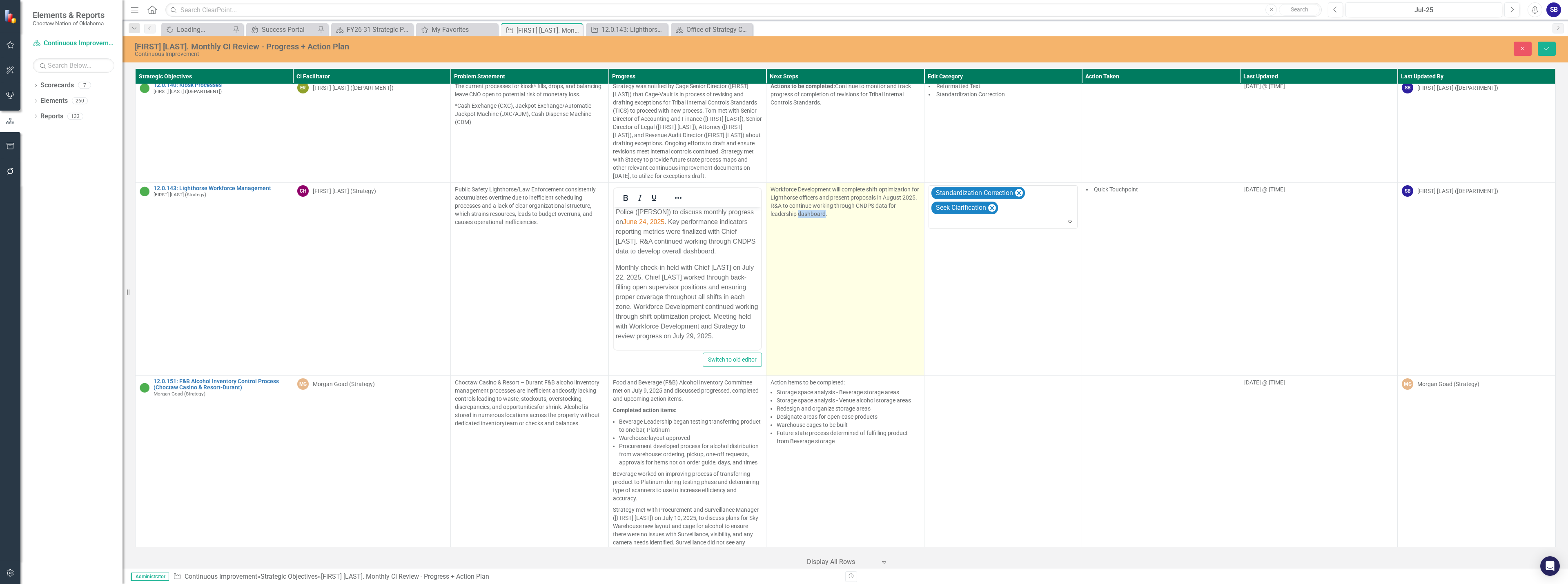click on "Workforce Development will complete shift optimization for Lighthorse officers and present proposals in August 2025. R&A to continue working through CNDPS data for leadership dashboard." at bounding box center (845, 279) 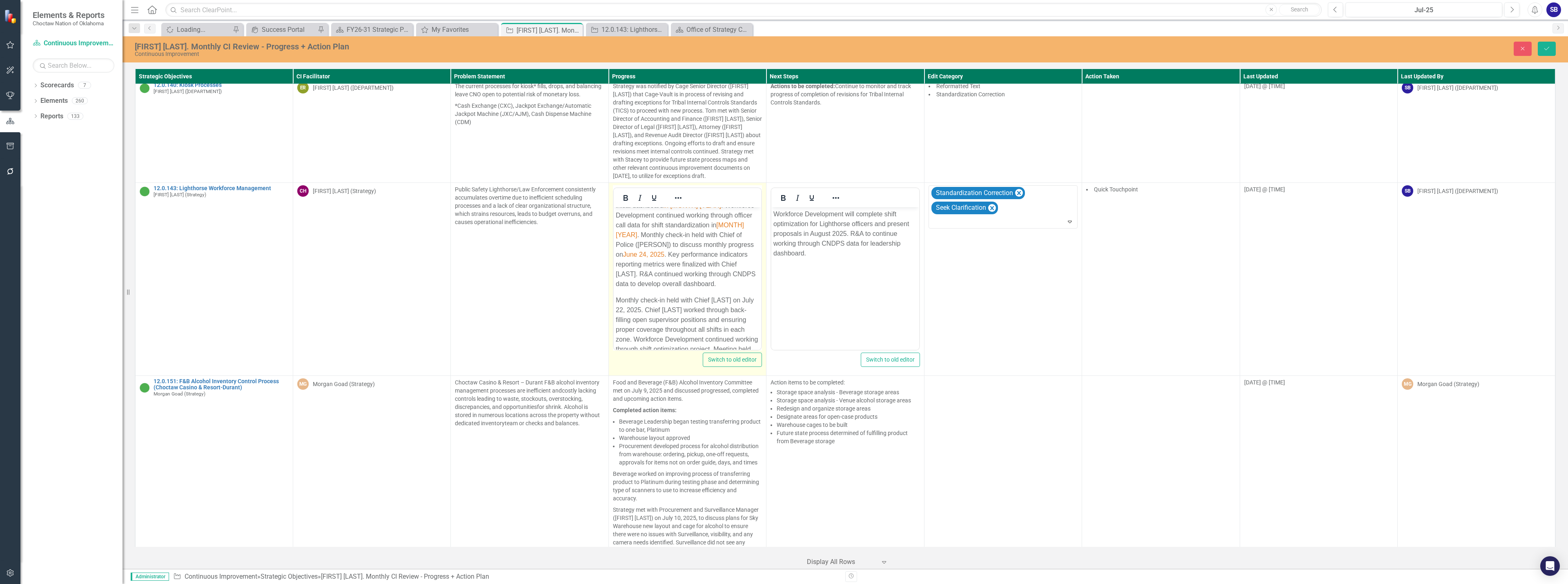 scroll, scrollTop: 0, scrollLeft: 0, axis: both 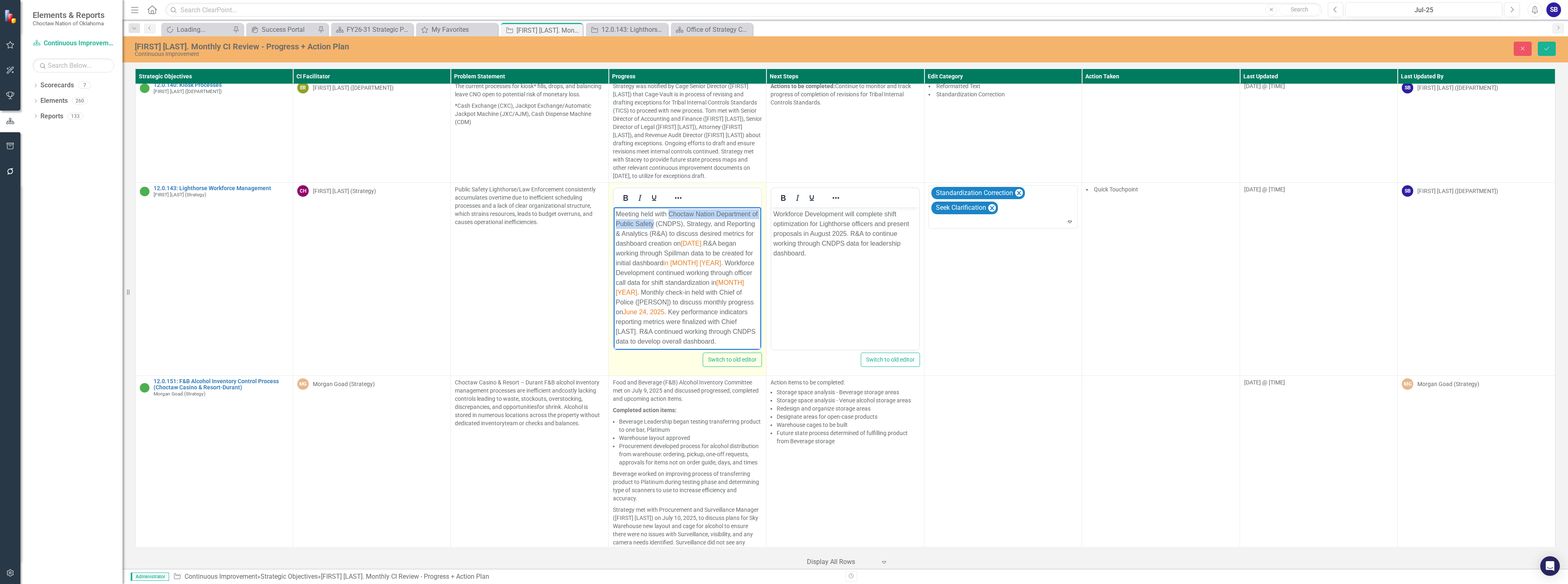 drag, startPoint x: 668, startPoint y: 213, endPoint x: 659, endPoint y: 226, distance: 15.811388 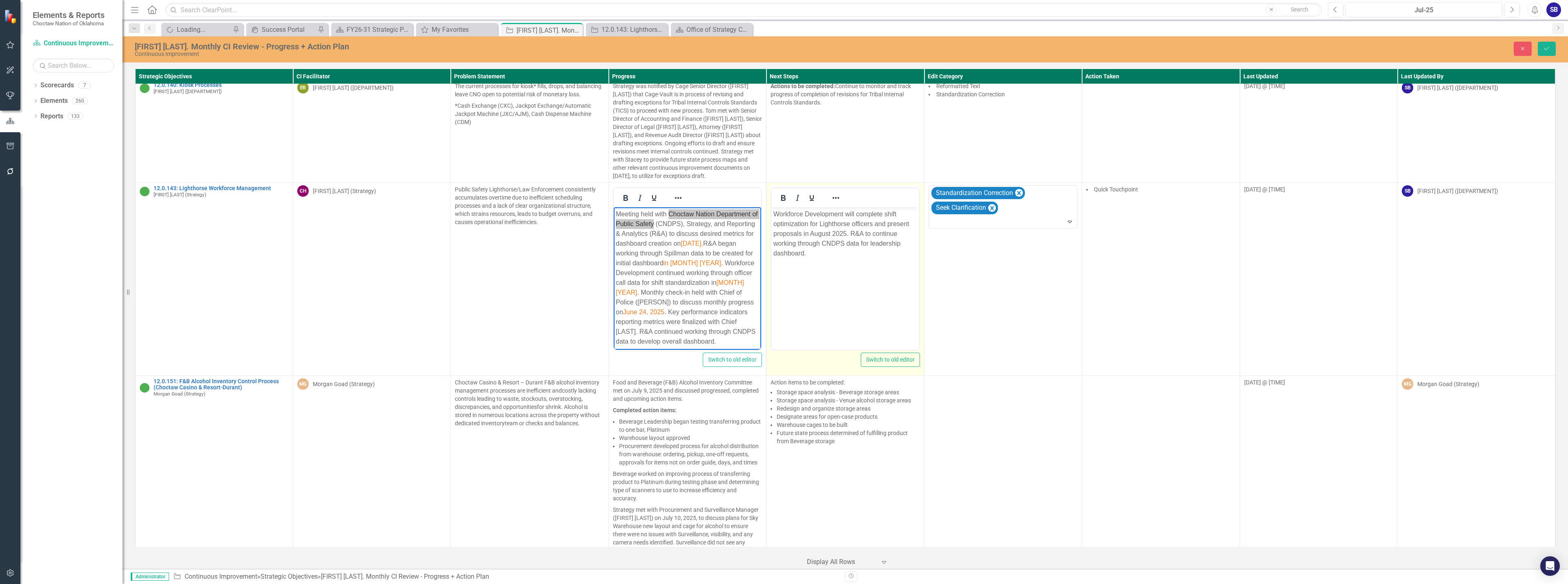 click on "Workforce Development will complete shift optimization for Lighthorse officers and present proposals in August 2025. R&A to continue working through CNDPS data for leadership dashboard." at bounding box center [845, 233] 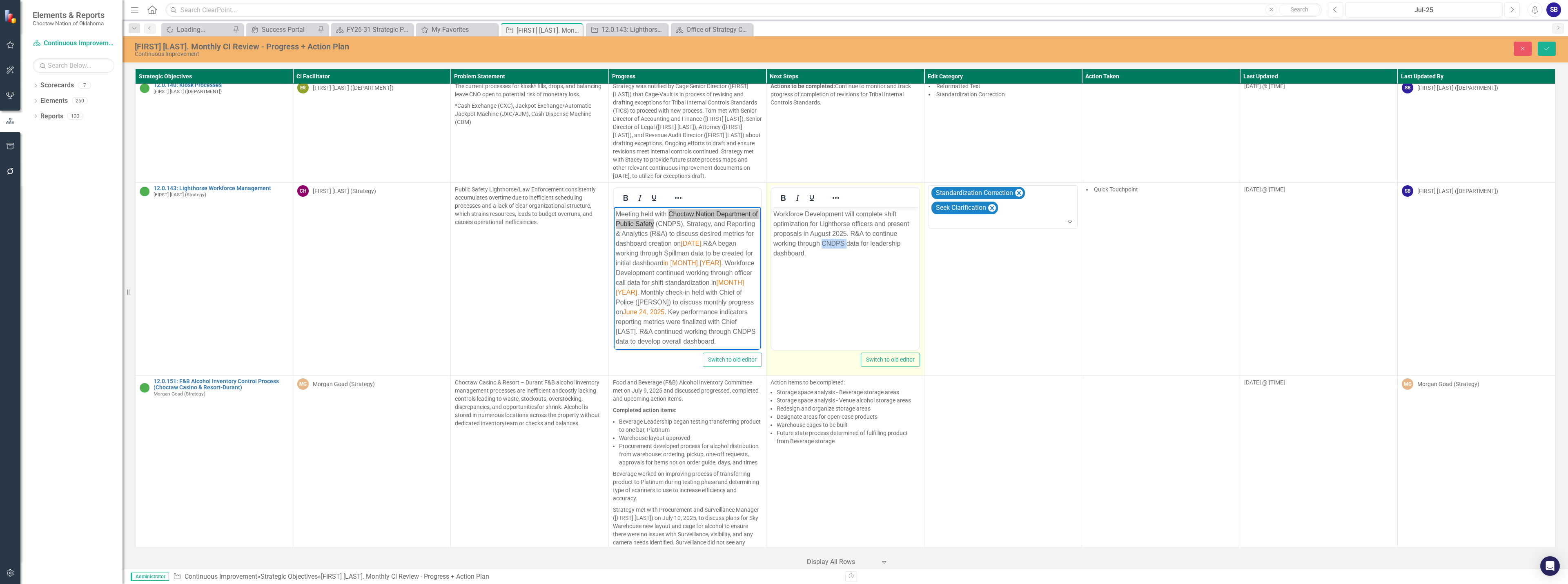 click on "Workforce Development will complete shift optimization for Lighthorse officers and present proposals in August 2025. R&A to continue working through CNDPS data for leadership dashboard." at bounding box center (845, 233) 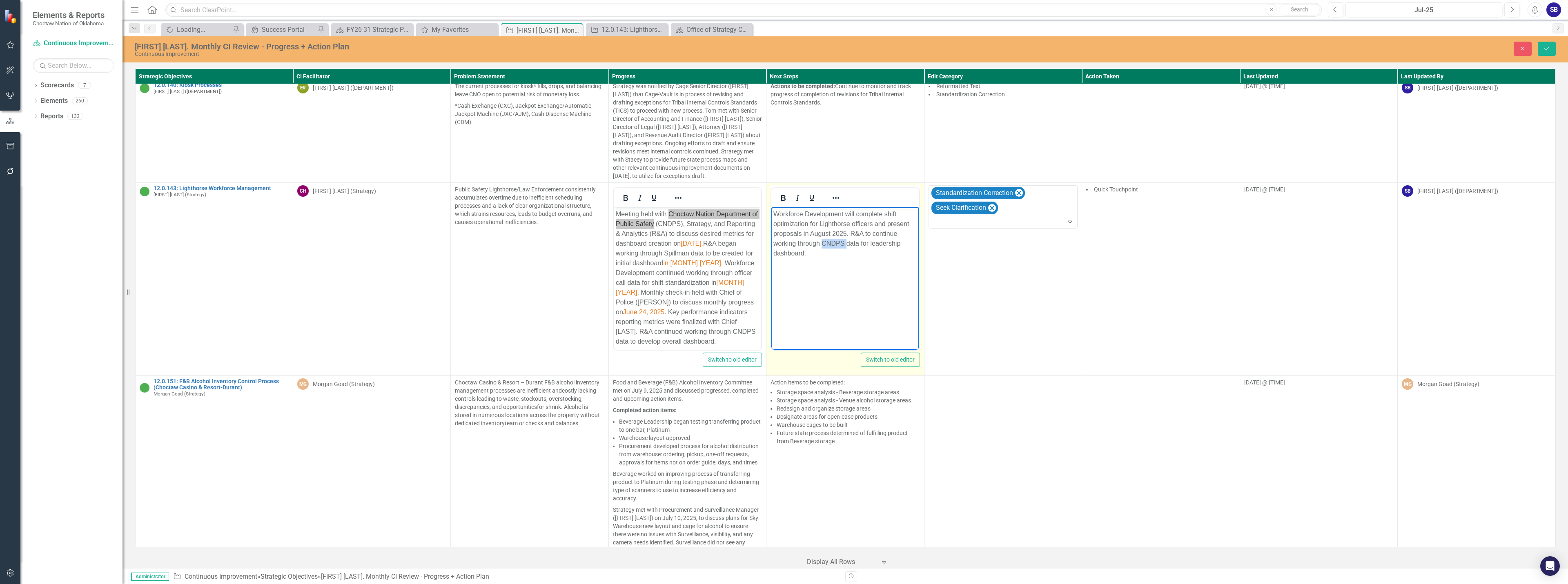 type 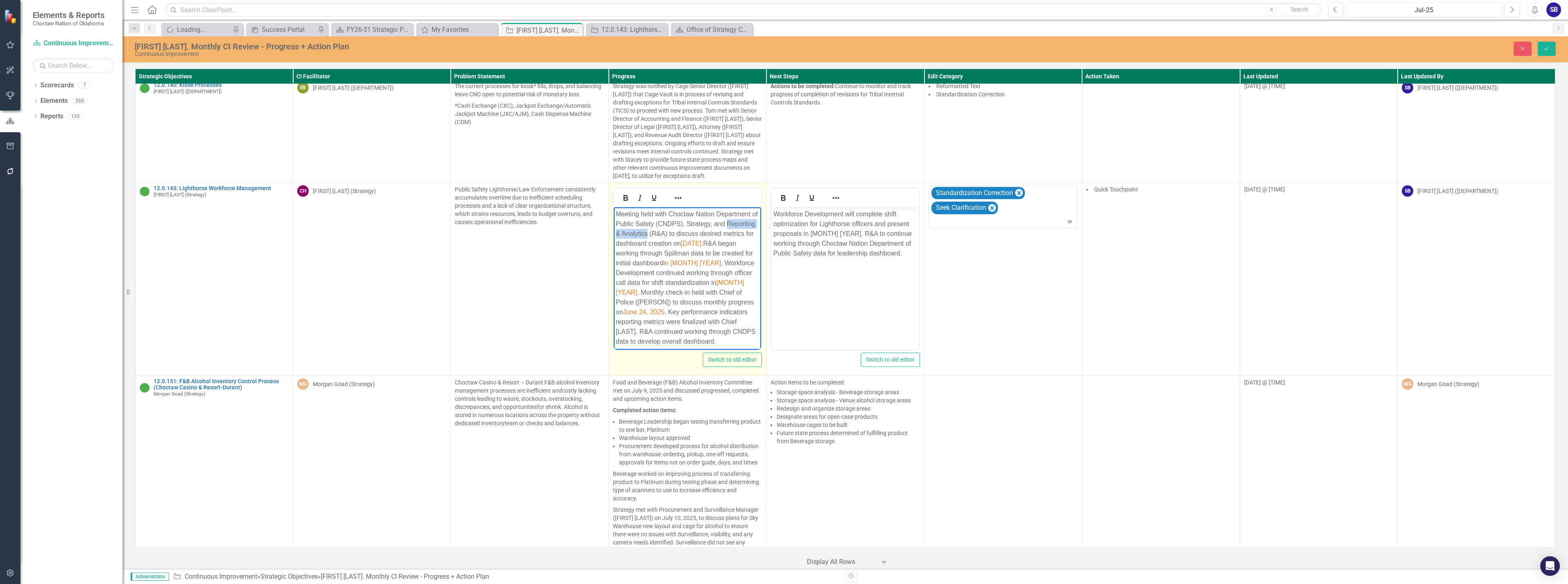 drag, startPoint x: 617, startPoint y: 233, endPoint x: 676, endPoint y: 232, distance: 59.00847 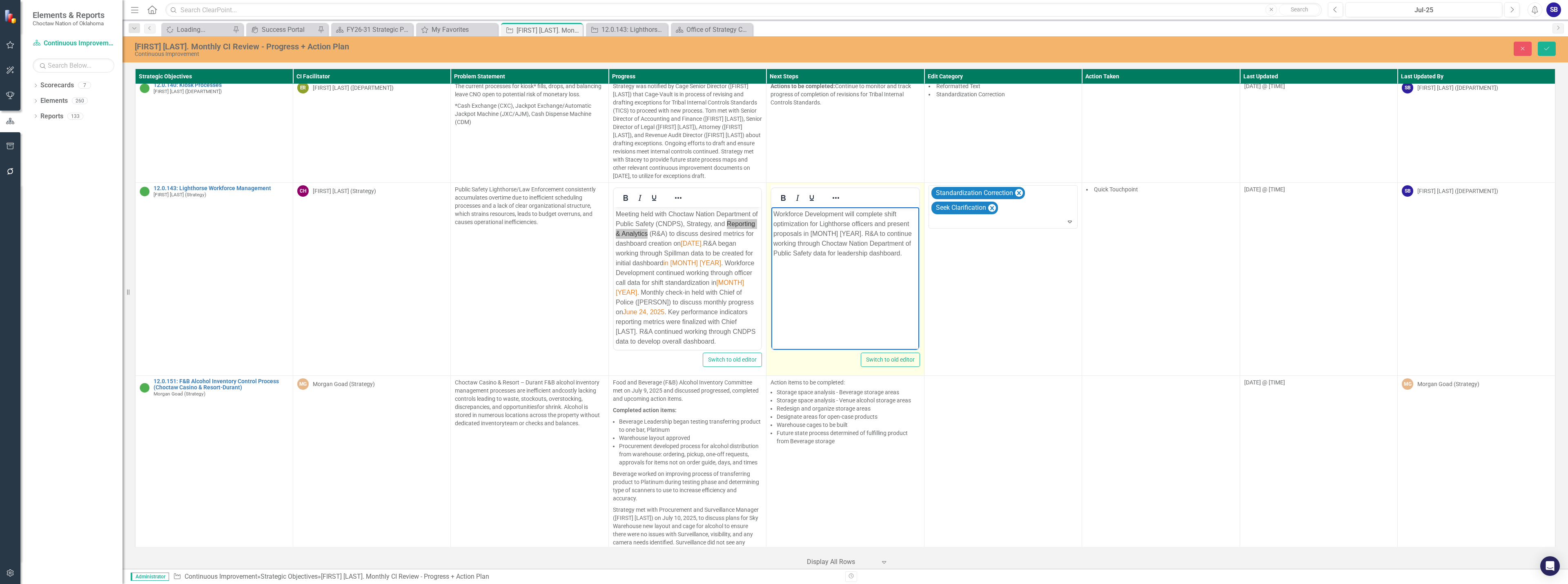 click on "Workforce Development will complete shift optimization for Lighthorse officers and present proposals in [MONTH] [YEAR]. R&A to continue working through Choctaw Nation Department of Public Safety data for leadership dashboard." at bounding box center [845, 233] 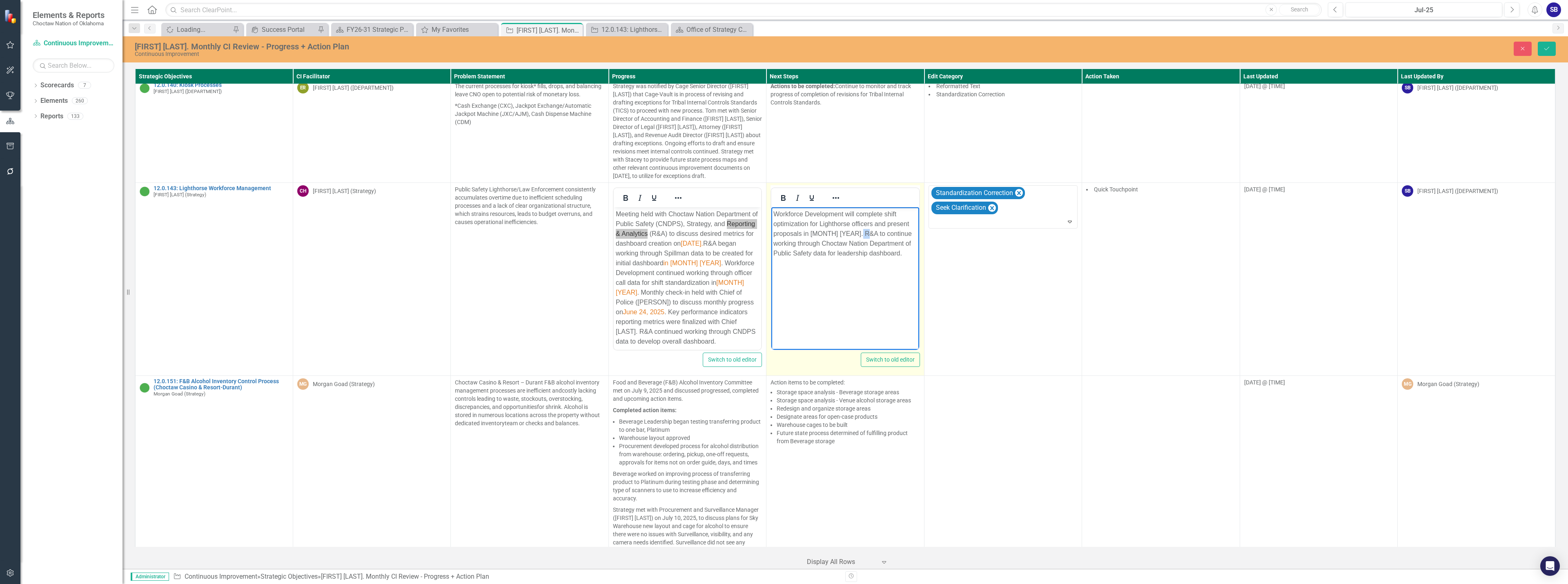 click on "Workforce Development will complete shift optimization for Lighthorse officers and present proposals in [MONTH] [YEAR]. R&A to continue working through Choctaw Nation Department of Public Safety data for leadership dashboard." at bounding box center (845, 233) 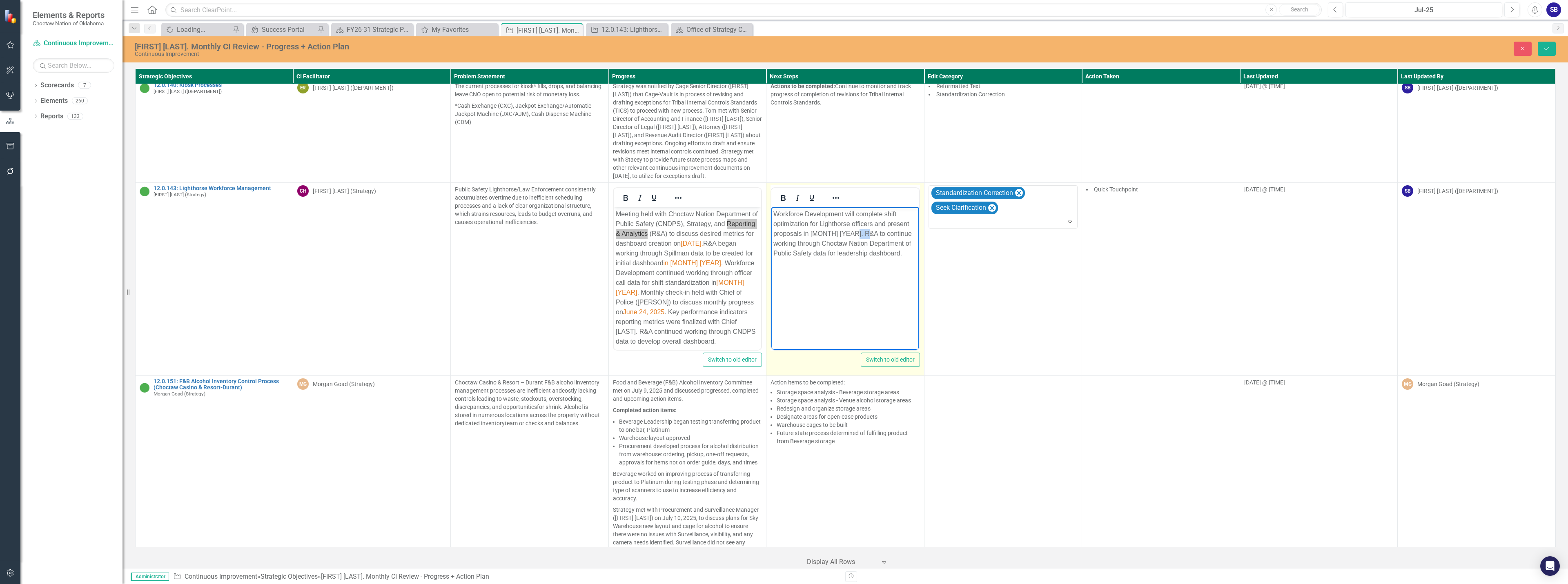 drag, startPoint x: 850, startPoint y: 232, endPoint x: 865, endPoint y: 232, distance: 15 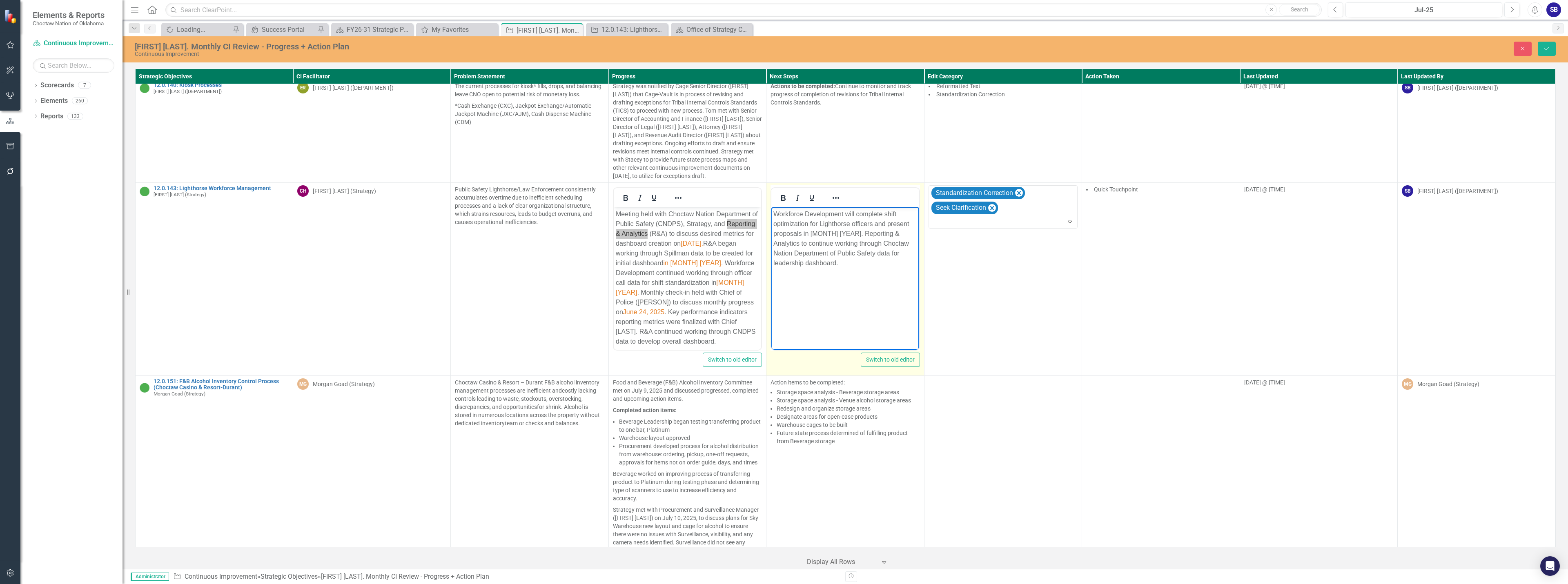 click on "Workforce Development will complete shift optimization for Lighthorse officers and present proposals in [MONTH] [YEAR]. Reporting & Analytics to continue working through Choctaw Nation Department of Public Safety data for leadership dashboard." at bounding box center [845, 238] 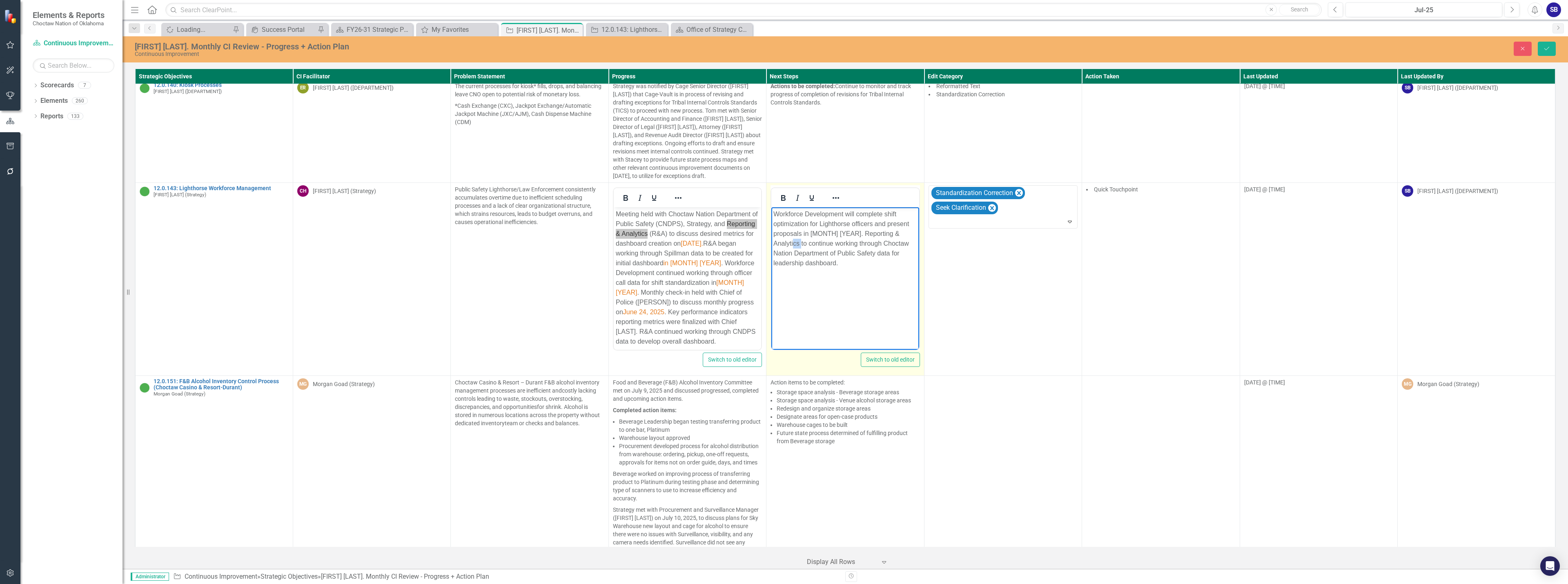 click on "Workforce Development will complete shift optimization for Lighthorse officers and present proposals in [MONTH] [YEAR]. Reporting & Analytics to continue working through Choctaw Nation Department of Public Safety data for leadership dashboard." at bounding box center [845, 238] 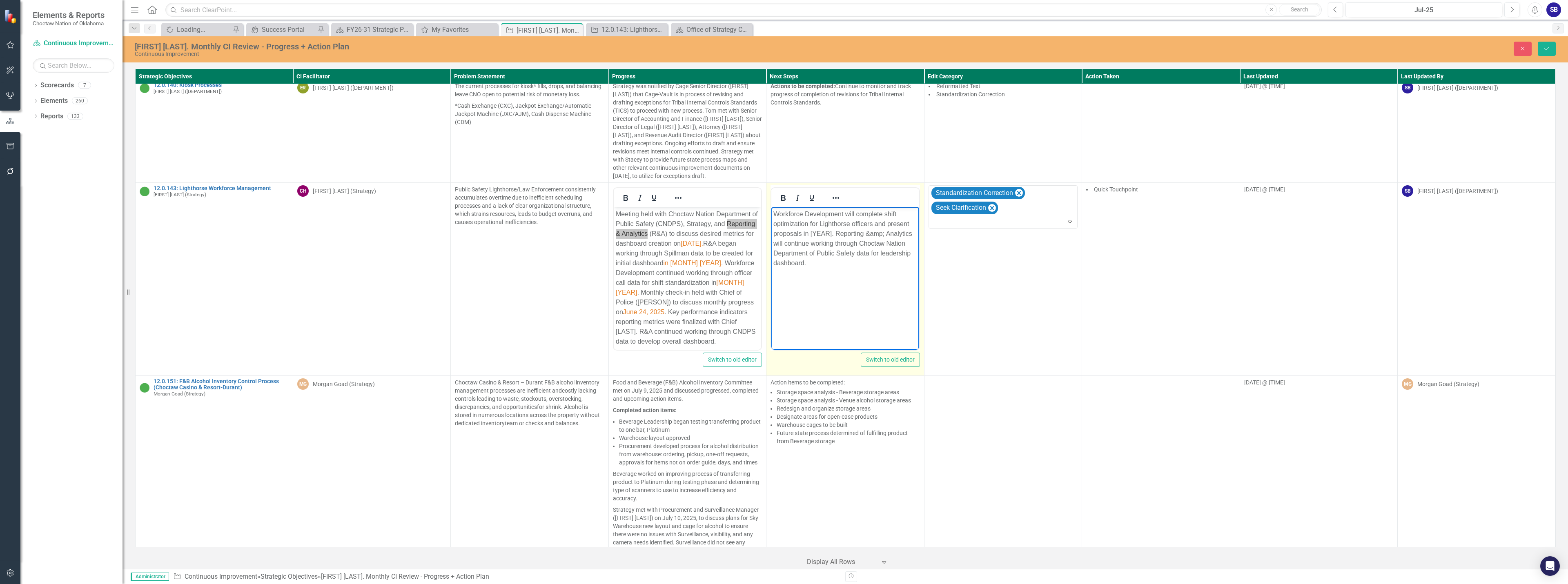 scroll, scrollTop: 3152, scrollLeft: 0, axis: vertical 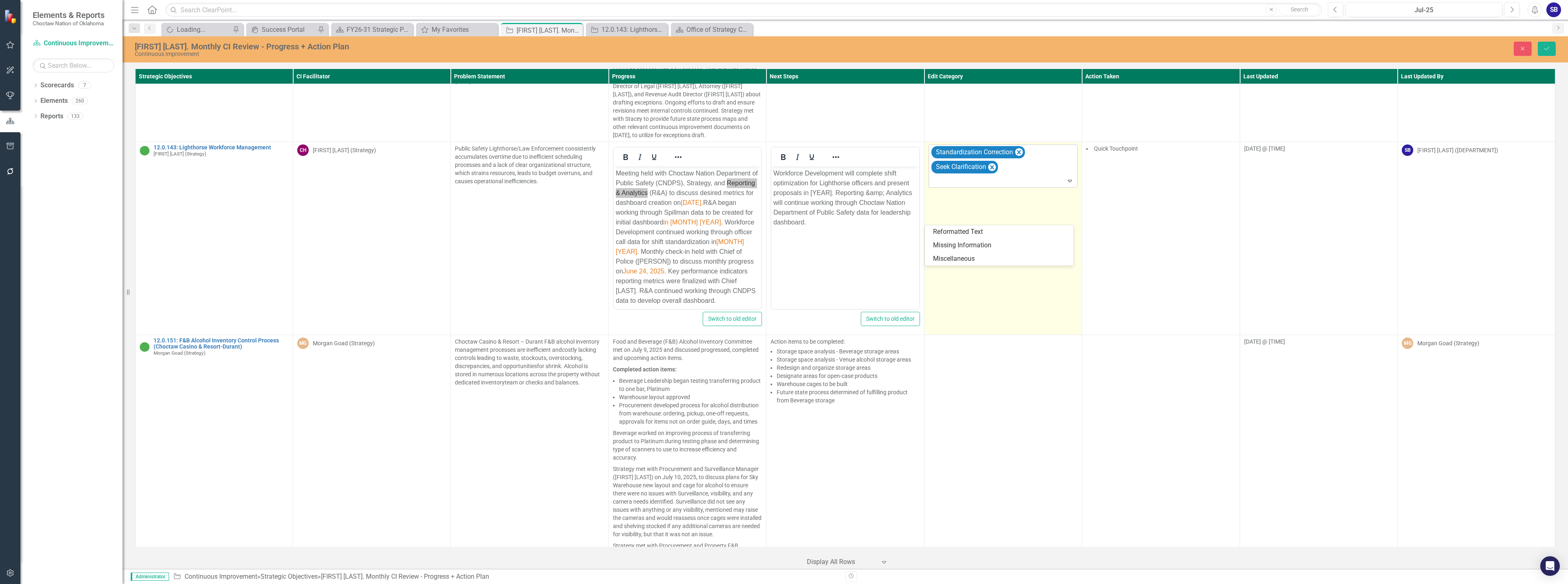 click at bounding box center [1004, 181] 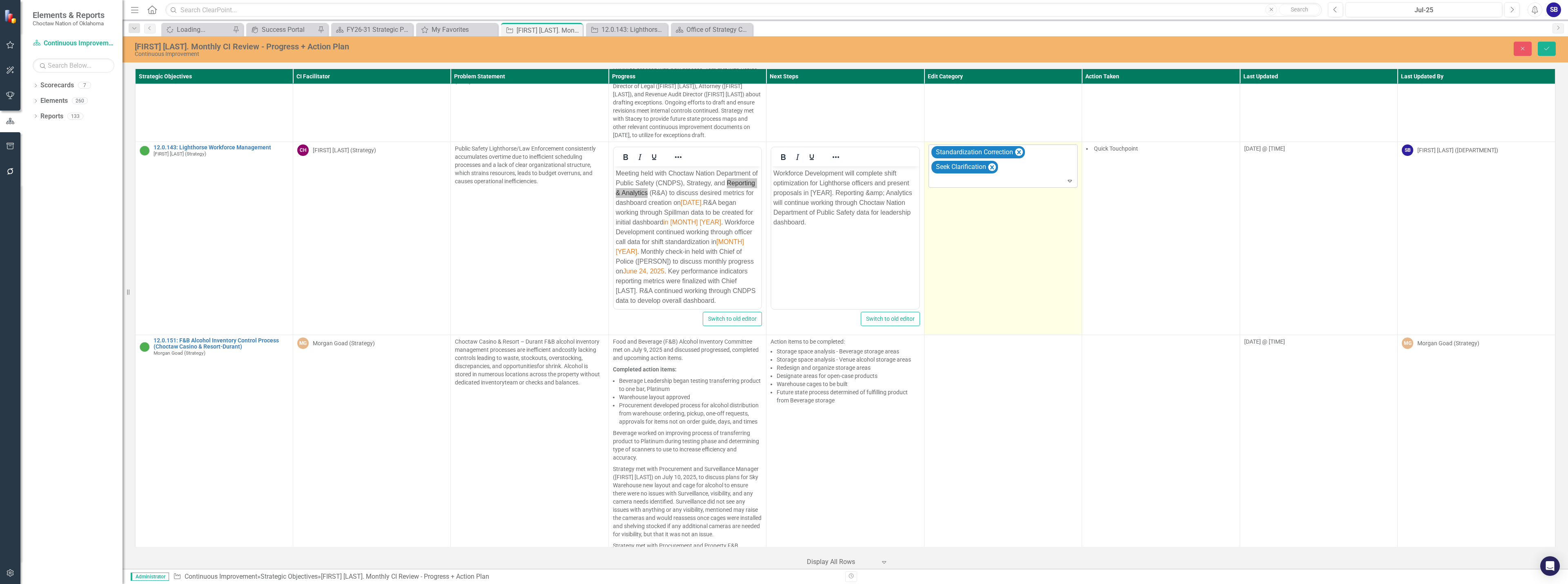 click at bounding box center (1004, 181) 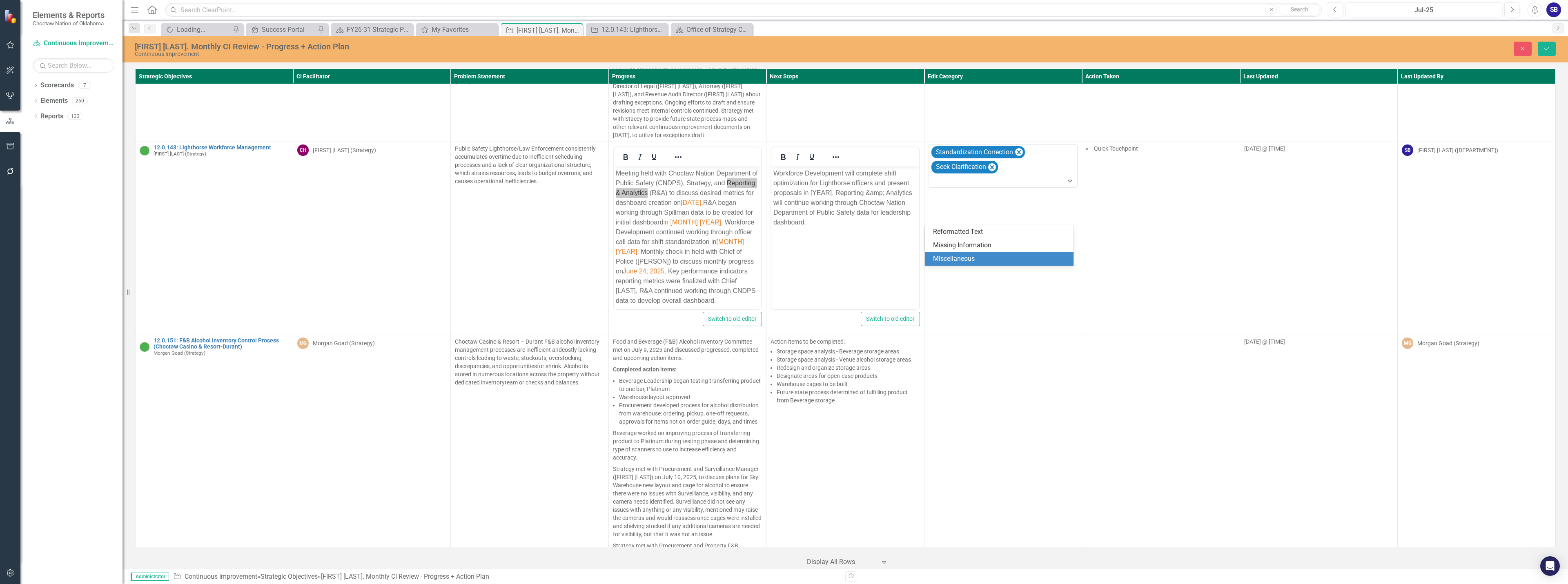 click on "Miscellaneous" at bounding box center [999, 259] 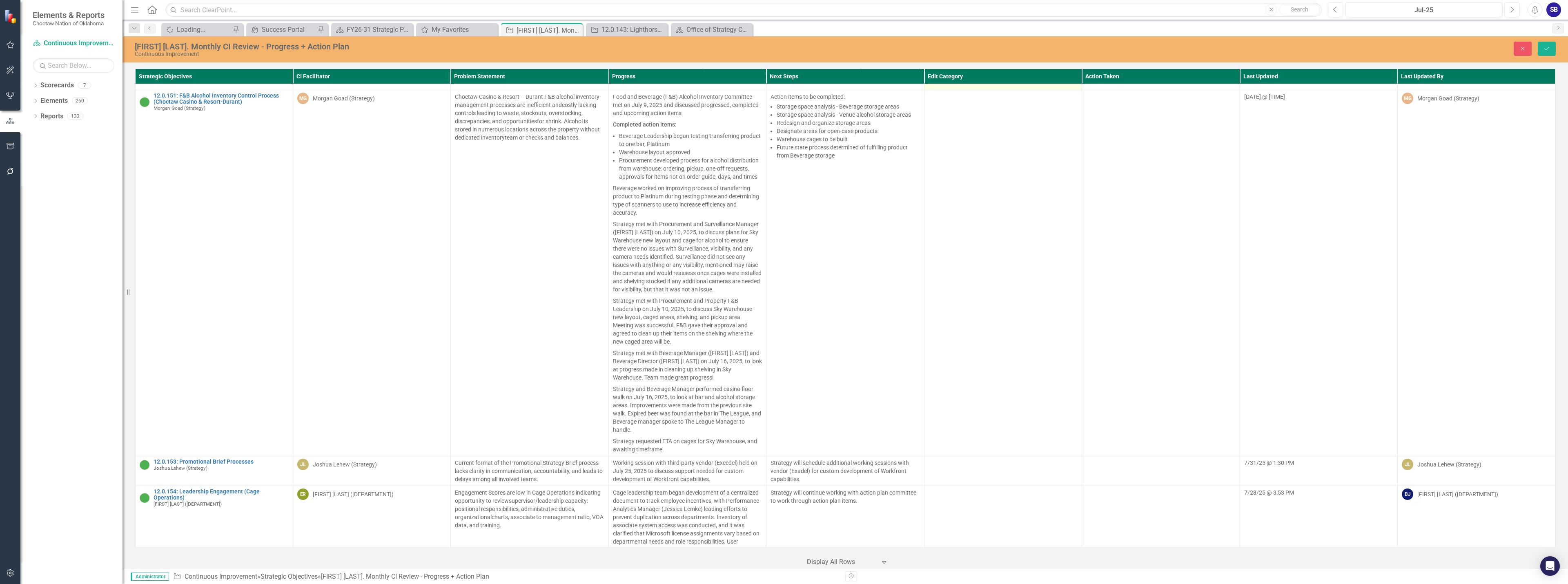 scroll, scrollTop: 3356, scrollLeft: 0, axis: vertical 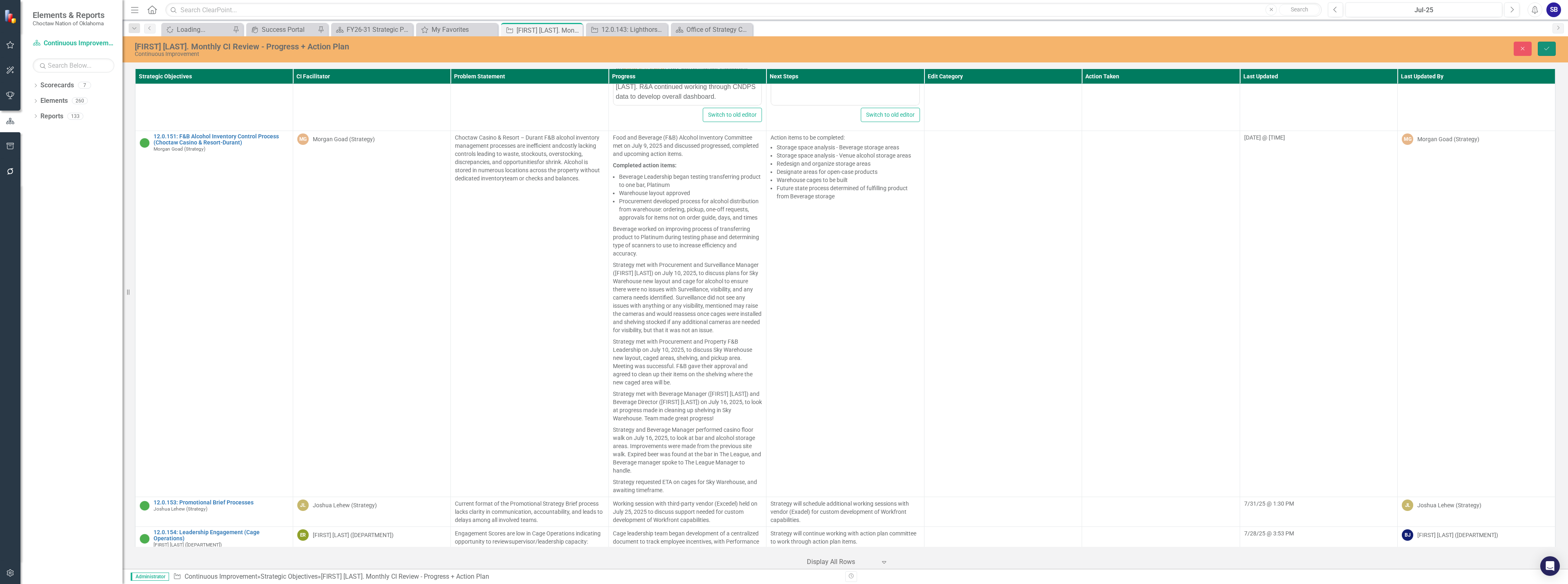 click on "Save" 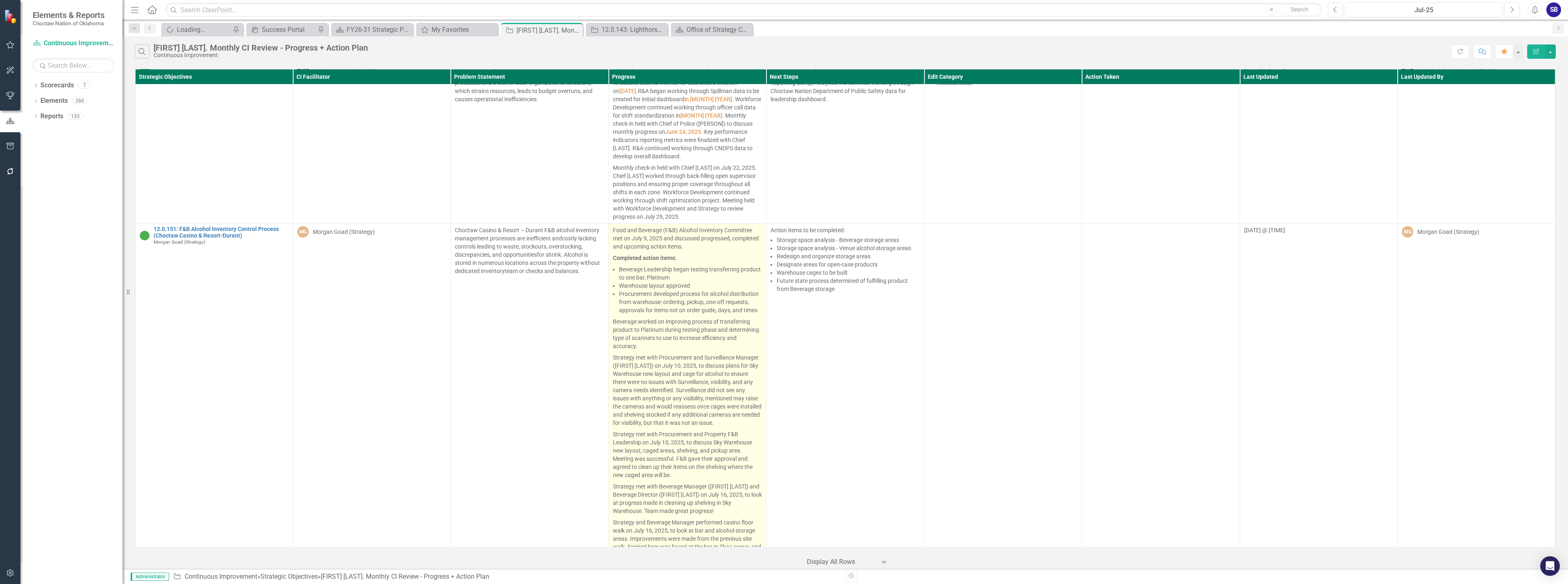 scroll, scrollTop: 3275, scrollLeft: 0, axis: vertical 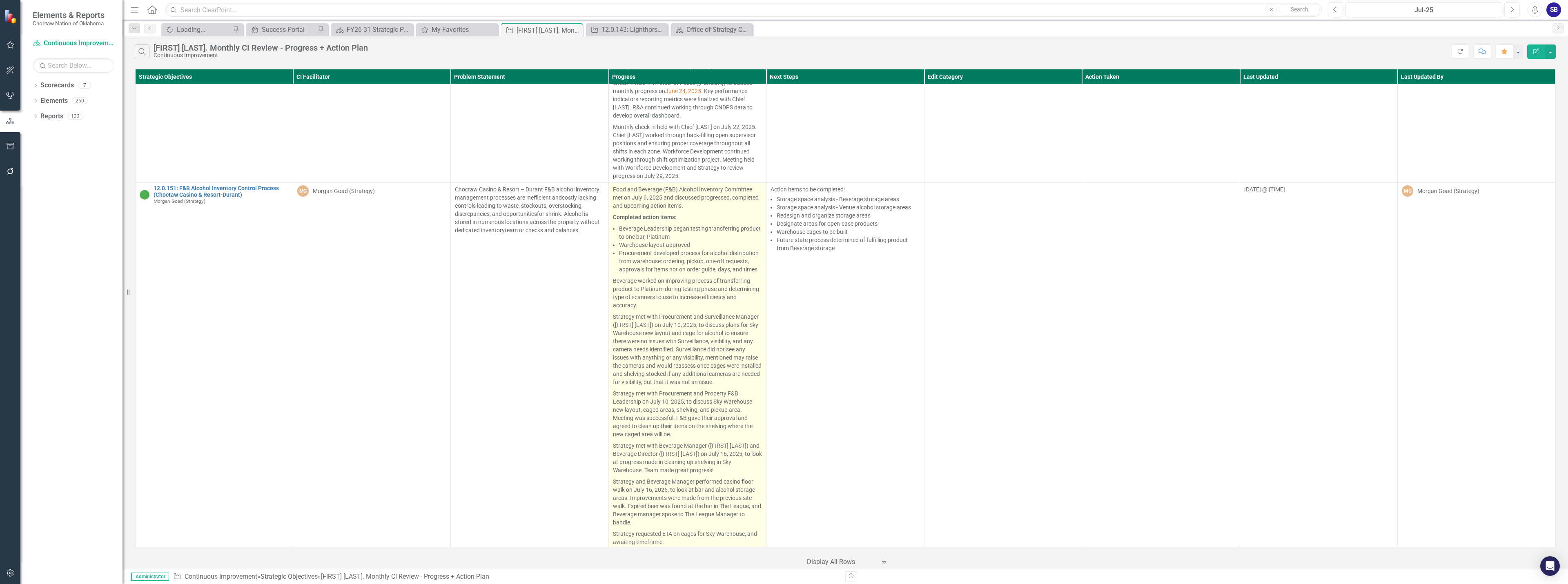 click on "Procurement developed process for alcohol distribution from warehouse: ordering, pickup, one-off requests, approvals for items not on order guide, days, and times" at bounding box center [690, 261] 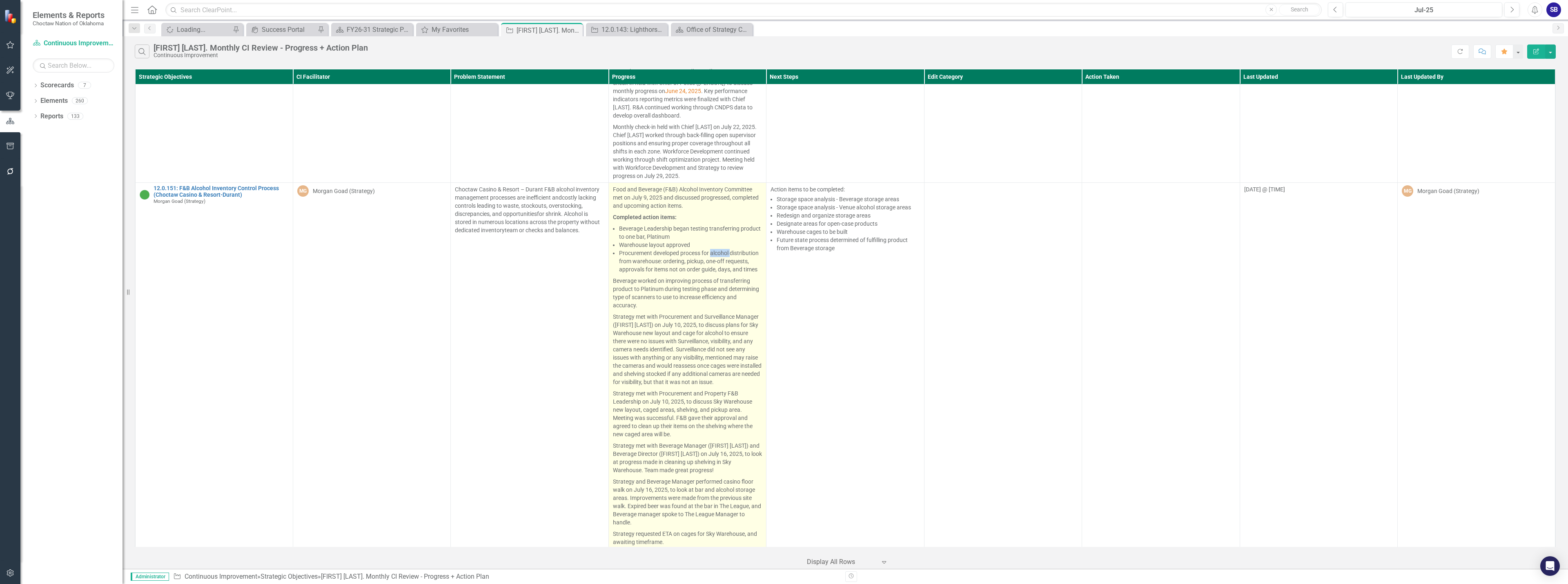 click on "Procurement developed process for alcohol distribution from warehouse: ordering, pickup, one-off requests, approvals for items not on order guide, days, and times" at bounding box center [690, 261] 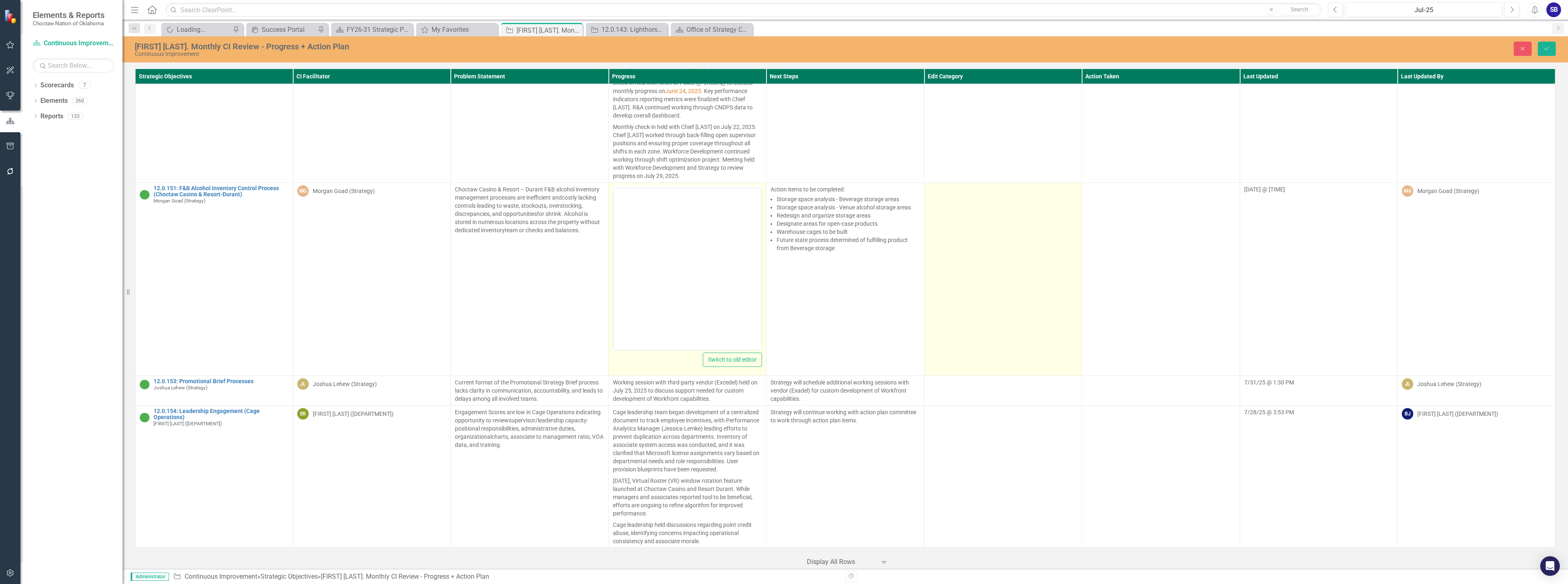 click at bounding box center (1003, 279) 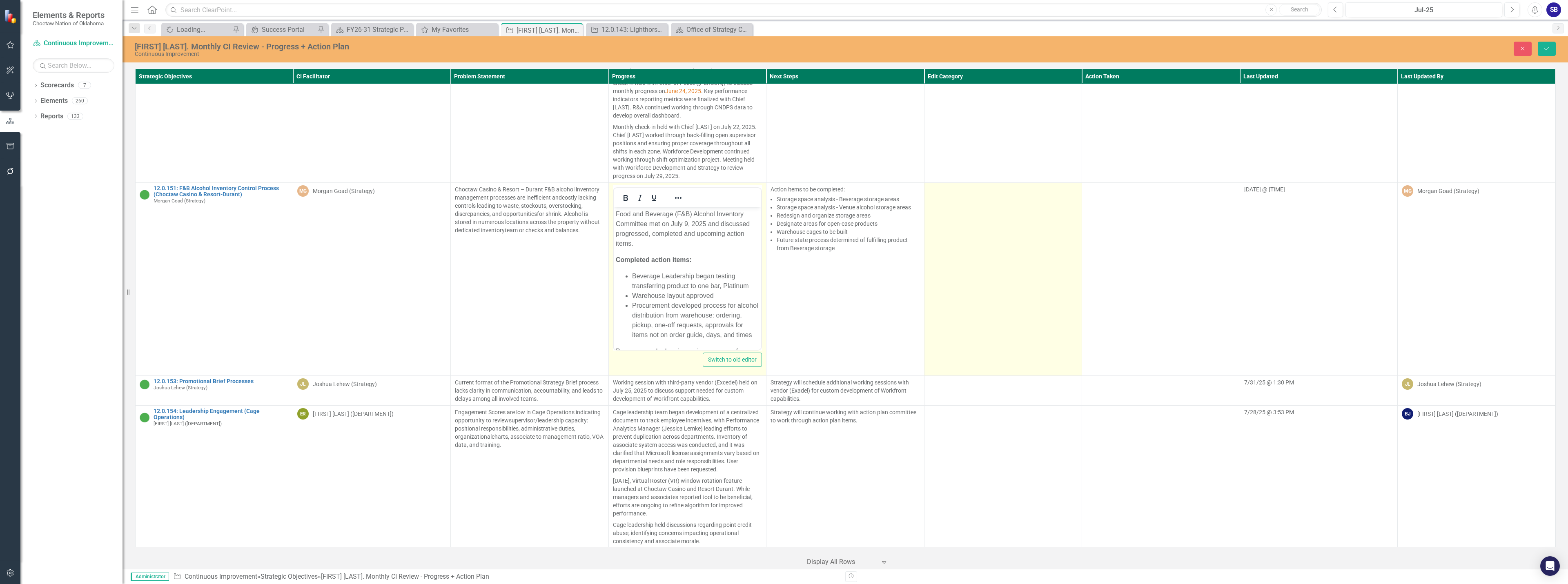 scroll, scrollTop: 0, scrollLeft: 0, axis: both 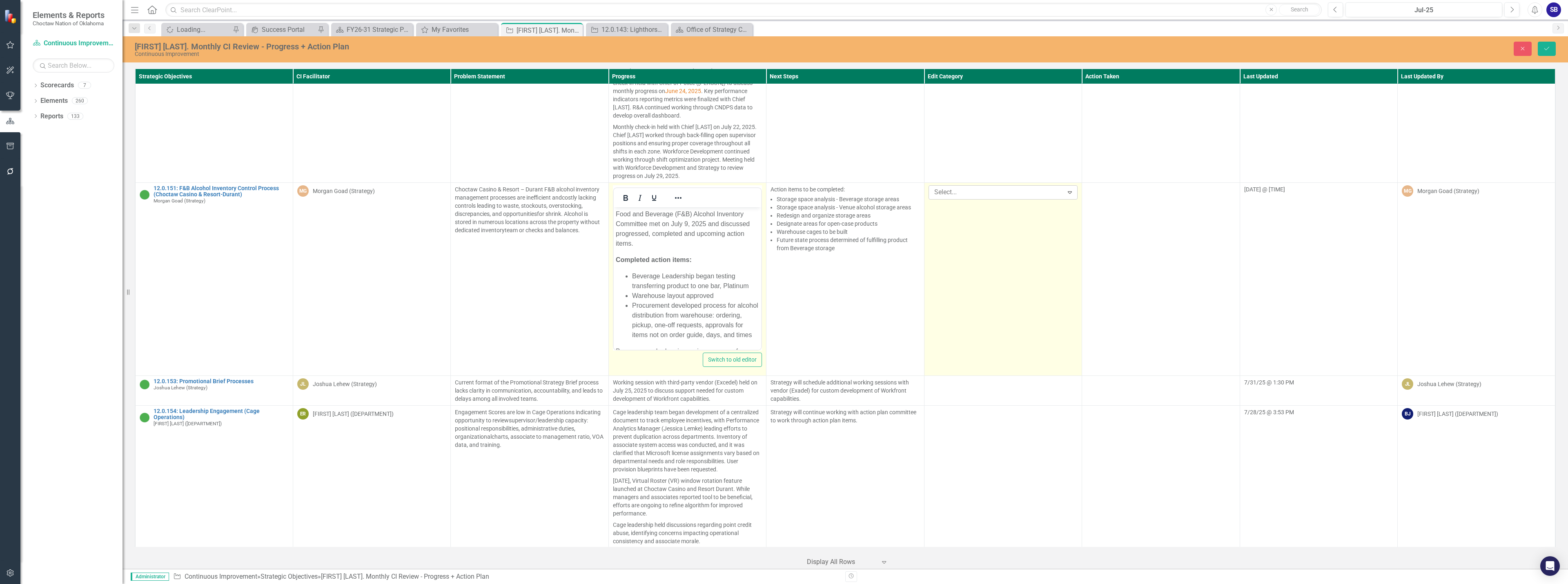 click at bounding box center [997, 192] 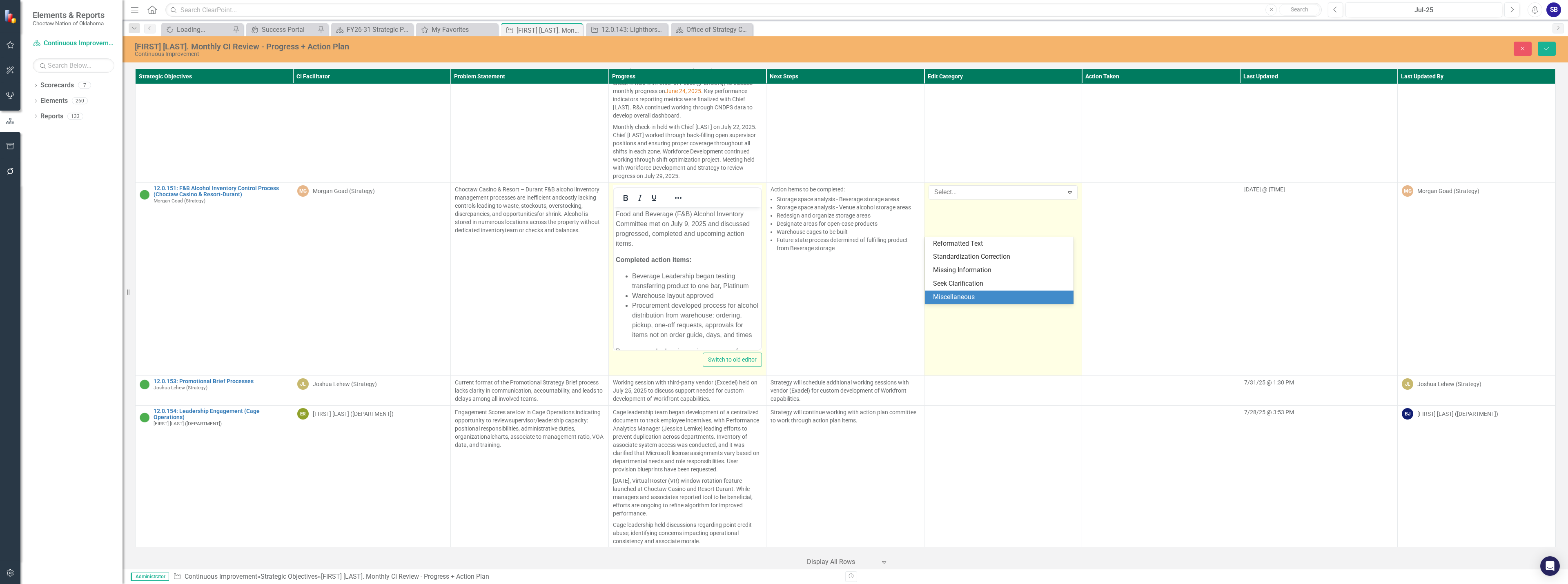 click on "Miscellaneous" at bounding box center (1001, 297) 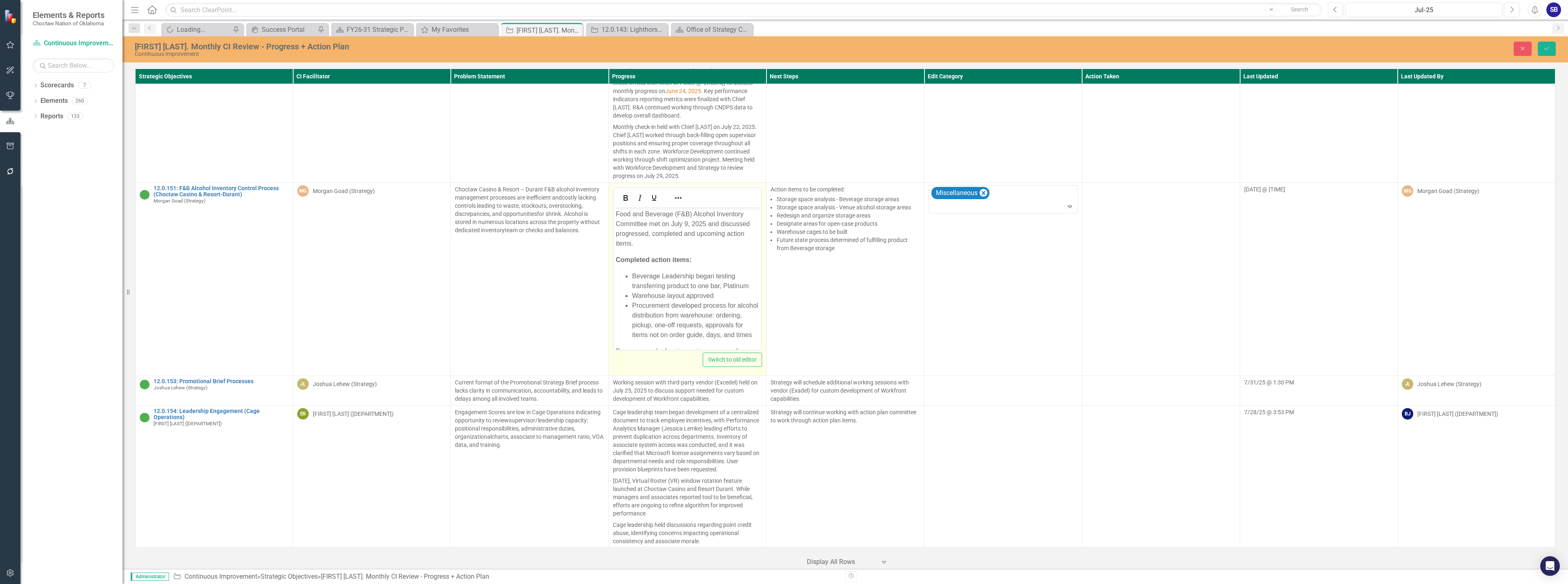 click on "Beverage Leadership began testing transferring product to one bar, Platinum" at bounding box center [695, 281] 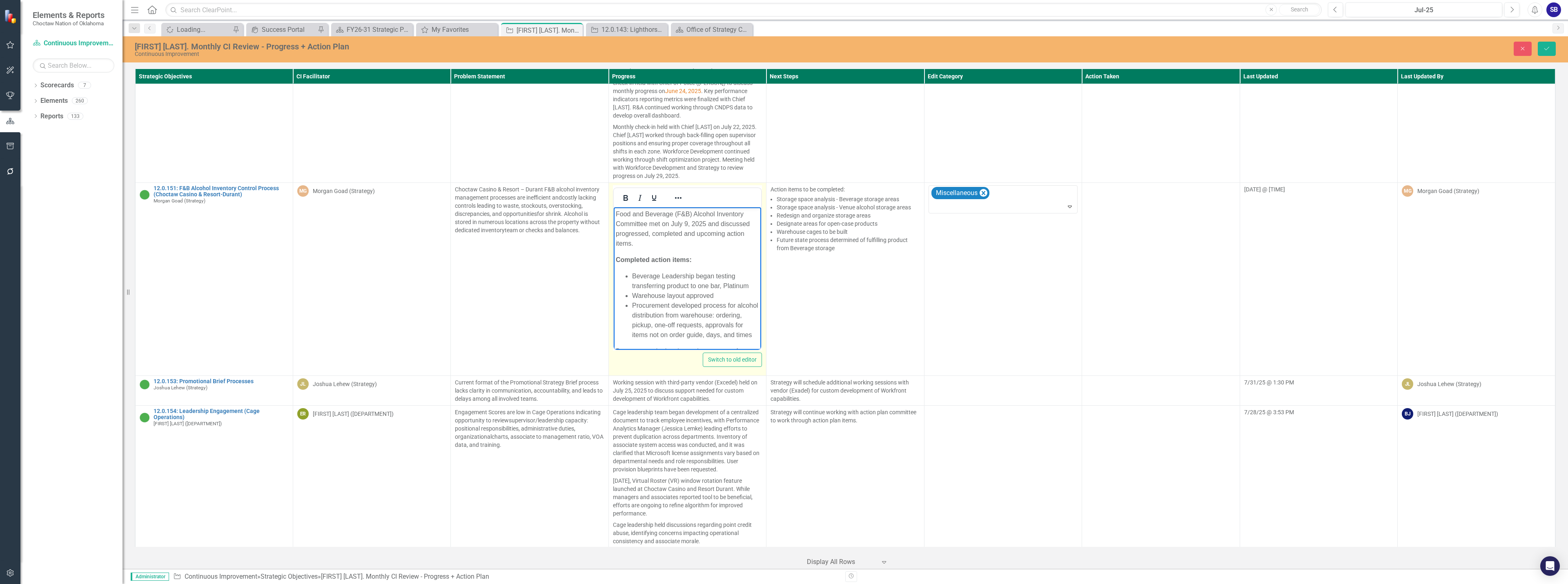 type 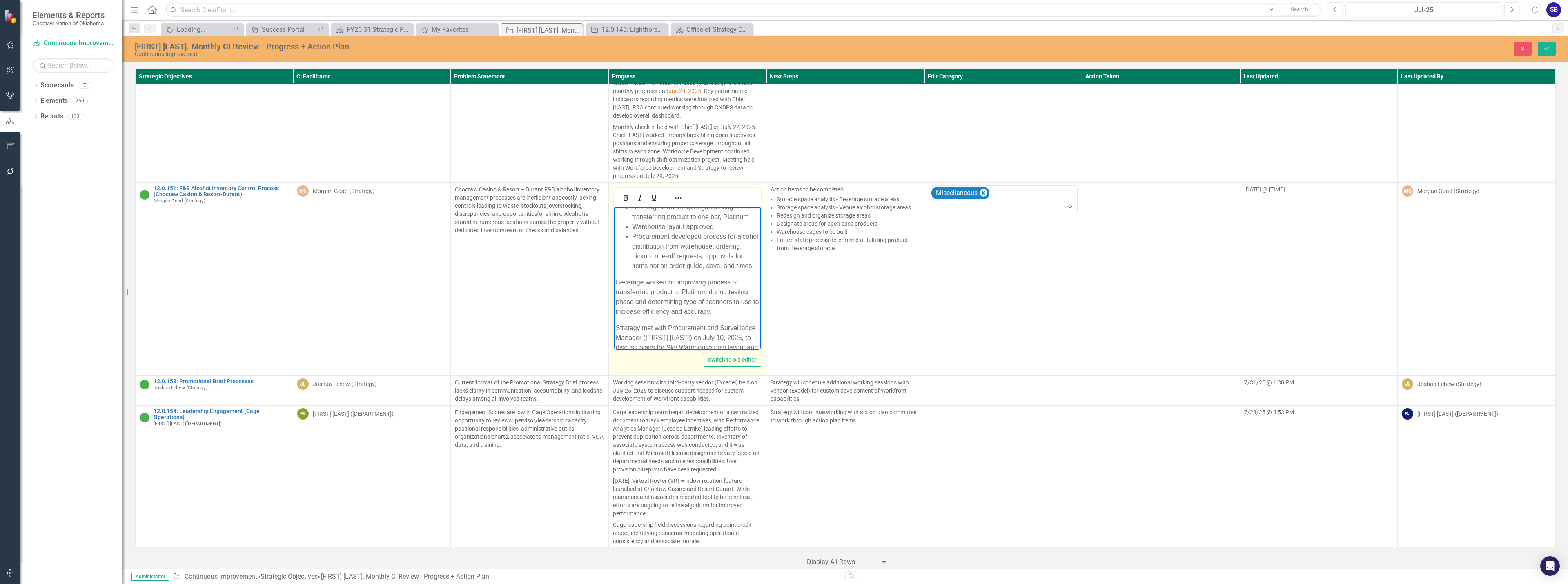 scroll, scrollTop: 82, scrollLeft: 0, axis: vertical 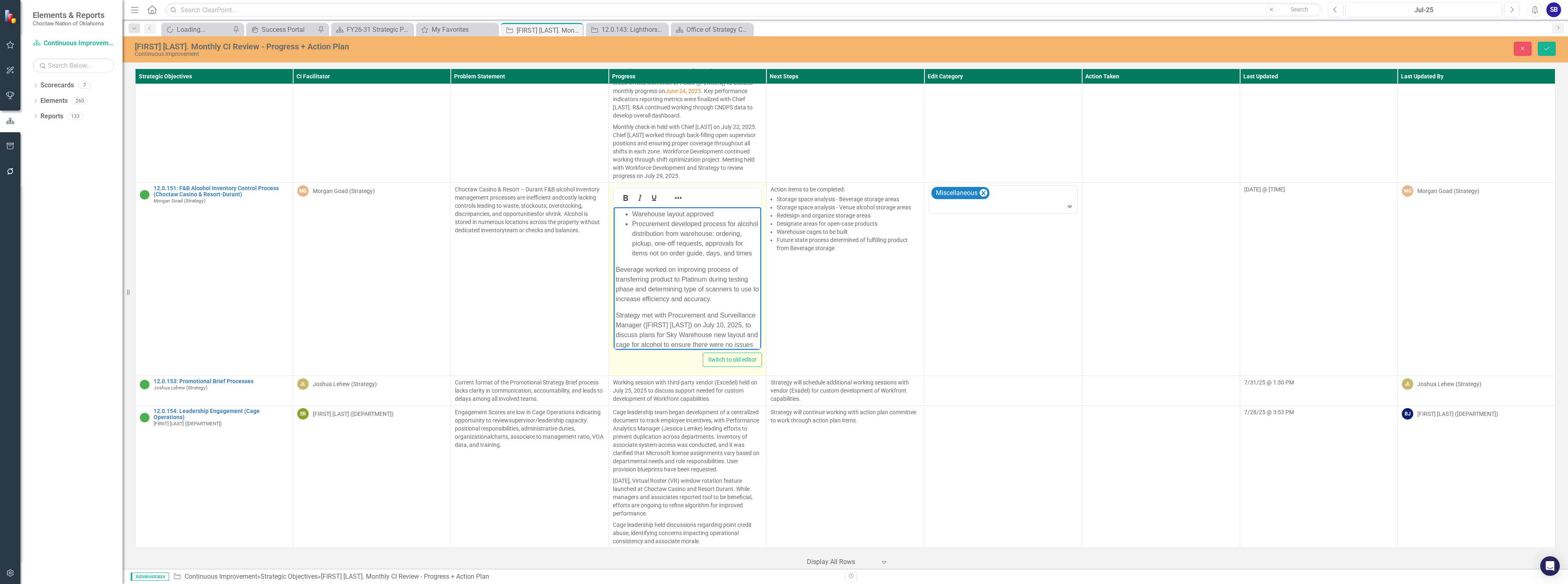 click on "Beverage worked on improving process of transferring product to Platinum during testing phase and determining type of scanners to use to increase efficiency and accuracy." at bounding box center [687, 284] 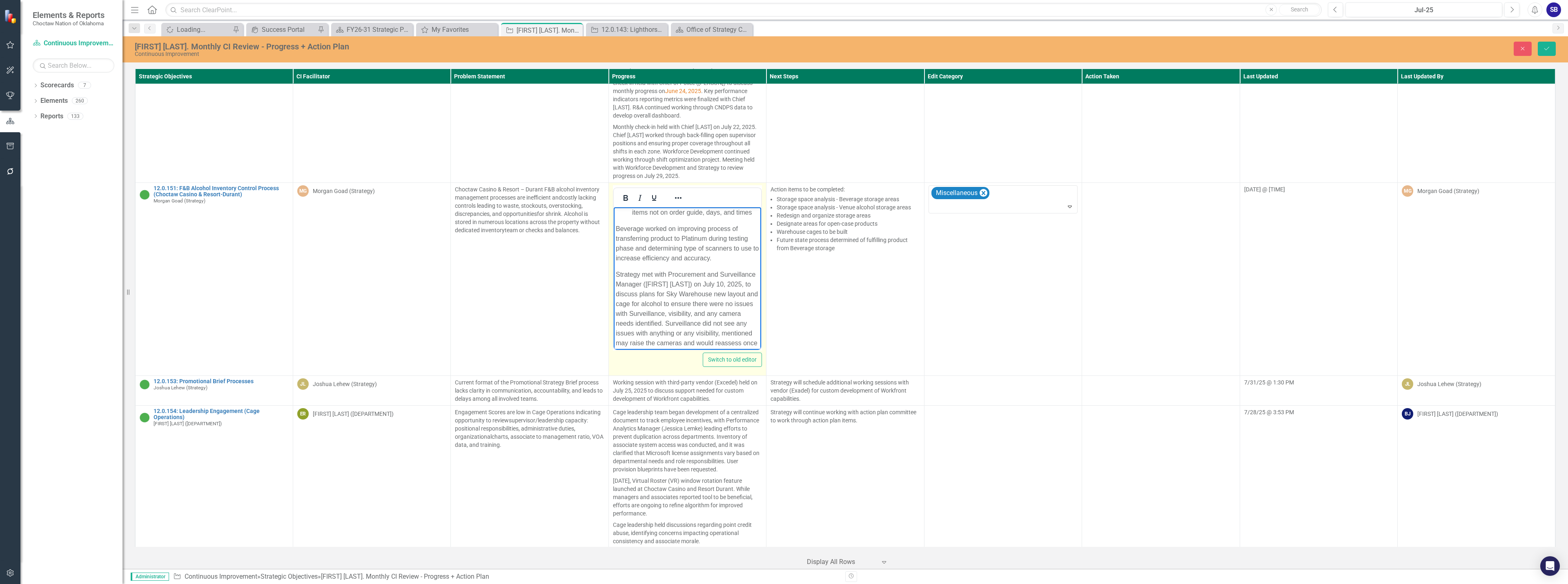 scroll, scrollTop: 163, scrollLeft: 0, axis: vertical 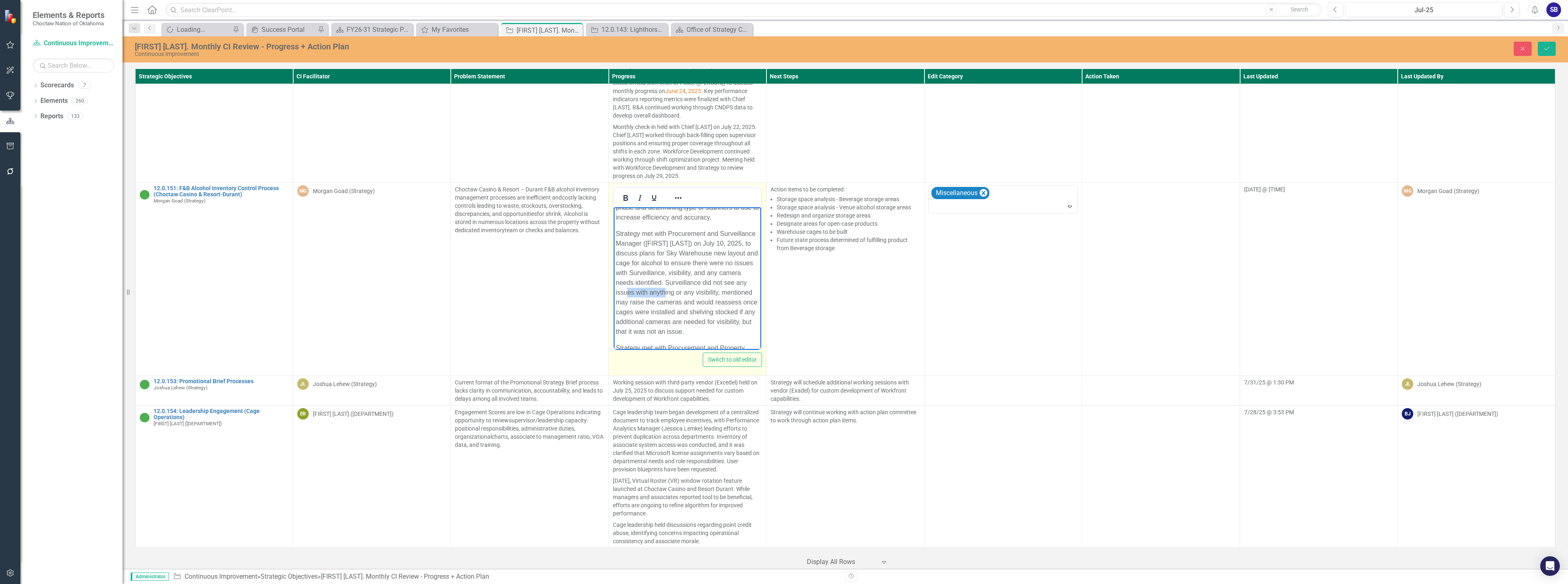 drag, startPoint x: 708, startPoint y: 302, endPoint x: 672, endPoint y: 302, distance: 36 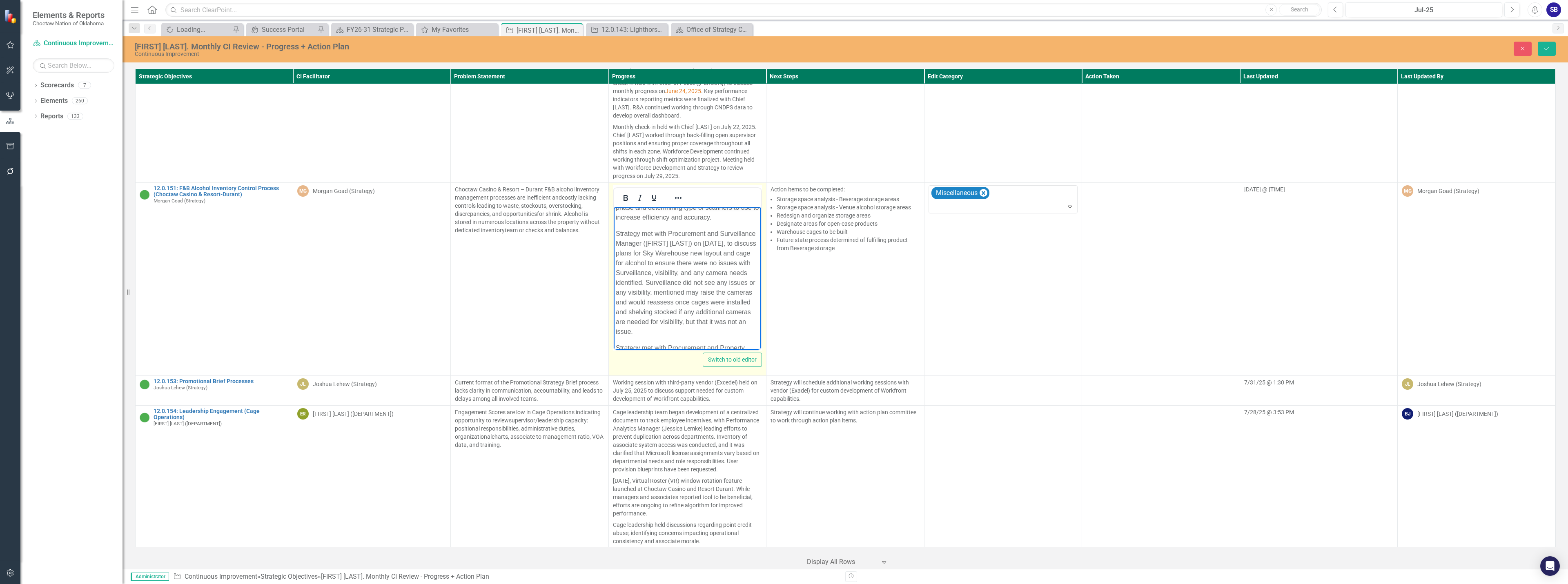 click on "Strategy met with Procurement and Surveillance Manager ([FIRST] [LAST]) on [DATE], to discuss plans for Sky Warehouse new layout and cage for alcohol to ensure there were no issues with Surveillance, visibility, and any camera needs identified. Surveillance did not see any issues or any visibility, mentioned may raise the cameras and would reassess once cages were installed and shelving stocked if any additional cameras are needed for visibility, but that it was not an issue." at bounding box center (687, 282) 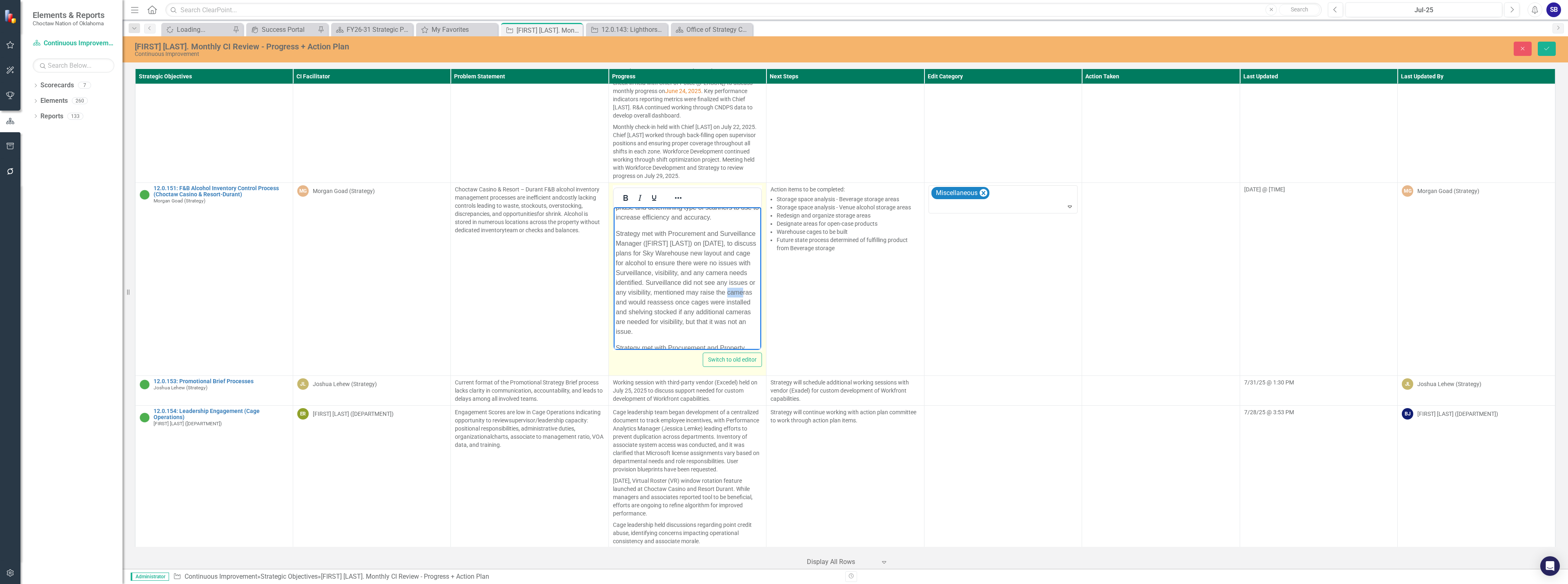 click on "Strategy met with Procurement and Surveillance Manager ([FIRST] [LAST]) on [DATE], to discuss plans for Sky Warehouse new layout and cage for alcohol to ensure there were no issues with Surveillance, visibility, and any camera needs identified. Surveillance did not see any issues or any visibility, mentioned may raise the cameras and would reassess once cages were installed and shelving stocked if any additional cameras are needed for visibility, but that it was not an issue." at bounding box center [687, 282] 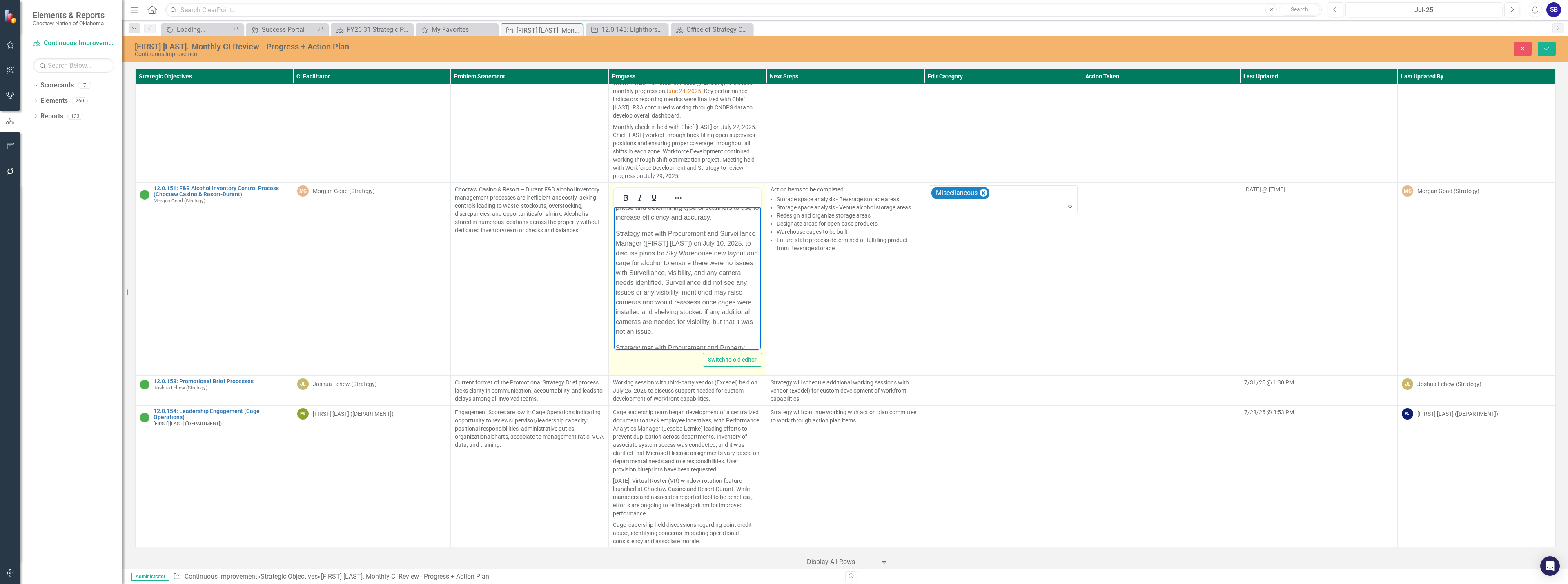 scroll, scrollTop: 204, scrollLeft: 0, axis: vertical 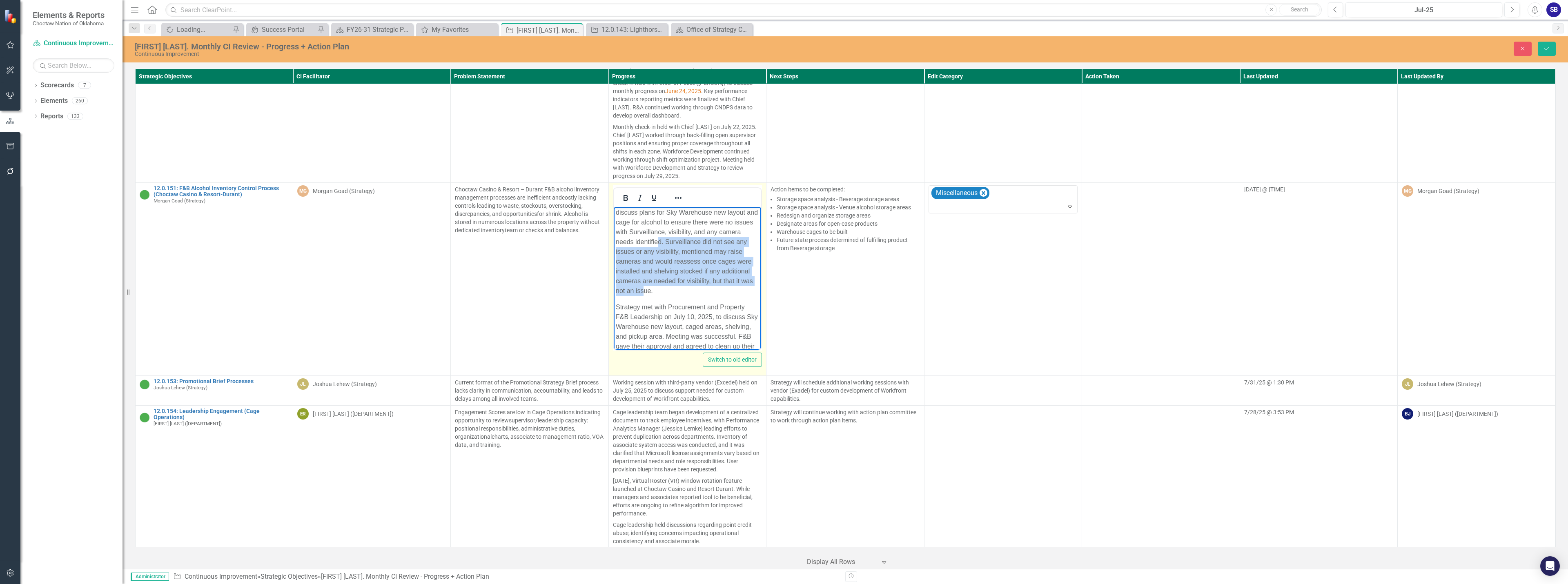 drag, startPoint x: 724, startPoint y: 301, endPoint x: 700, endPoint y: 251, distance: 55.4617 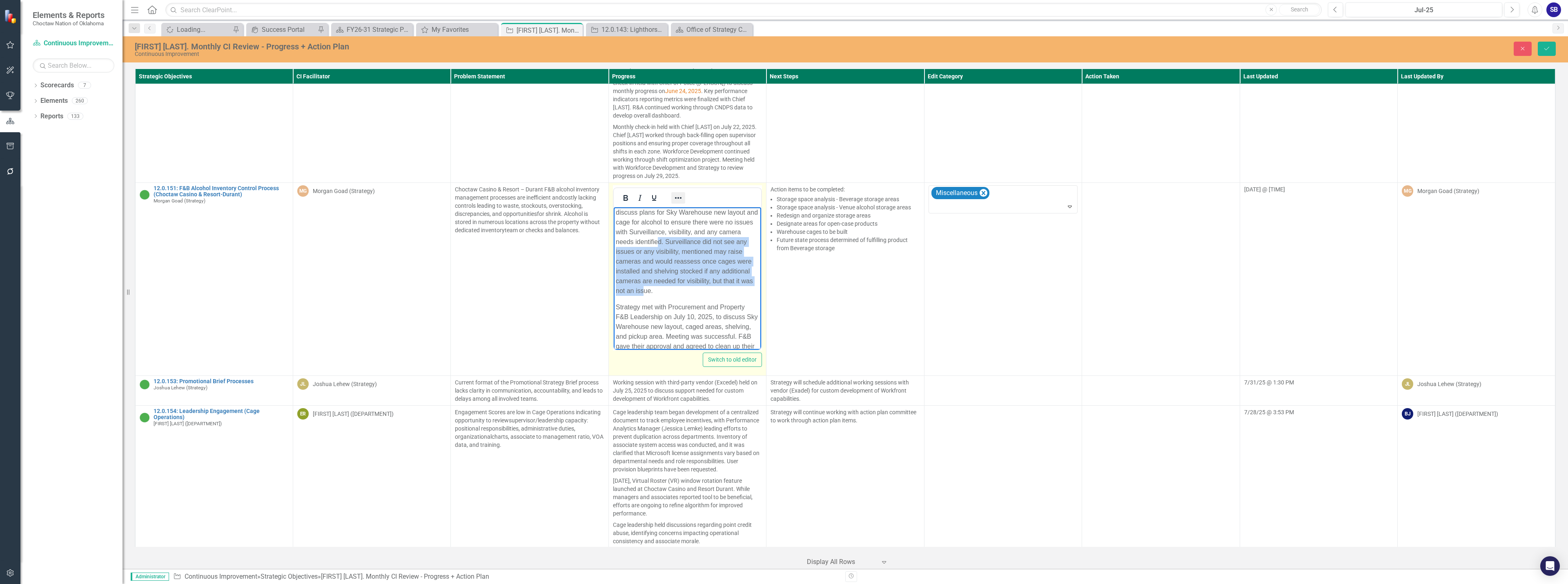 click 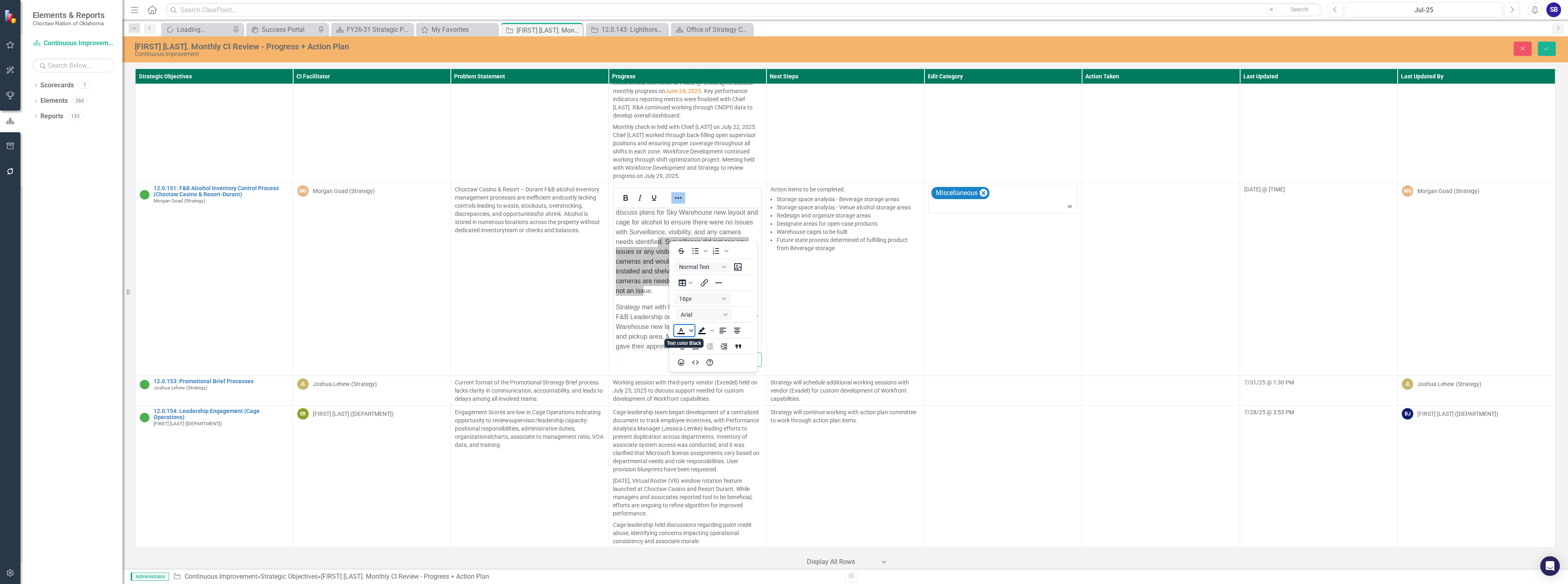 click 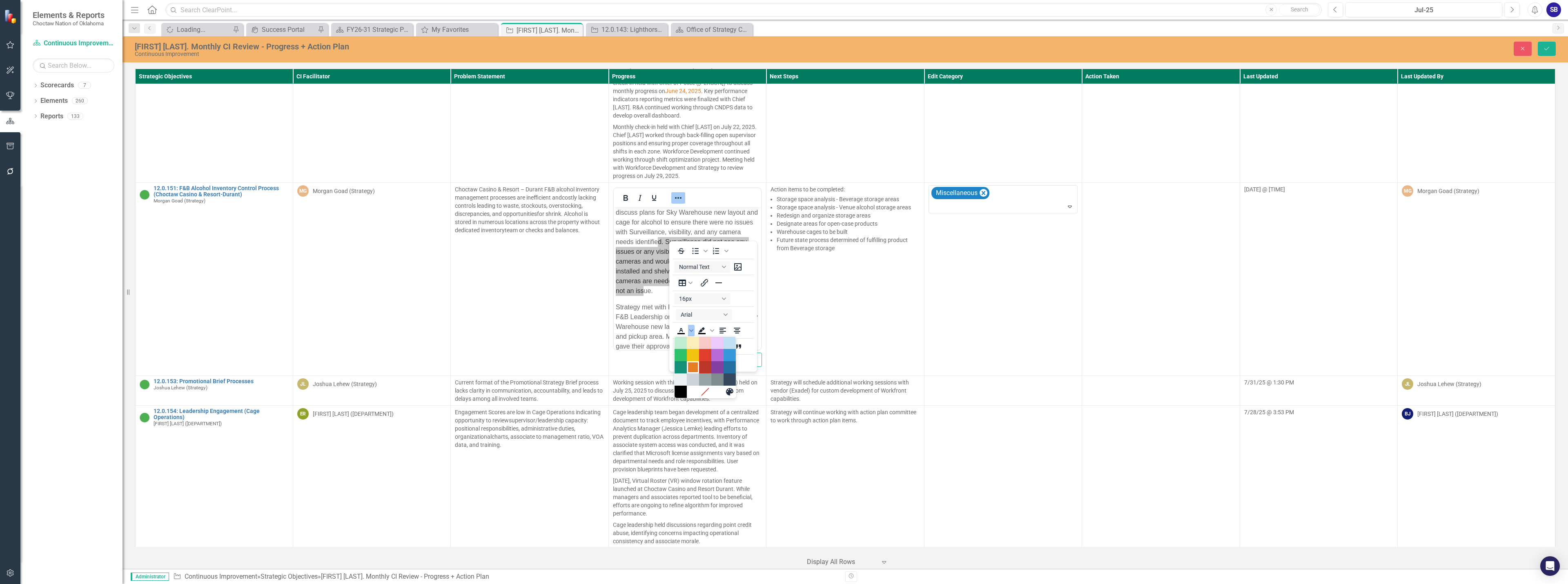 click at bounding box center (693, 367) 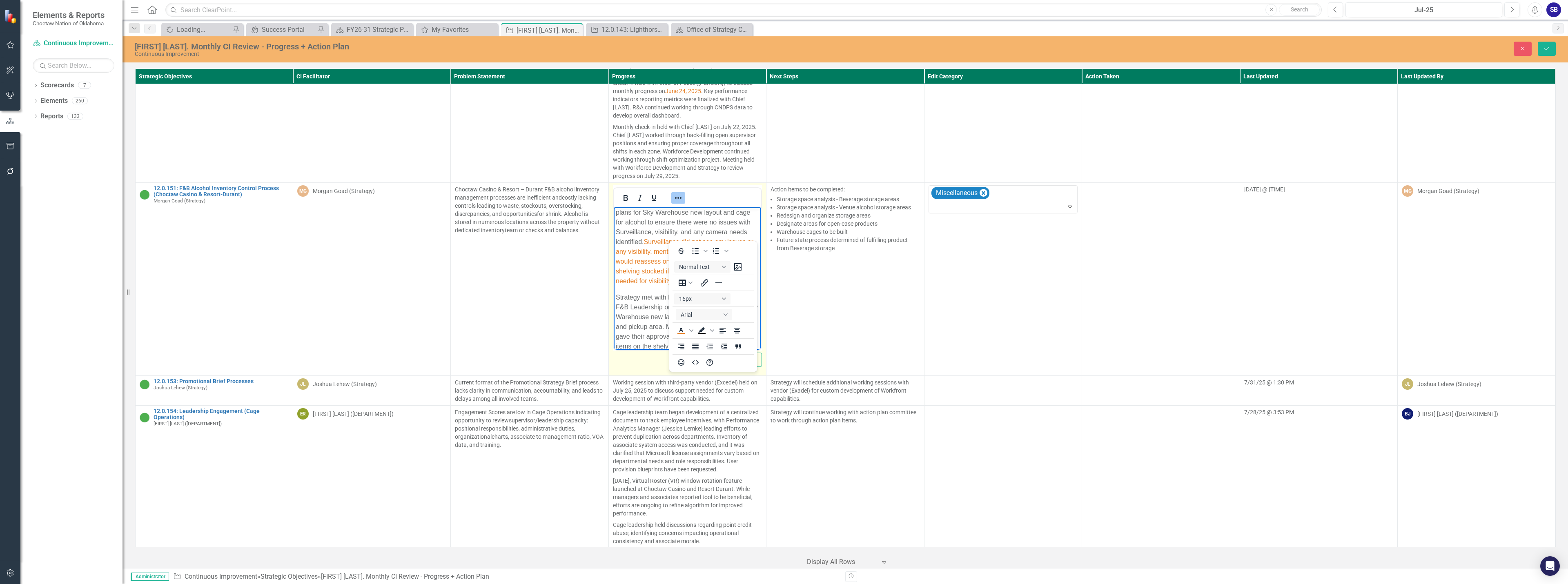 click 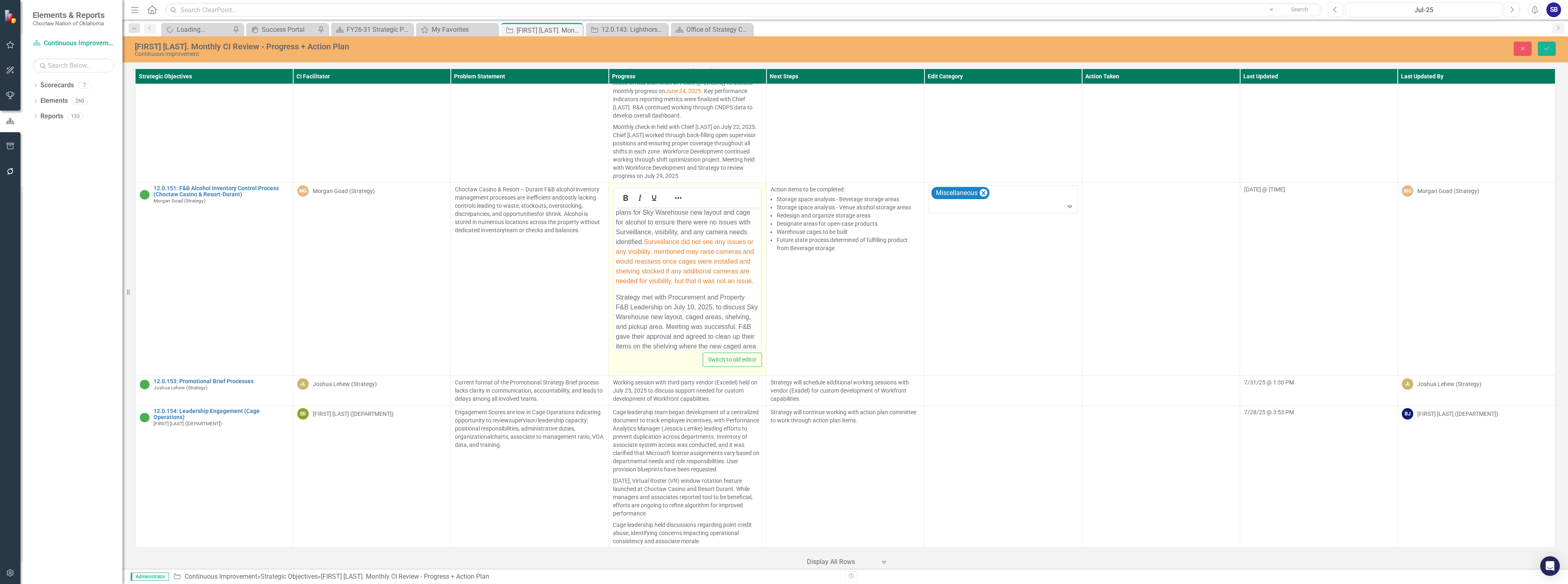 click on "Strategy met with Procurement and Surveillance Manager ([FIRST] [LAST]) on July 10, 2025, to discuss plans for Sky Warehouse new layout and cage for alcohol to ensure there were no issues with Surveillance, visibility, and any camera needs identified. Surveillance did not see any issues or any visibility, mentioned may raise cameras and would reassess once cages were installed and shelving stocked if any additional cameras are needed for visibility, but that it was not an issue." at bounding box center (687, 237) 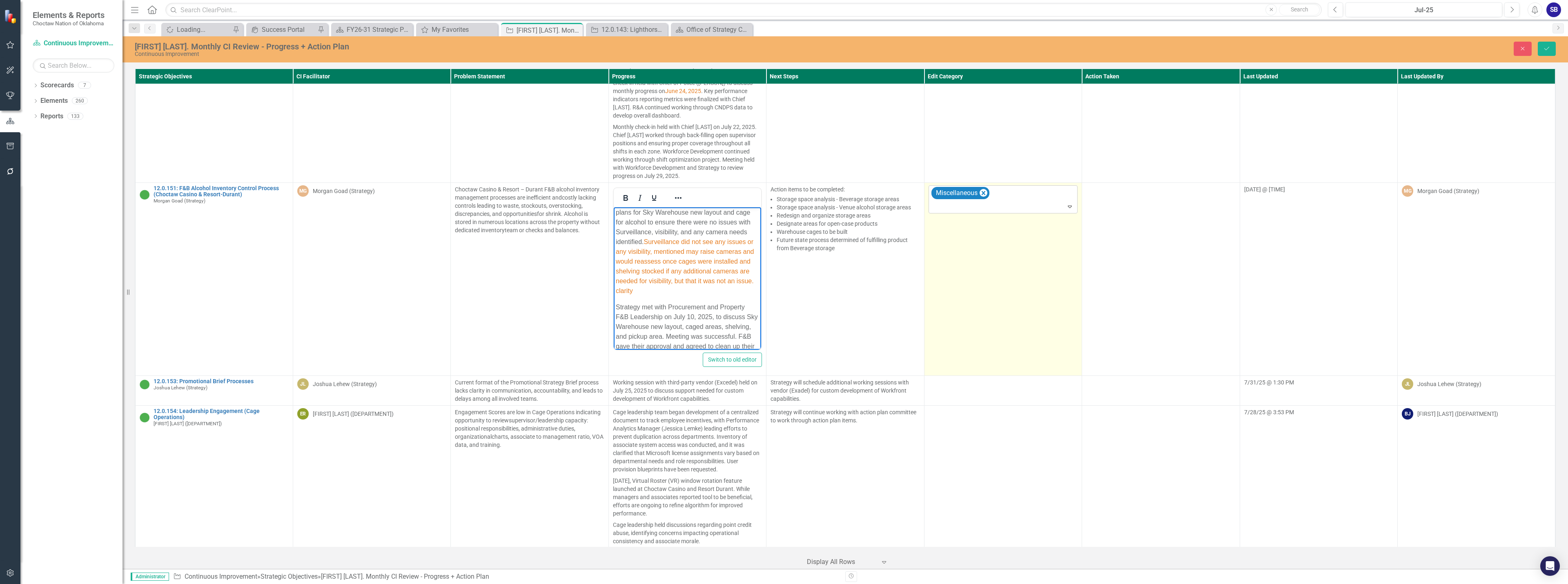 click at bounding box center [1004, 207] 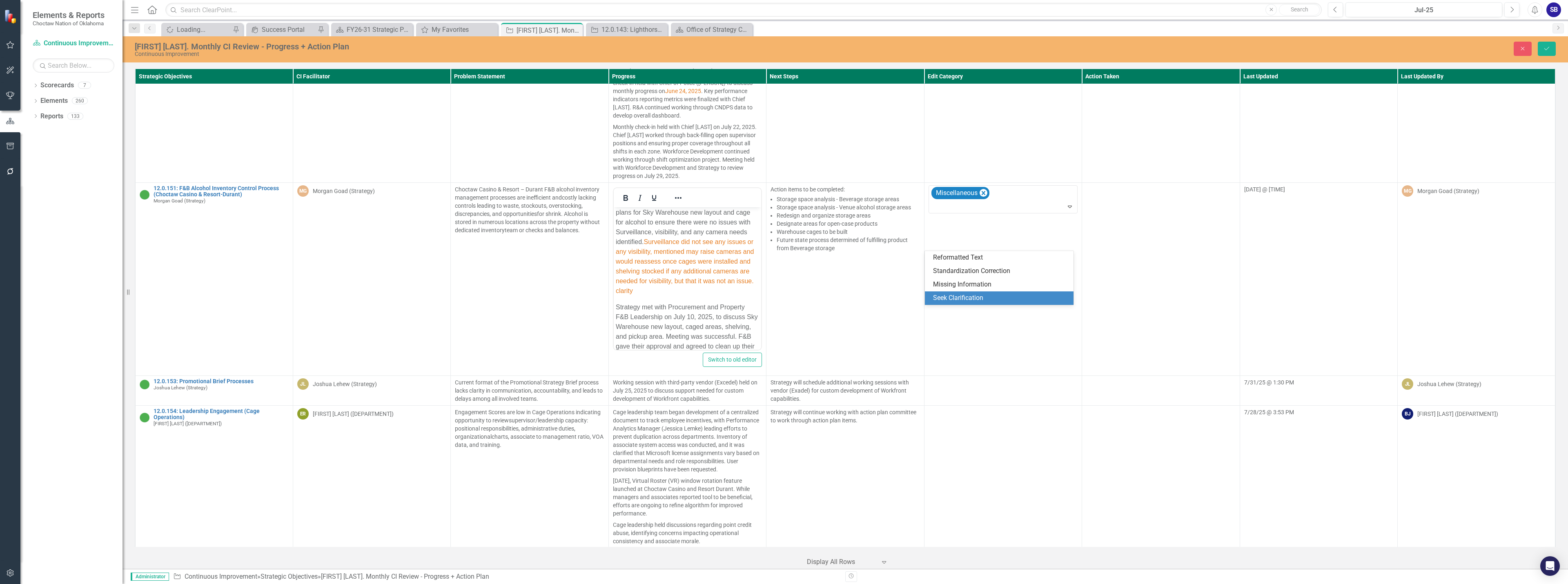 click on "Seek Clarification" at bounding box center [1001, 298] 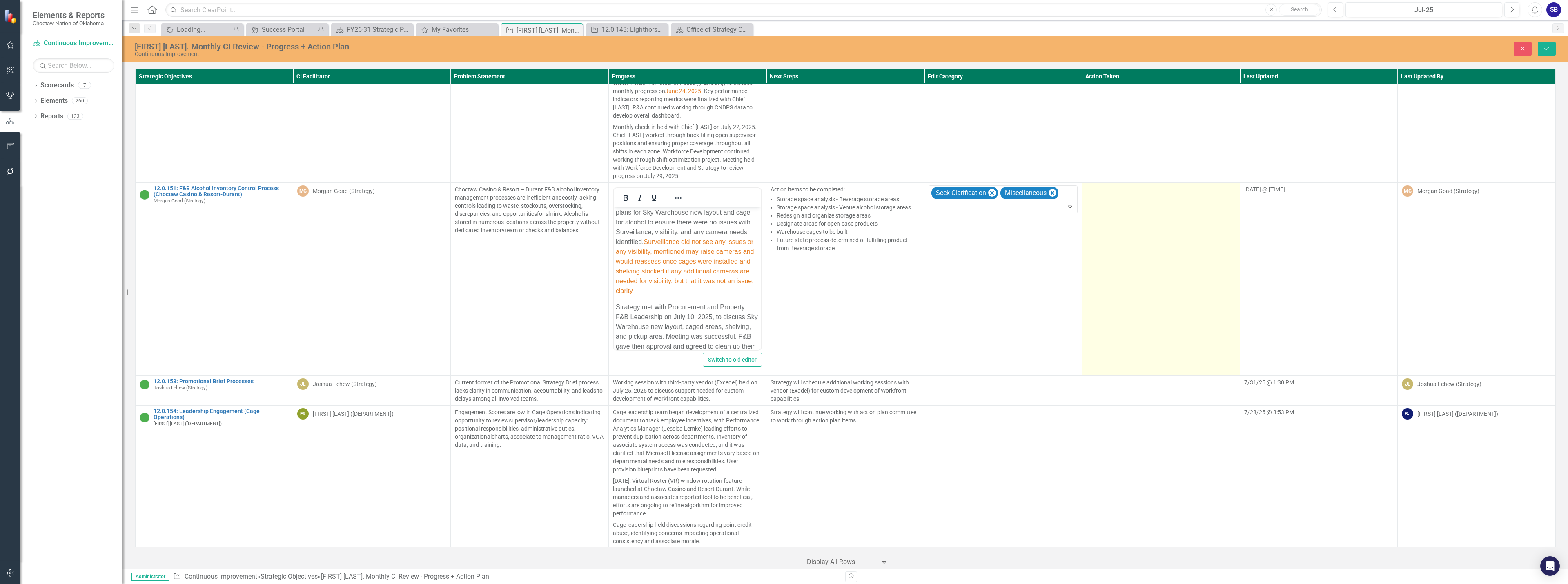 click at bounding box center [1161, 279] 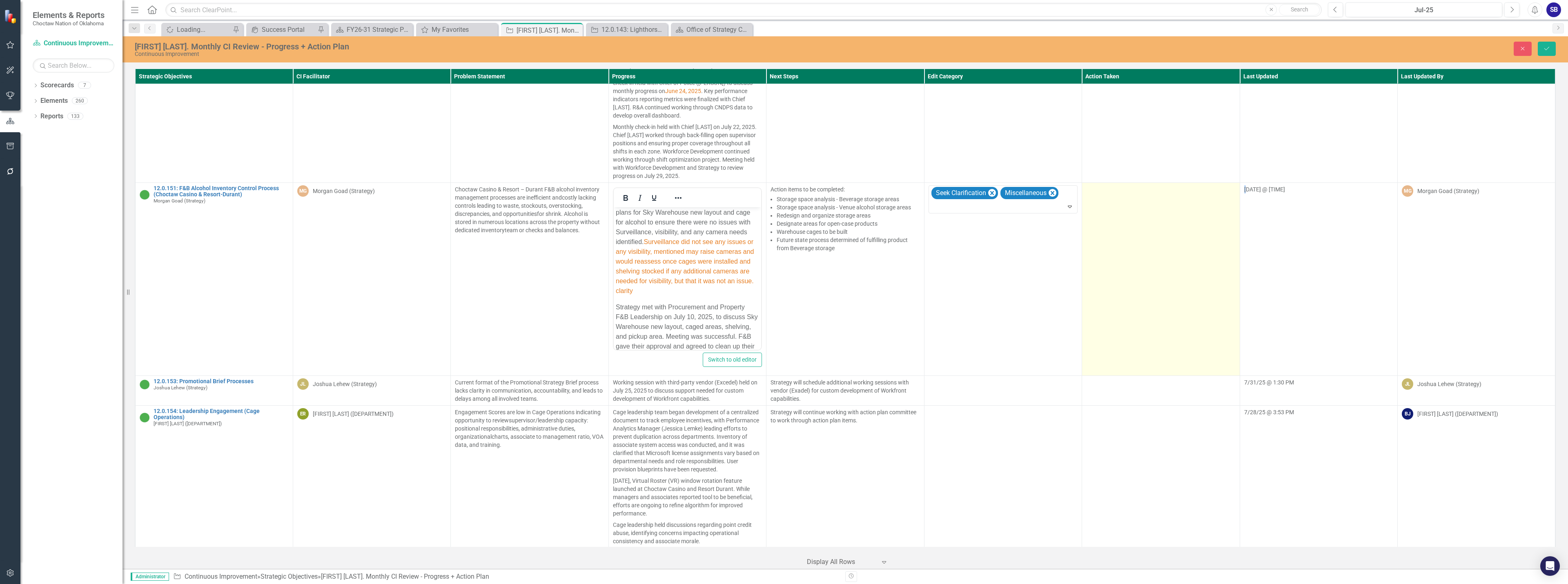 click at bounding box center (1161, 279) 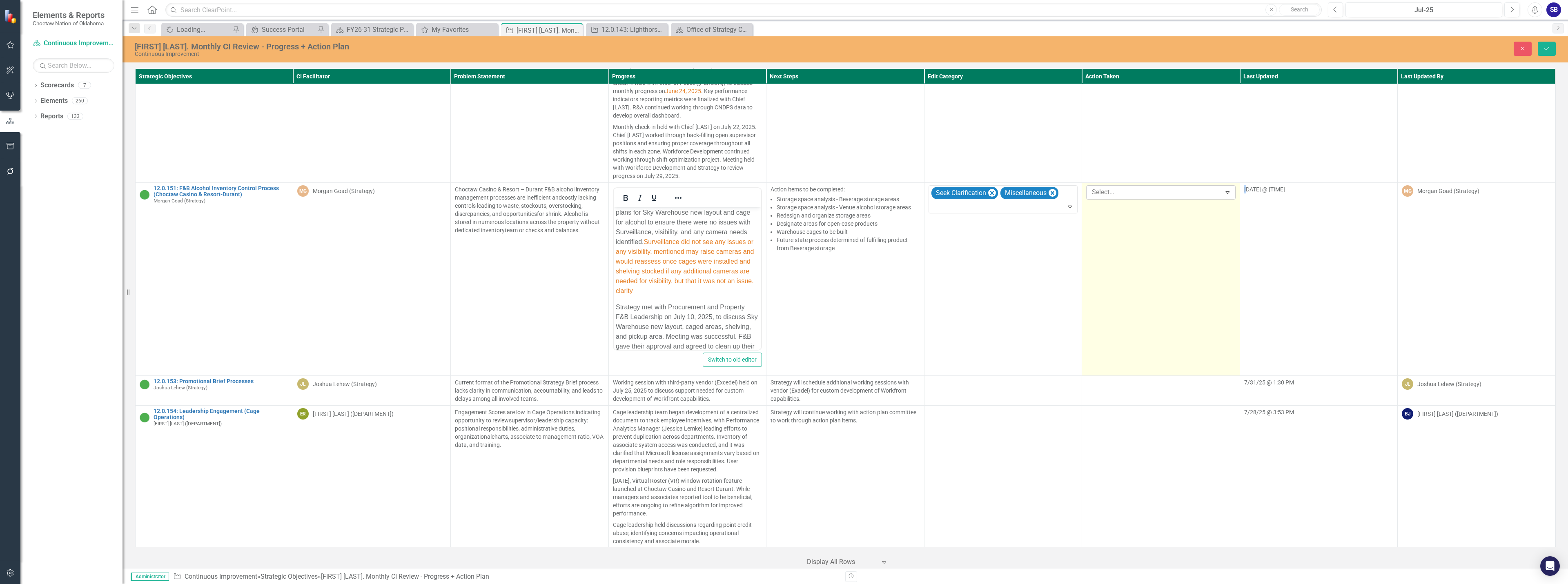 click at bounding box center (1155, 192) 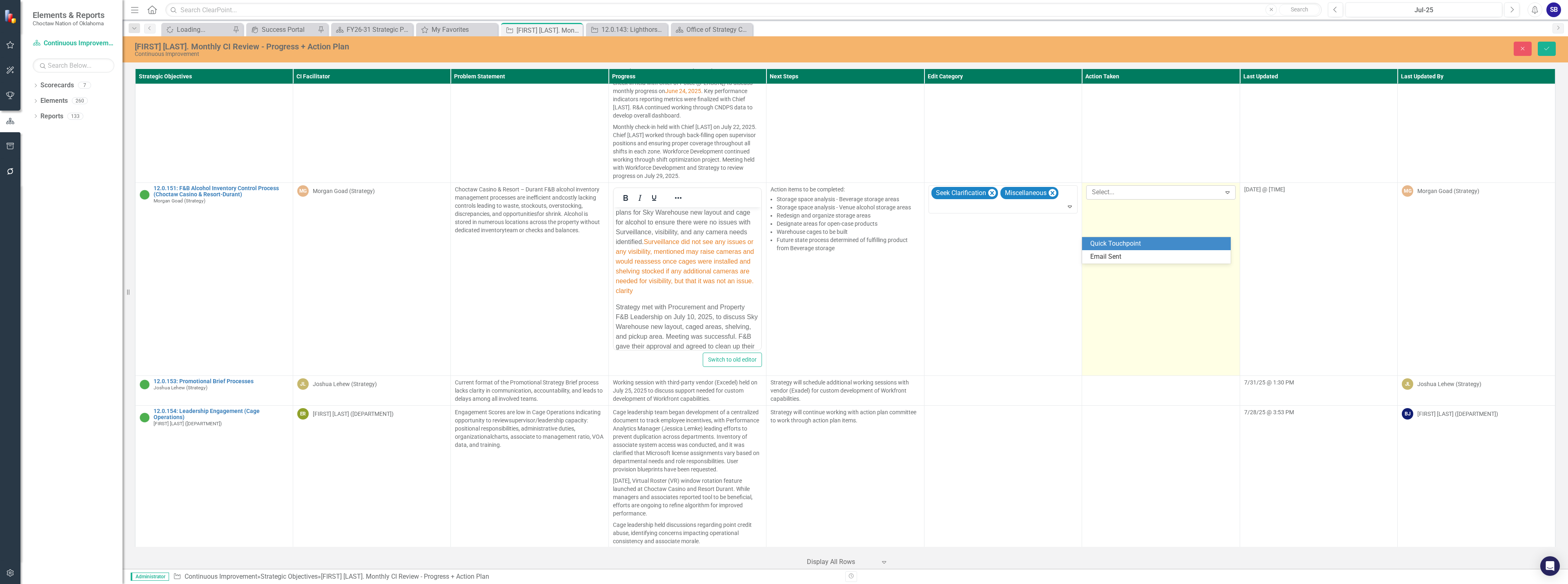 click on "Quick Touchpoint" at bounding box center [1158, 244] 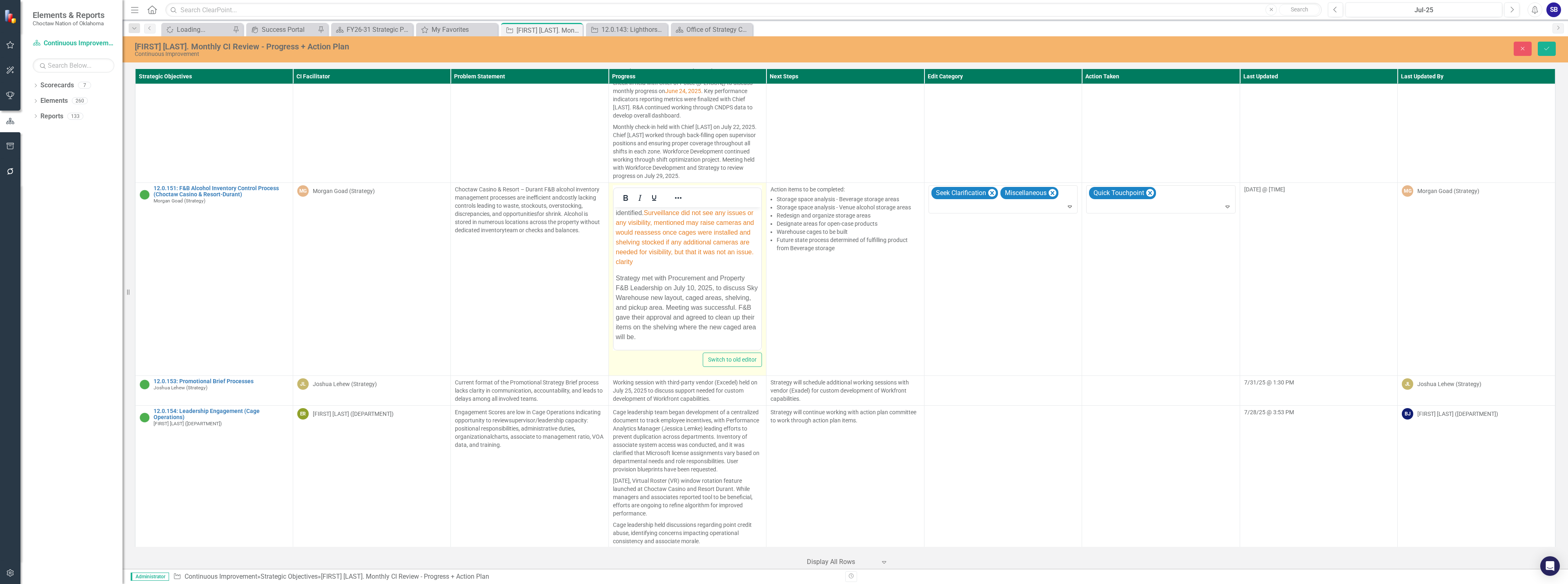 scroll, scrollTop: 245, scrollLeft: 0, axis: vertical 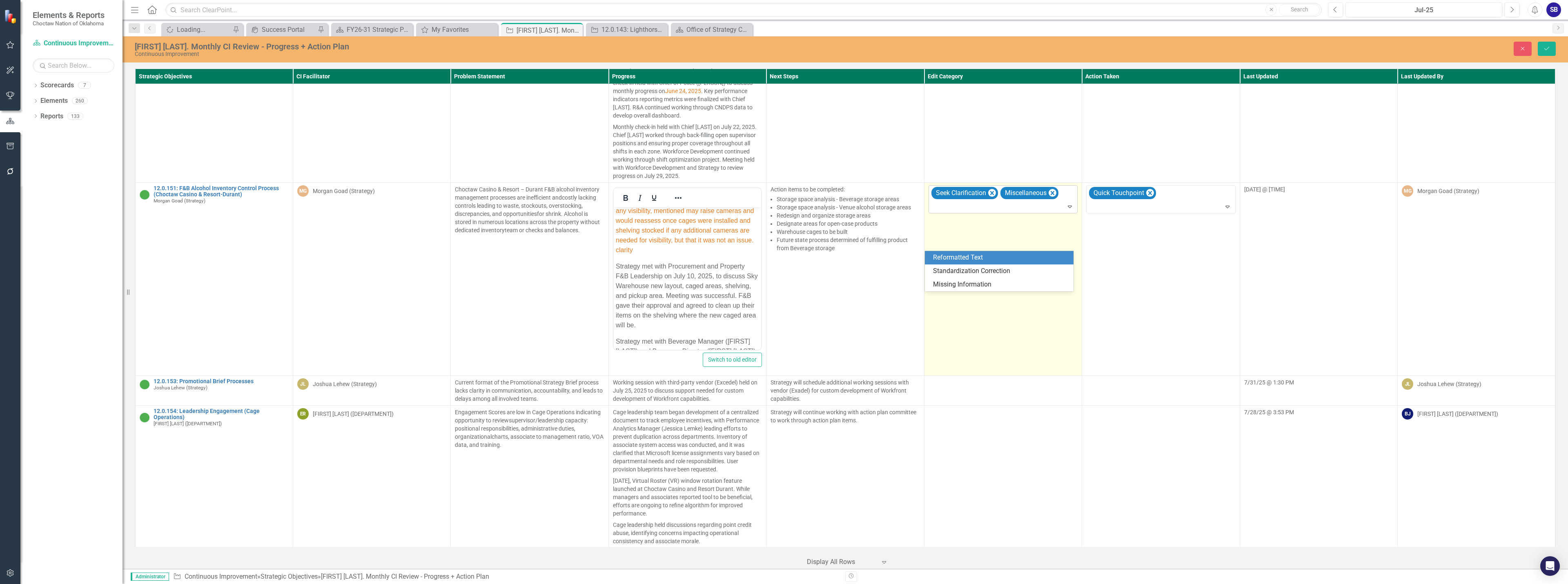 click at bounding box center (1004, 207) 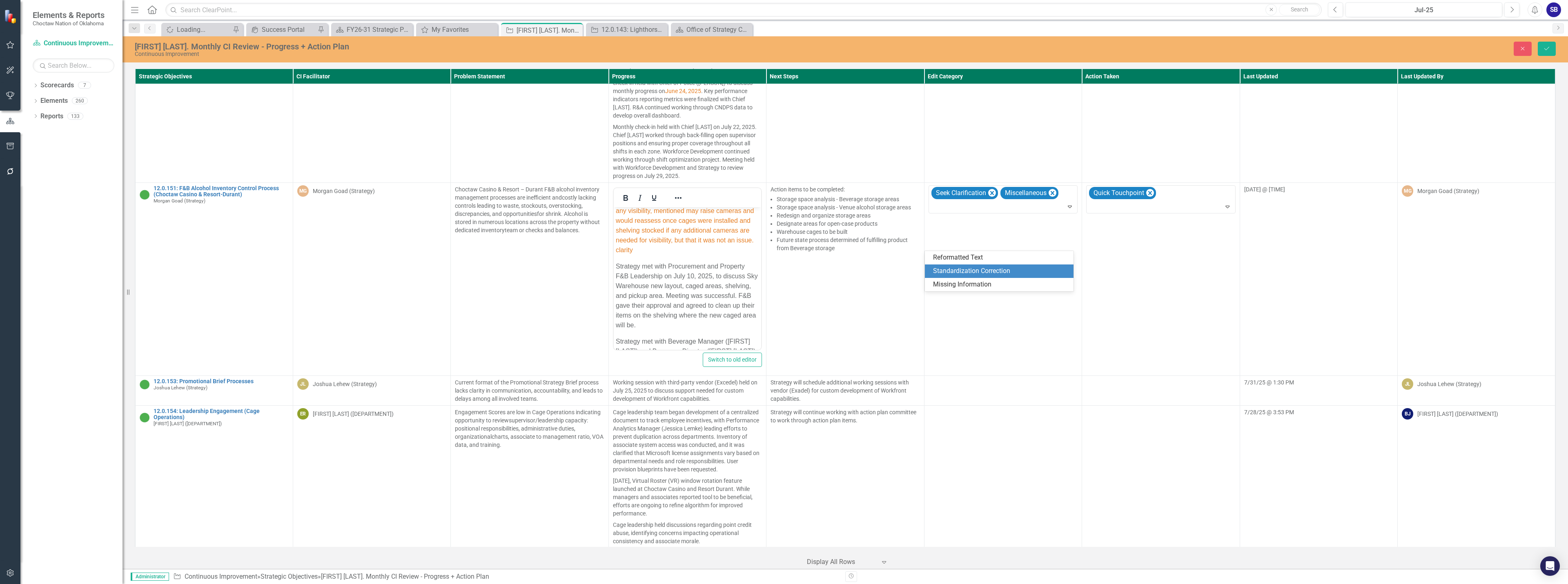 click on "Standardization Correction" at bounding box center [1001, 271] 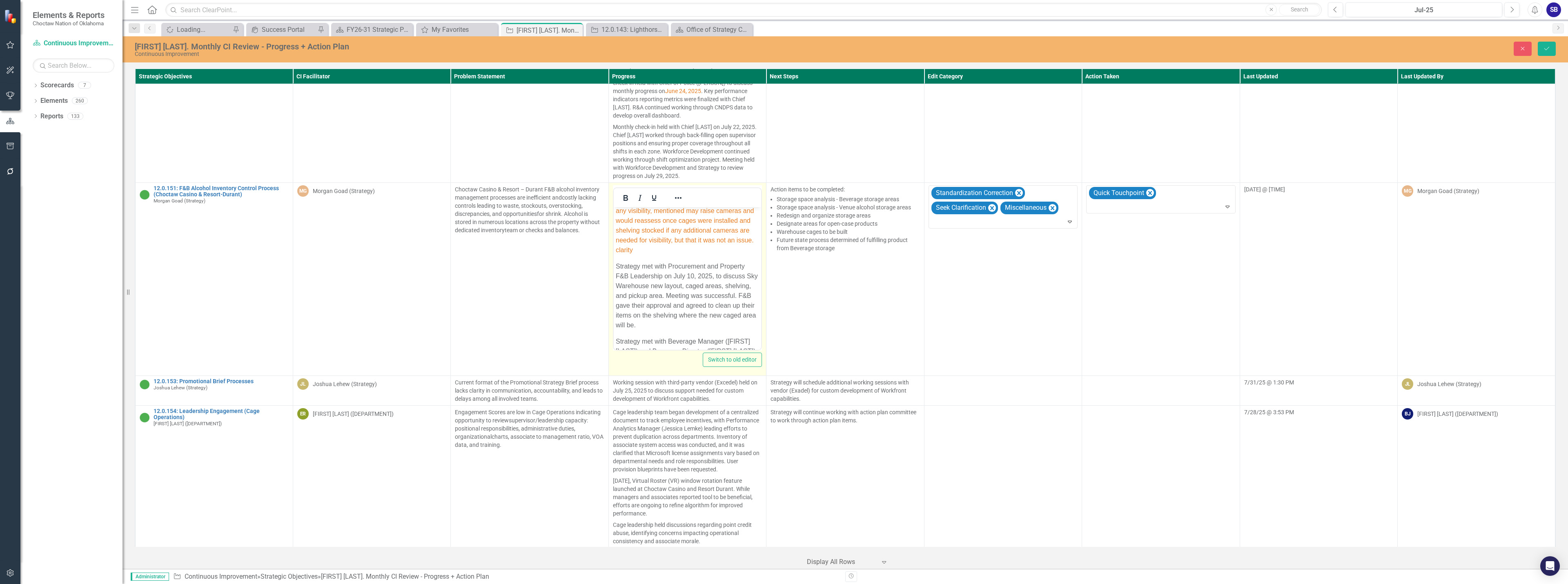 click on "Strategy met with Procurement and Property F&B Leadership on July 10, 2025, to discuss Sky Warehouse new layout, caged areas, shelving, and pickup area. Meeting was successful. F&B gave their approval and agreed to clean up their items on the shelving where the new caged area will be." at bounding box center (687, 295) 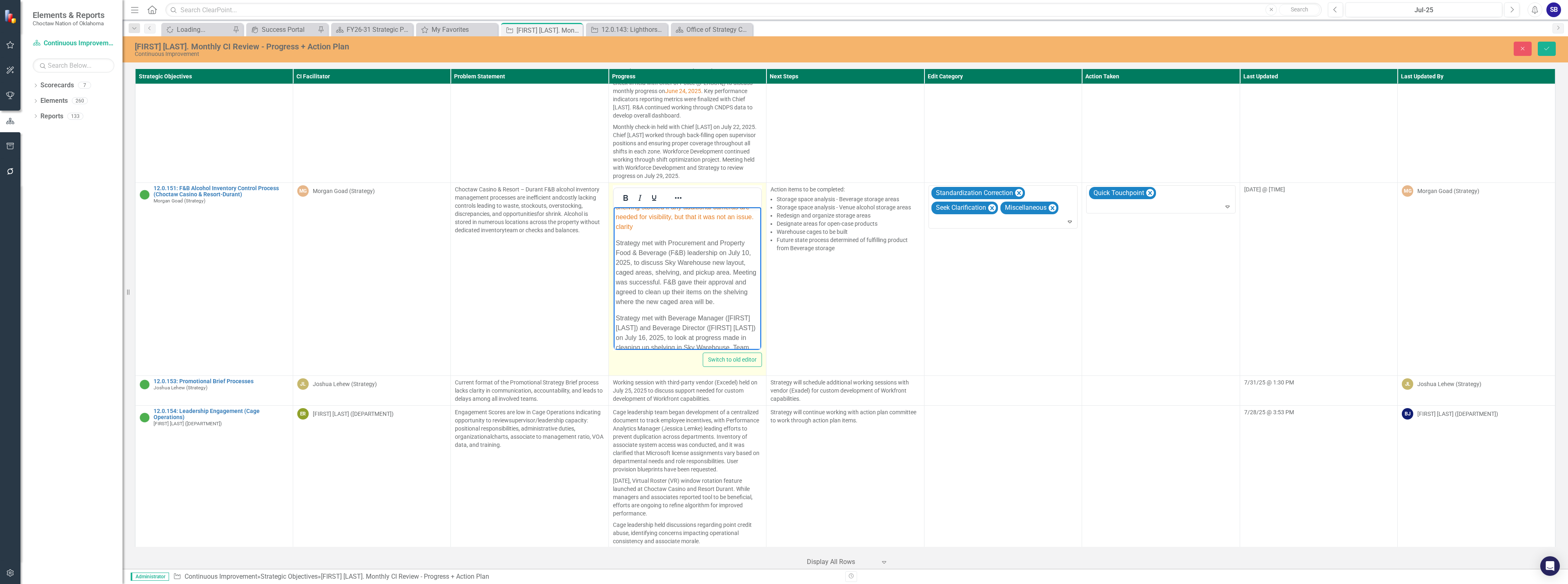 scroll, scrollTop: 286, scrollLeft: 0, axis: vertical 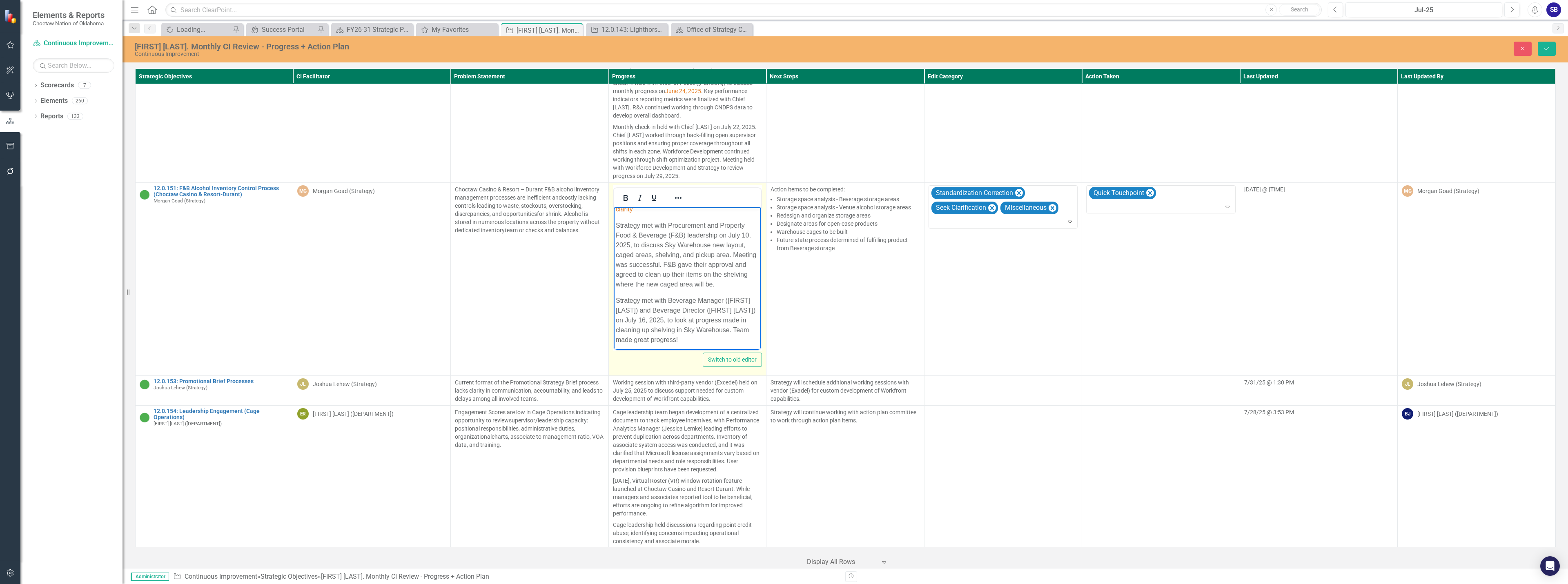 click on "Strategy met with Procurement and Property Food & Beverage (F&B) leadership on July 10, 2025, to discuss Sky Warehouse new layout, caged areas, shelving, and pickup area. Meeting was successful. F&B gave their approval and agreed to clean up their items on the shelving where the new caged area will be." at bounding box center [687, 255] 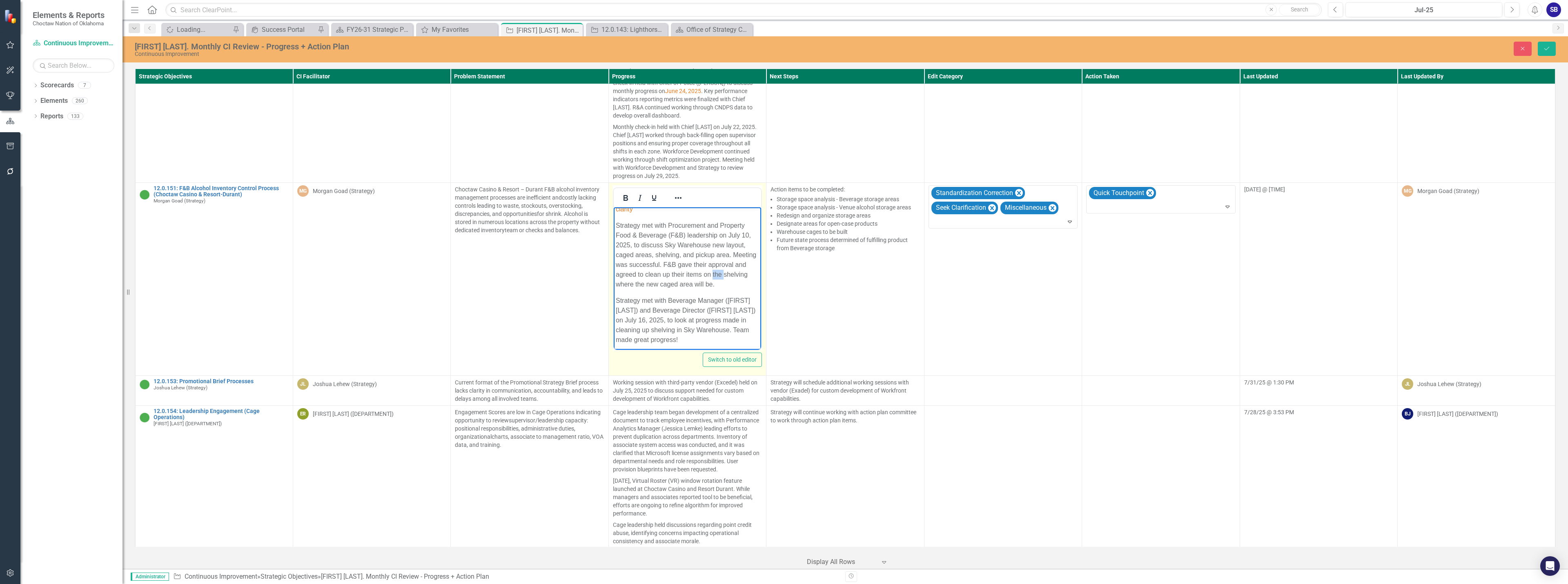 click on "Strategy met with Procurement and Property Food & Beverage (F&B) leadership on July 10, 2025, to discuss Sky Warehouse new layout, caged areas, shelving, and pickup area. Meeting was successful. F&B gave their approval and agreed to clean up their items on the shelving where the new caged area will be." at bounding box center [687, 255] 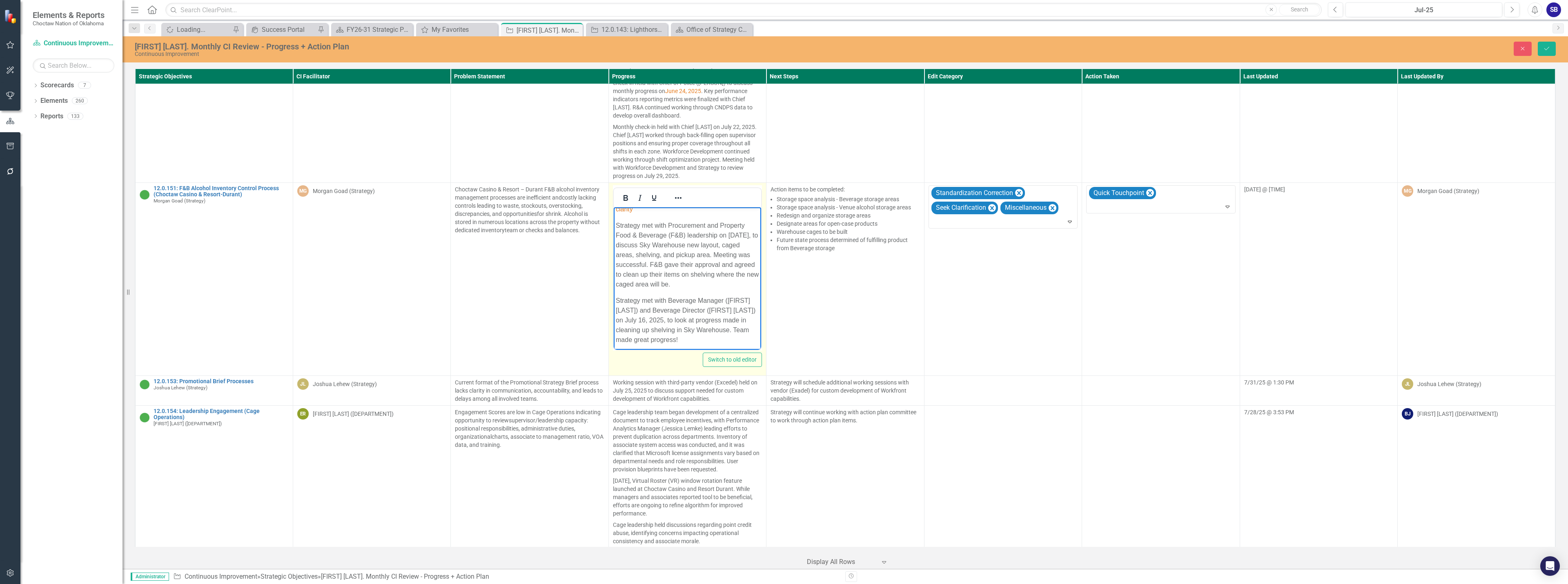 click on "Strategy met with Procurement and Property Food & Beverage (F&B) leadership on [DATE], to discuss Sky Warehouse new layout, caged areas, shelving, and pickup area. Meeting was successful. F&B gave their approval and agreed to clean up their items on shelving where the new caged area will be." at bounding box center [687, 255] 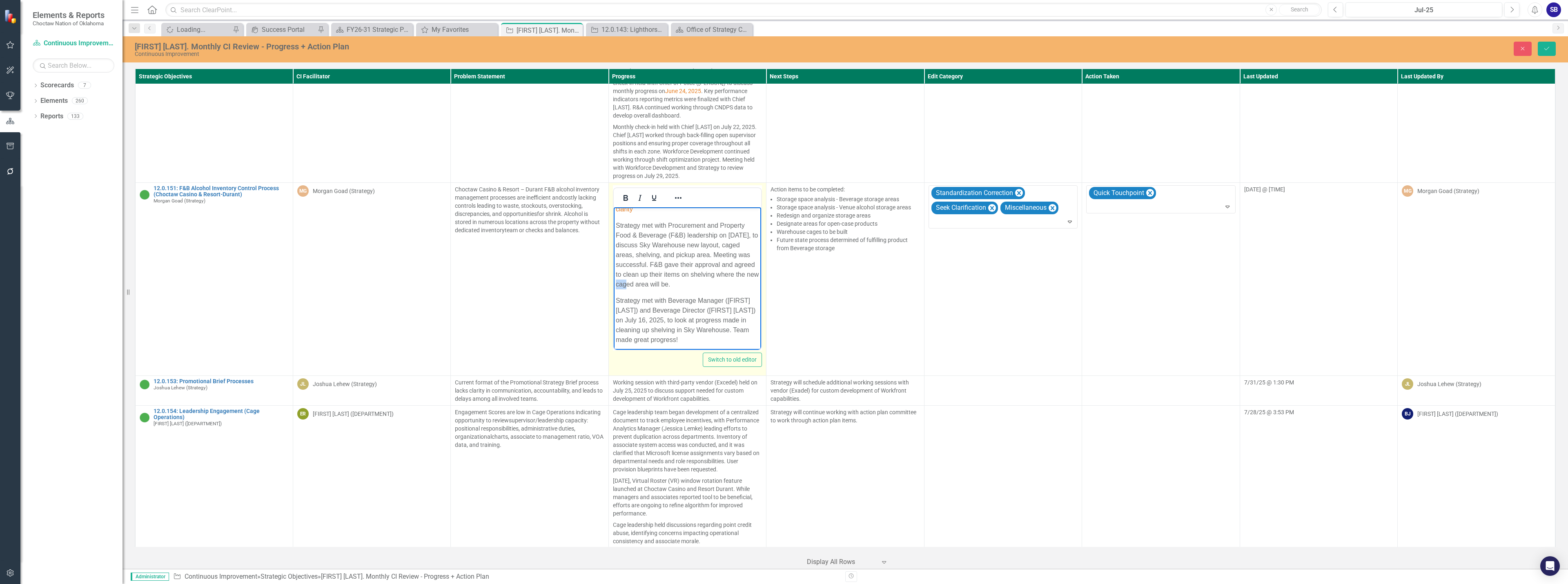 click on "Strategy met with Procurement and Property Food & Beverage (F&B) leadership on [DATE], to discuss Sky Warehouse new layout, caged areas, shelving, and pickup area. Meeting was successful. F&B gave their approval and agreed to clean up their items on shelving where the new caged area will be." at bounding box center [687, 255] 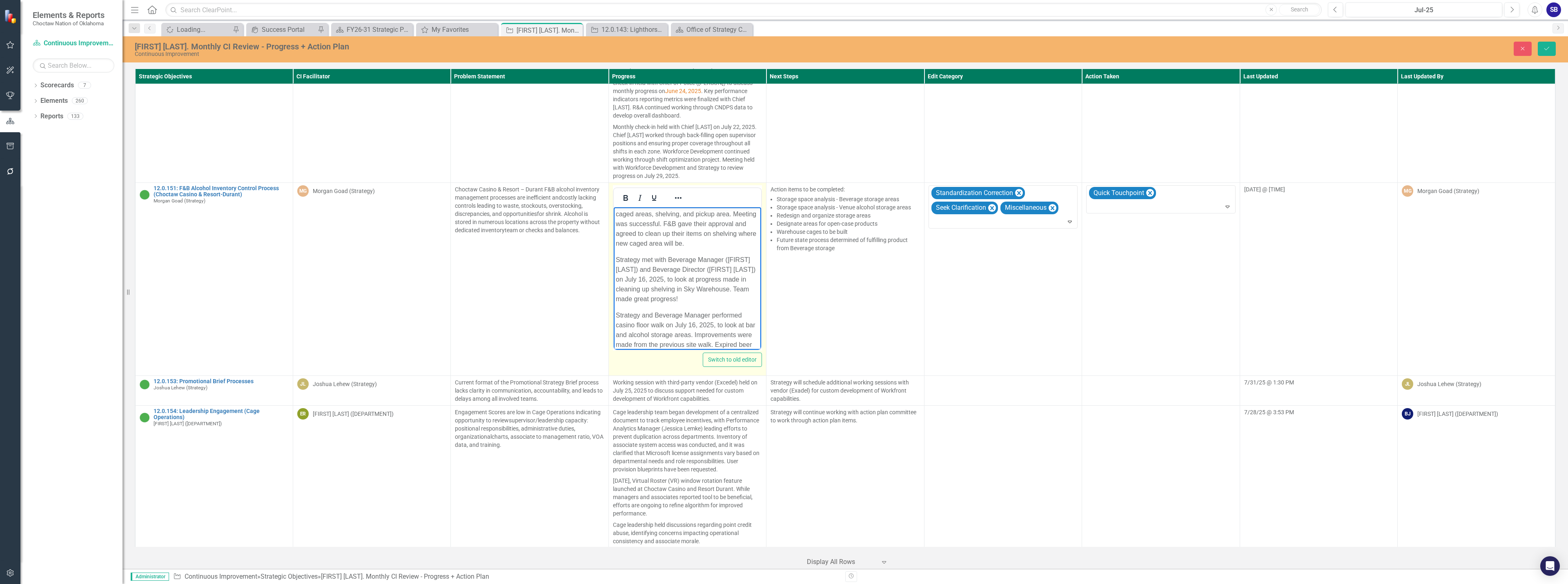 scroll, scrollTop: 367, scrollLeft: 0, axis: vertical 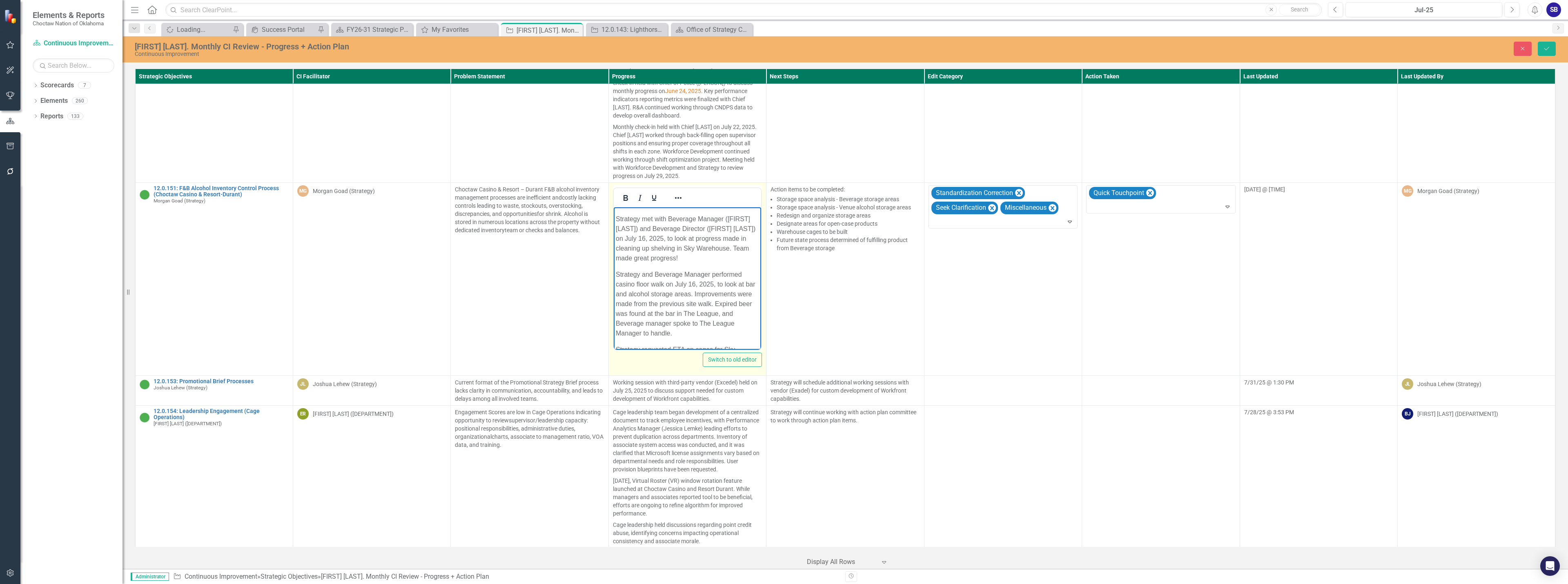 click on "Strategy met with Beverage Manager ([FIRST] [LAST]) and Beverage Director ([FIRST] [LAST]) on July 16, 2025, to look at progress made in cleaning up shelving in Sky Warehouse. Team made great progress!" at bounding box center [687, 238] 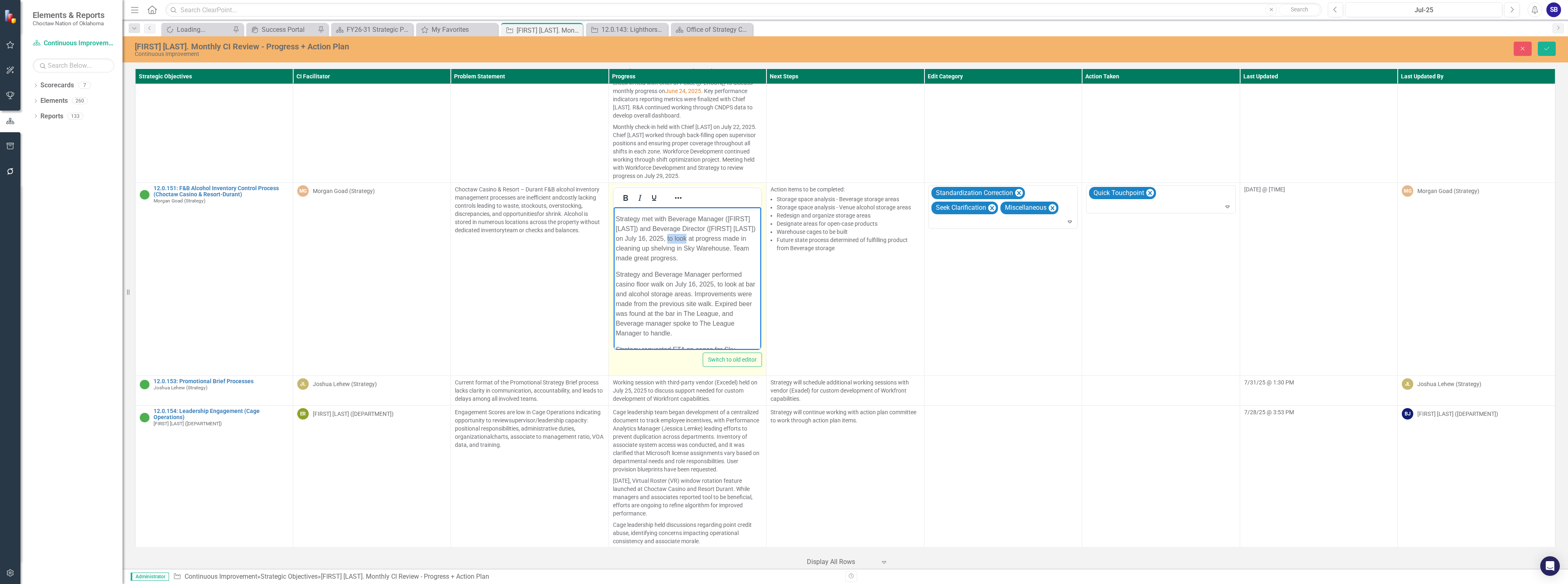 drag, startPoint x: 673, startPoint y: 246, endPoint x: 693, endPoint y: 243, distance: 20.22375 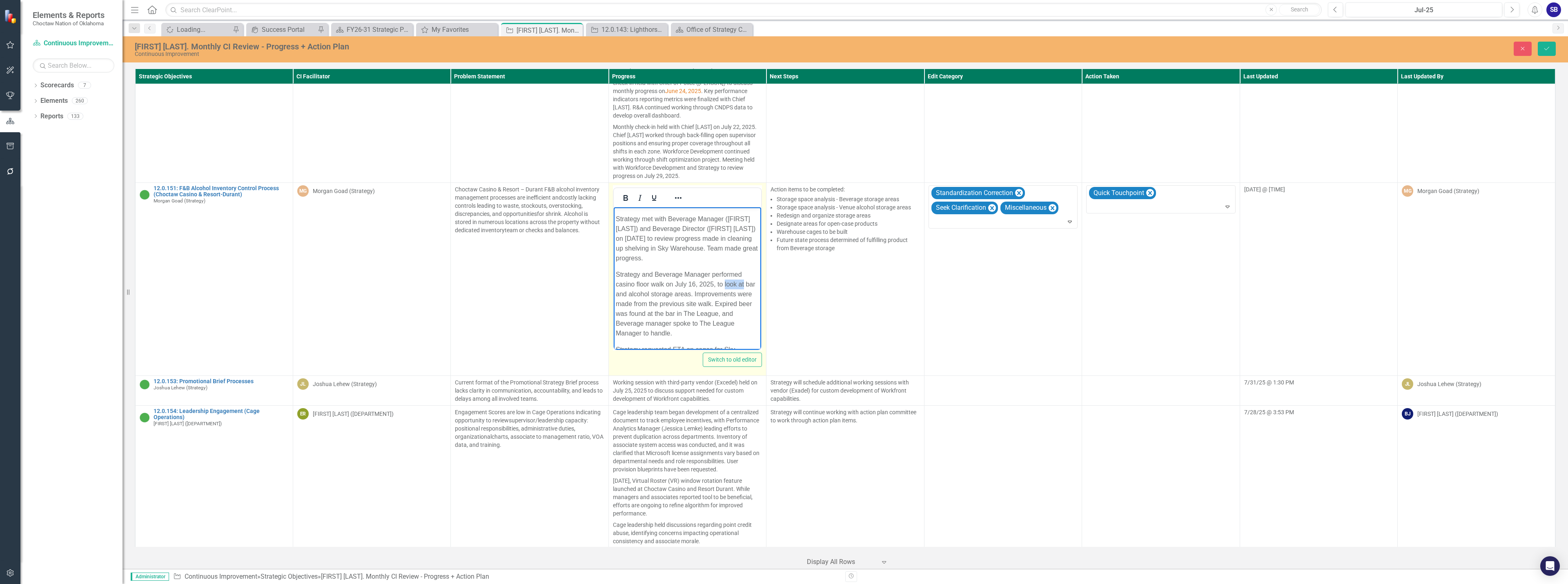 drag, startPoint x: 724, startPoint y: 294, endPoint x: 745, endPoint y: 295, distance: 21.02 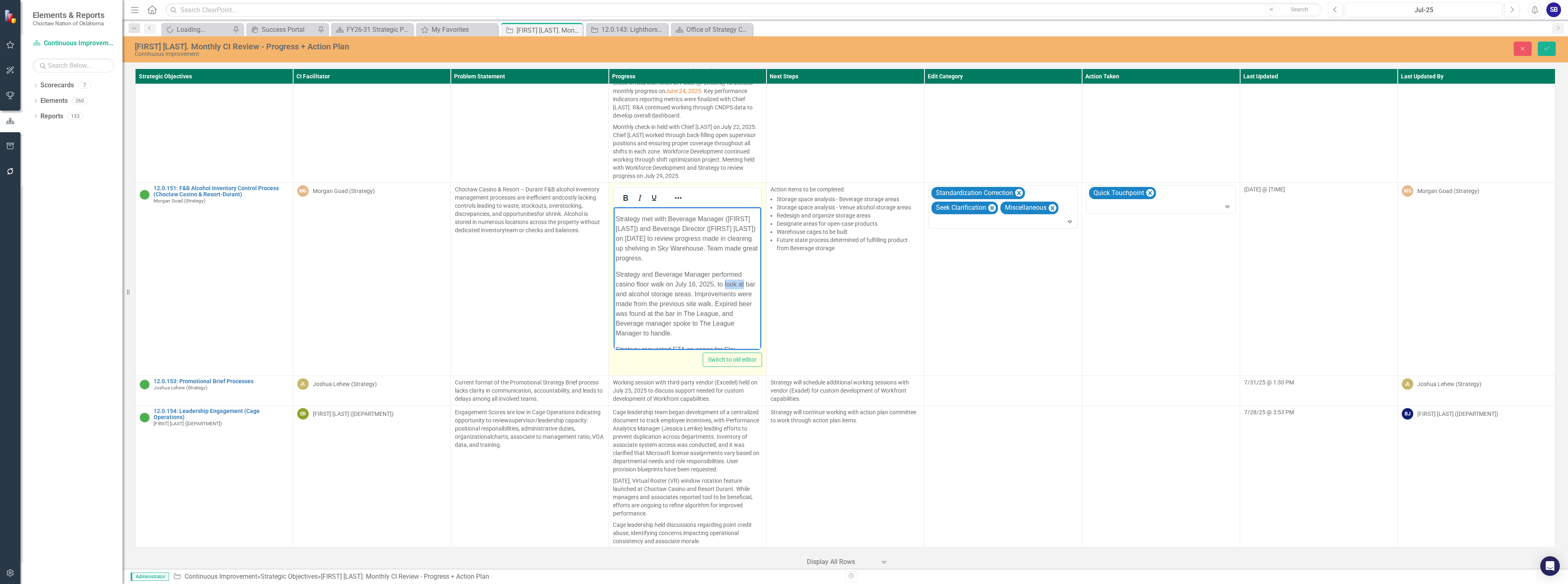 click on "Strategy and Beverage Manager performed casino floor walk on July 16, 2025, to look at bar and alcohol storage areas. Improvements were made from the previous site walk. Expired beer was found at the bar in The League, and Beverage manager spoke to The League Manager to handle." at bounding box center [687, 304] 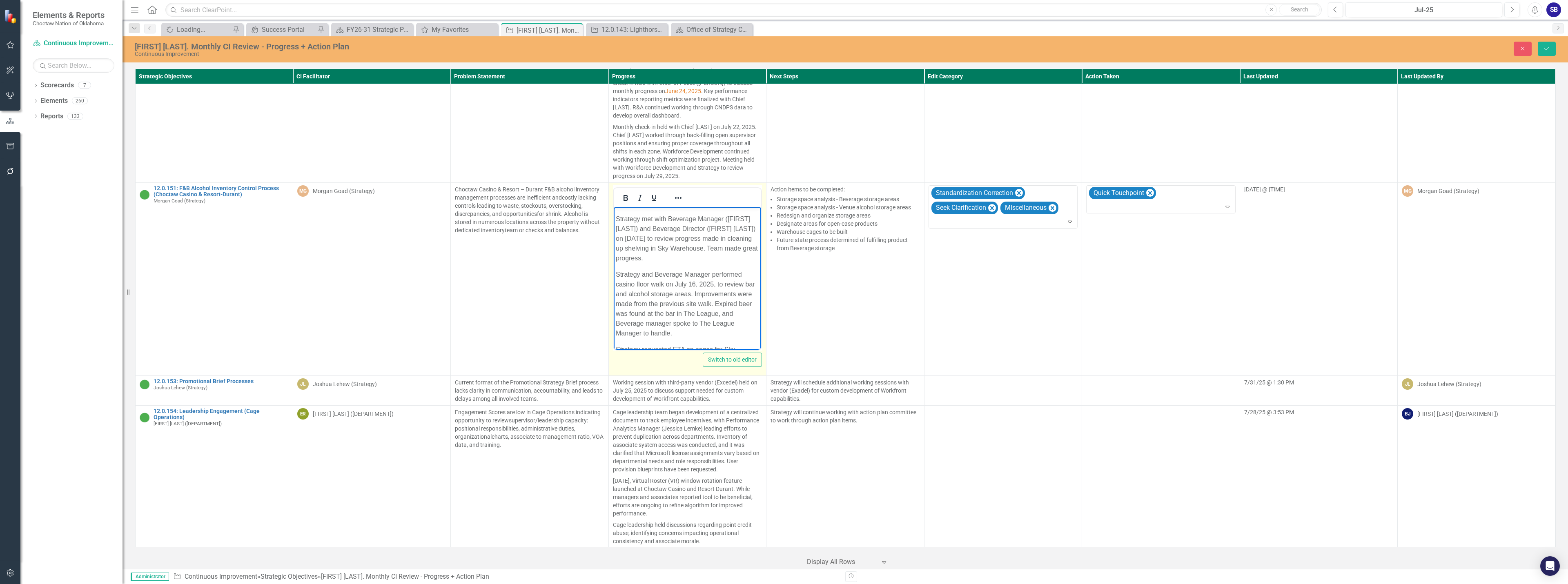 click on "Strategy and Beverage Manager performed casino floor walk on July 16, 2025, to review bar and alcohol storage areas. Improvements were made from the previous site walk. Expired beer was found at the bar in The League, and Beverage manager spoke to The League Manager to handle." at bounding box center [687, 304] 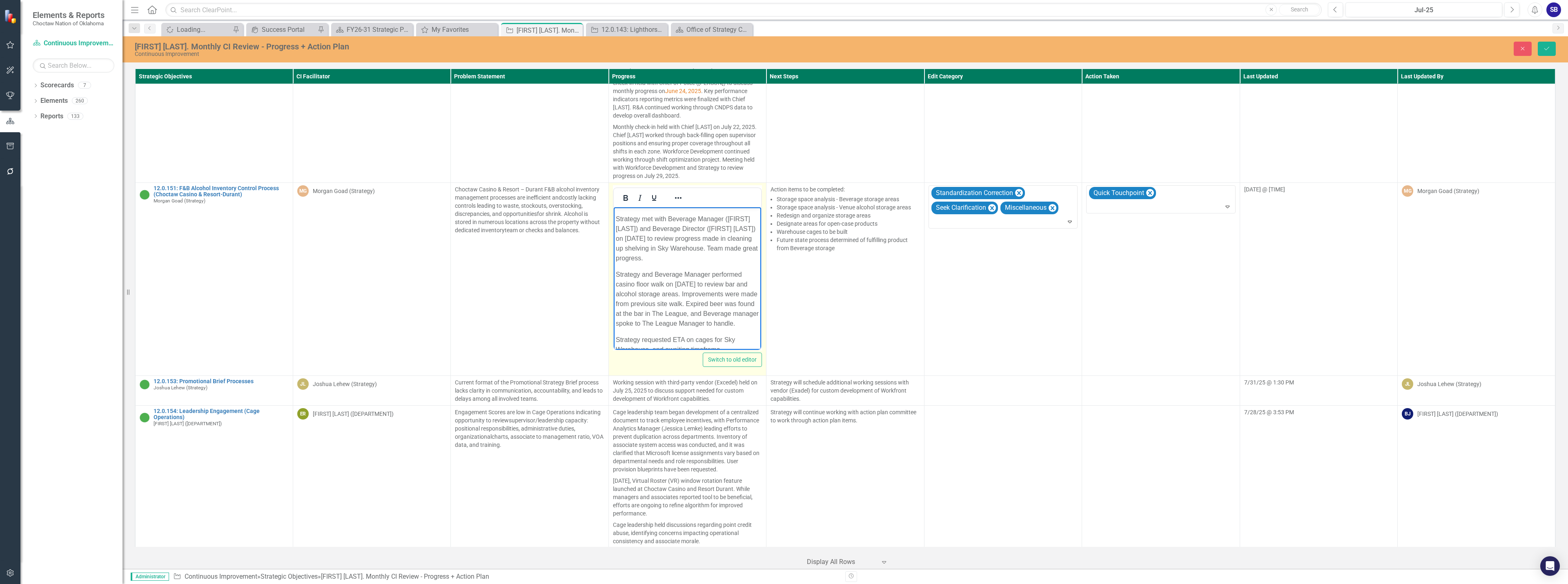 click on "Strategy and Beverage Manager performed casino floor walk on [DATE] to review bar and alcohol storage areas. Improvements were made from previous site walk. Expired beer was found at the bar in The League, and Beverage manager spoke to The League Manager to handle." at bounding box center (687, 299) 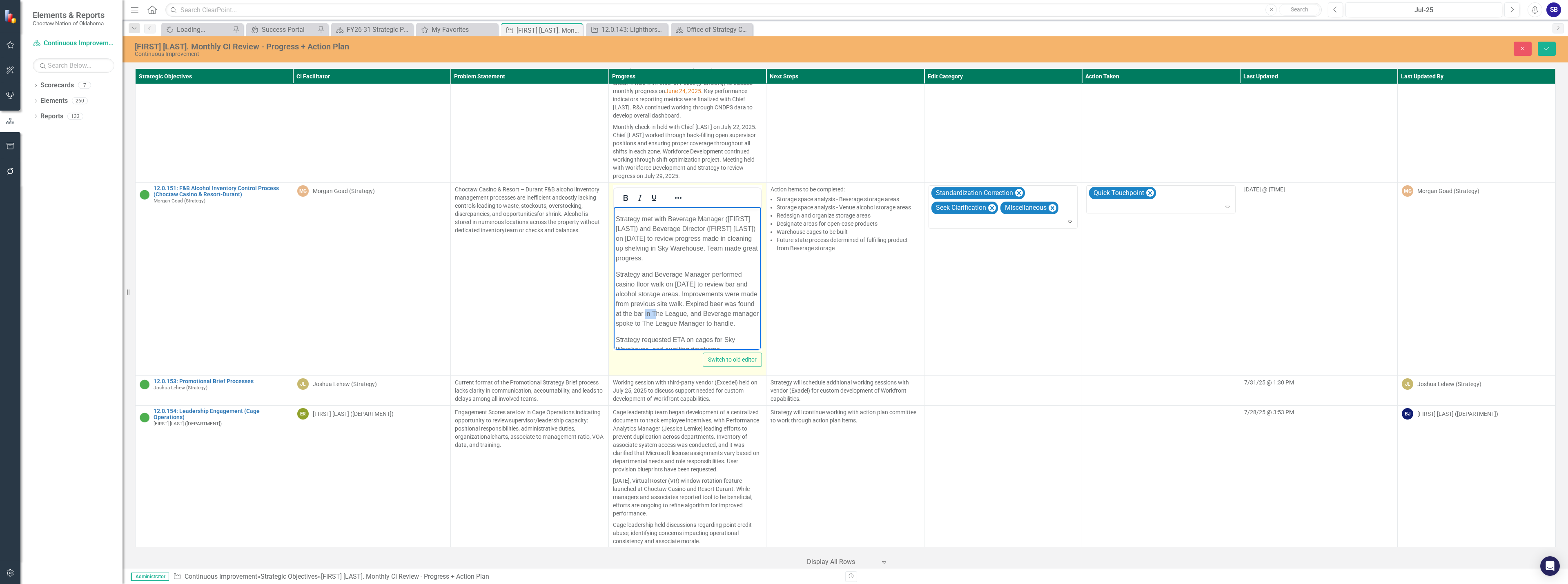 click on "Strategy and Beverage Manager performed casino floor walk on [DATE] to review bar and alcohol storage areas. Improvements were made from previous site walk. Expired beer was found at the bar in The League, and Beverage manager spoke to The League Manager to handle." at bounding box center (687, 299) 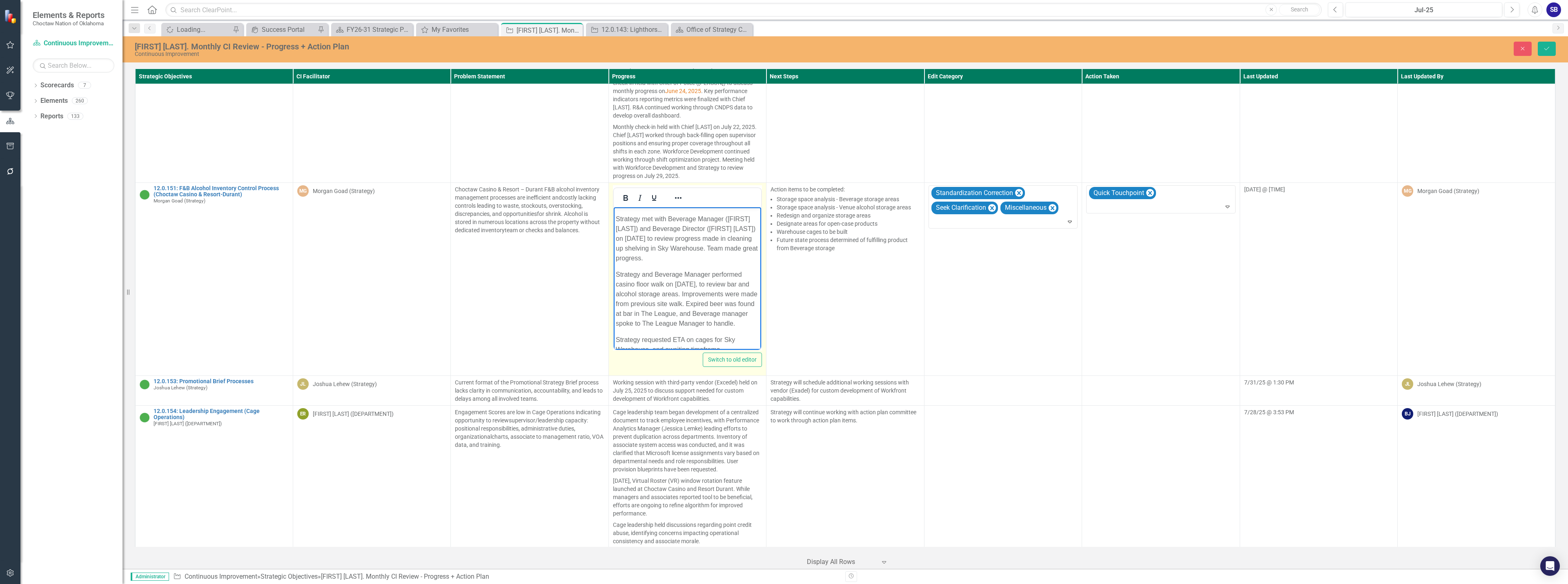 drag, startPoint x: 648, startPoint y: 332, endPoint x: 657, endPoint y: 338, distance: 10.81665 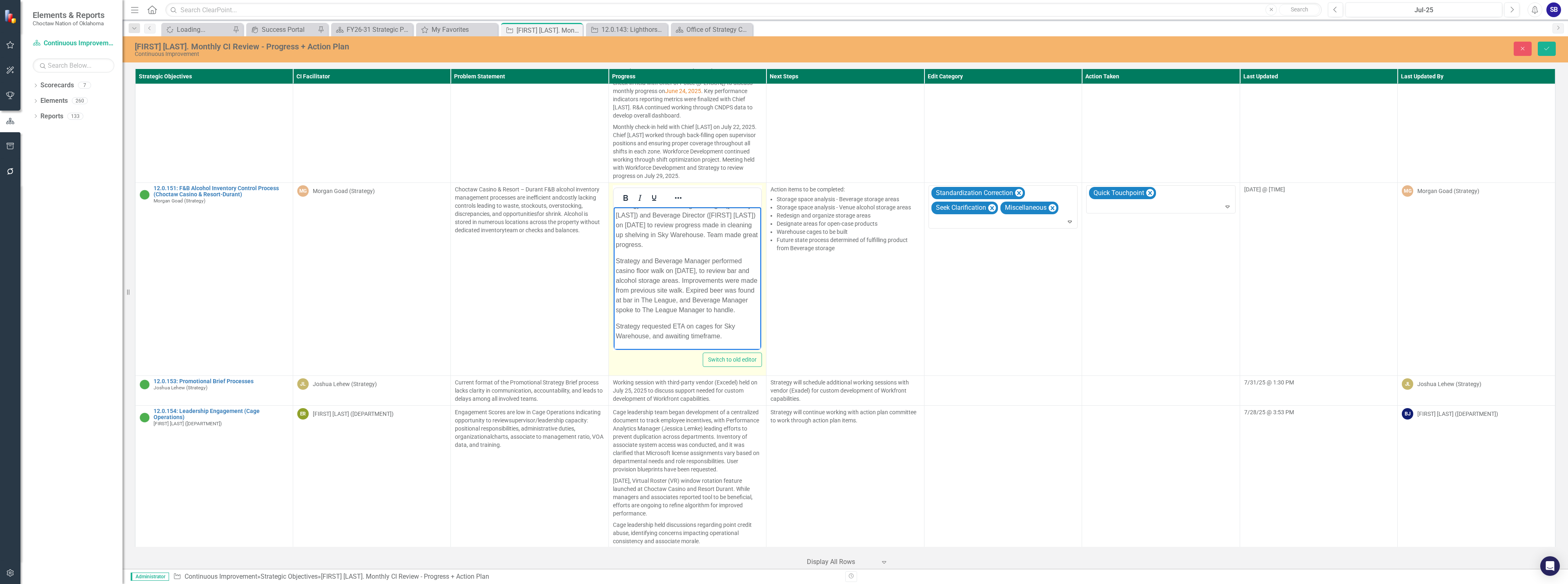 scroll, scrollTop: 400, scrollLeft: 0, axis: vertical 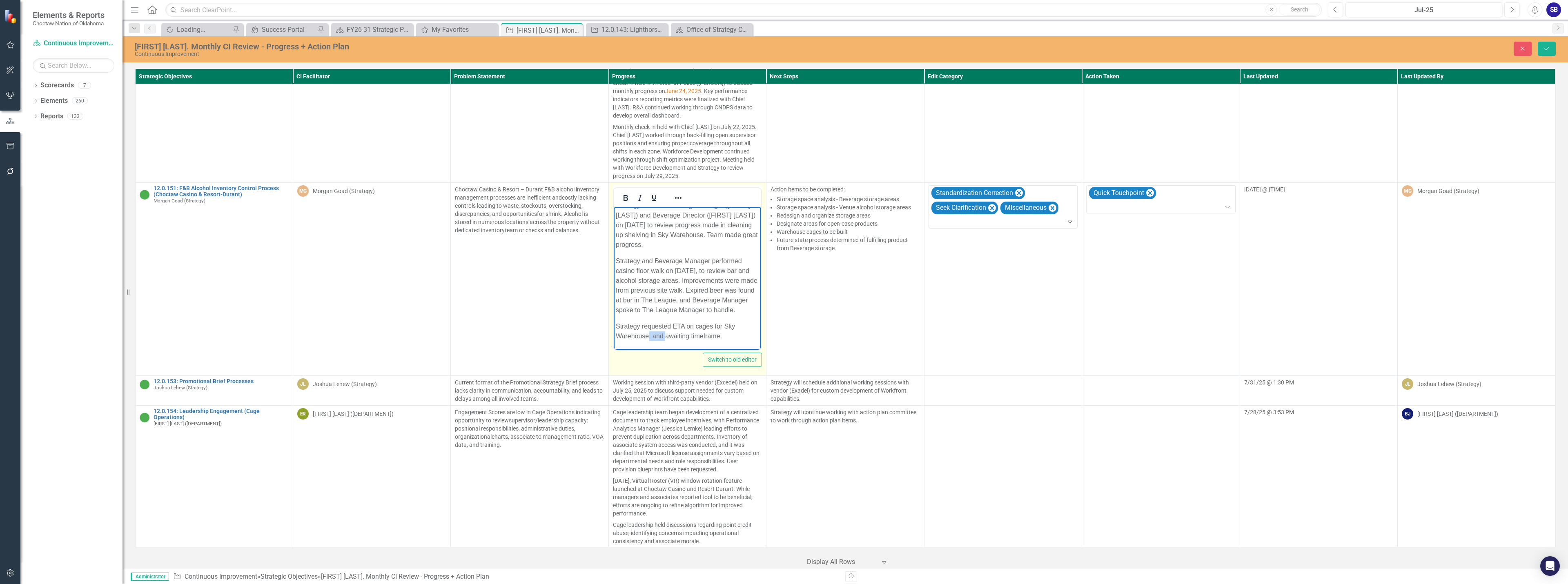 drag, startPoint x: 664, startPoint y: 336, endPoint x: 648, endPoint y: 338, distance: 16.124515 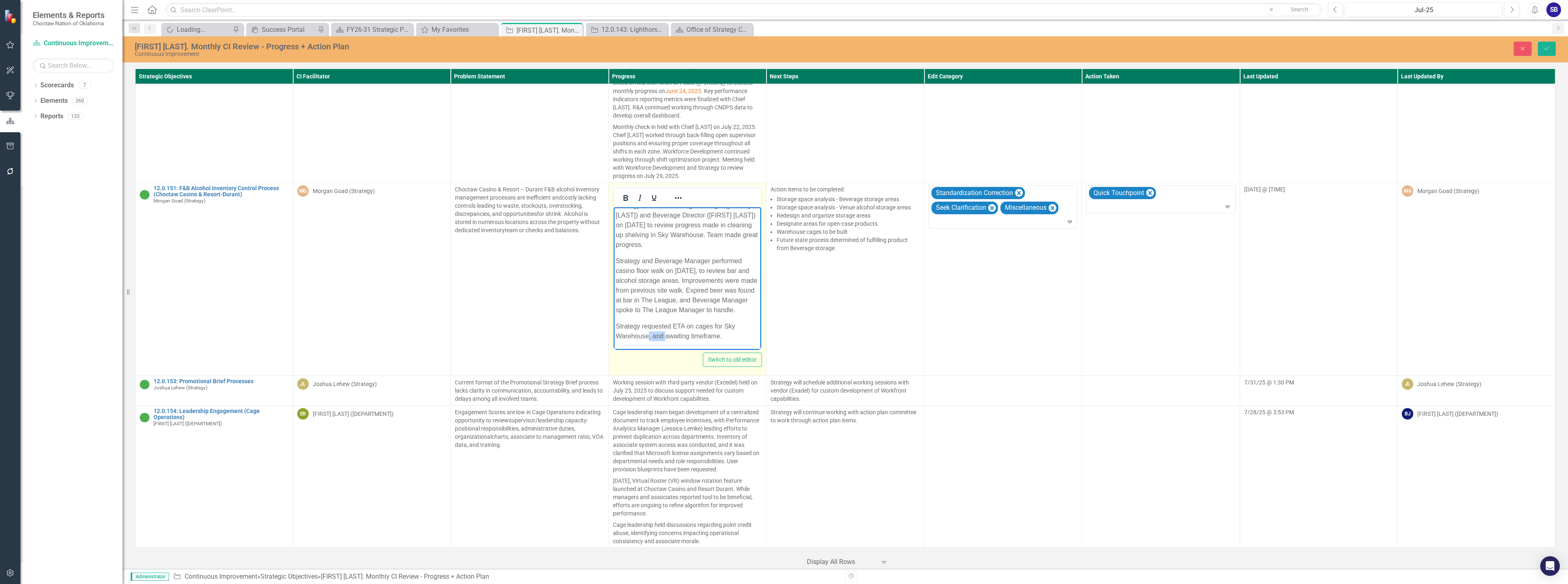click on "Strategy requested ETA on cages for Sky Warehouse, and awaiting timeframe." at bounding box center [687, 331] 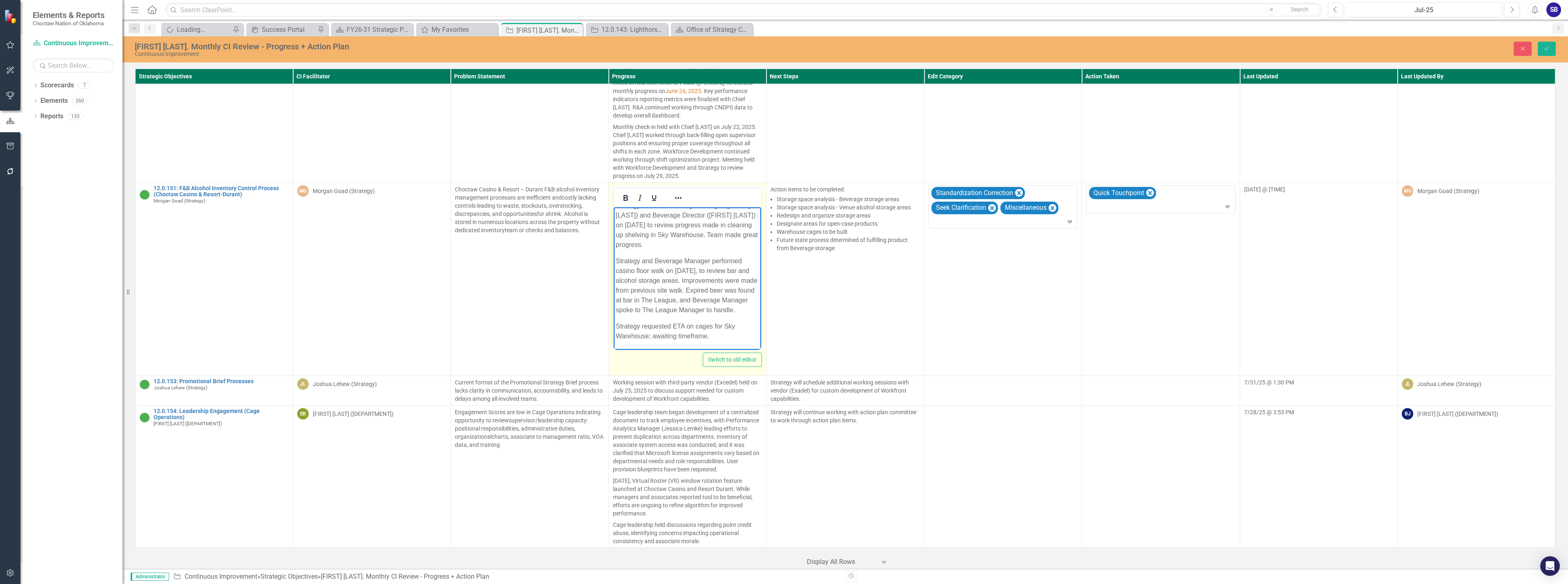 click on "Strategy requested ETA on cages for Sky Warehouse; awaiting timeframe." at bounding box center [687, 331] 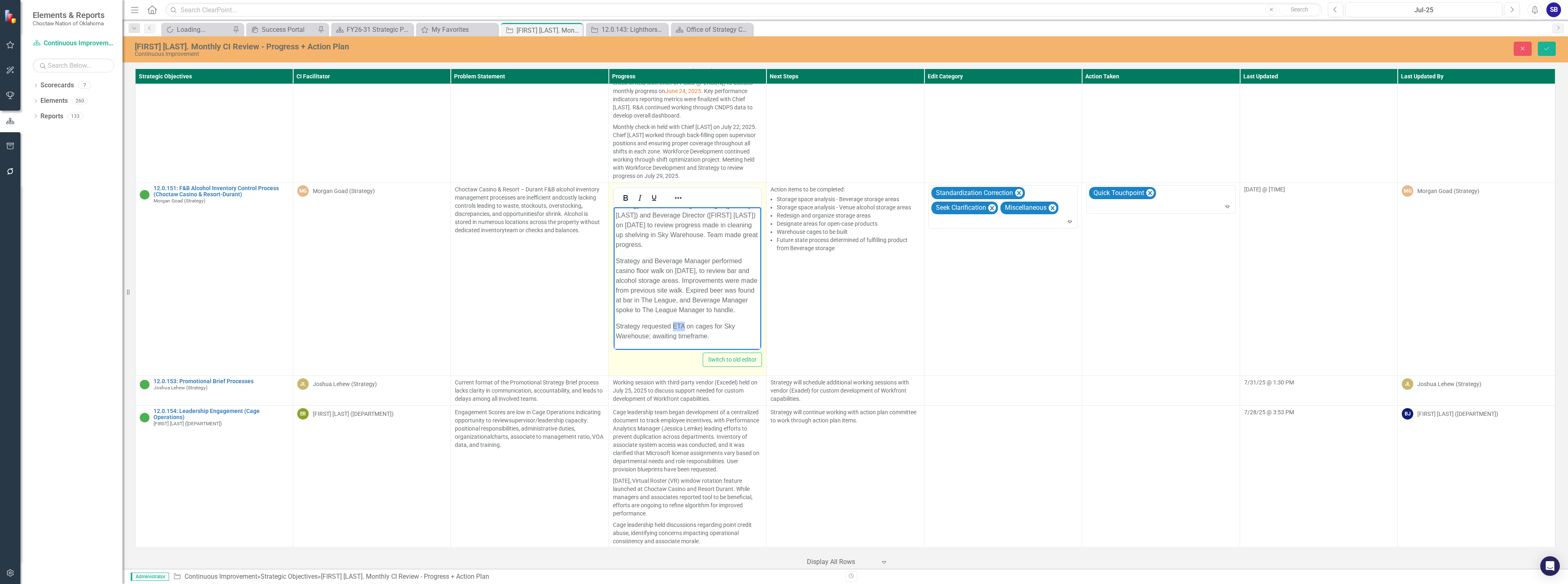 click on "Strategy requested ETA on cages for Sky Warehouse; awaiting timeframe." at bounding box center [687, 331] 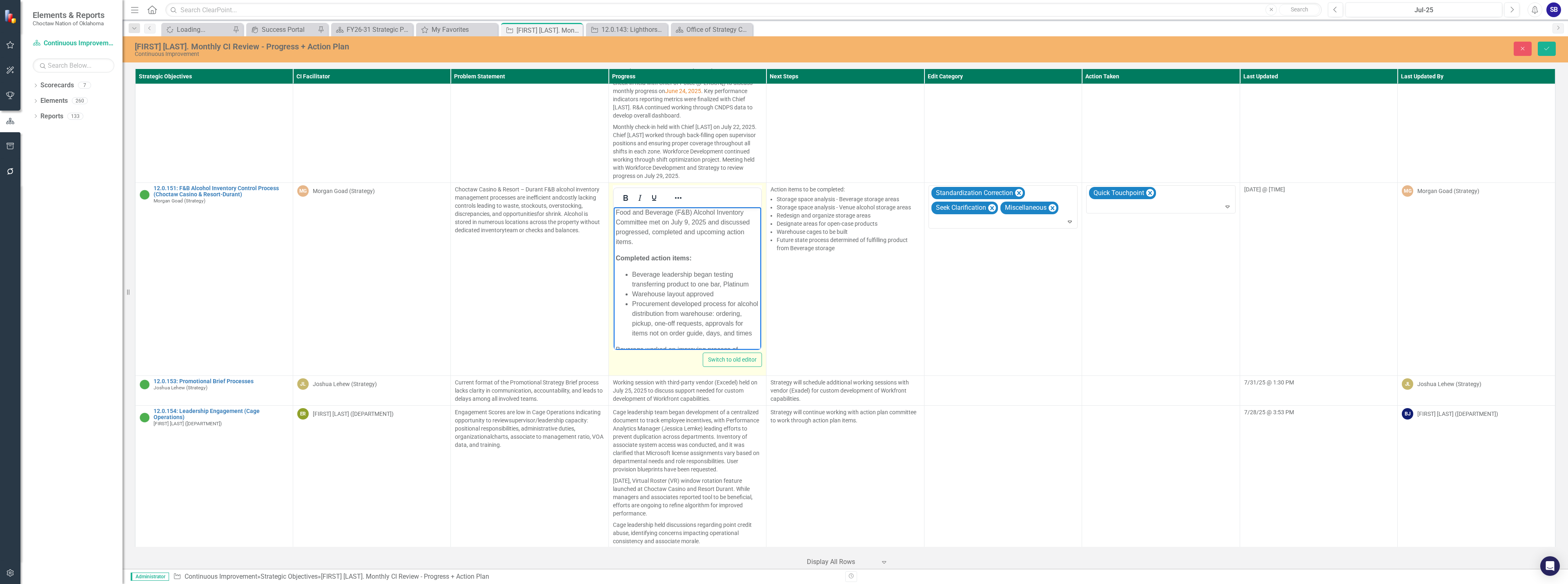 scroll, scrollTop: 0, scrollLeft: 0, axis: both 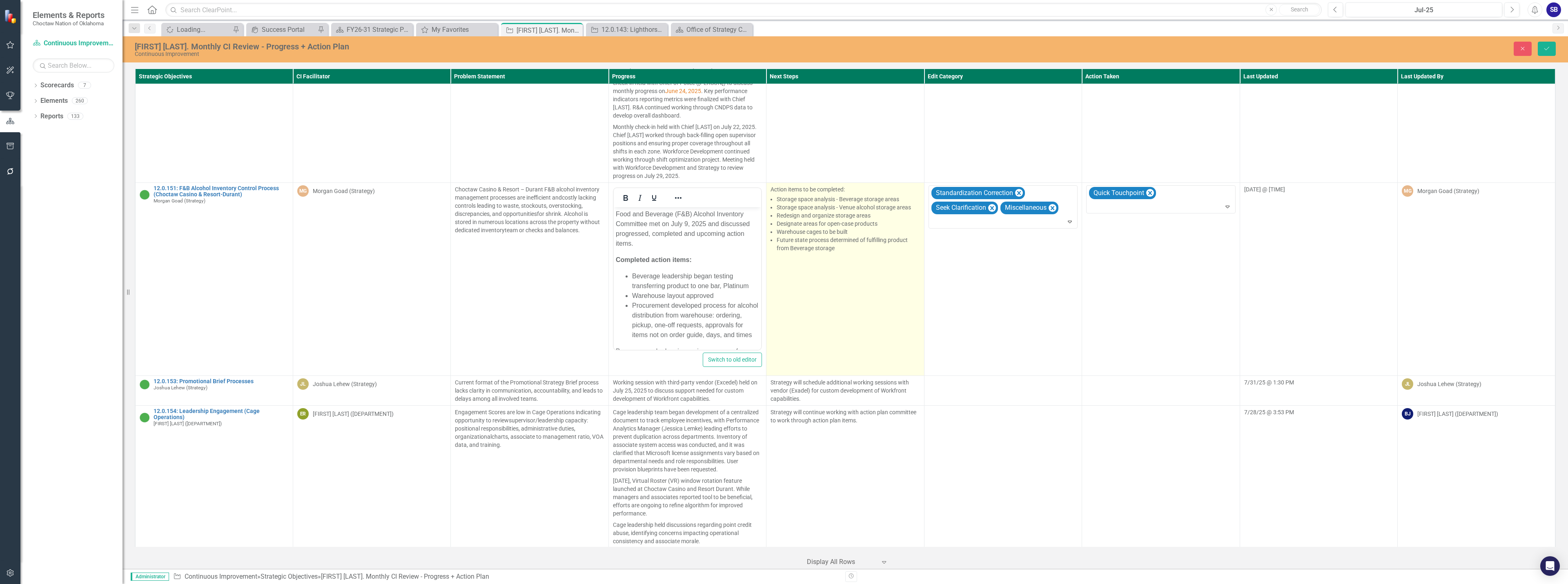 click on "Action items to be completed:
Storage space analysis - Beverage storage areas
Storage space analysis - Venue alcohol storage areas
Redesign and organize storage areas
Designate areas for open-case products
Warehouse cages to be built
Future state process determined of fulfilling product from Beverage storage" at bounding box center (845, 279) 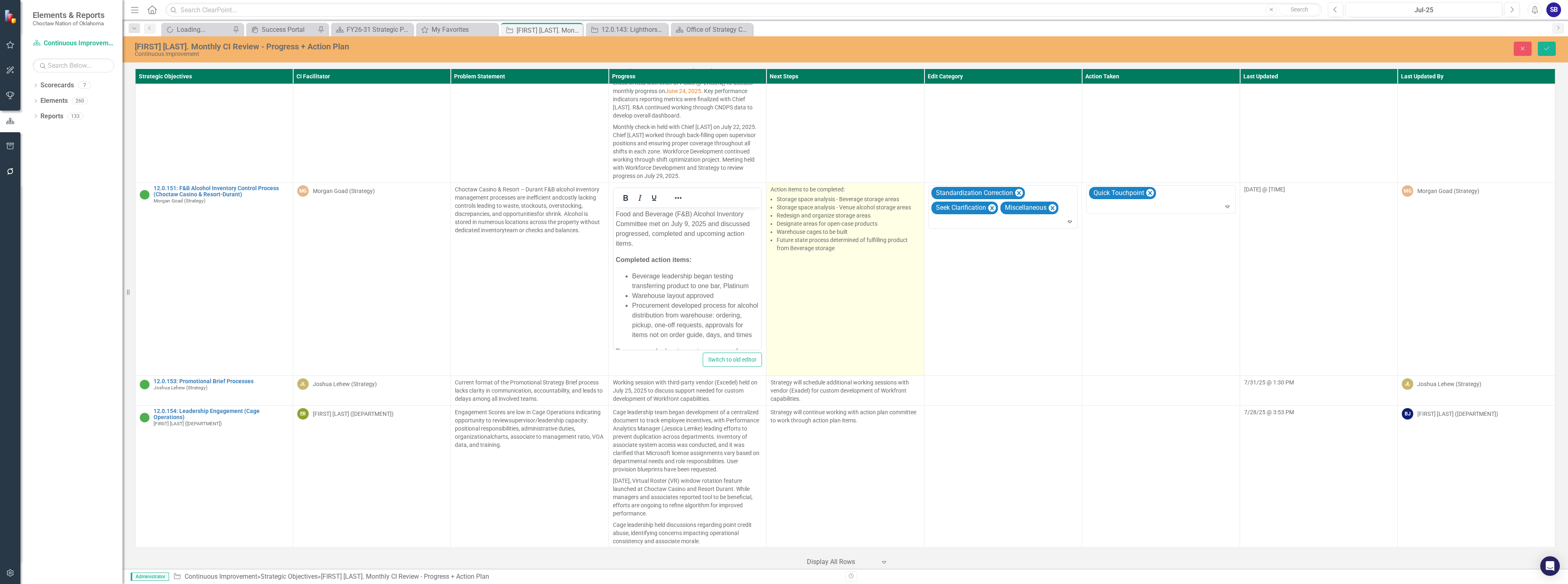click on "Action items to be completed:
Storage space analysis - Beverage storage areas
Storage space analysis - Venue alcohol storage areas
Redesign and organize storage areas
Designate areas for open-case products
Warehouse cages to be built
Future state process determined of fulfilling product from Beverage storage" at bounding box center (845, 279) 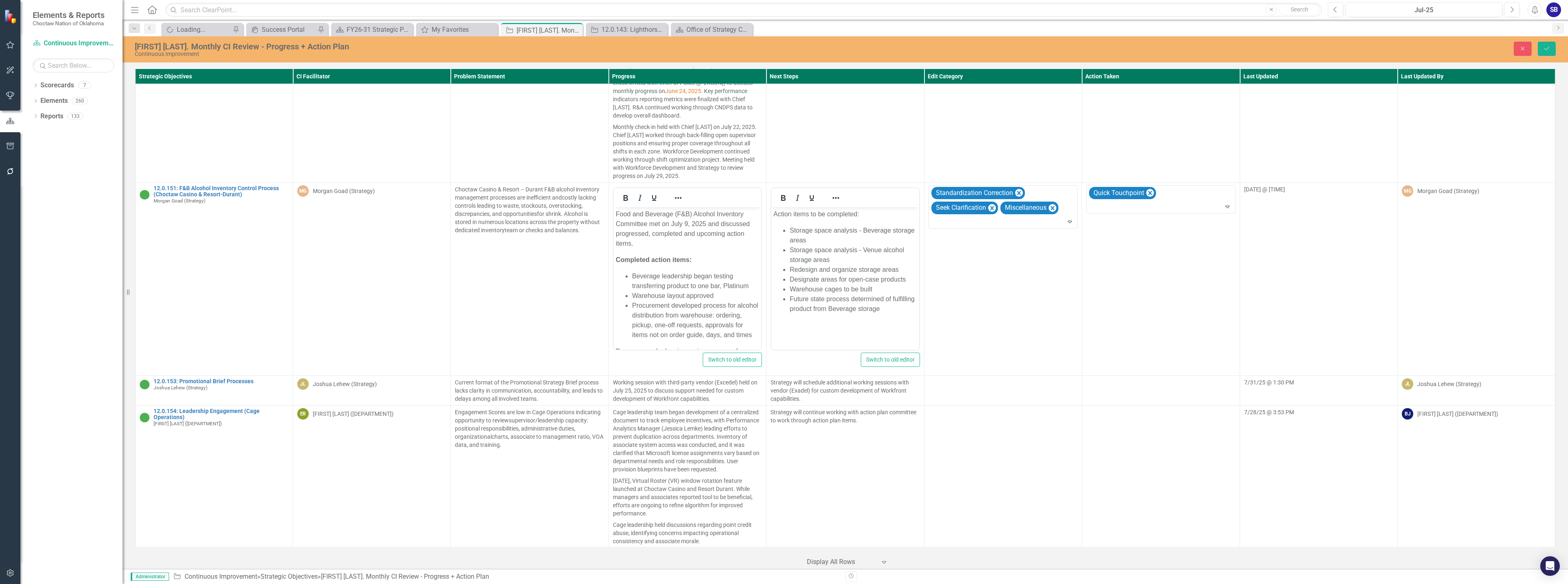 scroll, scrollTop: 0, scrollLeft: 0, axis: both 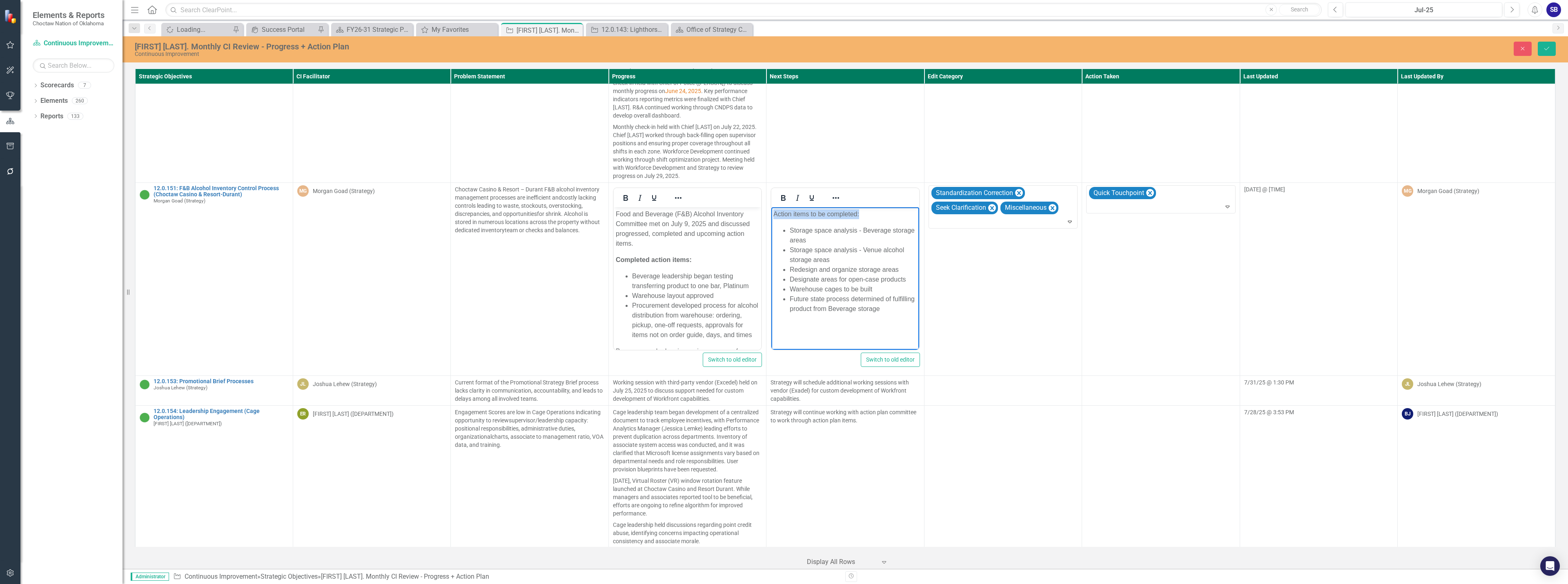 drag, startPoint x: 869, startPoint y: 213, endPoint x: 771, endPoint y: 212, distance: 98.0051 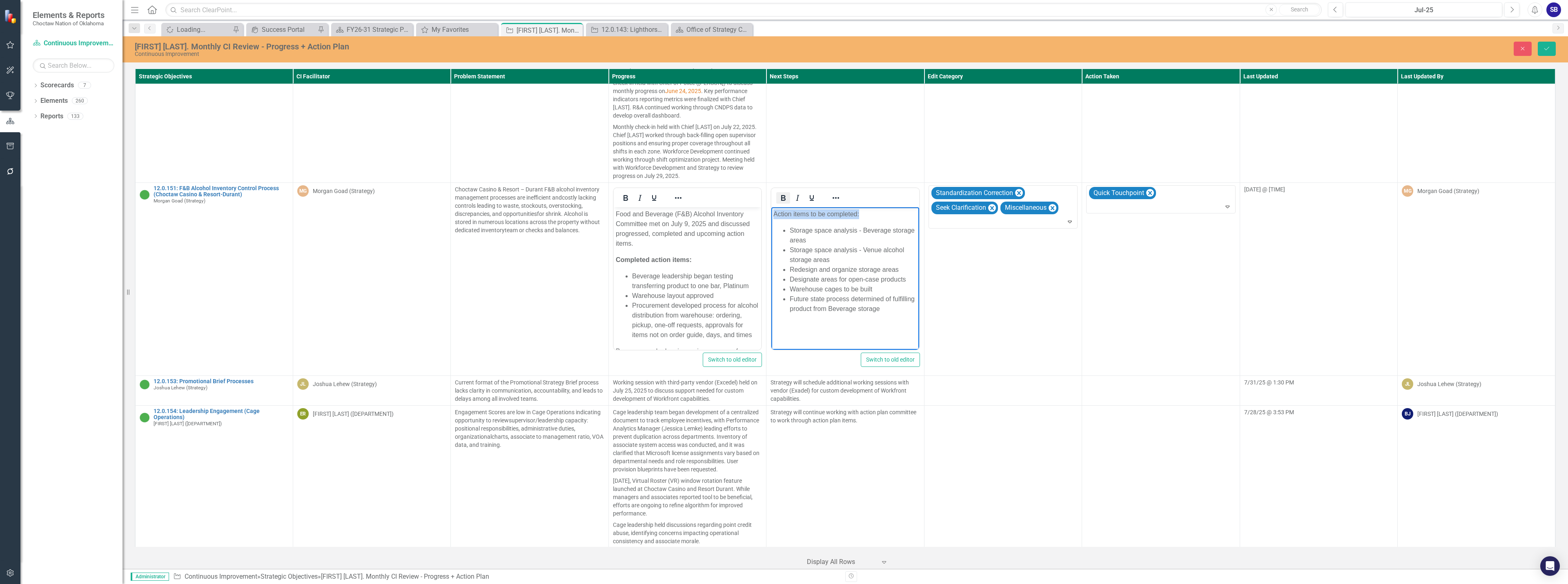 click 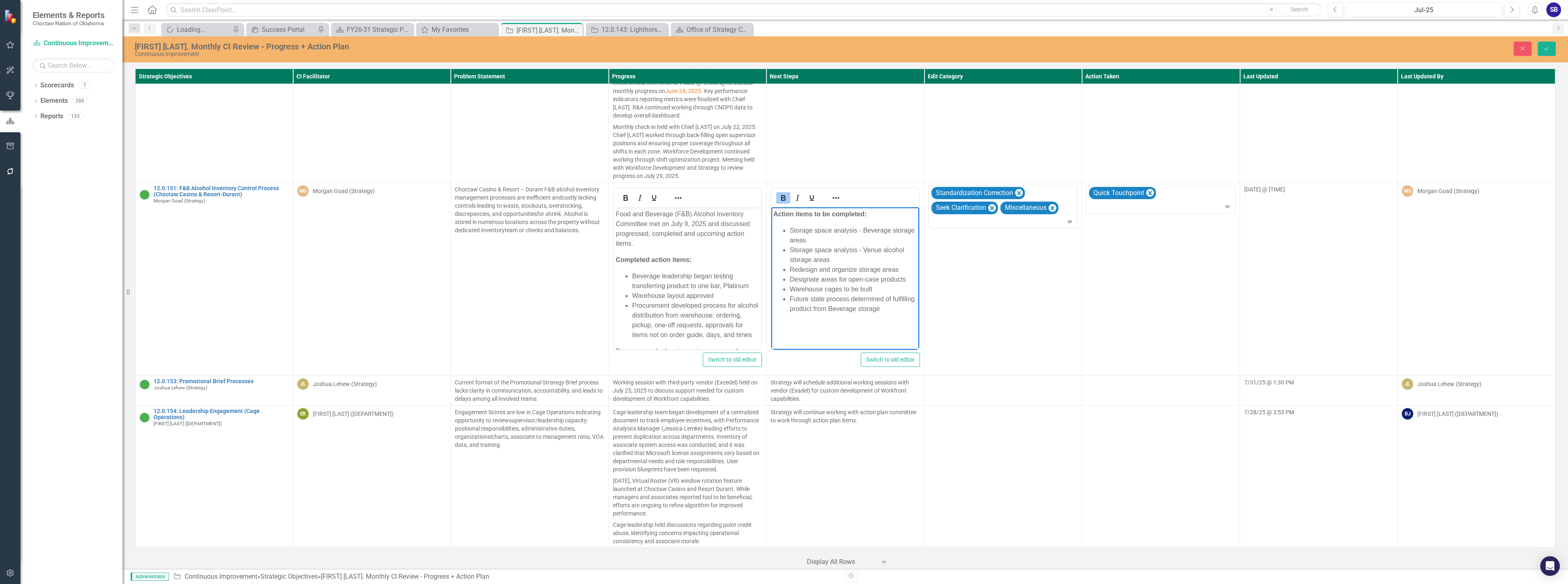 click on "Storage space analysis - Beverage storage areas" at bounding box center [853, 235] 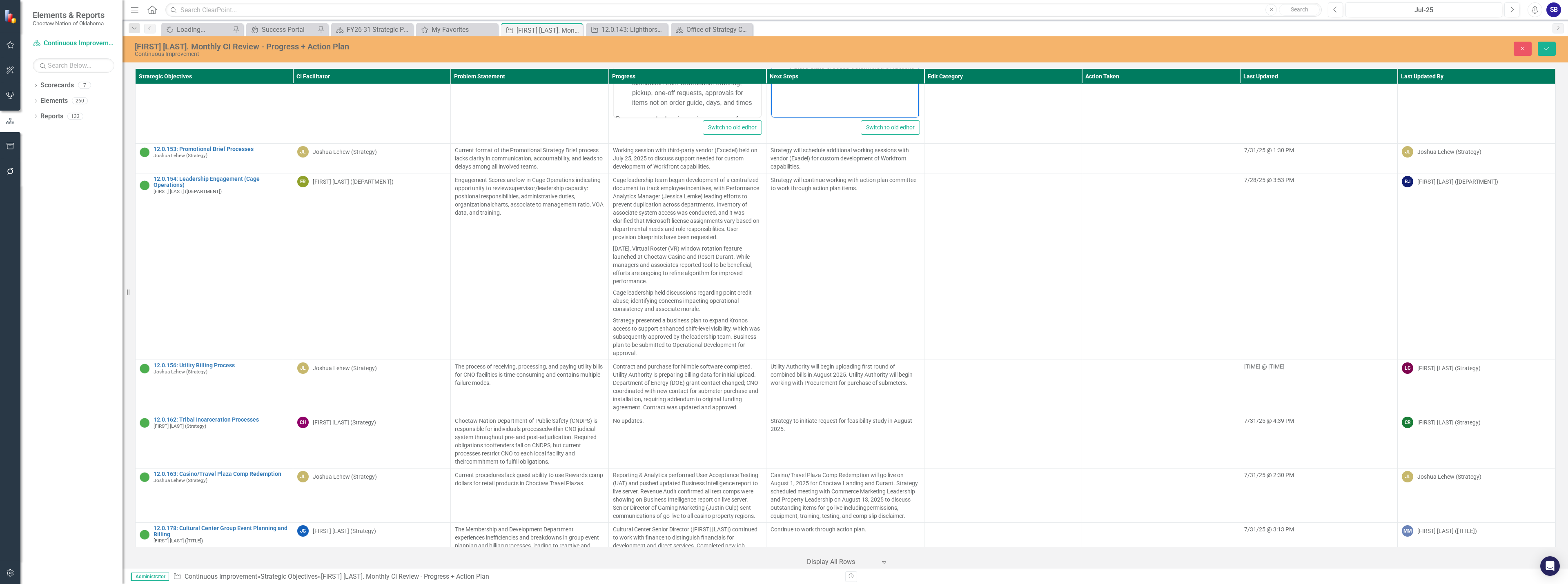 scroll, scrollTop: 3520, scrollLeft: 0, axis: vertical 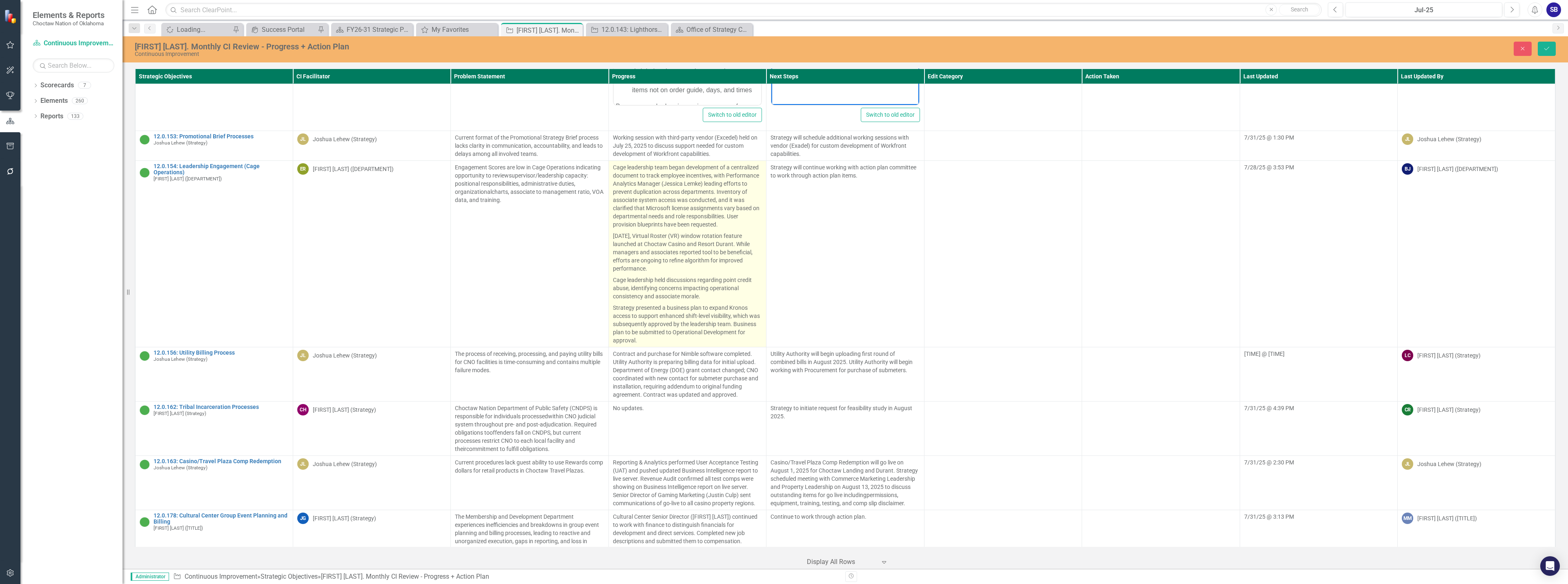 click on "Cage leadership team began development of a centralized document to track employee incentives, with Performance Analytics Manager (Jessica Lemke) leading efforts to prevent duplication across departments. Inventory of associate system access was conducted, and it was clarified that Microsoft license assignments vary based on departmental needs and role responsibilities. User provision blueprints have been requested." at bounding box center [687, 197] 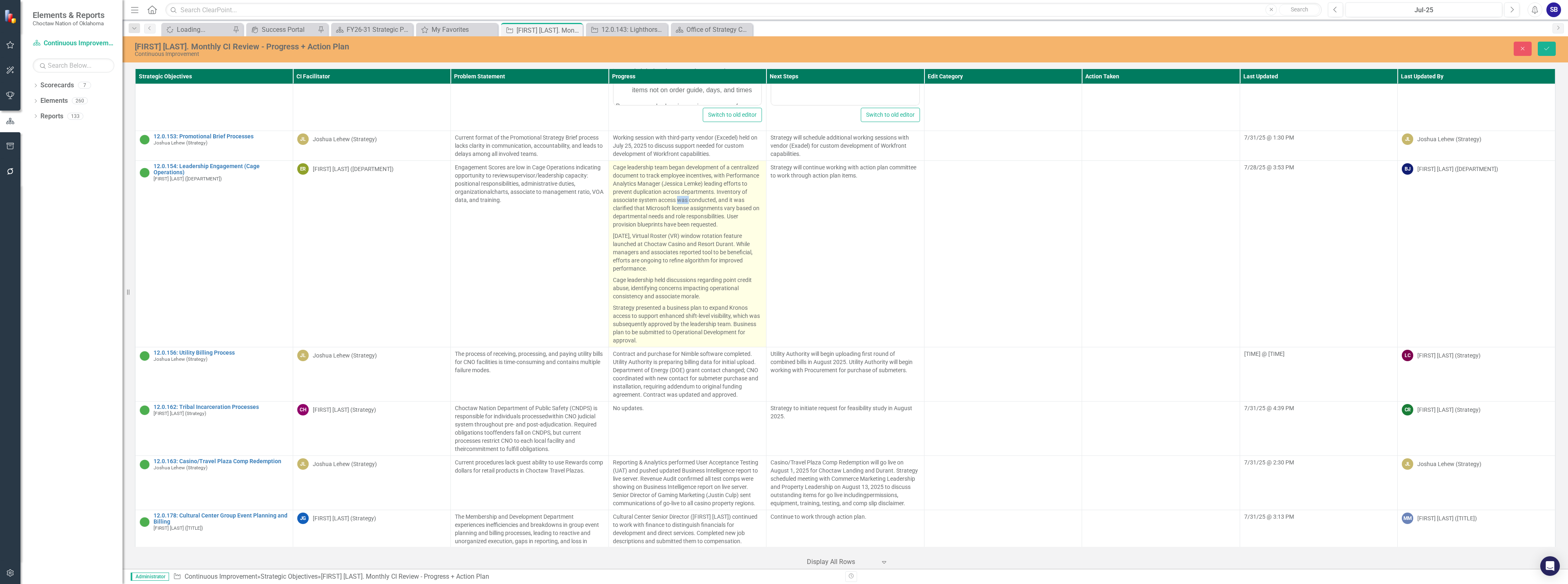 click on "Cage leadership team began development of a centralized document to track employee incentives, with Performance Analytics Manager (Jessica Lemke) leading efforts to prevent duplication across departments. Inventory of associate system access was conducted, and it was clarified that Microsoft license assignments vary based on departmental needs and role responsibilities. User provision blueprints have been requested." at bounding box center [687, 197] 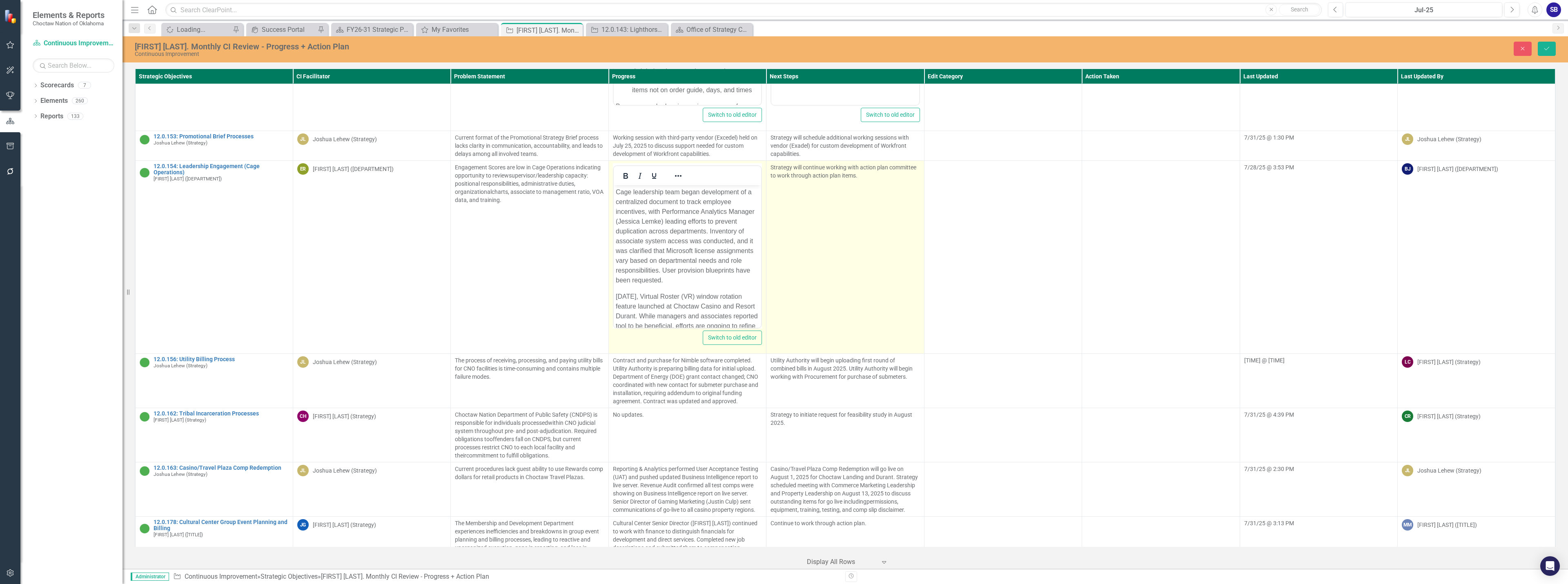 scroll, scrollTop: 0, scrollLeft: 0, axis: both 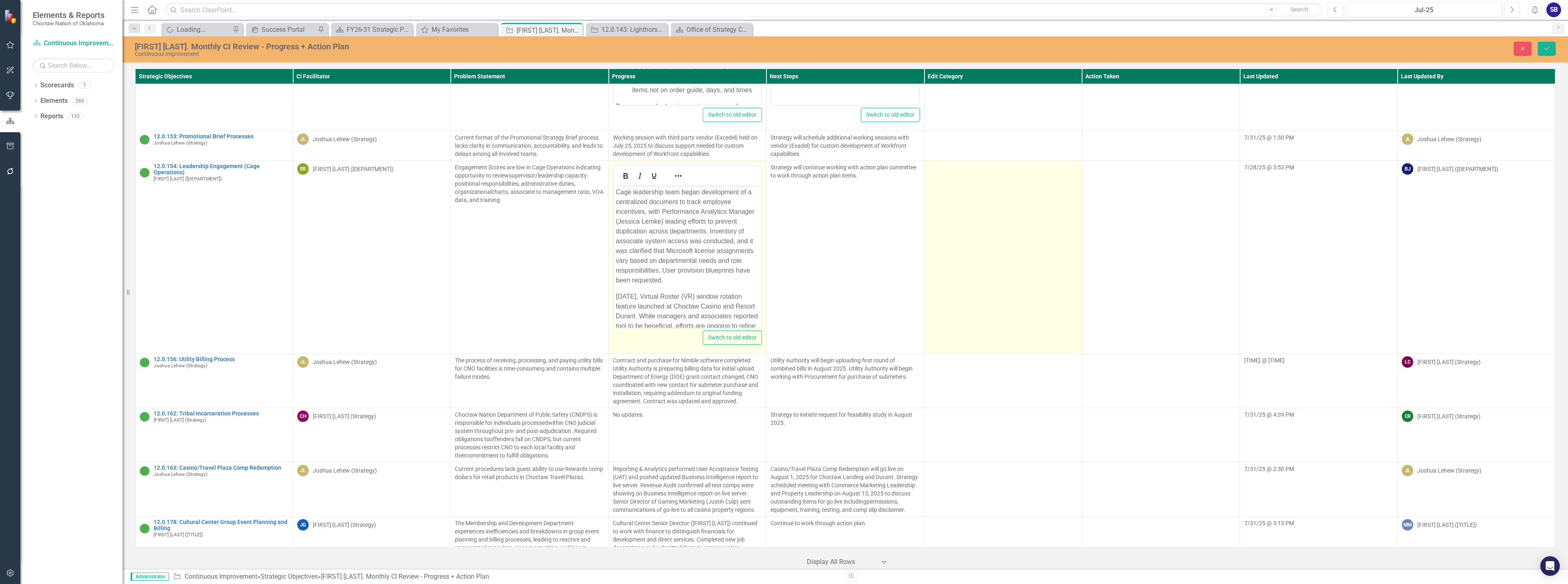 click at bounding box center [1003, 257] 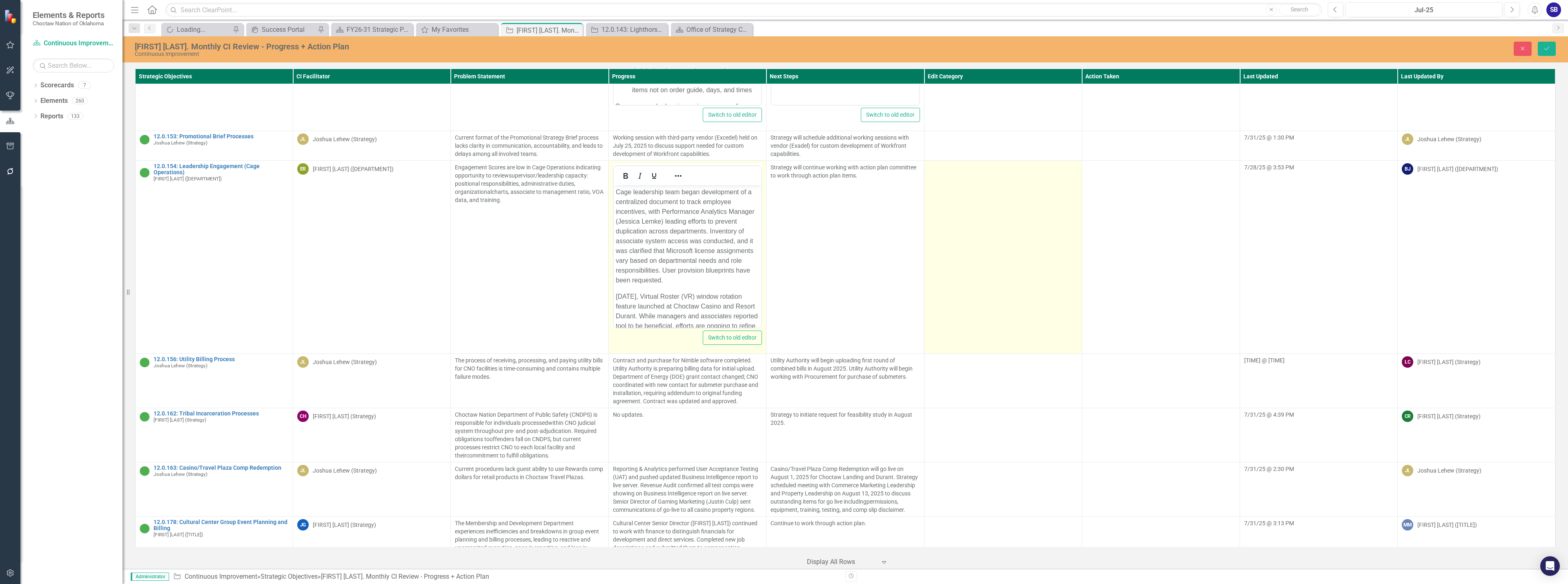 click at bounding box center (1003, 257) 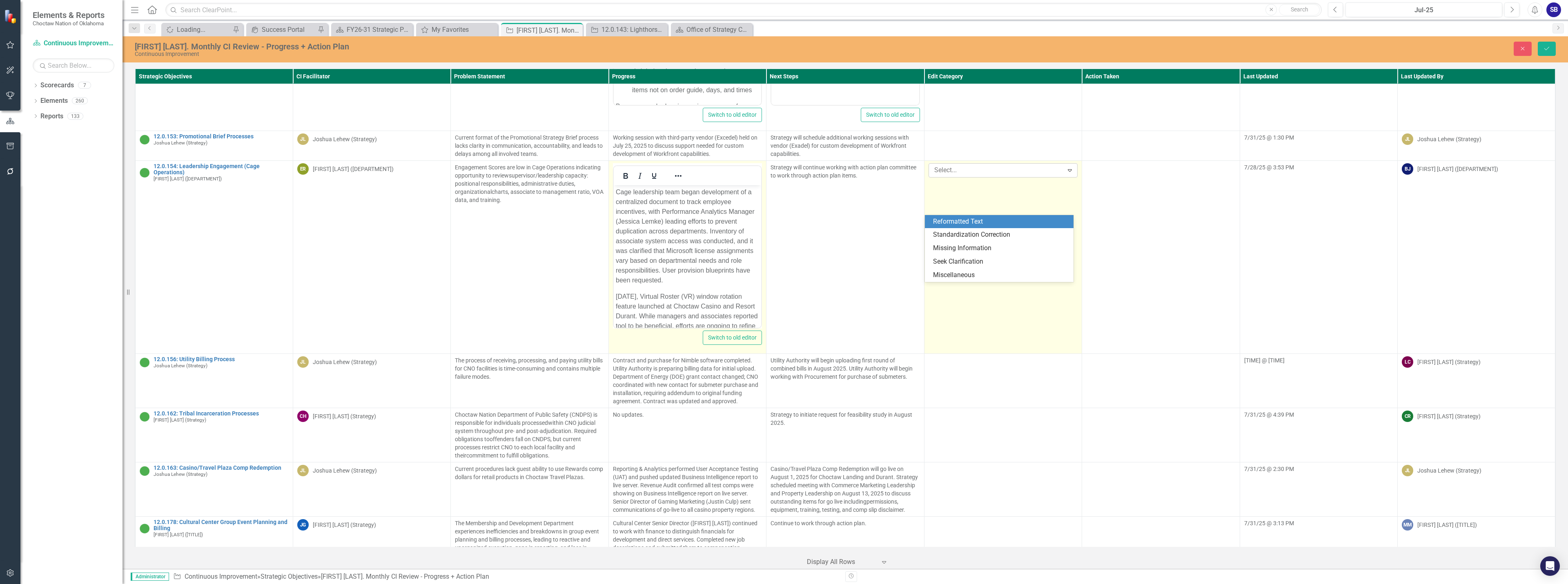 click at bounding box center (997, 170) 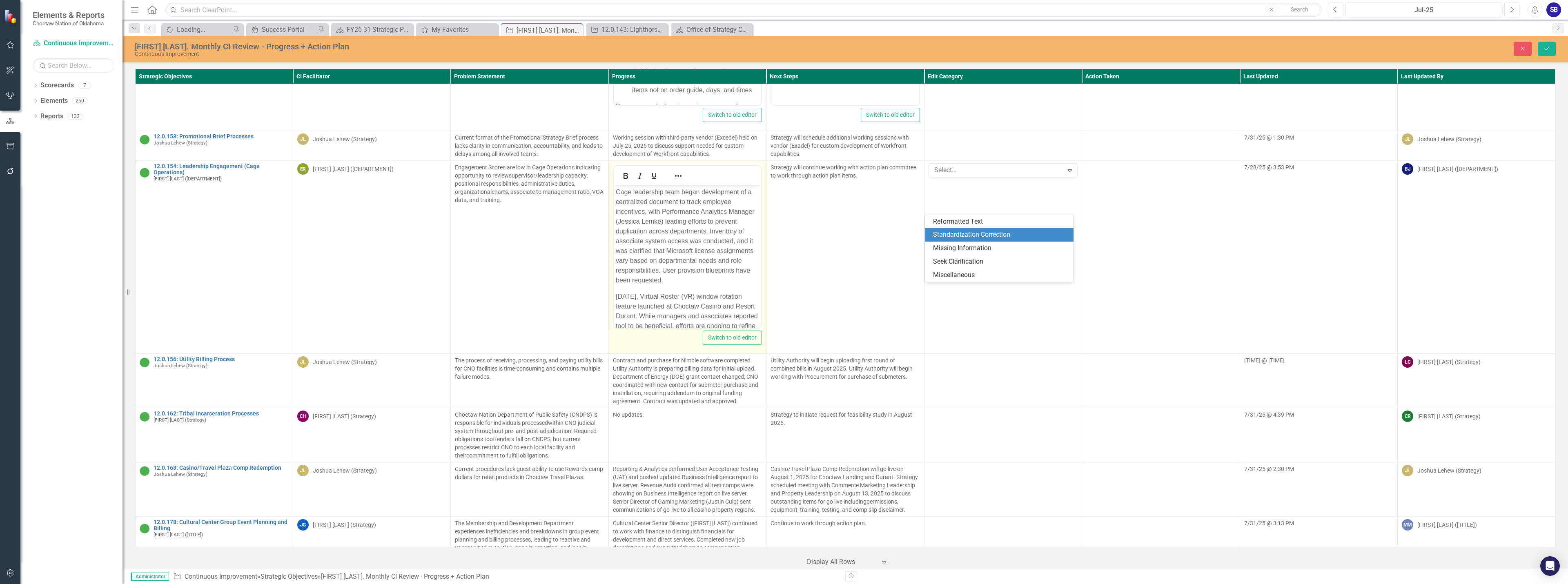 click on "Standardization Correction" at bounding box center [1001, 235] 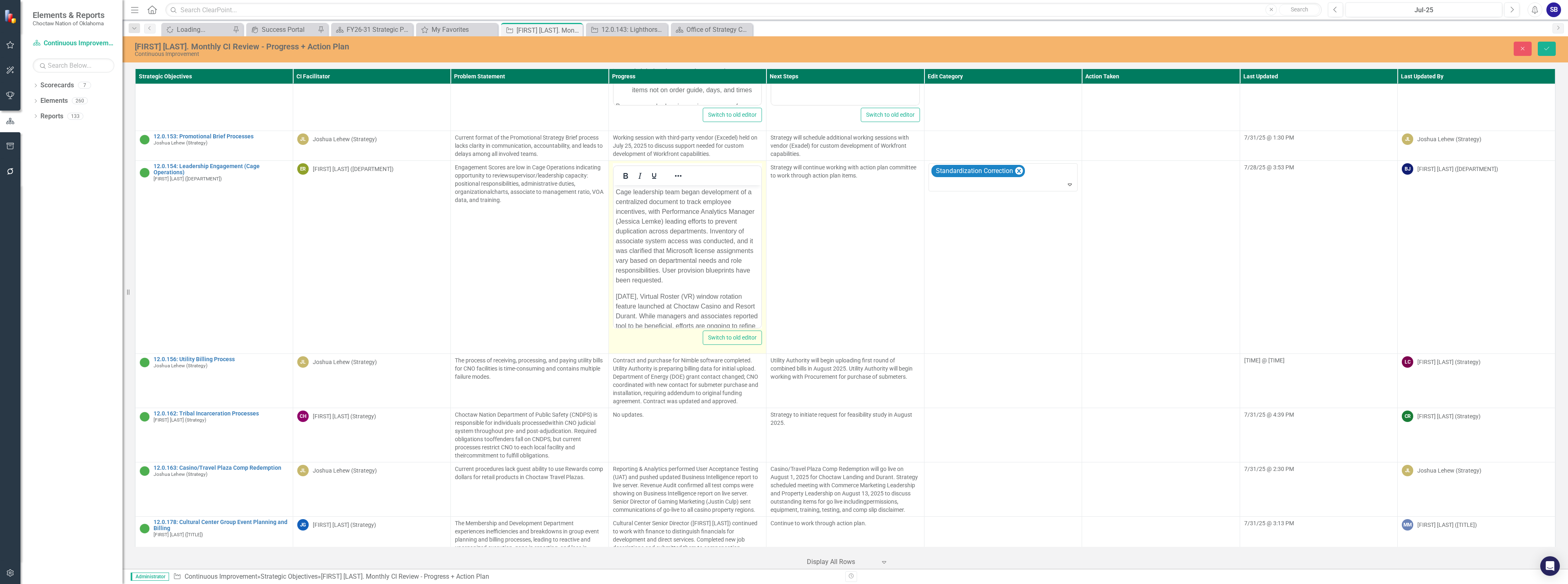 click on "Cage leadership team began development of a centralized document to track employee incentives, with Performance Analytics Manager ([FIRST] [LAST]) leading efforts to prevent duplication across departments. Inventory of associate system access was conducted, and it was clarified that Microsoft license assignments vary based on departmental needs and role responsibilities. User provision blueprints have been requested. [DATE], Virtual Roster (VR) window rotation feature launched at Choctaw Casino and Resort Durant. While managers and associates reported tool to be beneficial, efforts are ongoing to refine algorithm for improved performance. Cage leadership held discussions regarding point credit abuse, identifying concerns impacting operational consistency and associate morale. Strategy presented a business plan to expand Kronos access to support enhanced shift-level visibility, which was subsequently approved by the leadership team. Business plan to be submitted to Operational Development for approval." at bounding box center [687, 318] 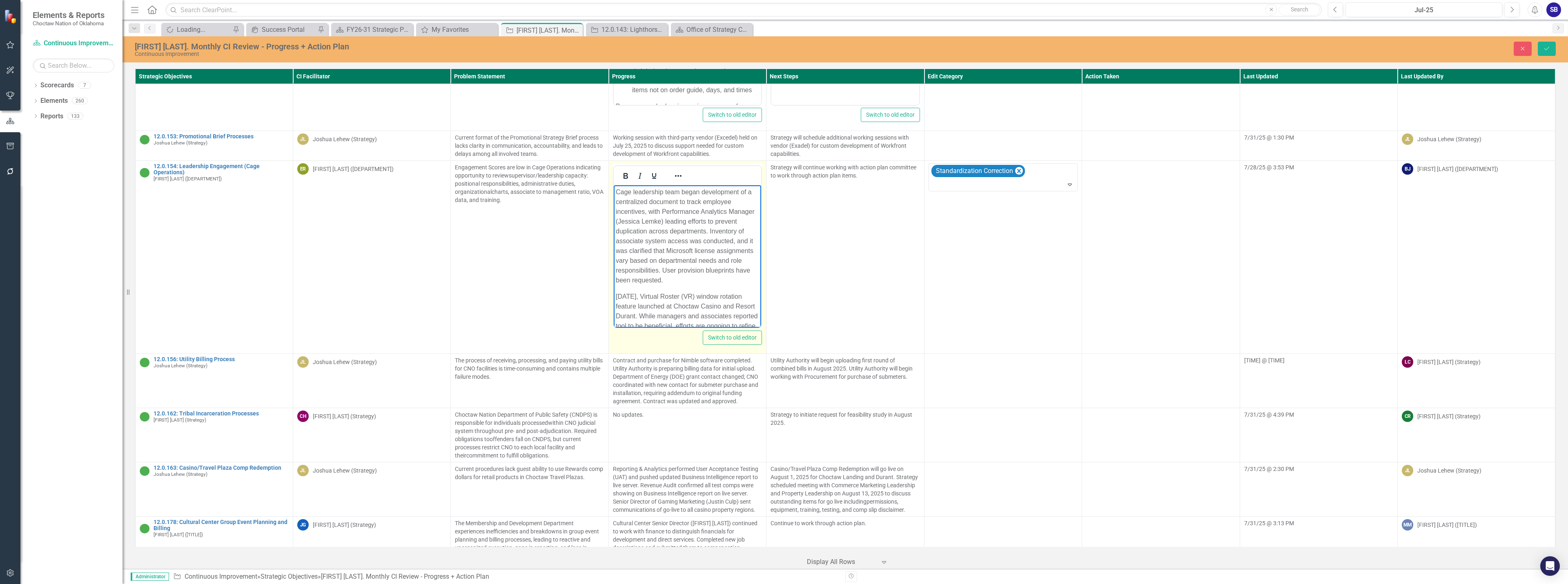 type 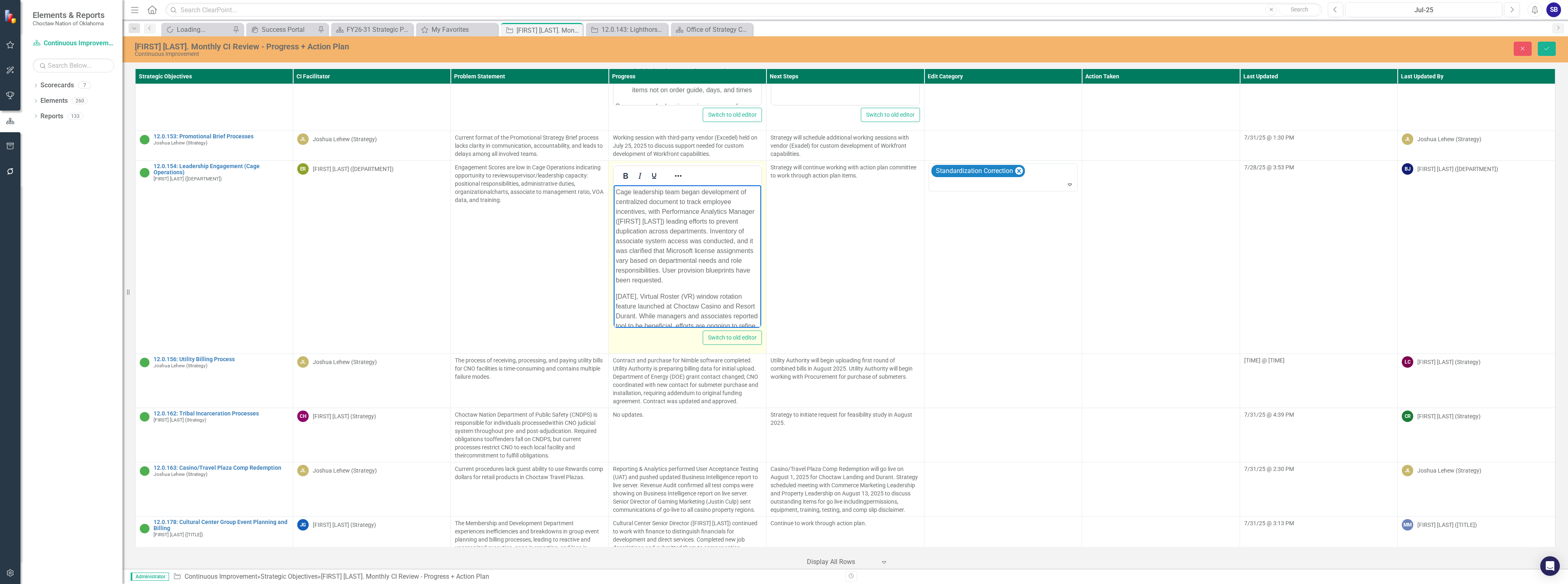 click on "Cage leadership team began development of centralized document to track employee incentives, with Performance Analytics Manager ([FIRST] [LAST]) leading efforts to prevent duplication across departments. Inventory of associate system access was conducted, and it was clarified that Microsoft license assignments vary based on departmental needs and role responsibilities. User provision blueprints have been requested." at bounding box center (687, 236) 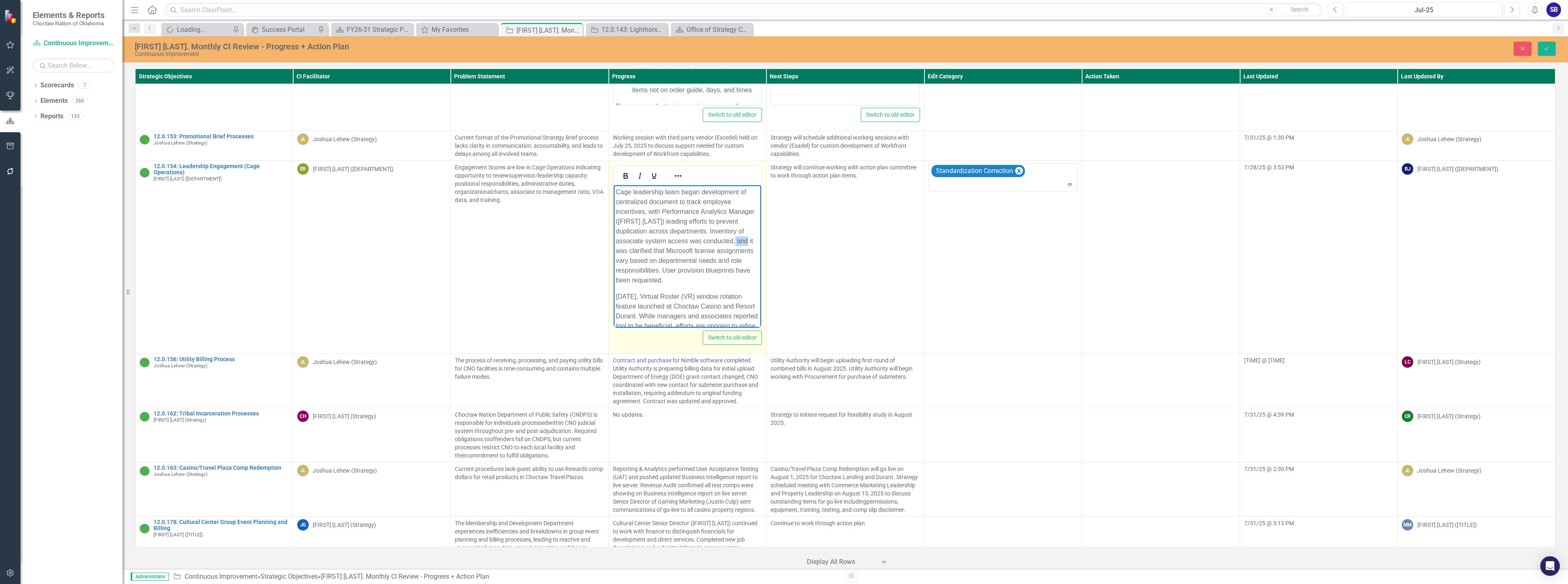 click on "Cage leadership team began development of centralized document to track employee incentives, with Performance Analytics Manager ([FIRST] [LAST]) leading efforts to prevent duplication across departments. Inventory of associate system access was conducted, and it was clarified that Microsoft license assignments vary based on departmental needs and role responsibilities. User provision blueprints have been requested." at bounding box center (687, 236) 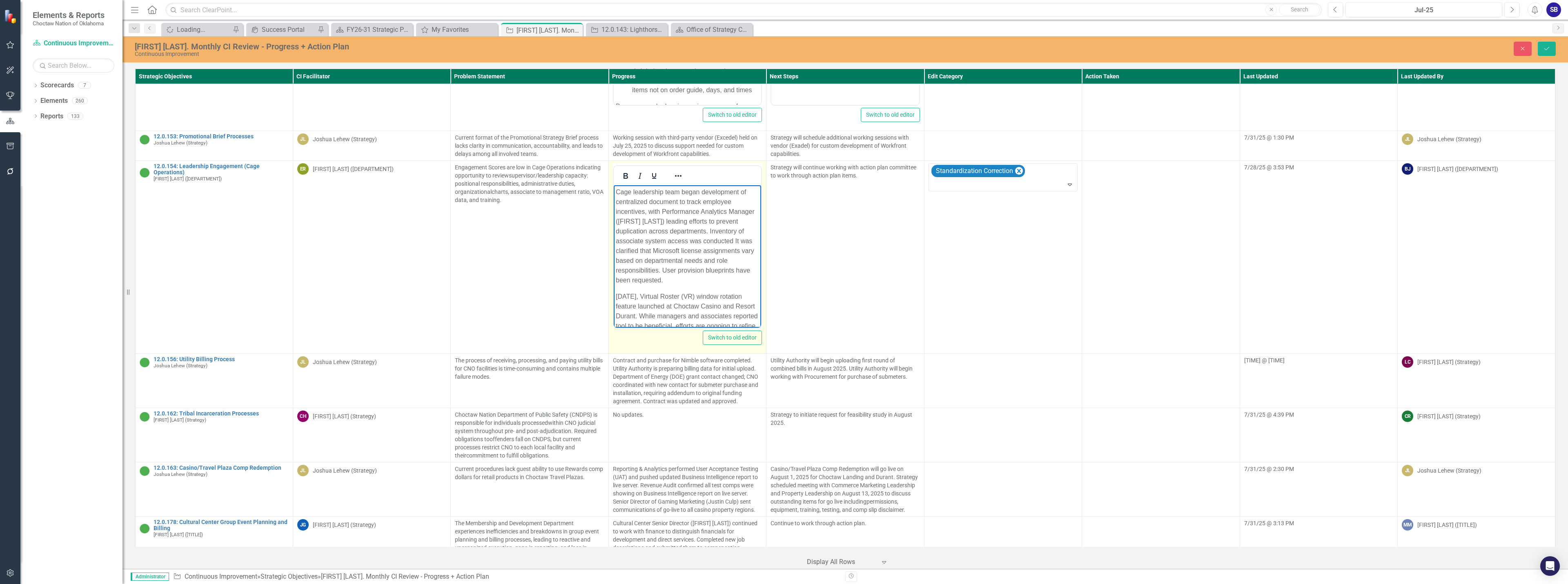 click on "[DATE], Virtual Roster (VR) window rotation feature launched at Choctaw Casino and Resort Durant. While managers and associates reported tool to be beneficial, efforts are ongoing to refine algorithm for improved performance." at bounding box center [687, 316] 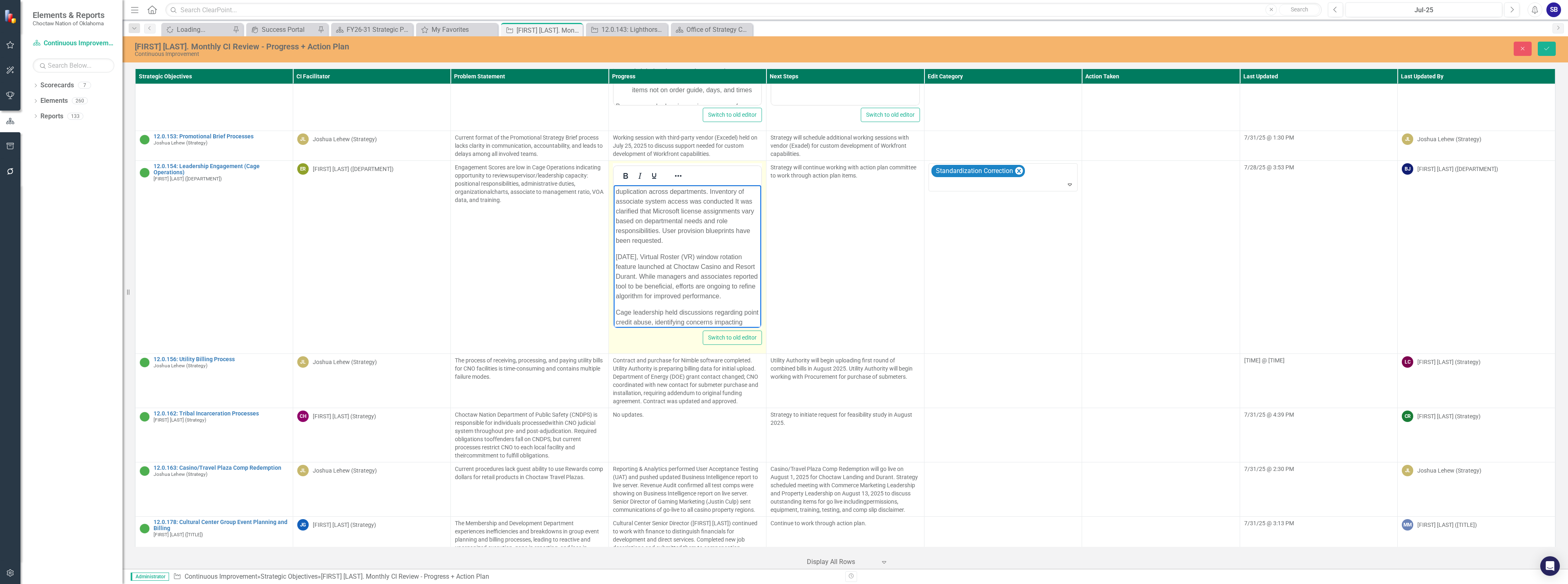 scroll, scrollTop: 41, scrollLeft: 0, axis: vertical 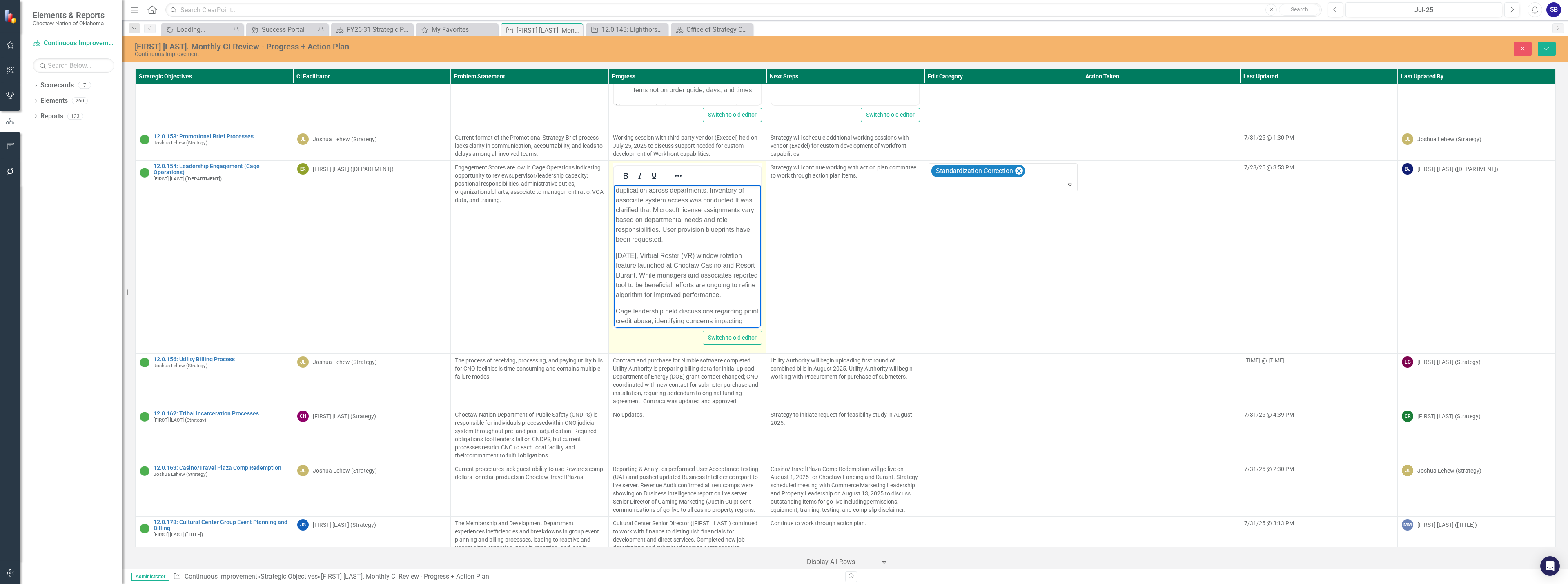 click on "[DATE], Virtual Roster (VR) window rotation feature launched at Choctaw Casino and Resort Durant. While managers and associates reported tool to be beneficial, efforts are ongoing to refine algorithm for improved performance." at bounding box center (687, 275) 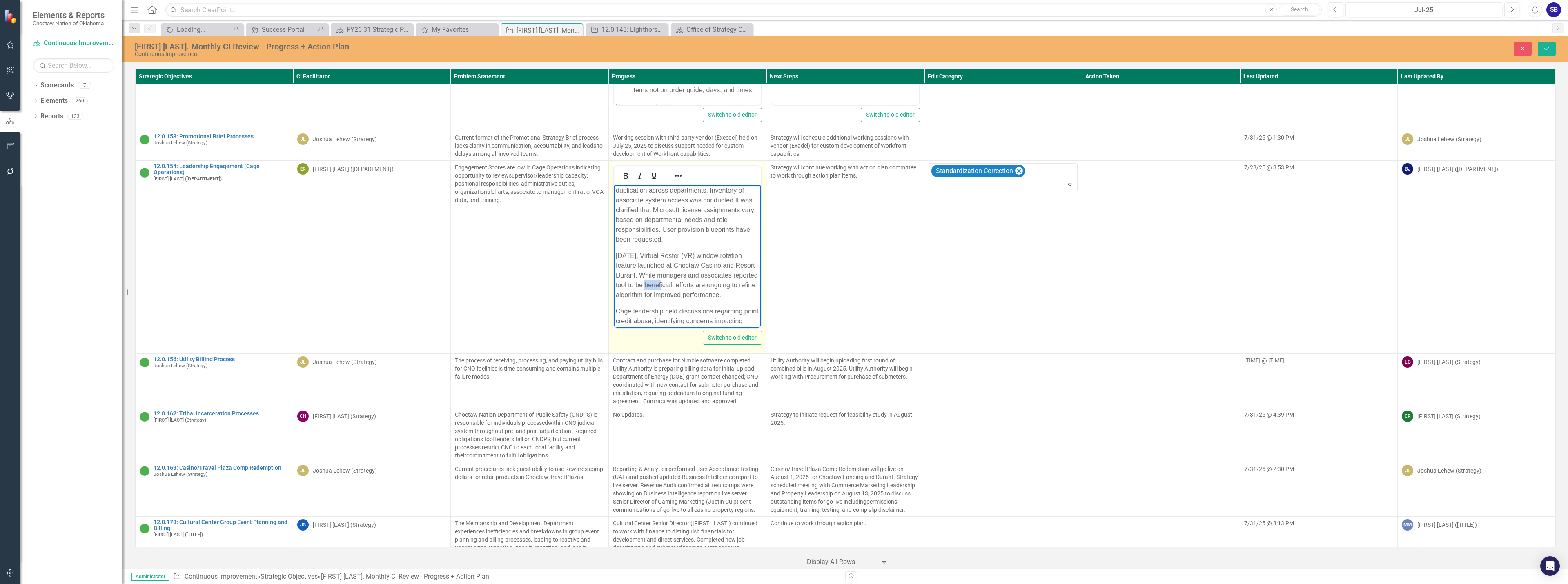 drag, startPoint x: 699, startPoint y: 284, endPoint x: 687, endPoint y: 284, distance: 12 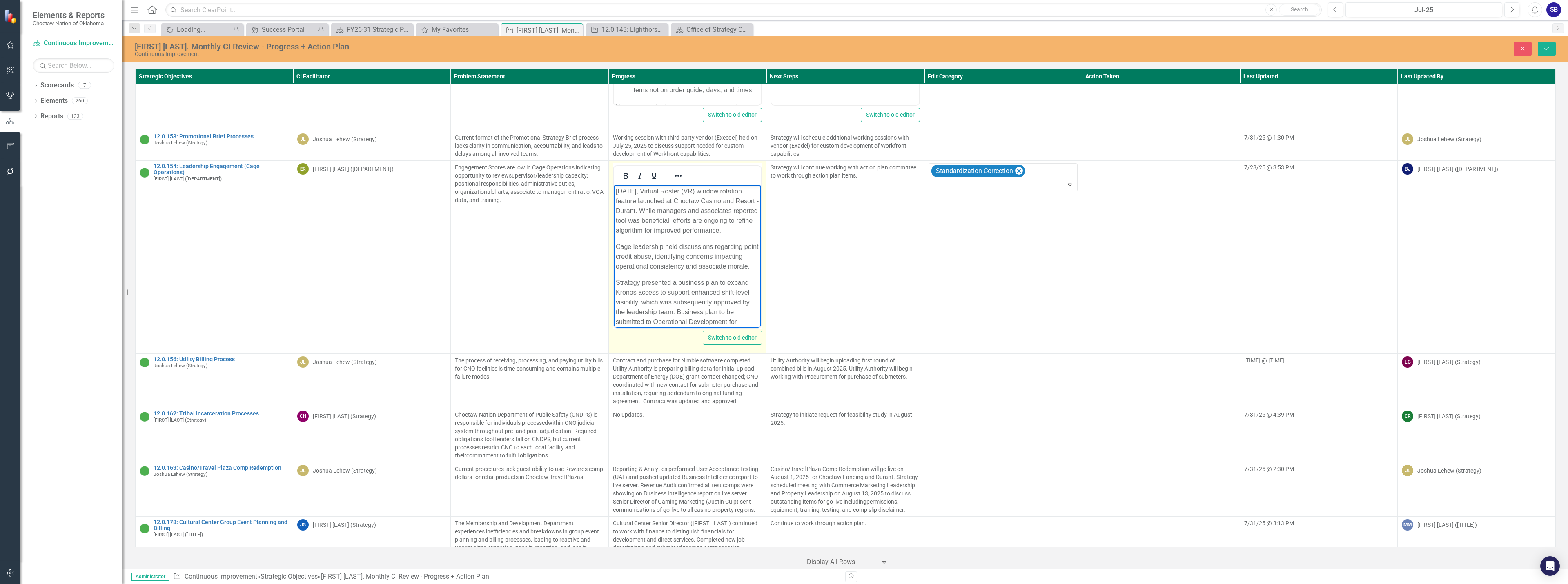 scroll, scrollTop: 122, scrollLeft: 0, axis: vertical 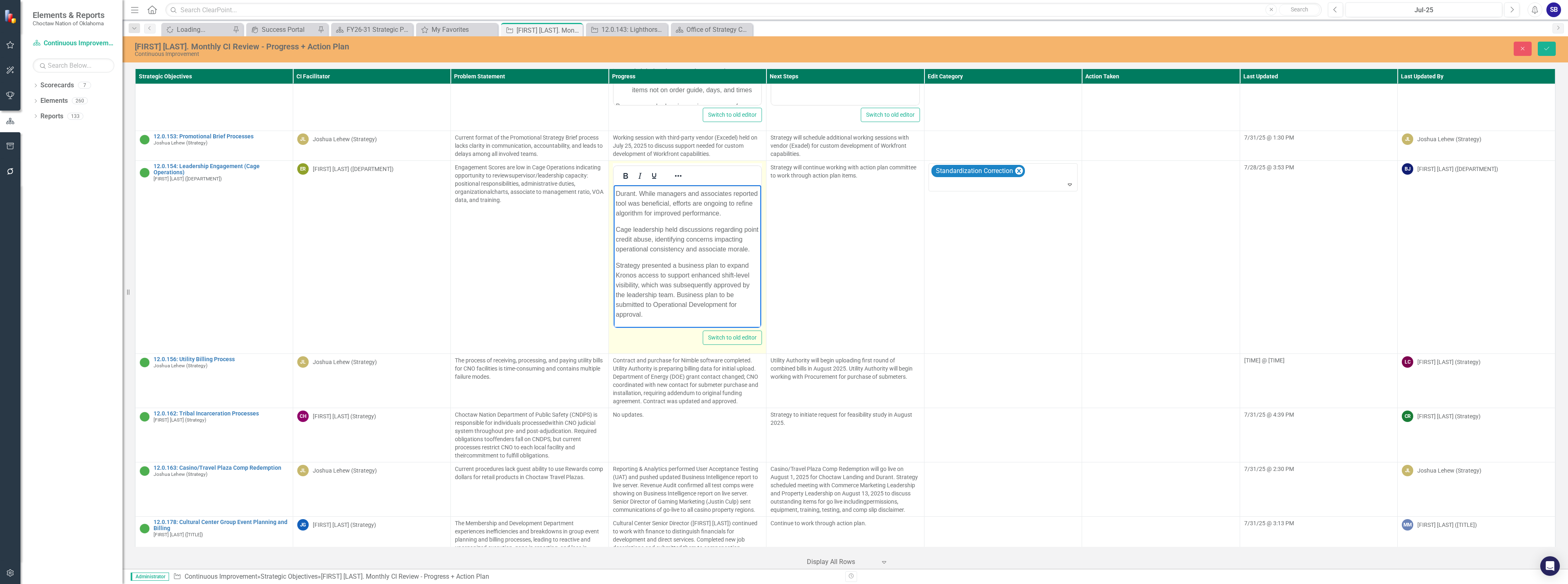 click on "Strategy presented a business plan to expand Kronos access to support enhanced shift-level visibility, which was subsequently approved by the leadership team. Business plan to be submitted to Operational Development for approval." at bounding box center (687, 290) 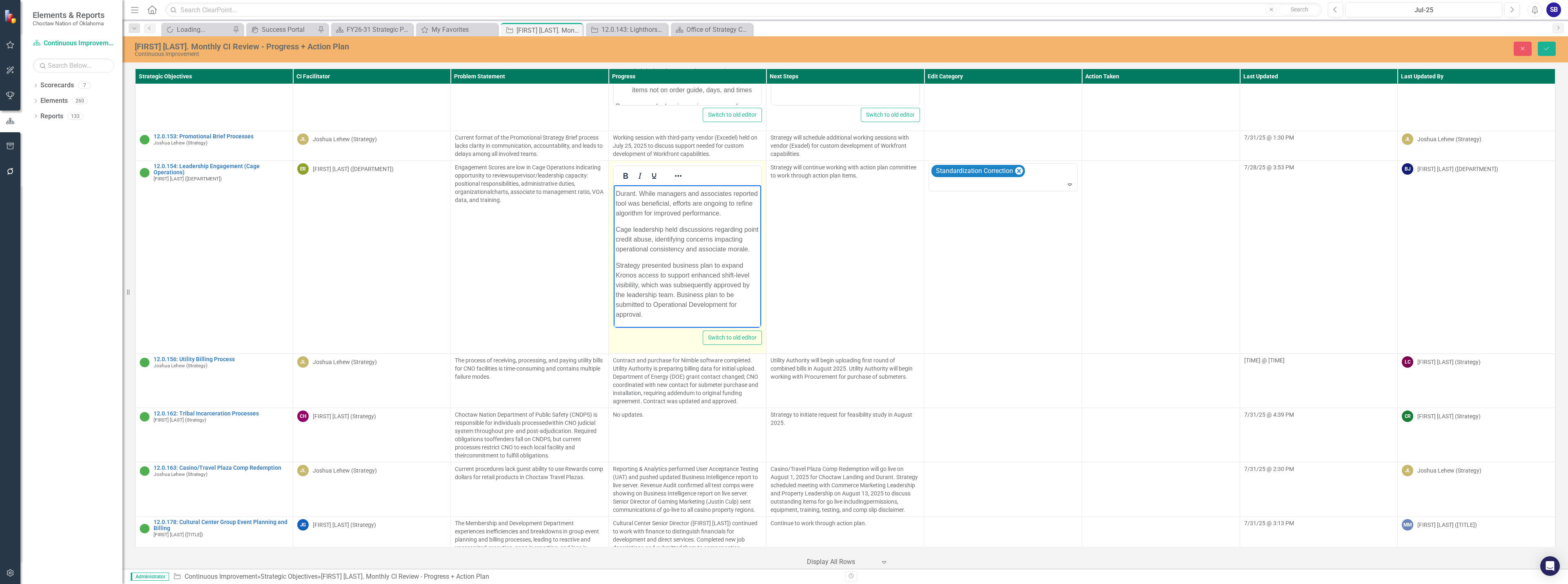 click on "Strategy presented business plan to expand Kronos access to support enhanced shift-level visibility, which was subsequently approved by the leadership team. Business plan to be submitted to Operational Development for approval." at bounding box center [687, 290] 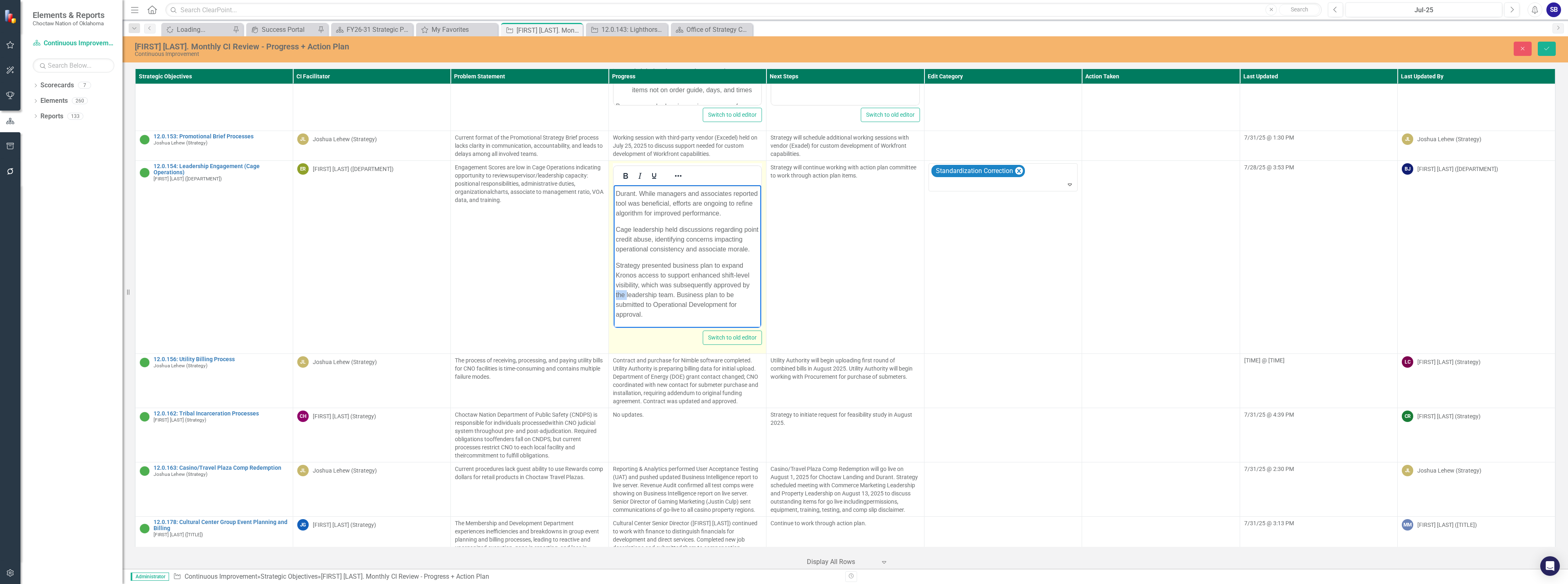 click on "Strategy presented business plan to expand Kronos access to support enhanced shift-level visibility, which was subsequently approved by the leadership team. Business plan to be submitted to Operational Development for approval." at bounding box center [687, 290] 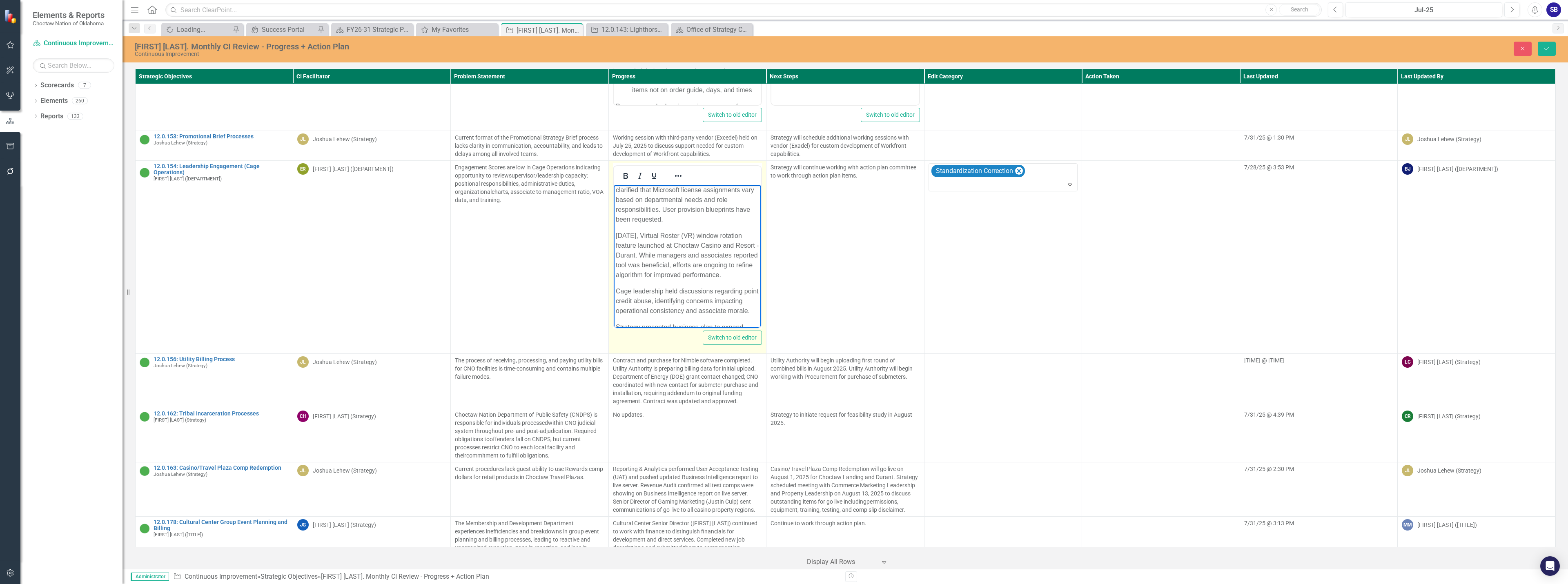scroll, scrollTop: 142, scrollLeft: 0, axis: vertical 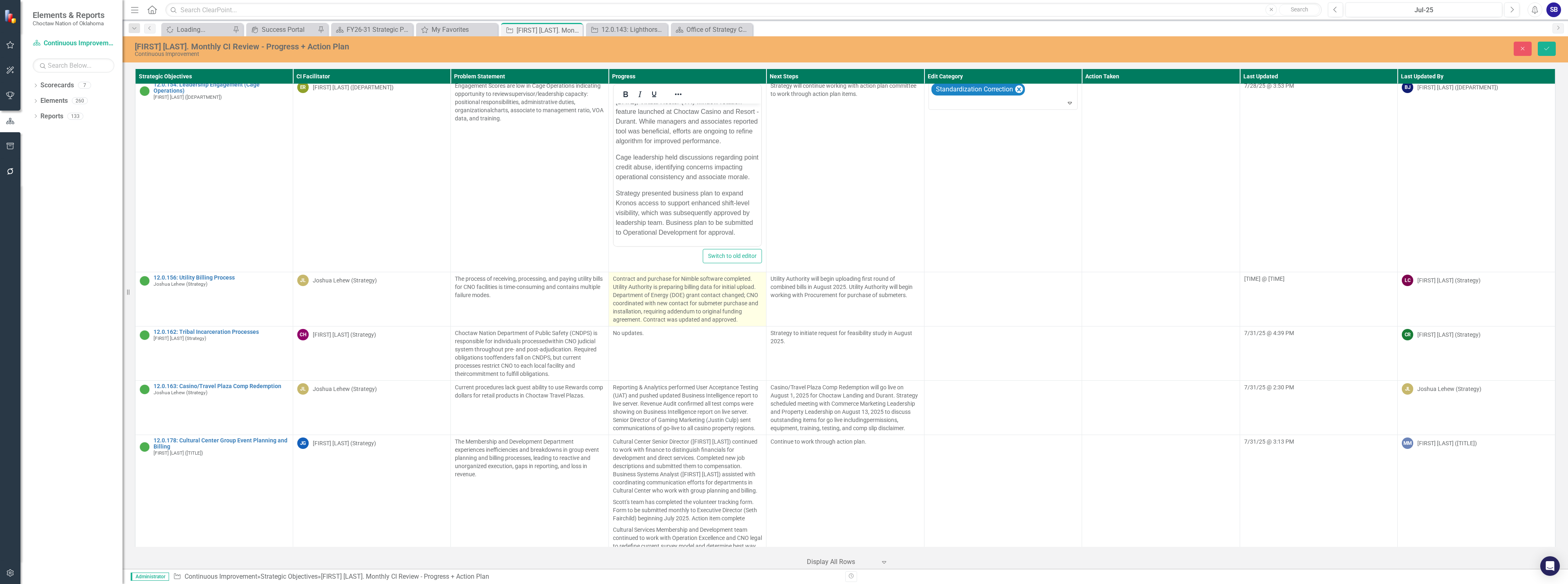 click on "Contract and purchase for Nimble software completed. Utility Authority is preparing billing data for initial upload. Department of Energy (DOE) grant contact changed; CNO coordinated with new contact for submeter purchase and installation, requiring addendum to original funding agreement. Contract was updated and approved." at bounding box center [687, 299] 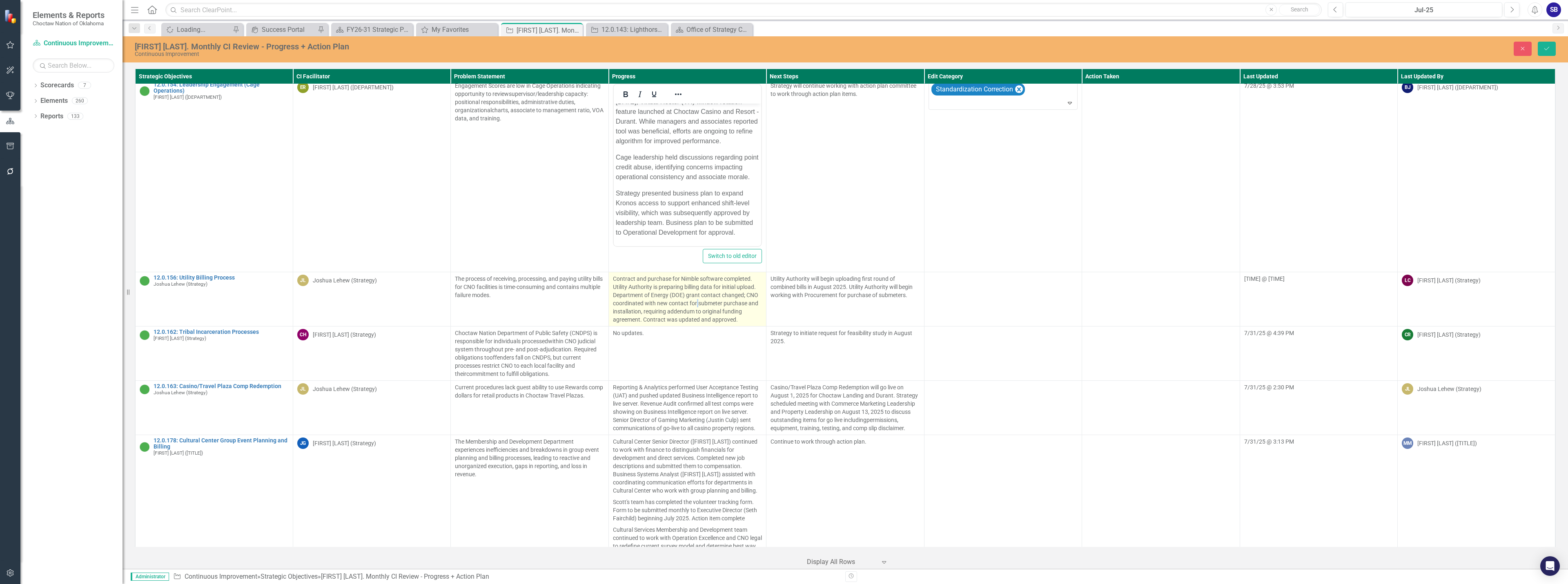 click on "Contract and purchase for Nimble software completed. Utility Authority is preparing billing data for initial upload. Department of Energy (DOE) grant contact changed; CNO coordinated with new contact for submeter purchase and installation, requiring addendum to original funding agreement. Contract was updated and approved." at bounding box center [687, 299] 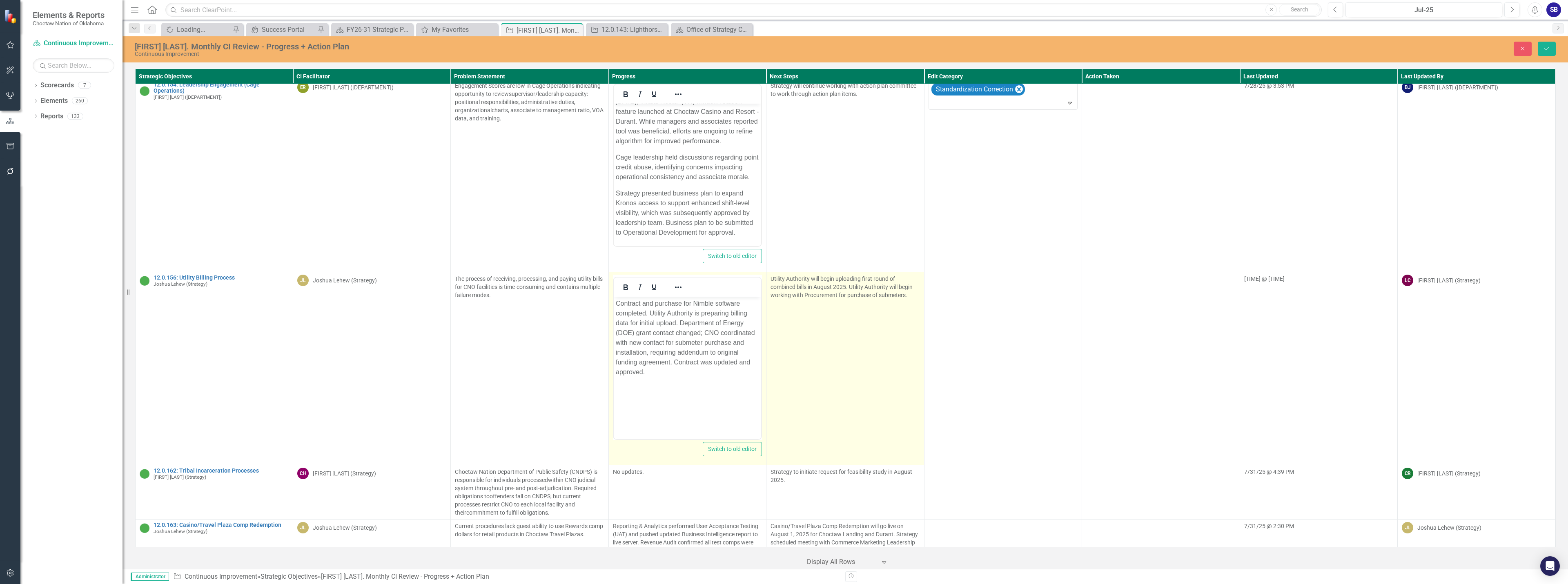 scroll, scrollTop: 0, scrollLeft: 0, axis: both 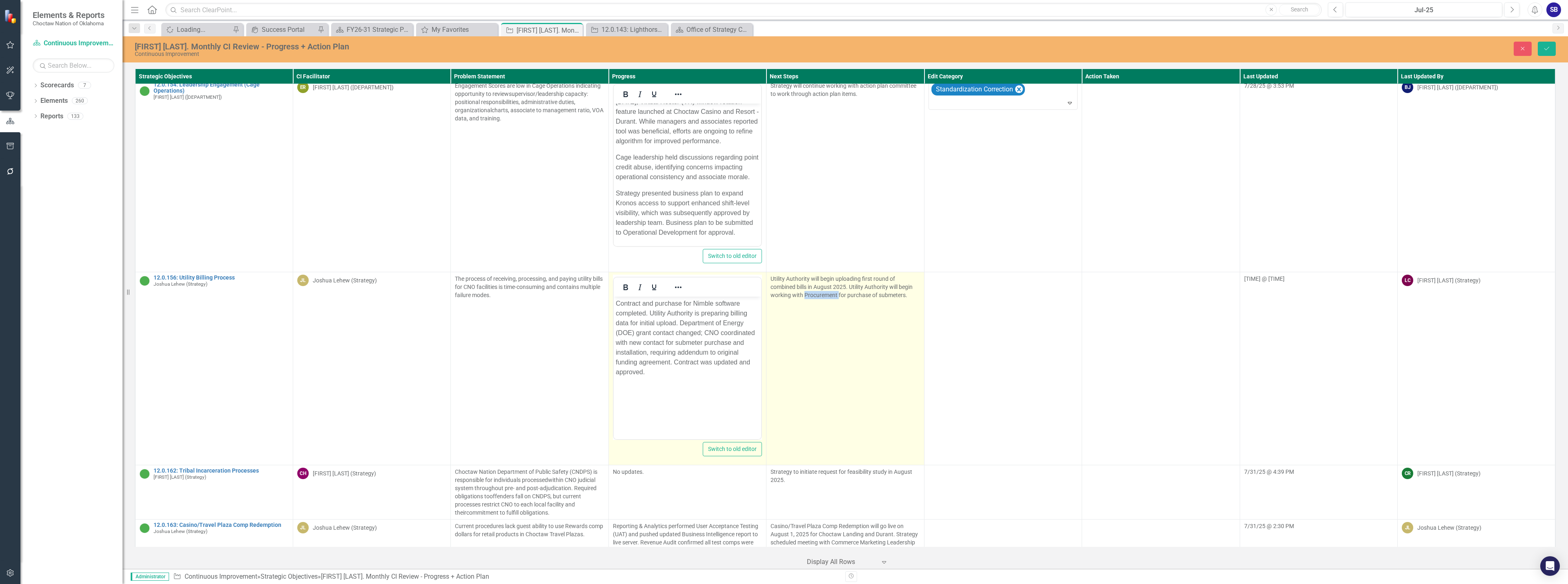 click on "Utility Authority will begin uploading first round of combined bills in August 2025. Utility Authority will begin working with Procurement for purchase of submeters." at bounding box center [845, 287] 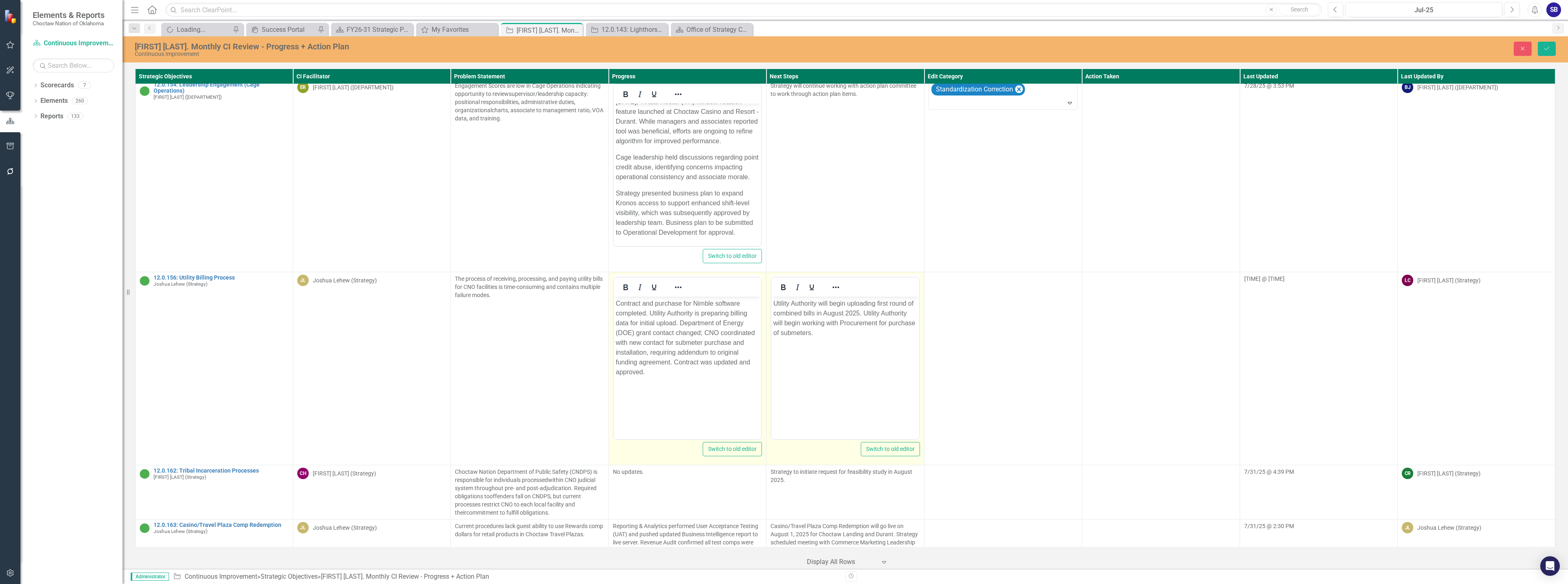 scroll, scrollTop: 0, scrollLeft: 0, axis: both 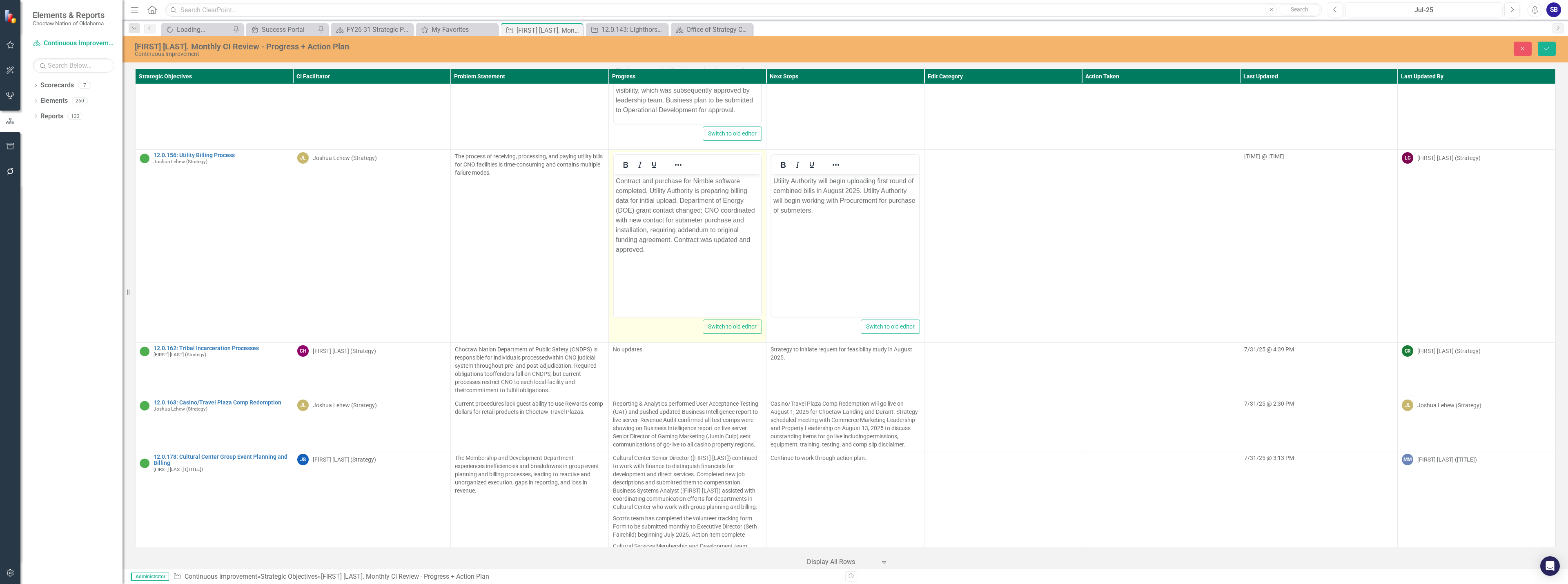click on "Contract and purchase for Nimble software completed. Utility Authority is preparing billing data for initial upload. Department of Energy (DOE) grant contact changed; CNO coordinated with new contact for submeter purchase and installation, requiring addendum to original funding agreement. Contract was updated and approved." at bounding box center (687, 215) 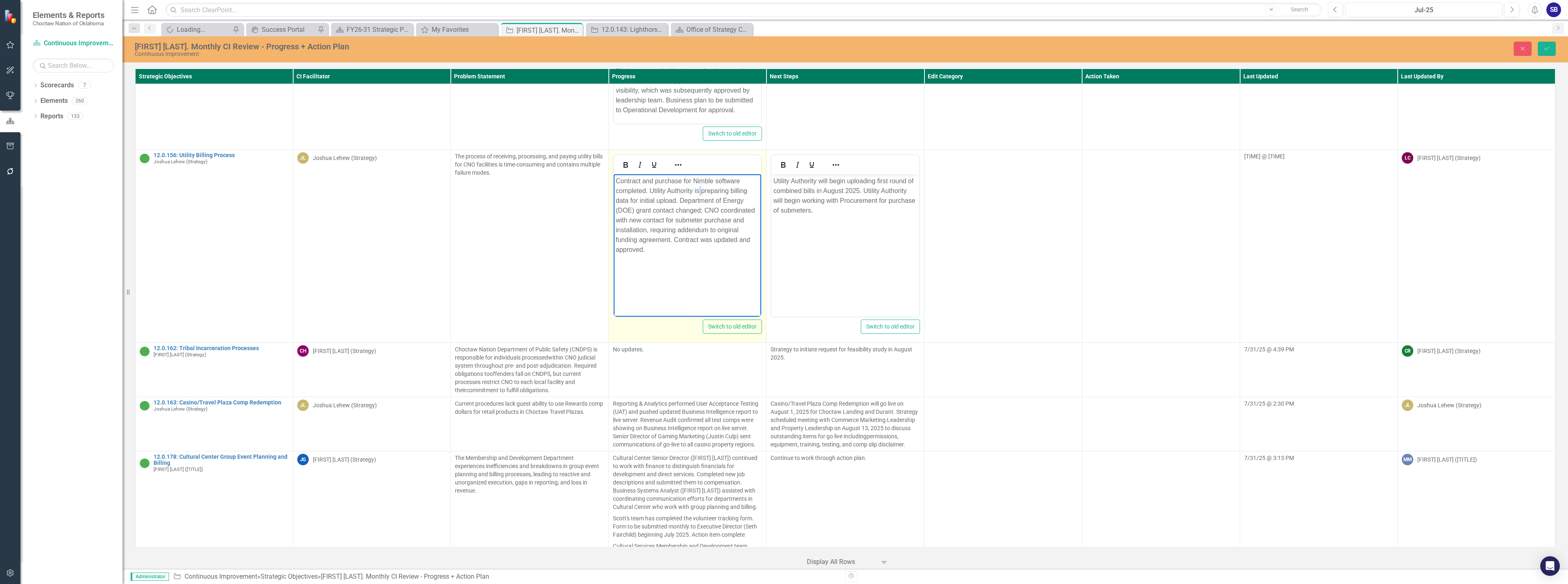 click on "Contract and purchase for Nimble software completed. Utility Authority is preparing billing data for initial upload. Department of Energy (DOE) grant contact changed; CNO coordinated with new contact for submeter purchase and installation, requiring addendum to original funding agreement. Contract was updated and approved." at bounding box center (687, 215) 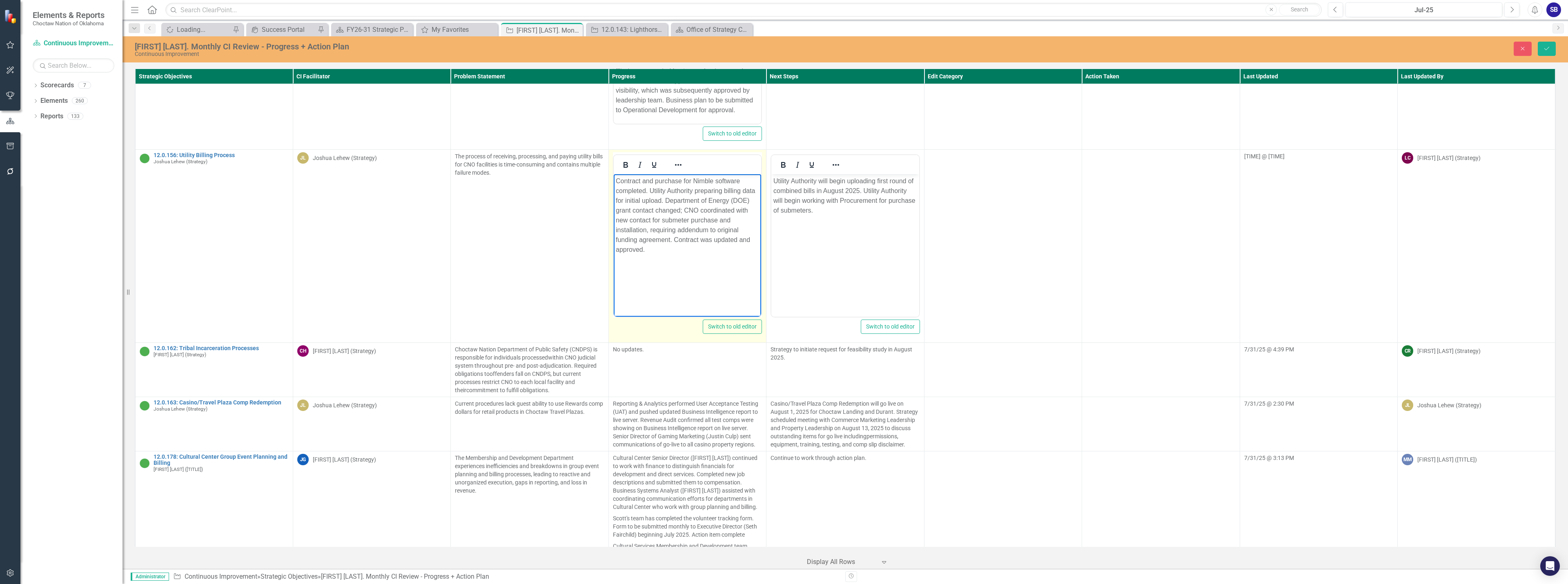 click on "Contract and purchase for Nimble software completed. Utility Authority preparing billing data for initial upload. Department of Energy (DOE) grant contact changed; CNO coordinated with new contact for submeter purchase and installation, requiring addendum to original funding agreement. Contract was updated and approved." at bounding box center (687, 215) 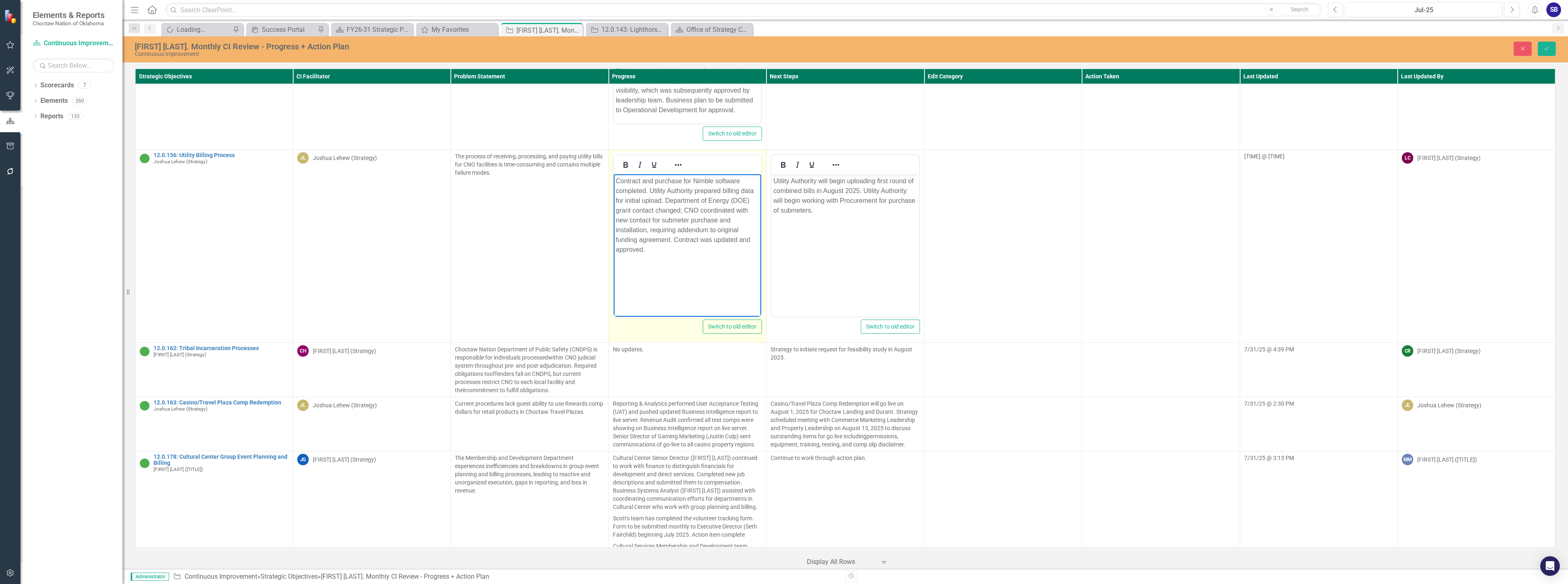 click on "Contract and purchase for Nimble software completed. Utility Authority prepared billing data for initial upload. Department of Energy (DOE) grant contact changed; CNO coordinated with new contact for submeter purchase and installation, requiring addendum to original funding agreement. Contract was updated and approved." at bounding box center [687, 215] 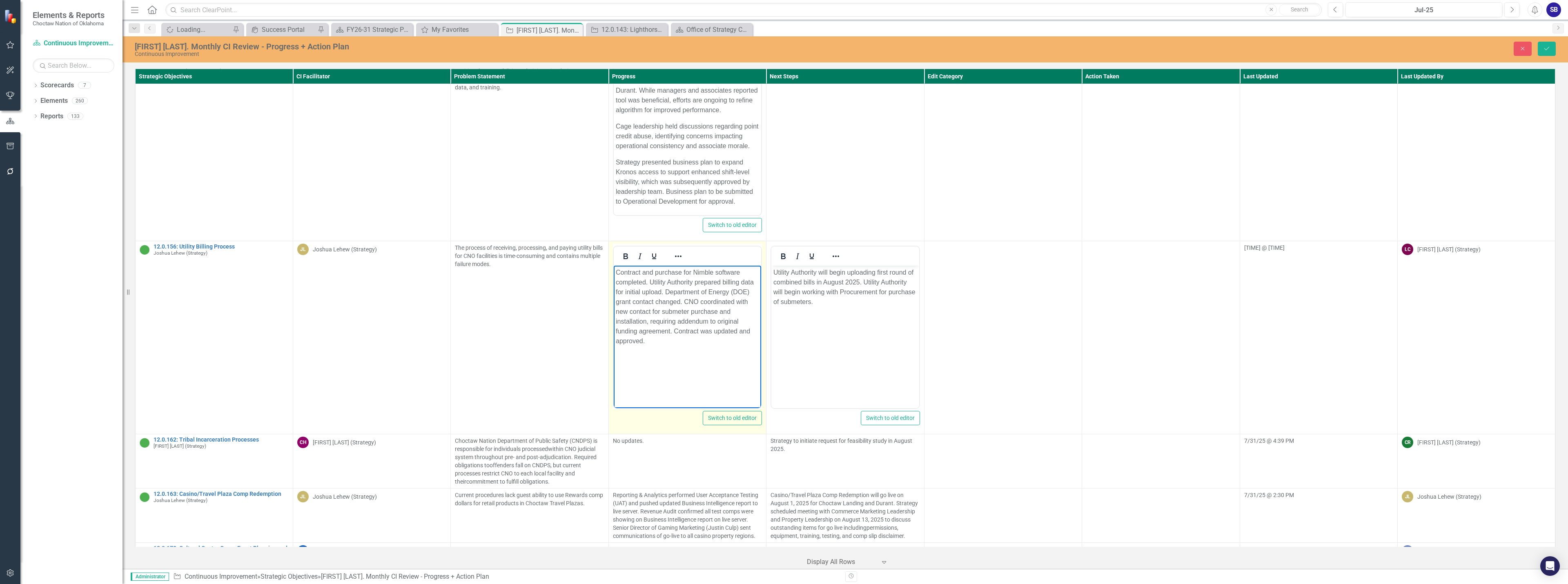 scroll, scrollTop: 3601, scrollLeft: 0, axis: vertical 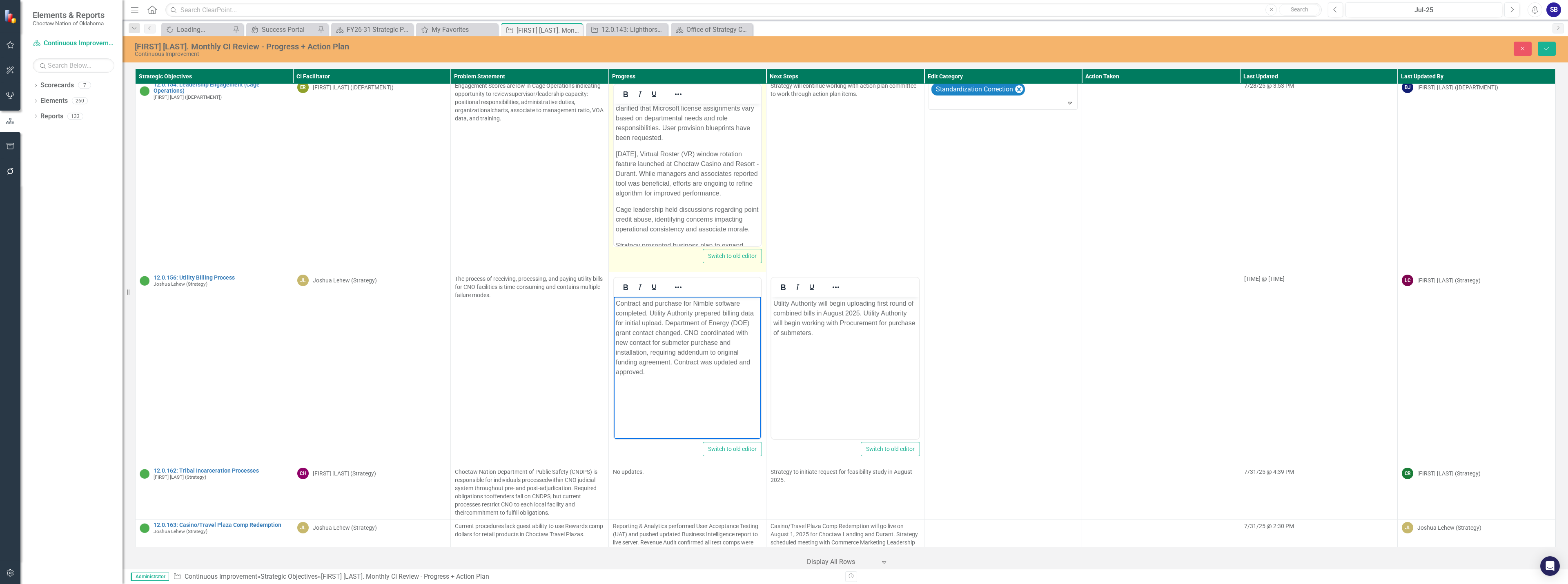 click on "[DATE], Virtual Roster (VR) window rotation feature launched at Choctaw Casino and Resort - Durant. While managers and associates reported tool was beneficial, efforts are ongoing to refine algorithm for improved performance." at bounding box center (687, 173) 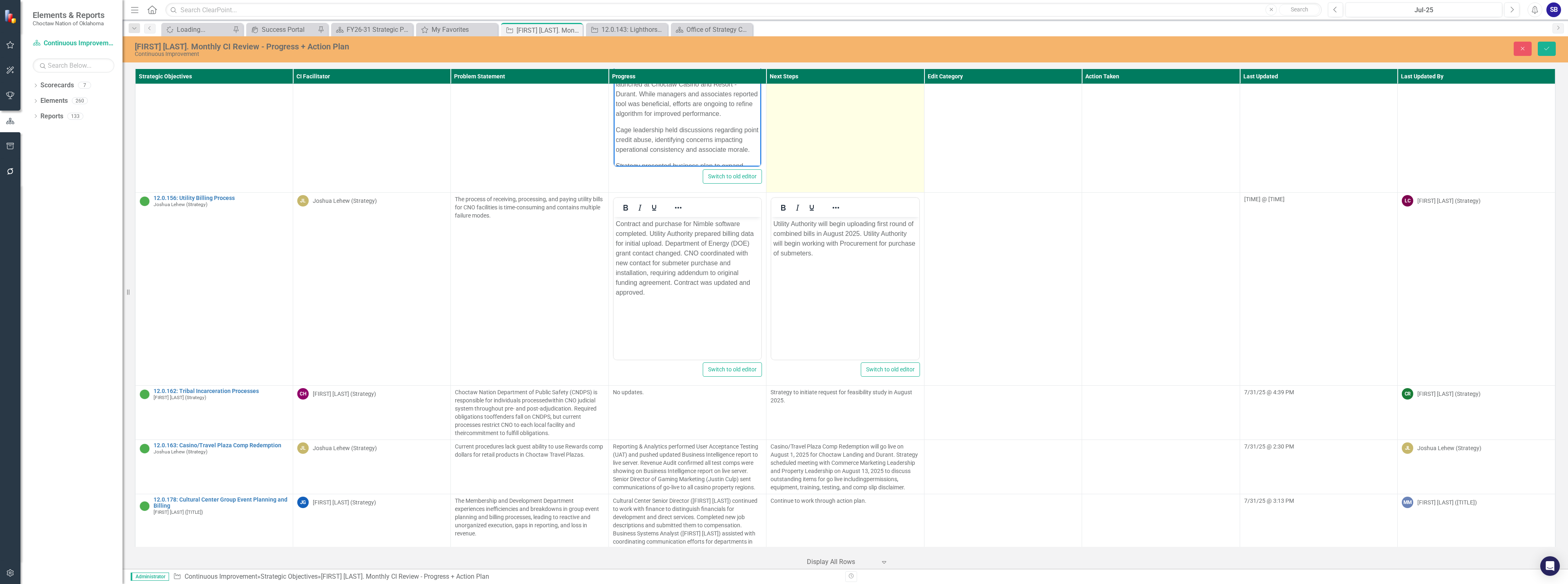 scroll, scrollTop: 3683, scrollLeft: 0, axis: vertical 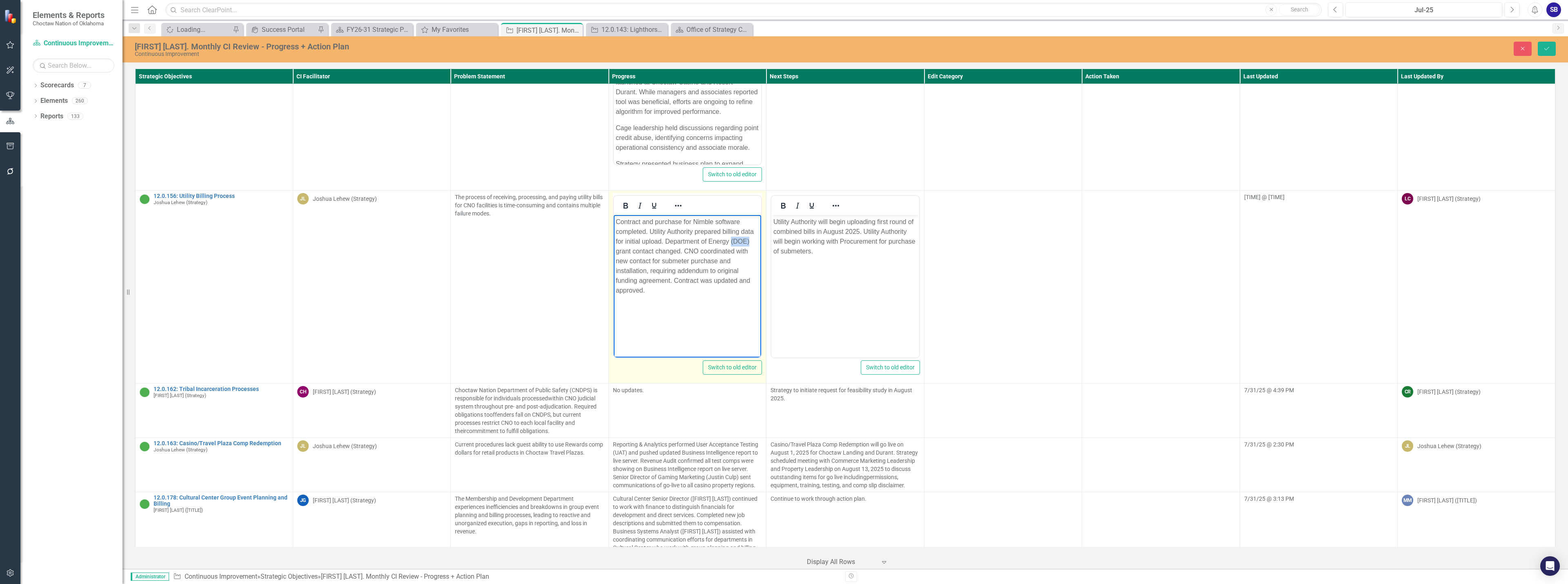 drag, startPoint x: 751, startPoint y: 242, endPoint x: 730, endPoint y: 241, distance: 21.023796 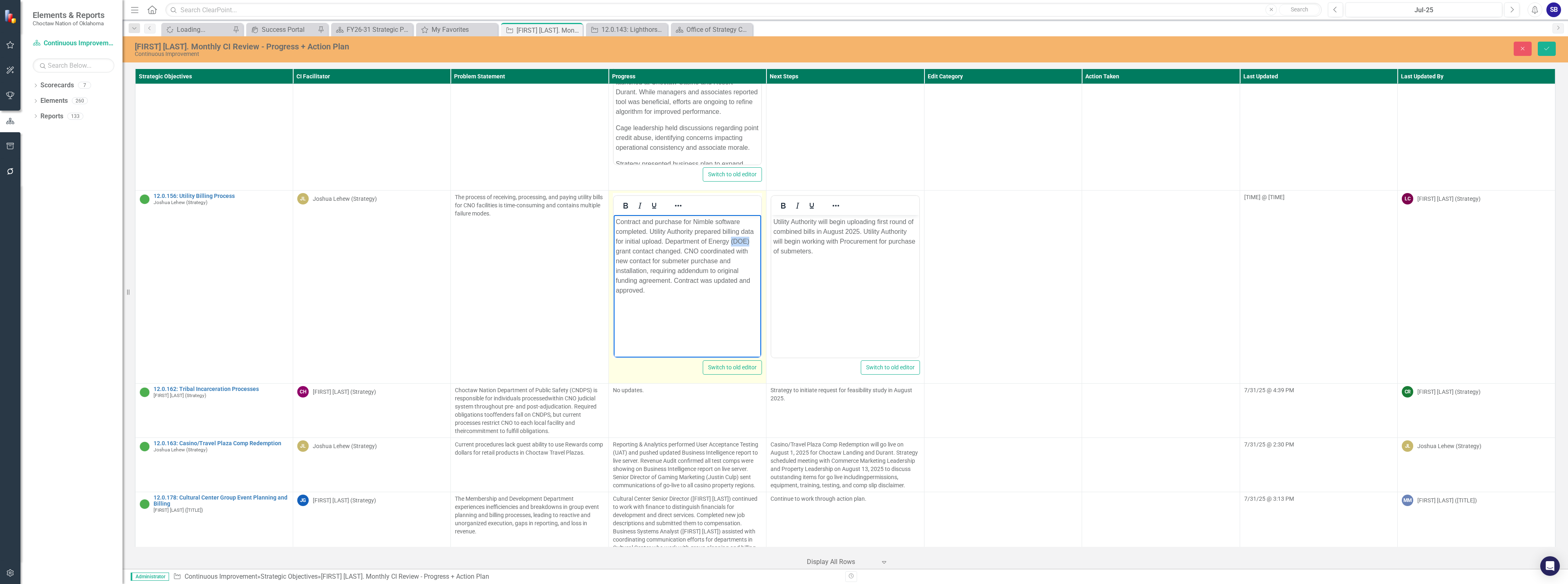 click on "Contract and purchase for Nimble software completed. Utility Authority prepared billing data for initial upload. Department of Energy (DOE) grant contact changed. CNO coordinated with new contact for submeter purchase and installation, requiring addendum to original funding agreement. Contract was updated and approved." at bounding box center (687, 256) 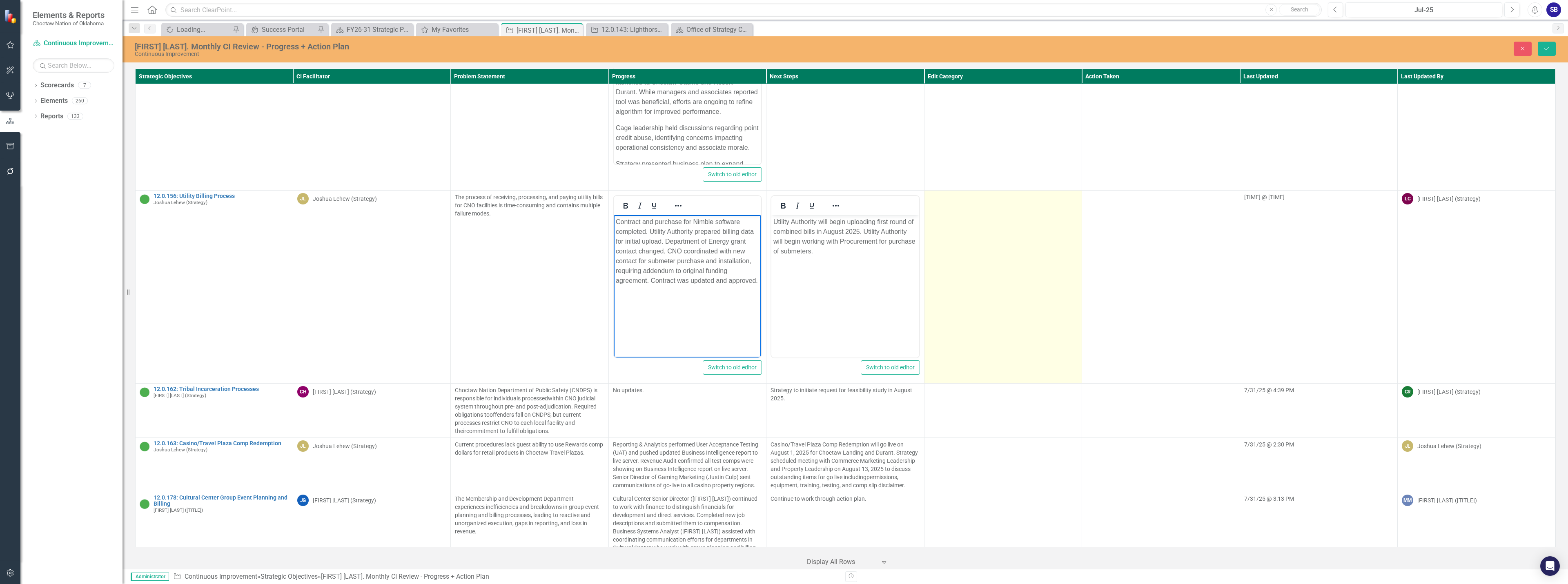 click at bounding box center [1003, 286] 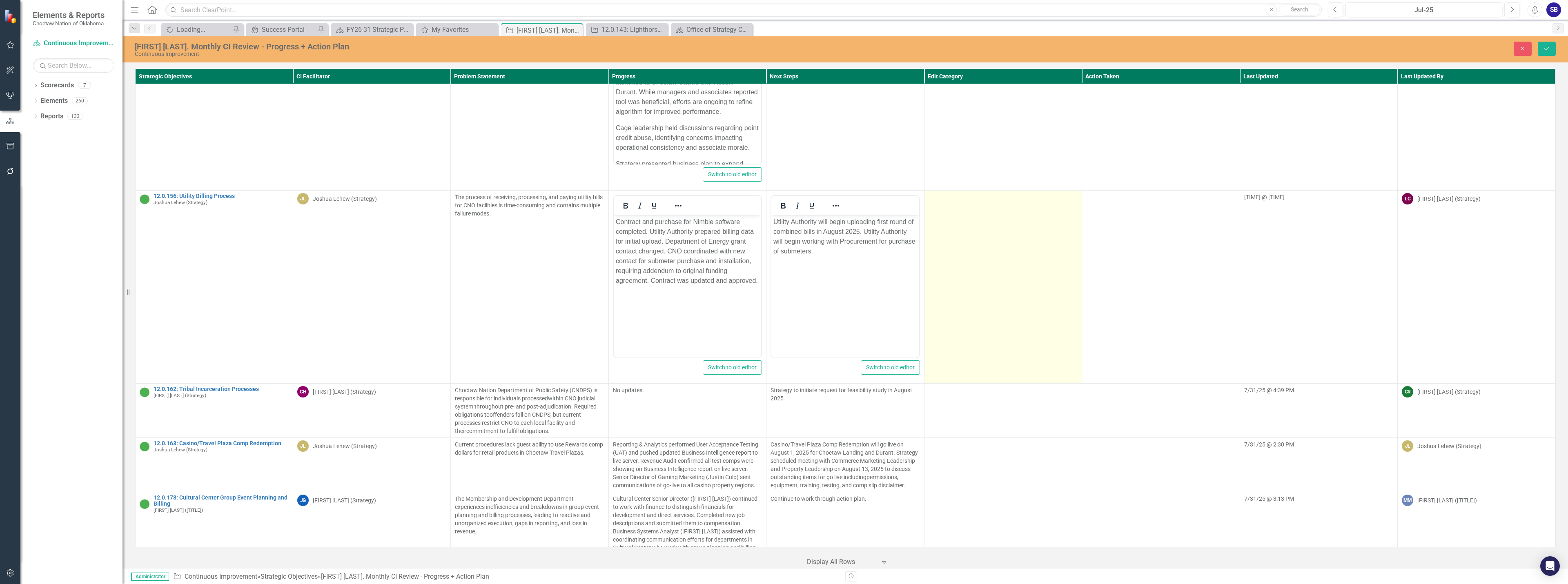 click at bounding box center (1003, 286) 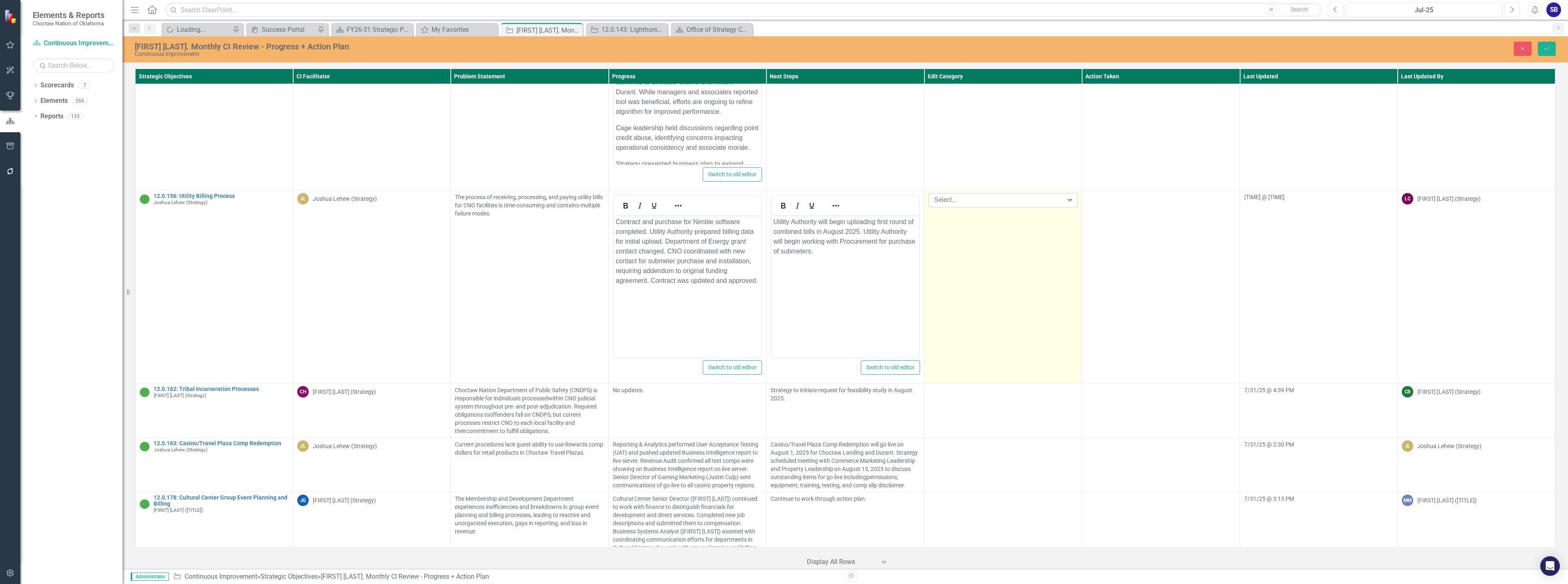 click at bounding box center (997, 200) 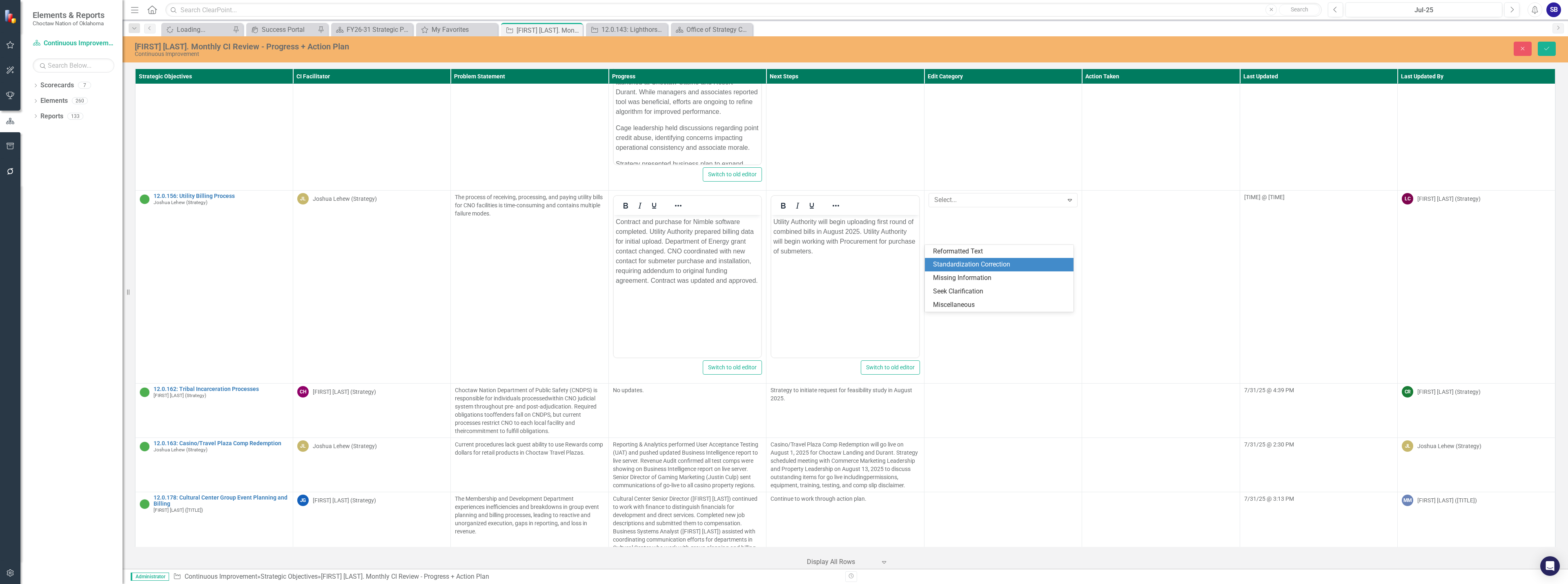click on "Standardization Correction" at bounding box center [1001, 264] 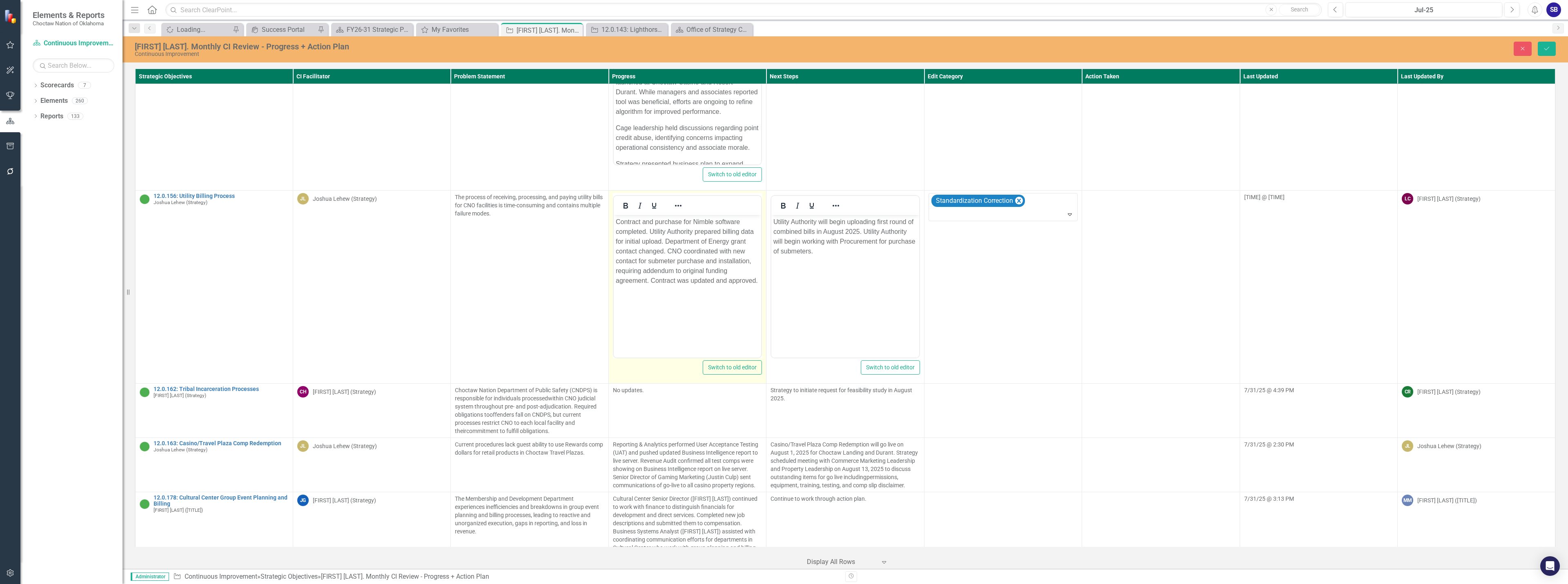 click on "Contract and purchase for Nimble software completed. Utility Authority prepared billing data for initial upload. Department of Energy grant contact changed. CNO coordinated with new contact for submeter purchase and installation, requiring addendum to original funding agreement. Contract was updated and approved." at bounding box center [687, 251] 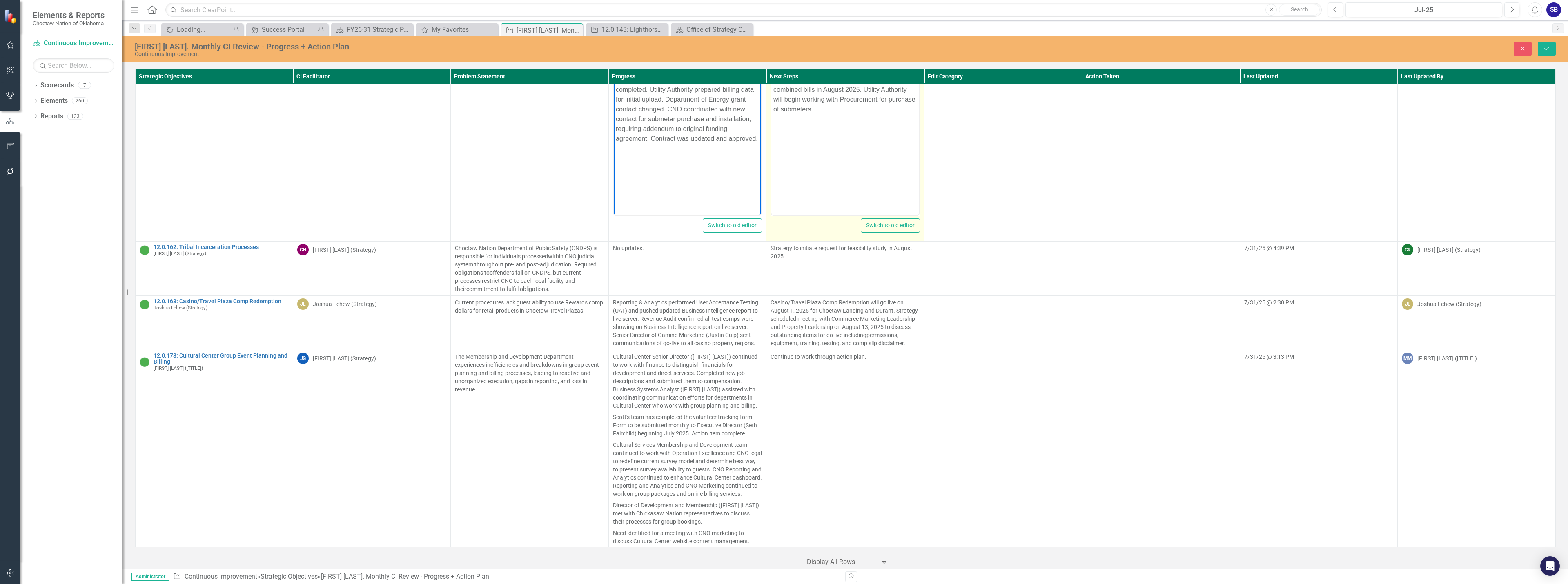 scroll, scrollTop: 3846, scrollLeft: 0, axis: vertical 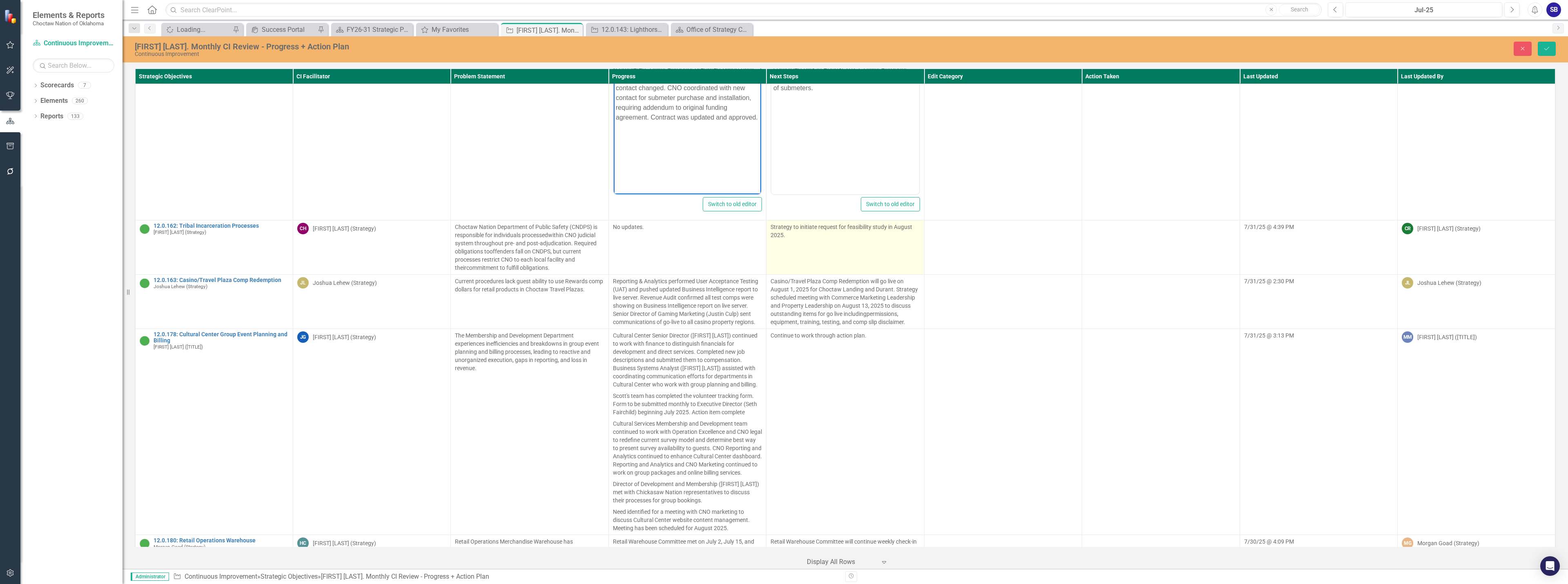 click on "Strategy to initiate request for feasibility study in August 2025." at bounding box center (845, 247) 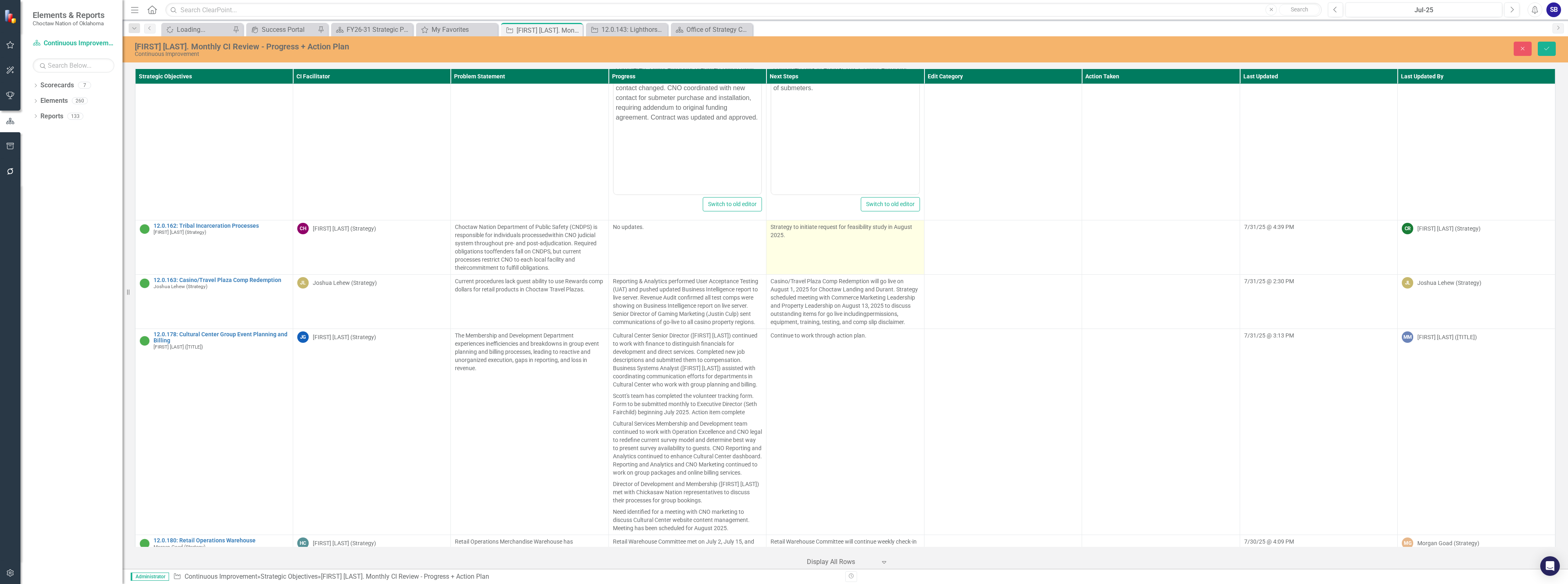 click on "Strategy to initiate request for feasibility study in August 2025." at bounding box center [845, 247] 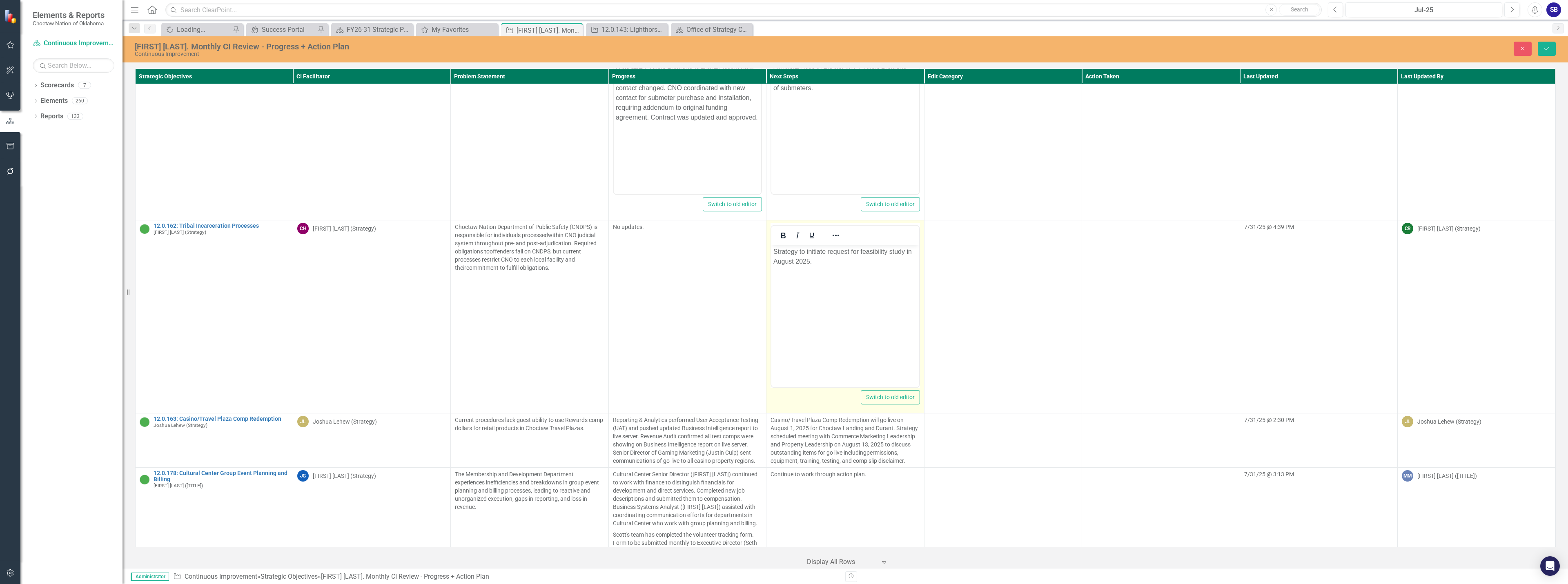 scroll, scrollTop: 0, scrollLeft: 0, axis: both 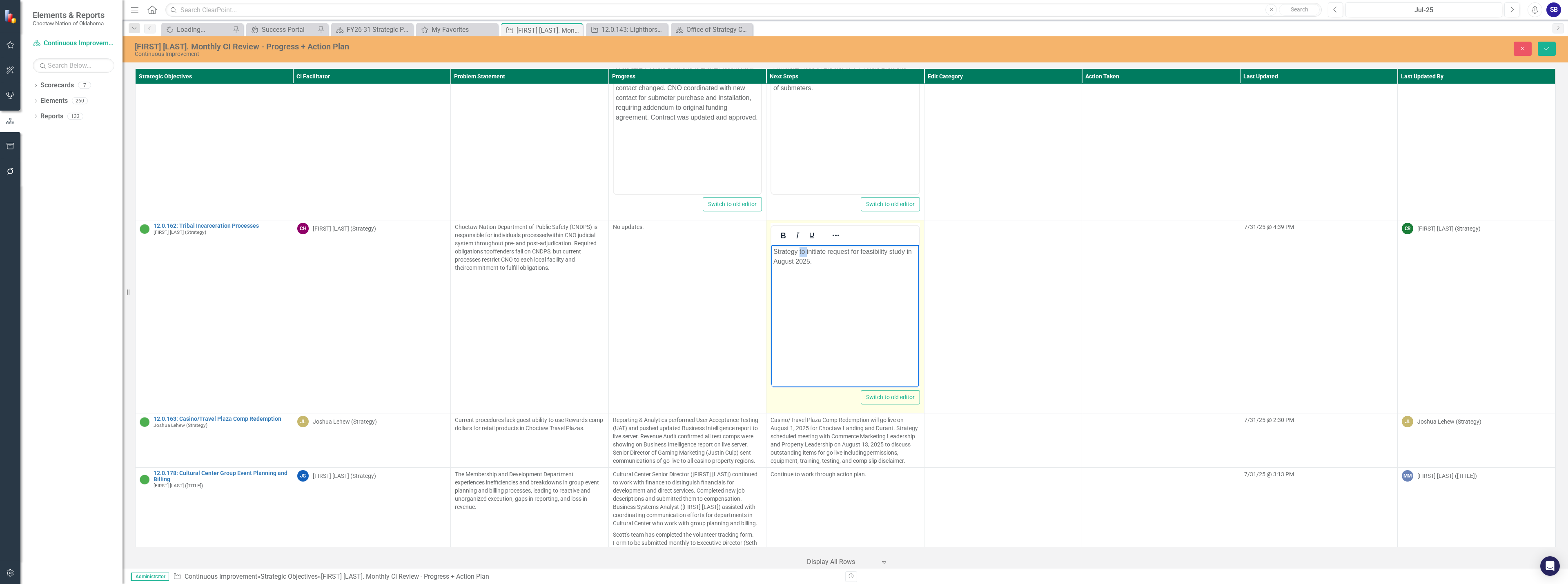 click on "Strategy to initiate request for feasibility study in August 2025." at bounding box center (845, 256) 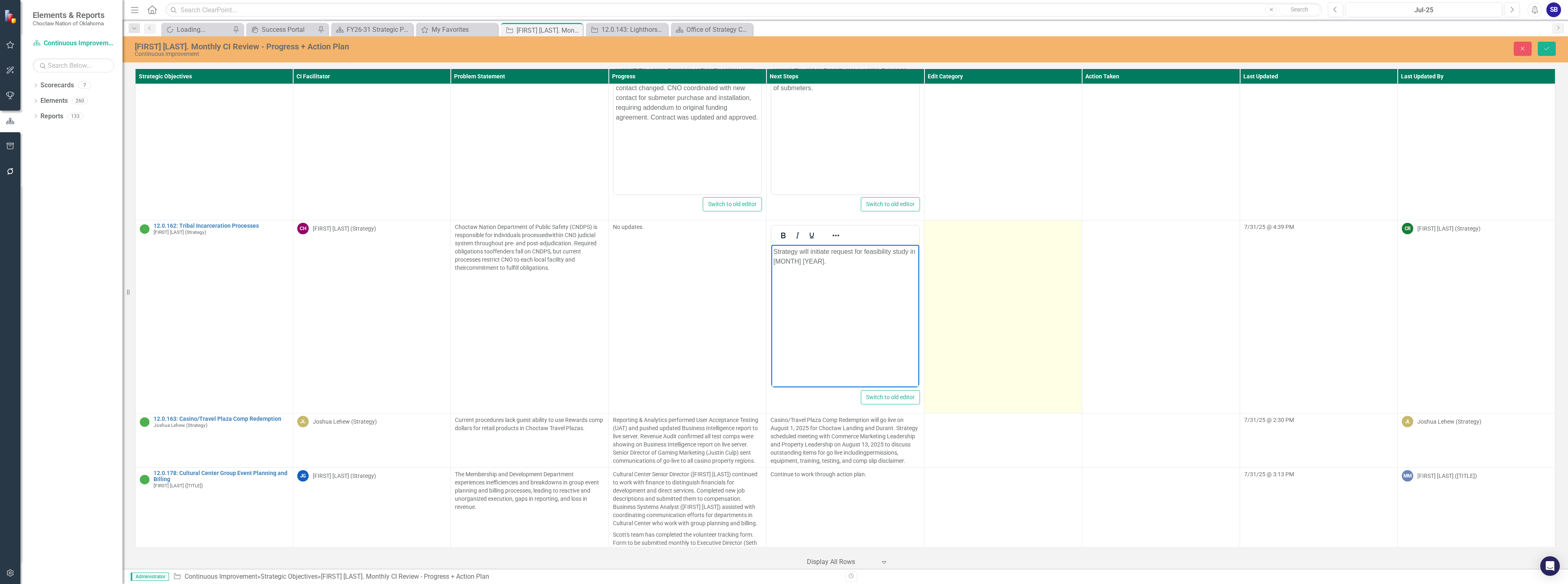 click at bounding box center (1003, 316) 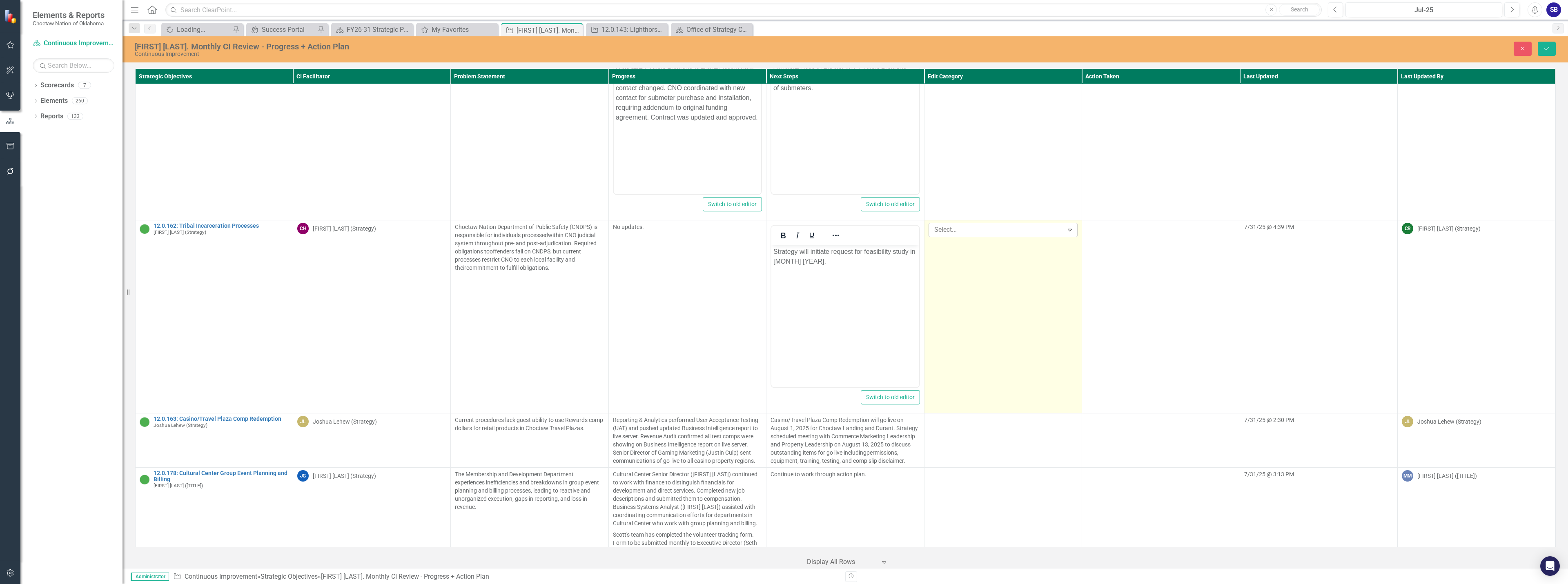 click at bounding box center (997, 230) 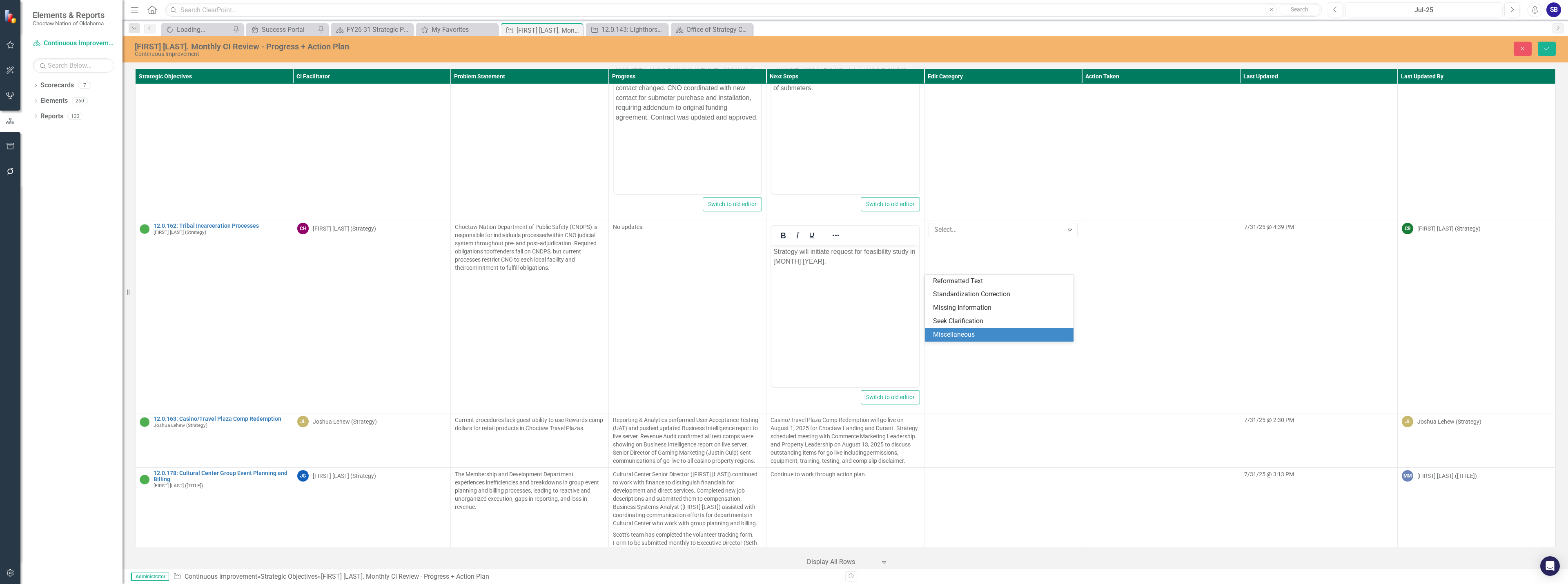 click on "Miscellaneous" at bounding box center (1001, 335) 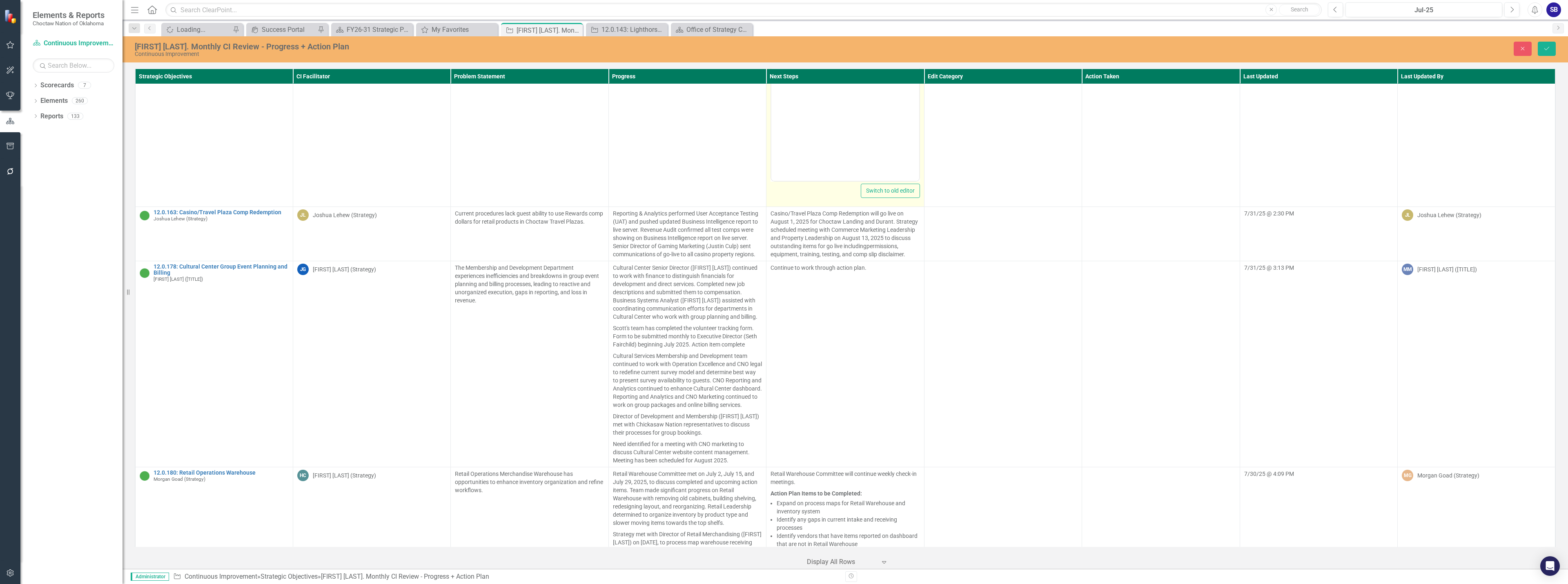 scroll, scrollTop: 4091, scrollLeft: 0, axis: vertical 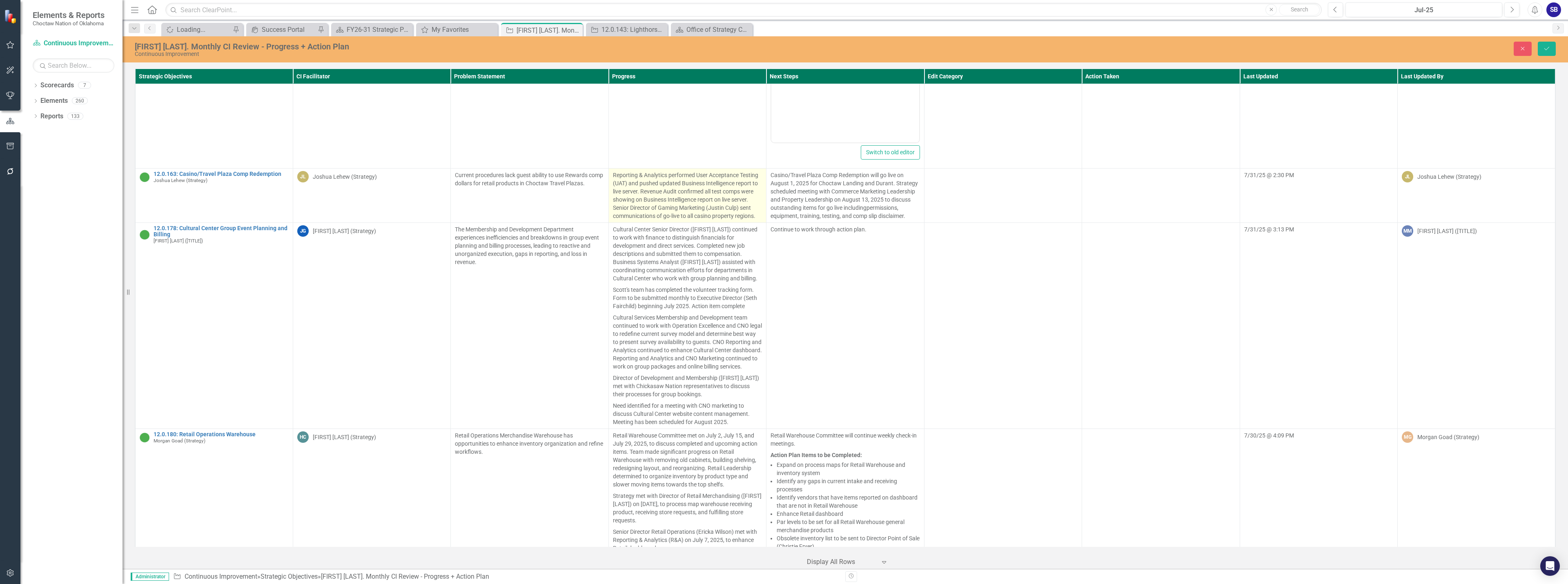 click on "Reporting & Analytics performed User Acceptance Testing (UAT) and pushed updated Business Intelligence report to live server. Revenue Audit confirmed all test comps were showing on Business Intelligence report on live server. Senior Director of Gaming Marketing (Justin Culp) sent communications of go-live to all casino property regions." at bounding box center (687, 195) 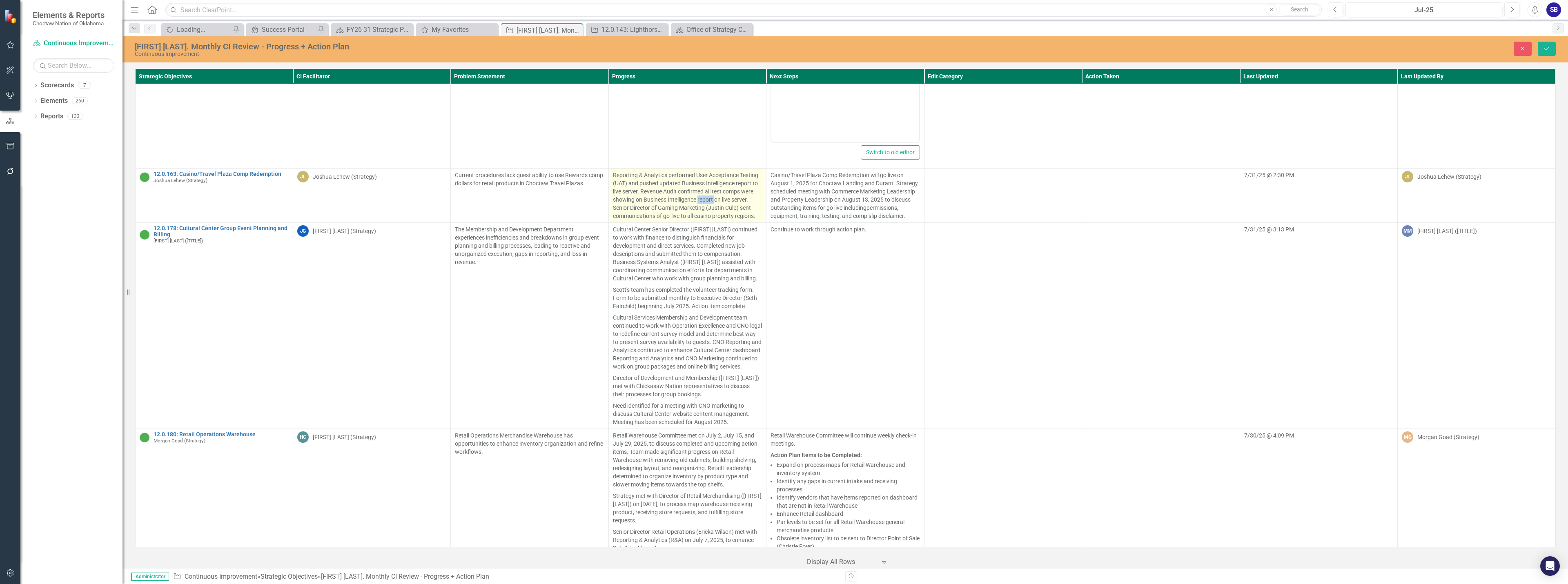 click on "Reporting & Analytics performed User Acceptance Testing (UAT) and pushed updated Business Intelligence report to live server. Revenue Audit confirmed all test comps were showing on Business Intelligence report on live server. Senior Director of Gaming Marketing (Justin Culp) sent communications of go-live to all casino property regions." at bounding box center [687, 195] 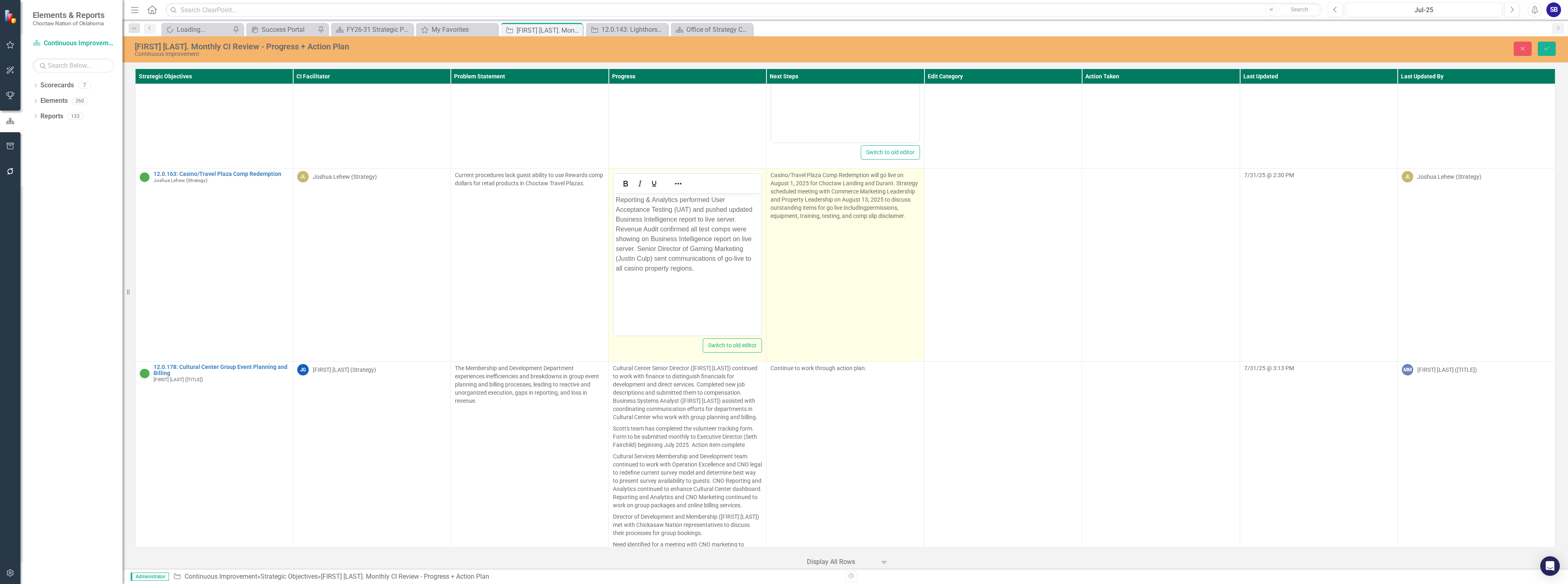 scroll, scrollTop: 0, scrollLeft: 0, axis: both 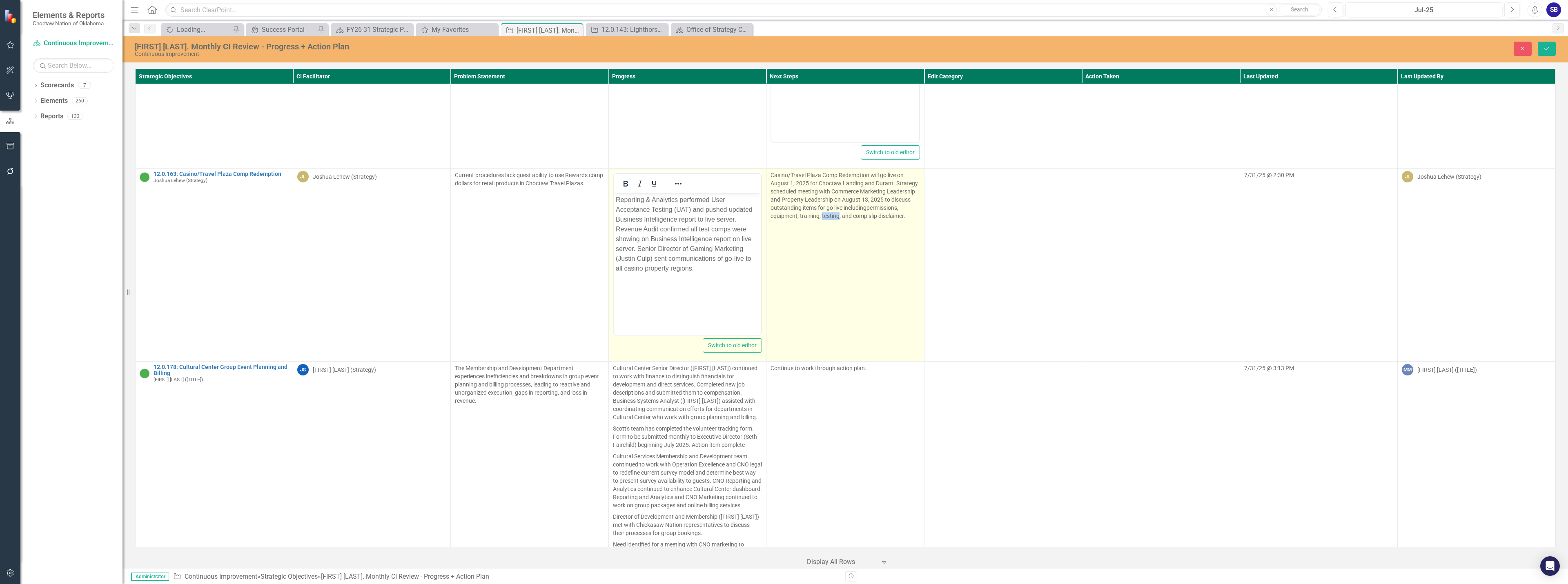 click on "permissions, equipment, training, testing, and comp slip disclaimer." at bounding box center (838, 212) 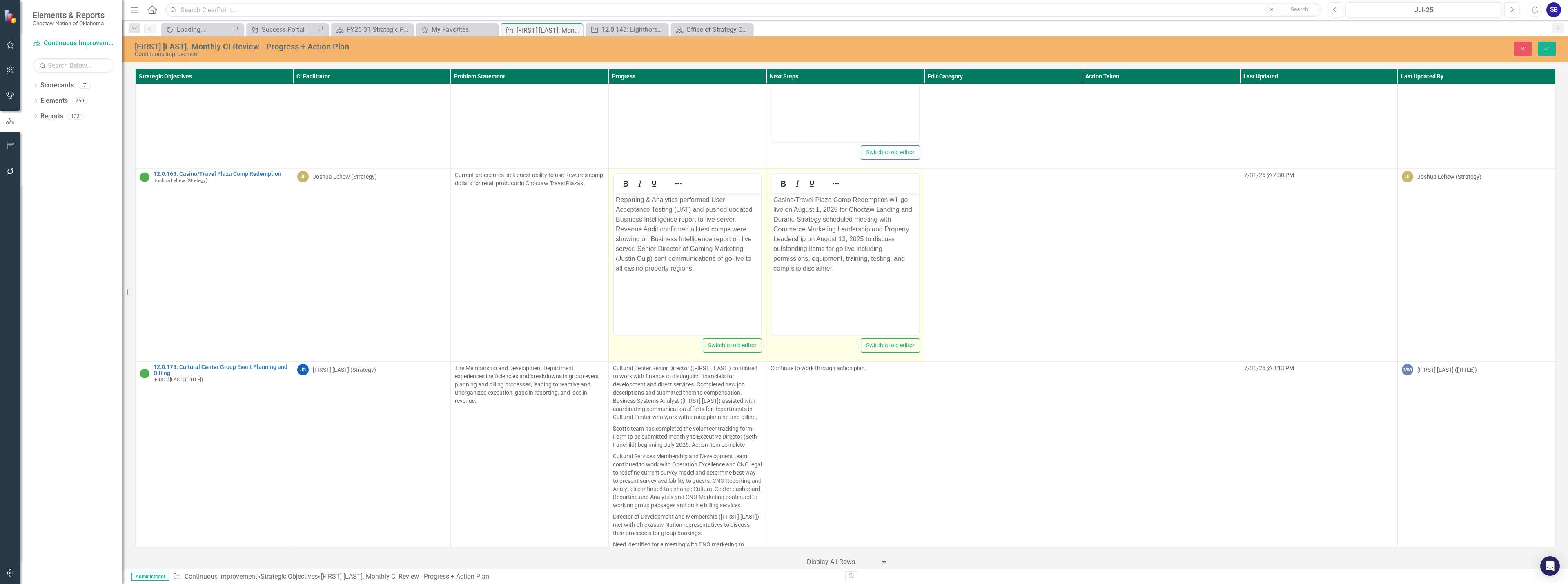scroll, scrollTop: 0, scrollLeft: 0, axis: both 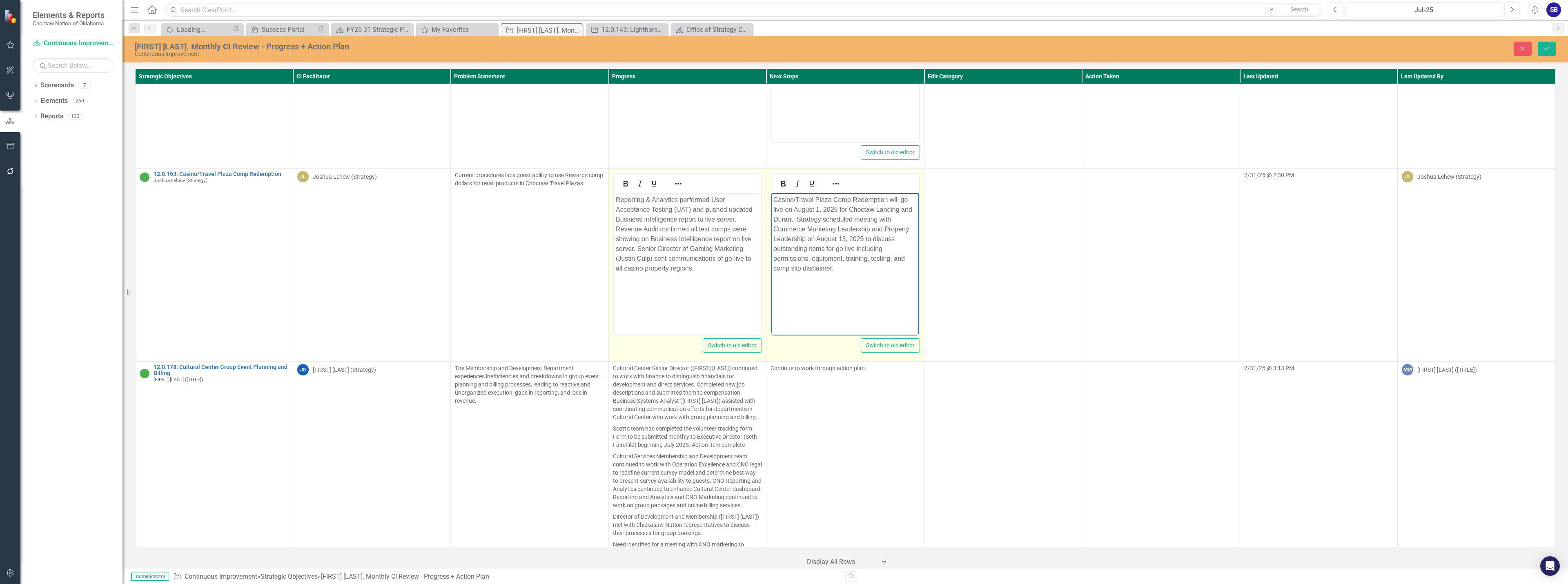 type 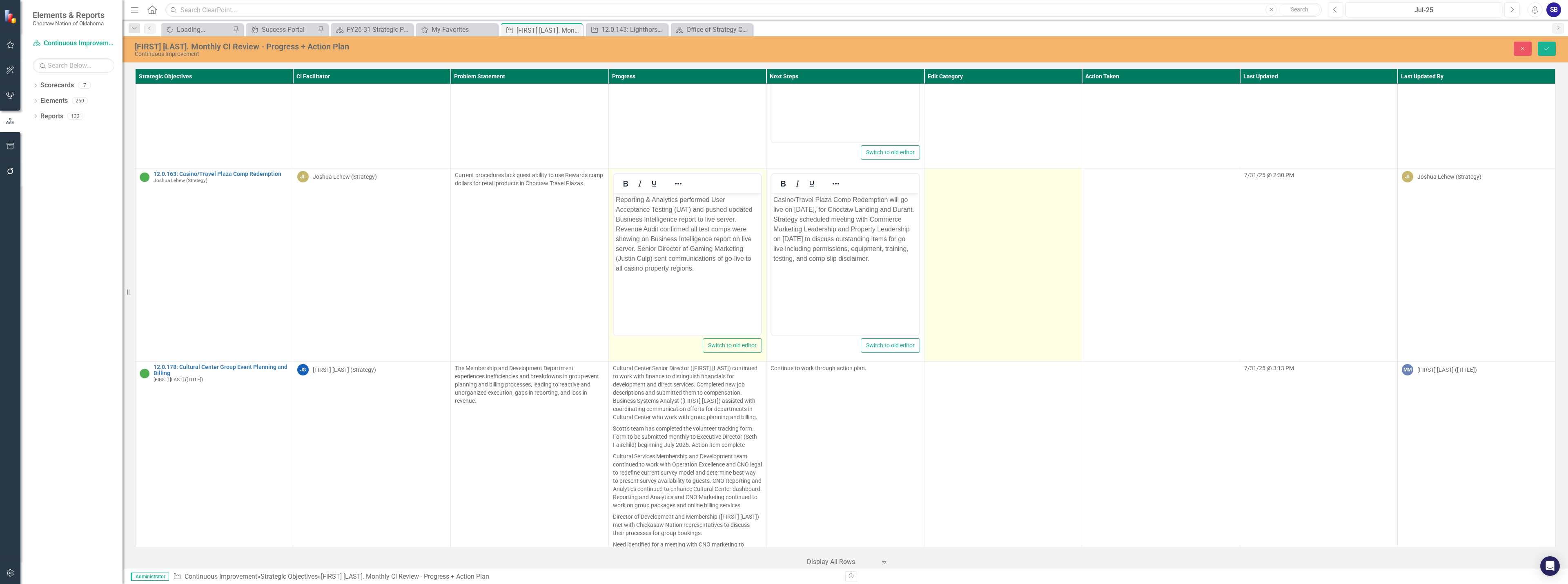 click at bounding box center [1003, 264] 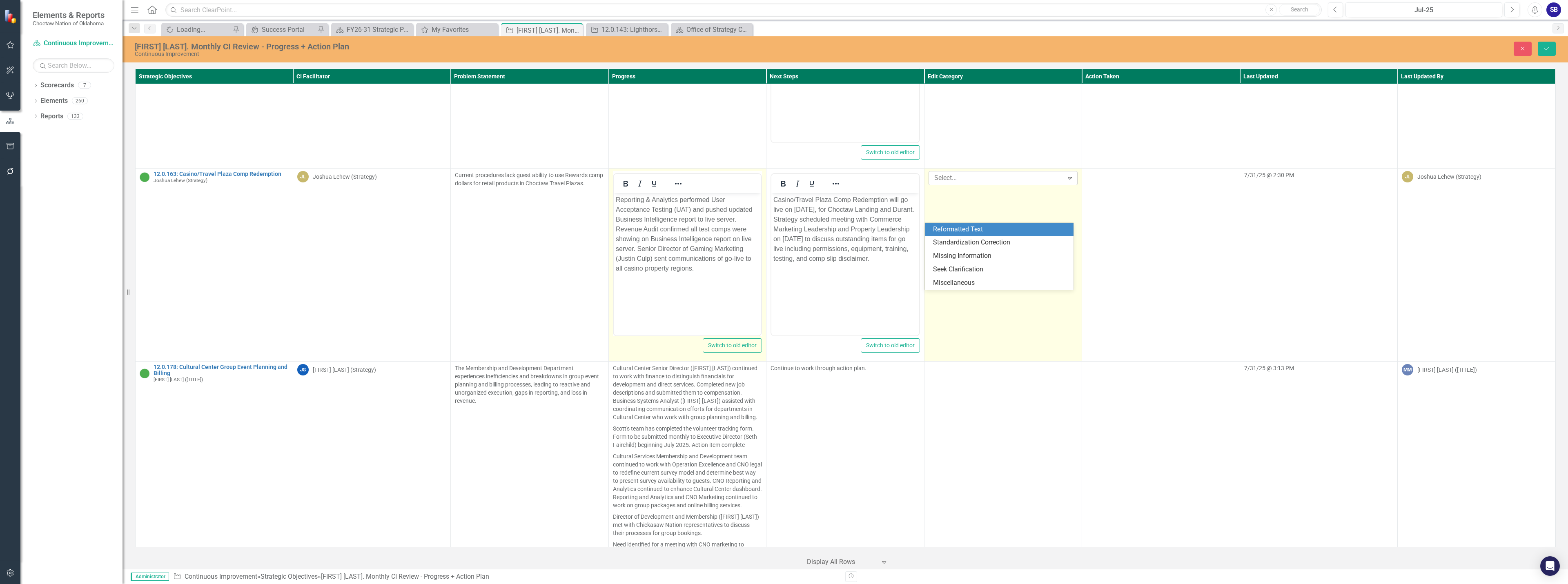 click at bounding box center [997, 178] 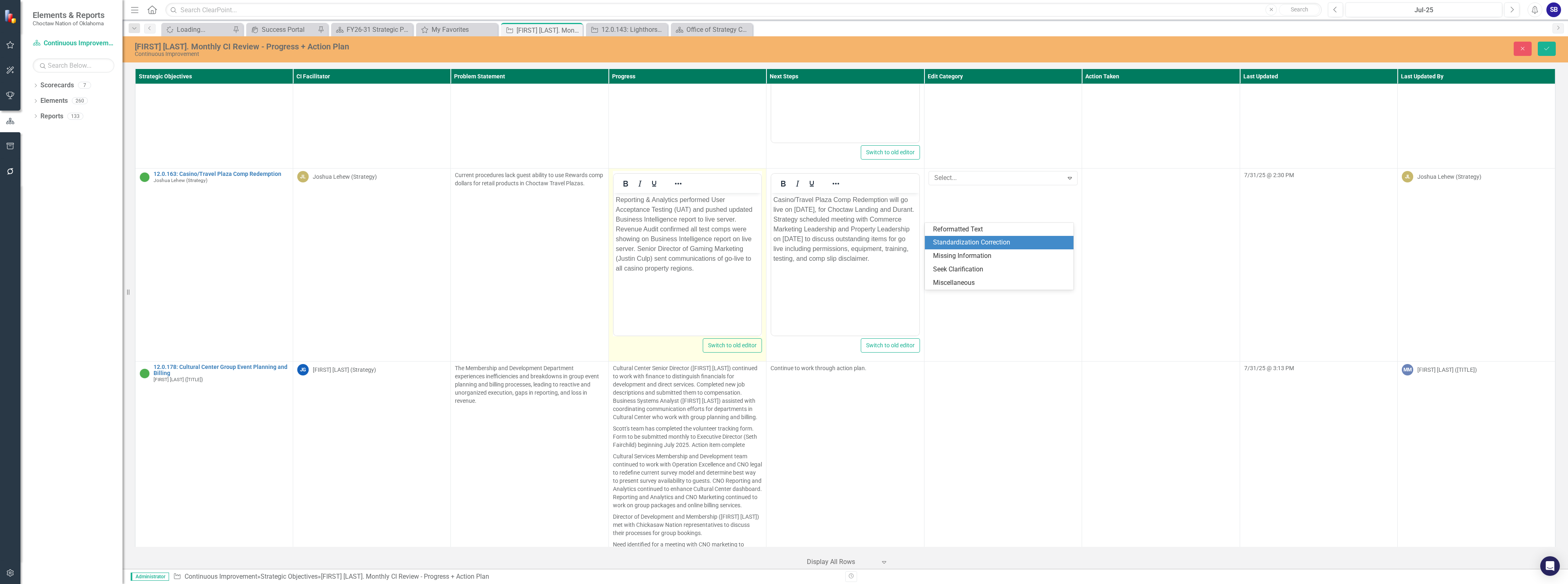 click on "Standardization Correction" at bounding box center [1001, 242] 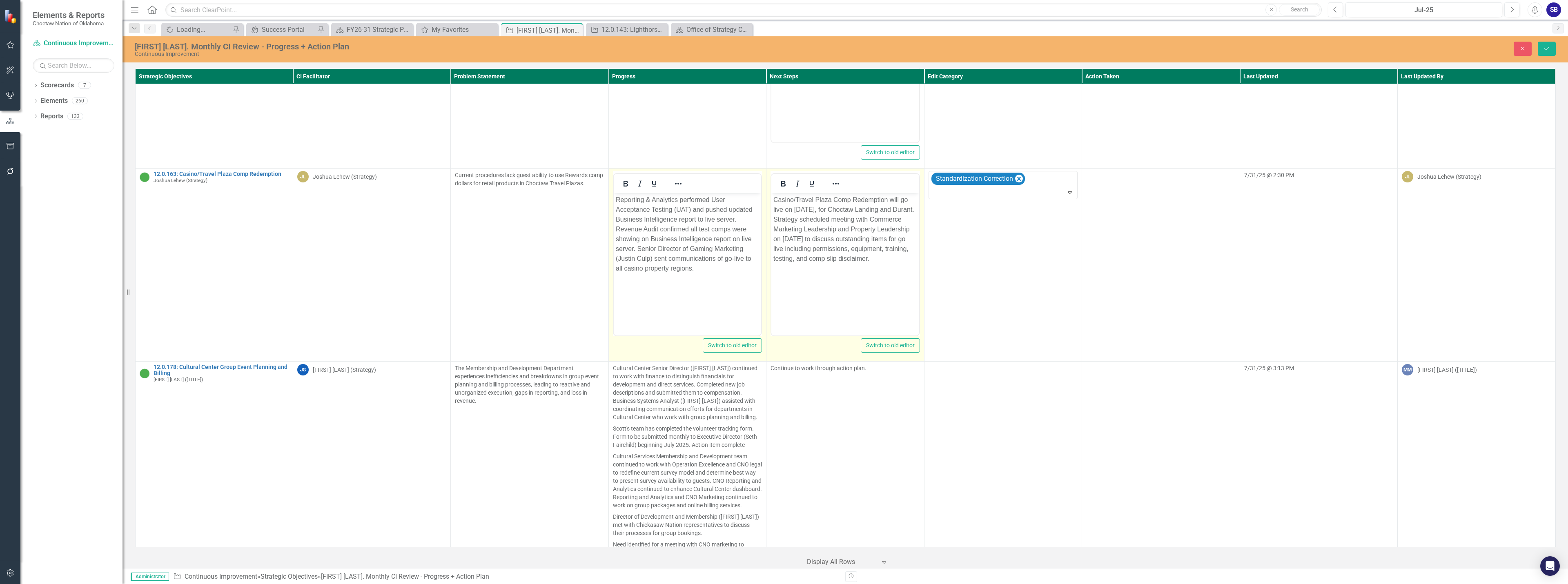 click on "Casino/Travel Plaza Comp Redemption will go live on [DATE], for Choctaw Landing and Durant. Strategy scheduled meeting with Commerce Marketing Leadership and Property Leadership on [DATE] to discuss outstanding items for go live including permissions, equipment, training, testing, and comp slip disclaimer." at bounding box center (845, 229) 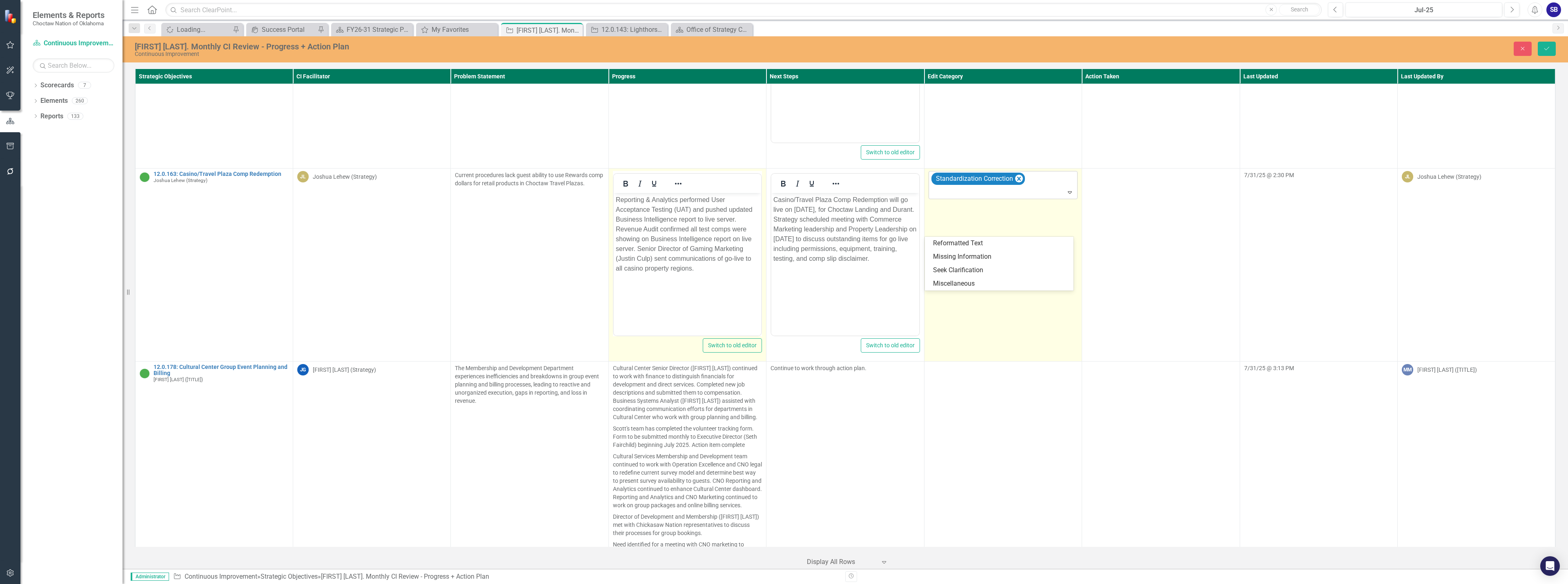 click at bounding box center (1004, 192) 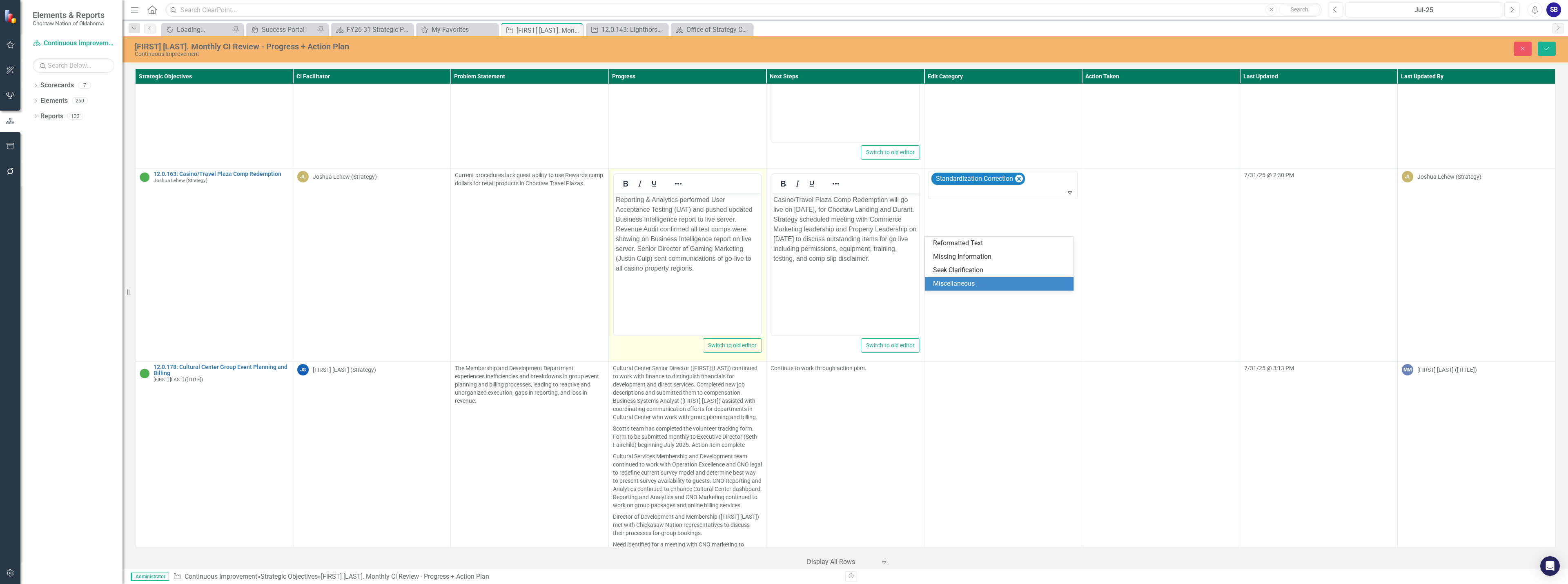 click on "Miscellaneous" at bounding box center [1001, 284] 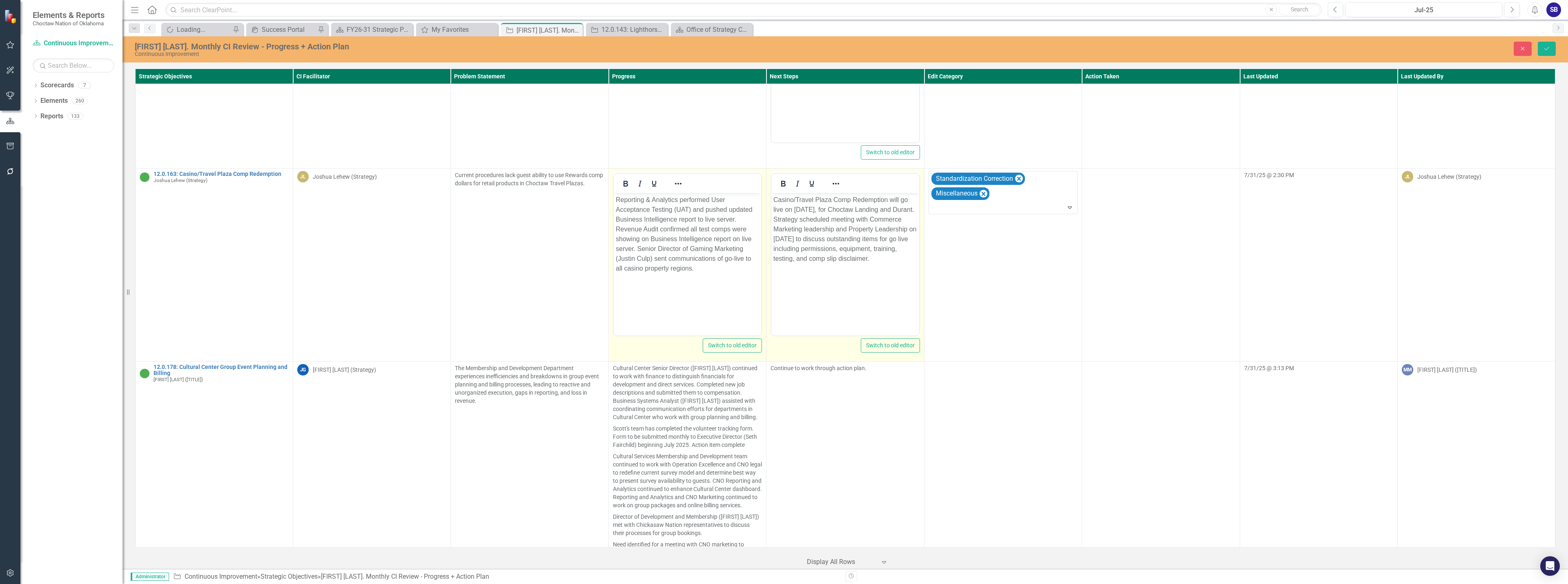 click on "Casino/Travel Plaza Comp Redemption will go live on [DATE], for Choctaw Landing and Durant. Strategy scheduled meeting with Commerce Marketing leadership and Property Leadership on [DATE] to discuss outstanding items for go live including permissions, equipment, training, testing, and comp slip disclaimer." at bounding box center [845, 229] 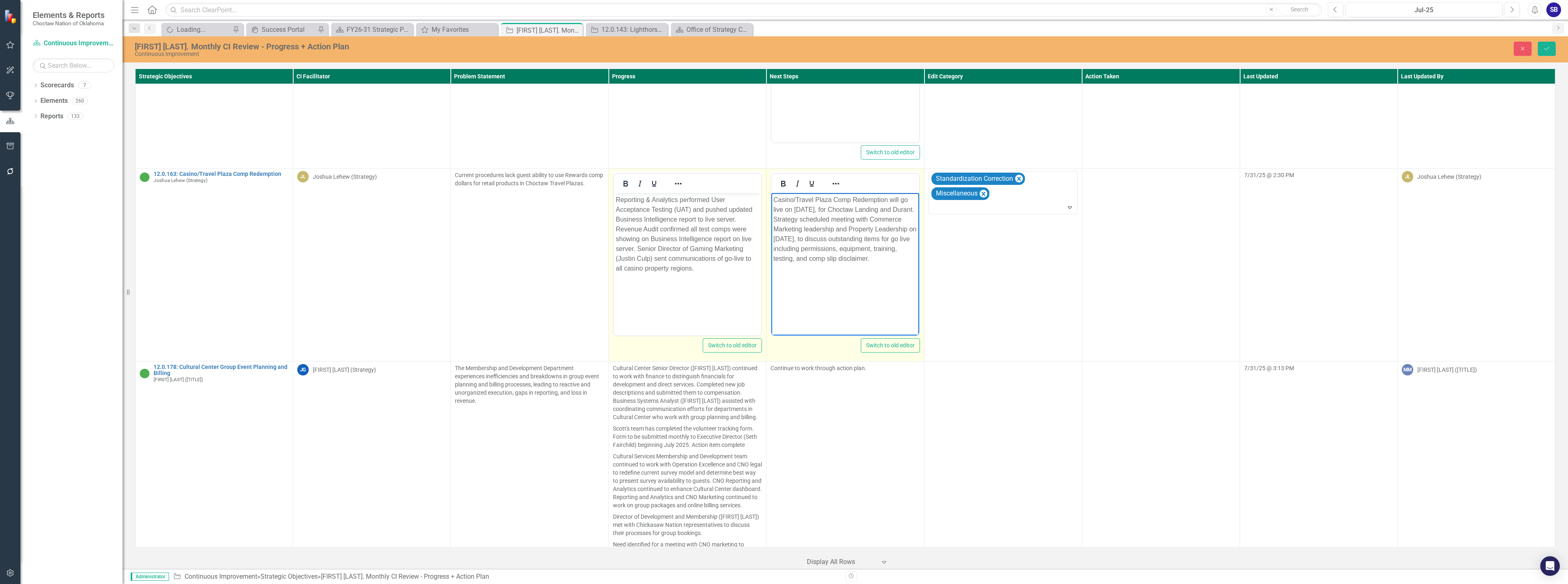 click on "Casino/Travel Plaza Comp Redemption will go live on [DATE], for Choctaw Landing and Durant. Strategy scheduled meeting with Commerce Marketing leadership and Property Leadership on [DATE], to discuss outstanding items for go live including permissions, equipment, training, testing, and comp slip disclaimer." at bounding box center [845, 229] 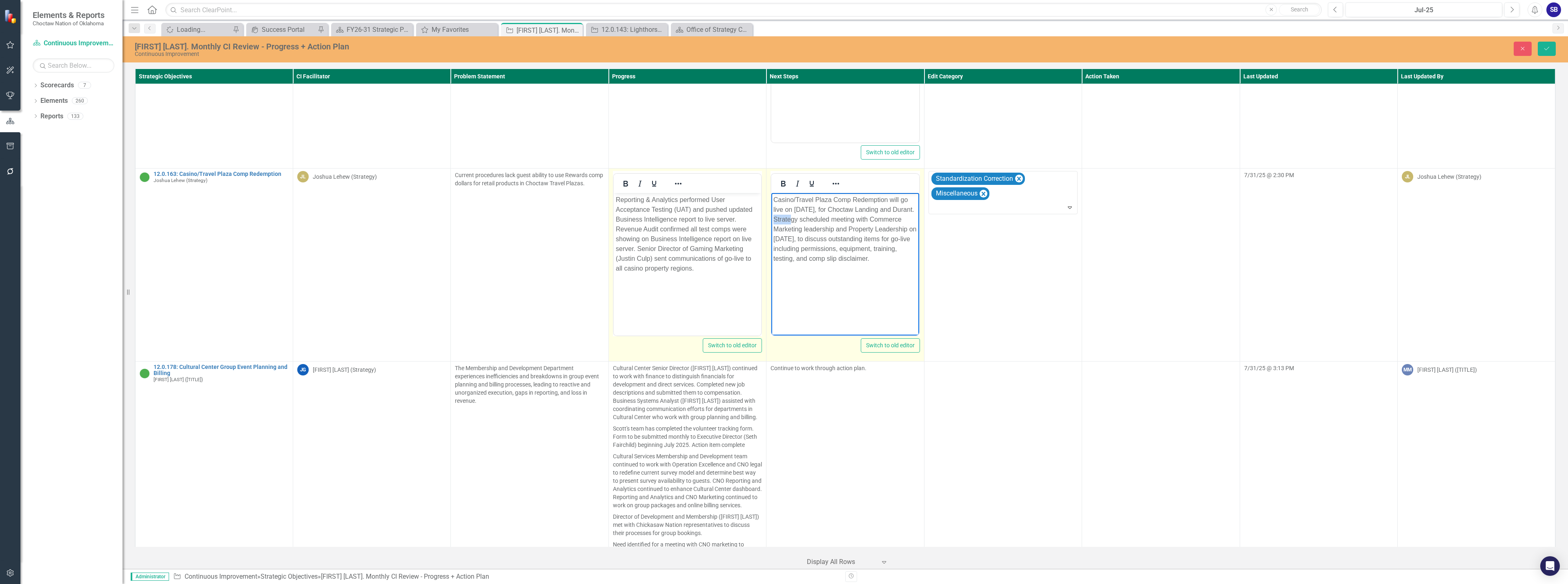 drag, startPoint x: 793, startPoint y: 220, endPoint x: 1534, endPoint y: 451, distance: 776.171 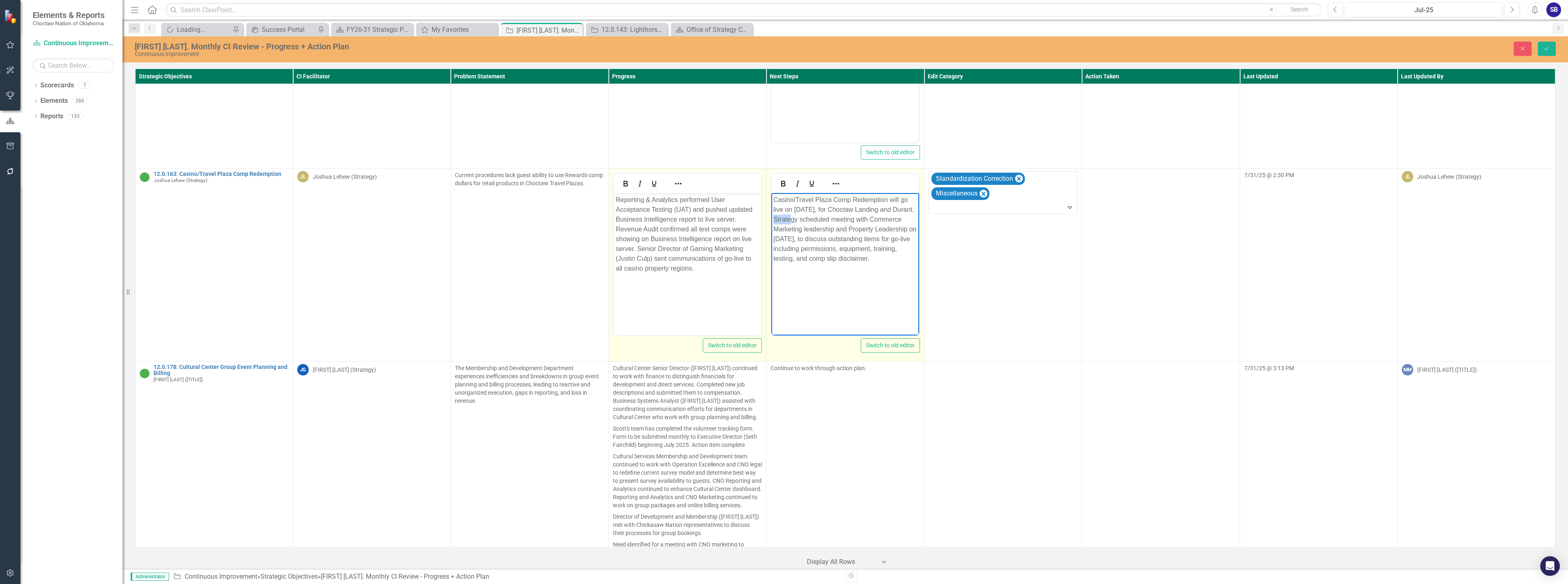 click on "Casino/Travel Plaza Comp Redemption will go live on [DATE], for Choctaw Landing and Durant. Strategy scheduled meeting with Commerce Marketing leadership and Property Leadership on [DATE], to discuss outstanding items for go-live including permissions, equipment, training, testing, and comp slip disclaimer." at bounding box center (845, 254) 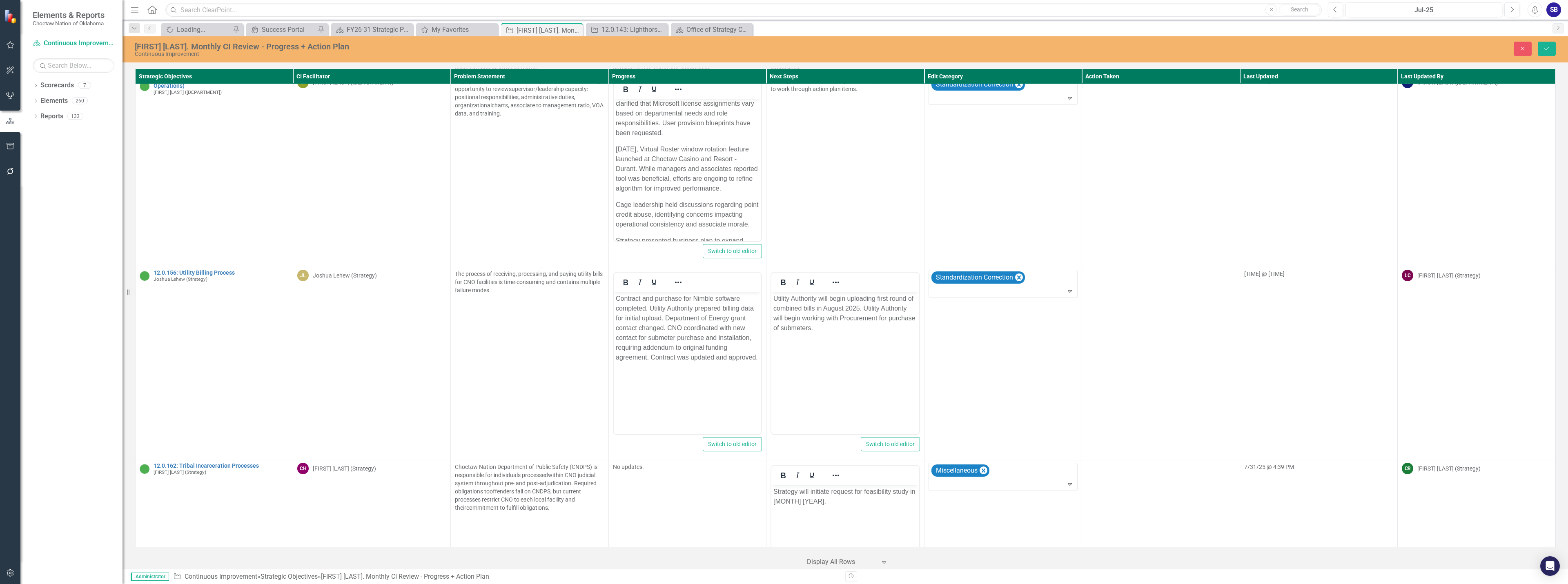 scroll, scrollTop: 3601, scrollLeft: 0, axis: vertical 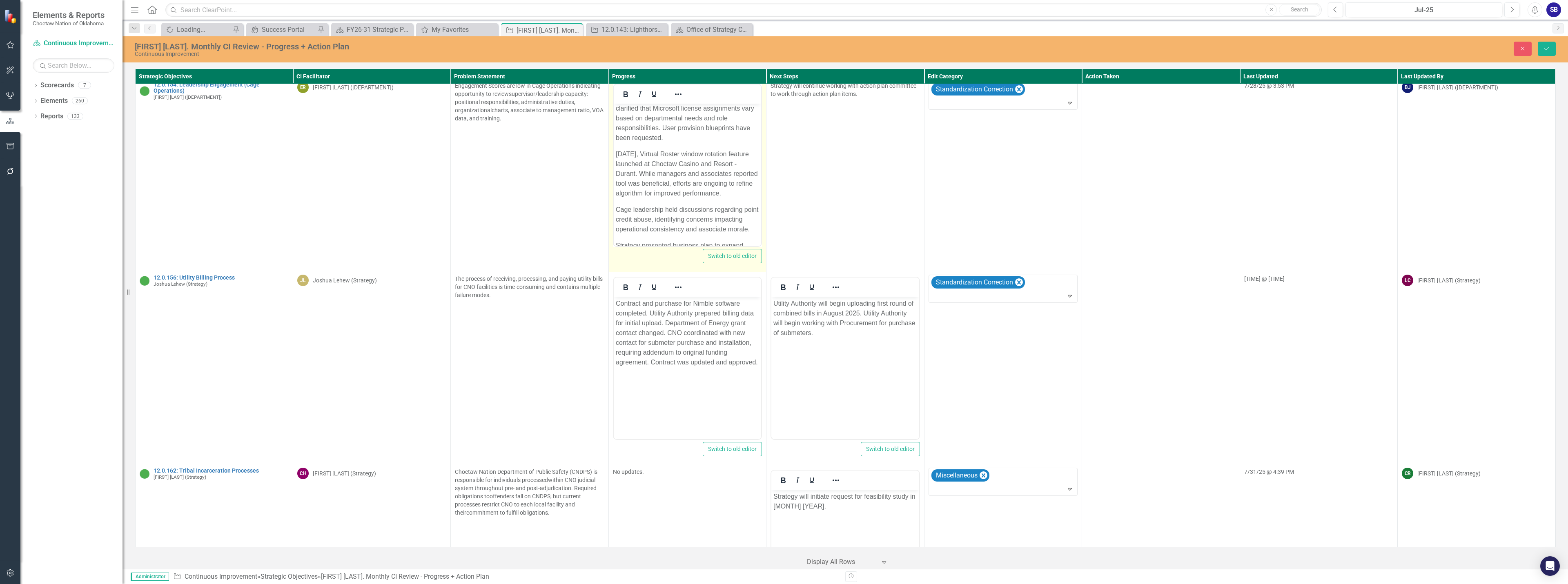 click on "[DATE], Virtual Roster window rotation feature launched at Choctaw Casino and Resort - Durant. While managers and associates reported tool was beneficial, efforts are ongoing to refine algorithm for improved performance." at bounding box center (687, 173) 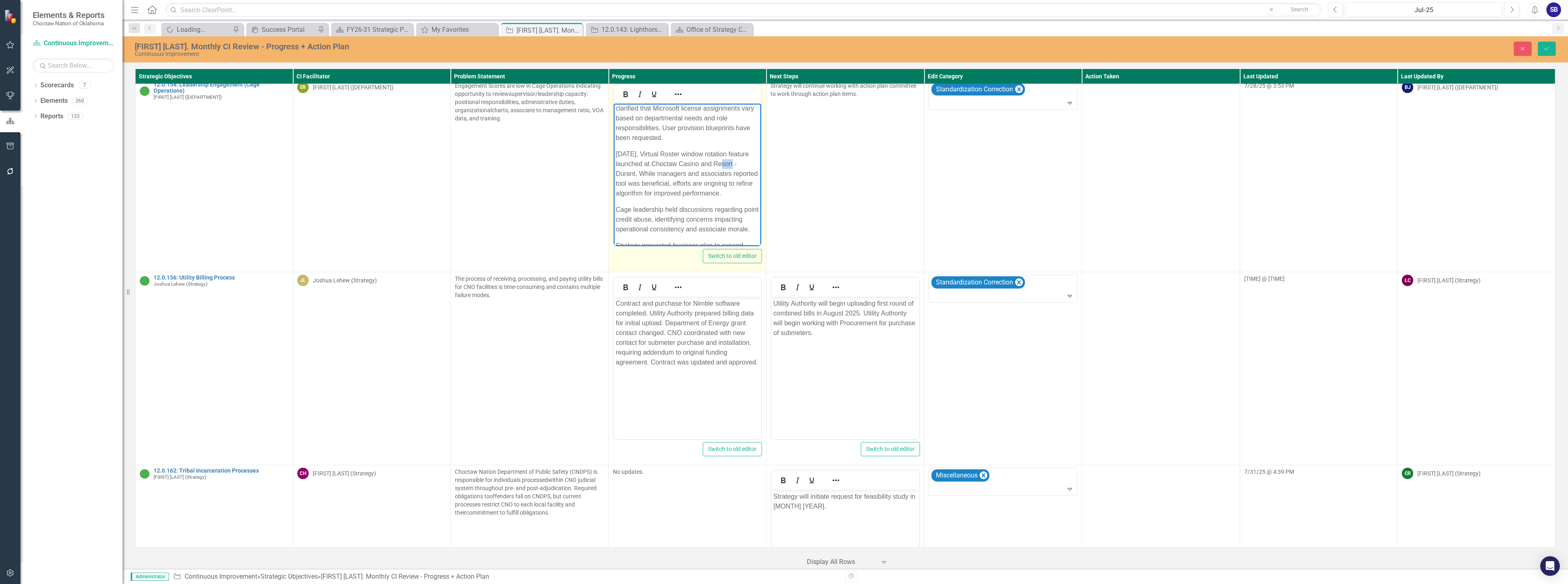 click on "[DATE], Virtual Roster window rotation feature launched at Choctaw Casino and Resort - Durant. While managers and associates reported tool was beneficial, efforts are ongoing to refine algorithm for improved performance." at bounding box center [687, 173] 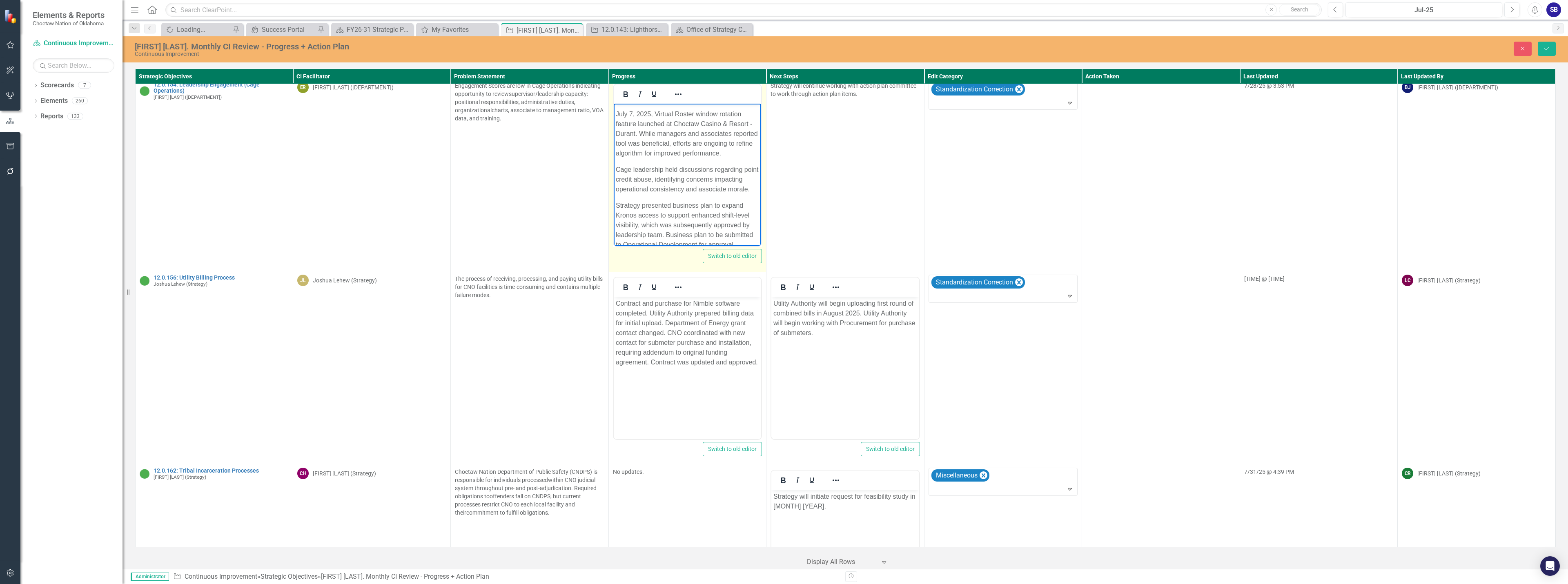 scroll, scrollTop: 142, scrollLeft: 0, axis: vertical 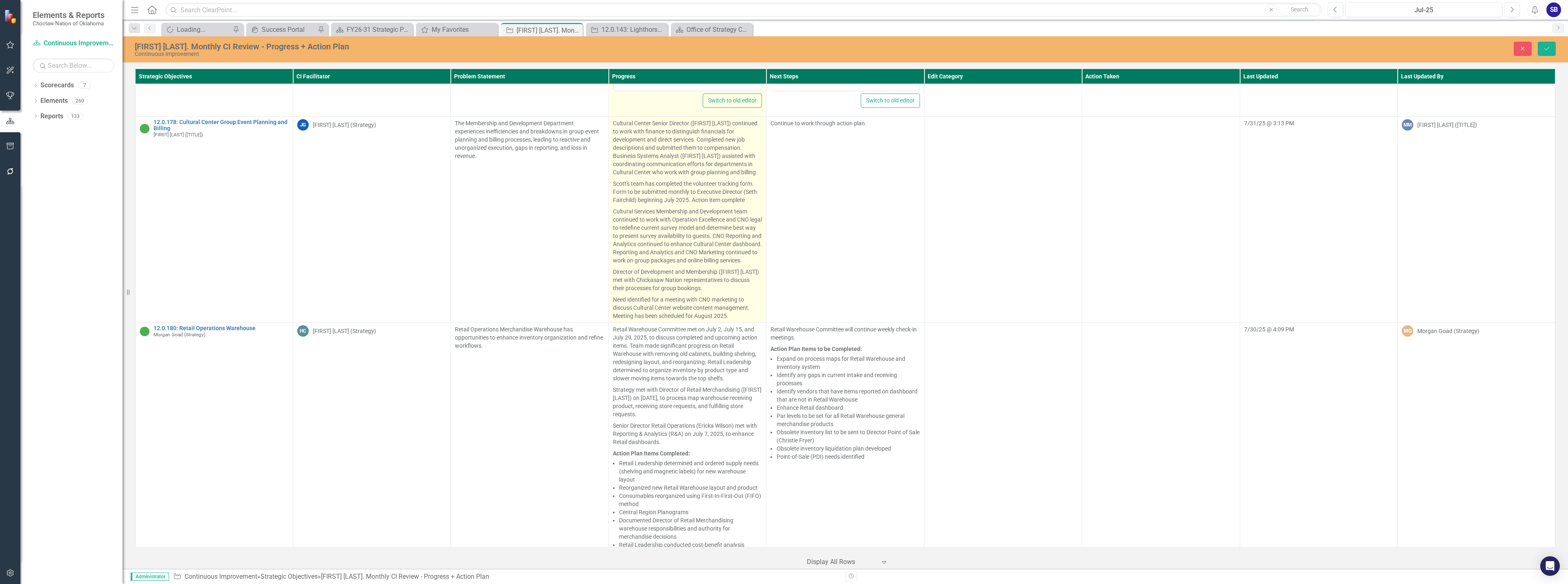 click on "Scott's team has completed the volunteer tracking form. Form to be submitted monthly to Executive Director (Seth Fairchild) beginning July 2025. Action item complete" at bounding box center (687, 192) 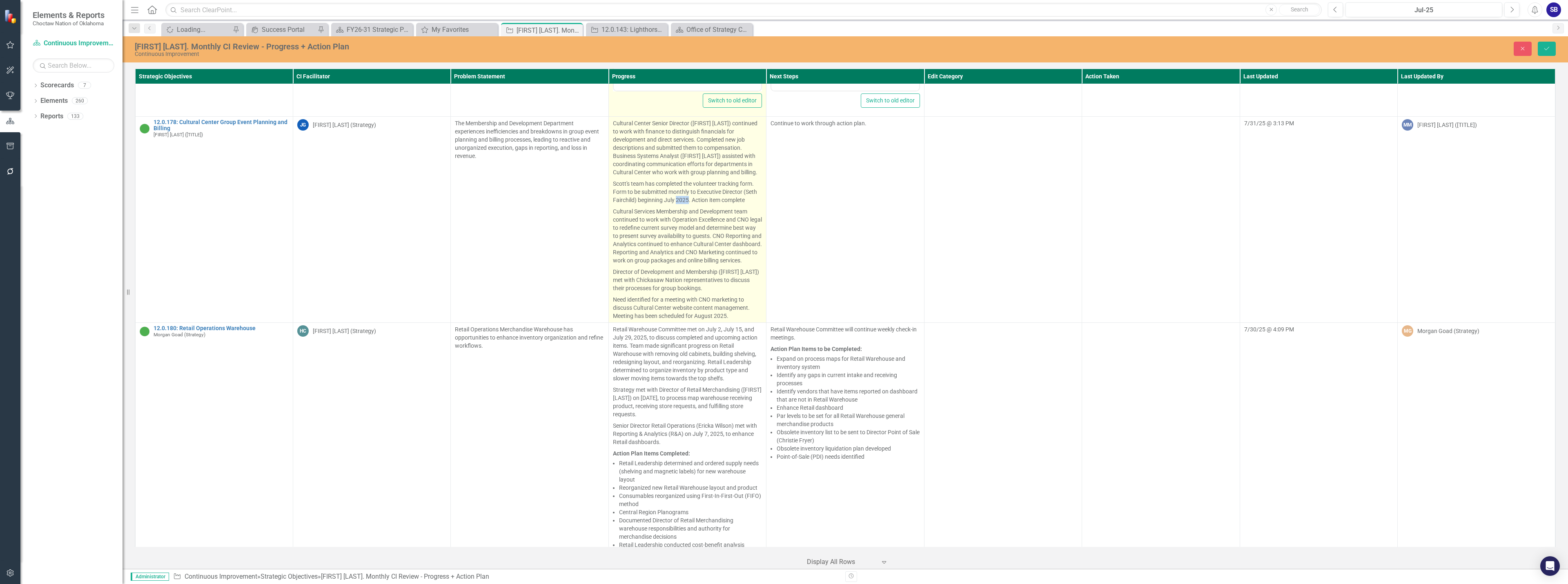click on "Scott's team has completed the volunteer tracking form. Form to be submitted monthly to Executive Director (Seth Fairchild) beginning July 2025. Action item complete" at bounding box center [687, 192] 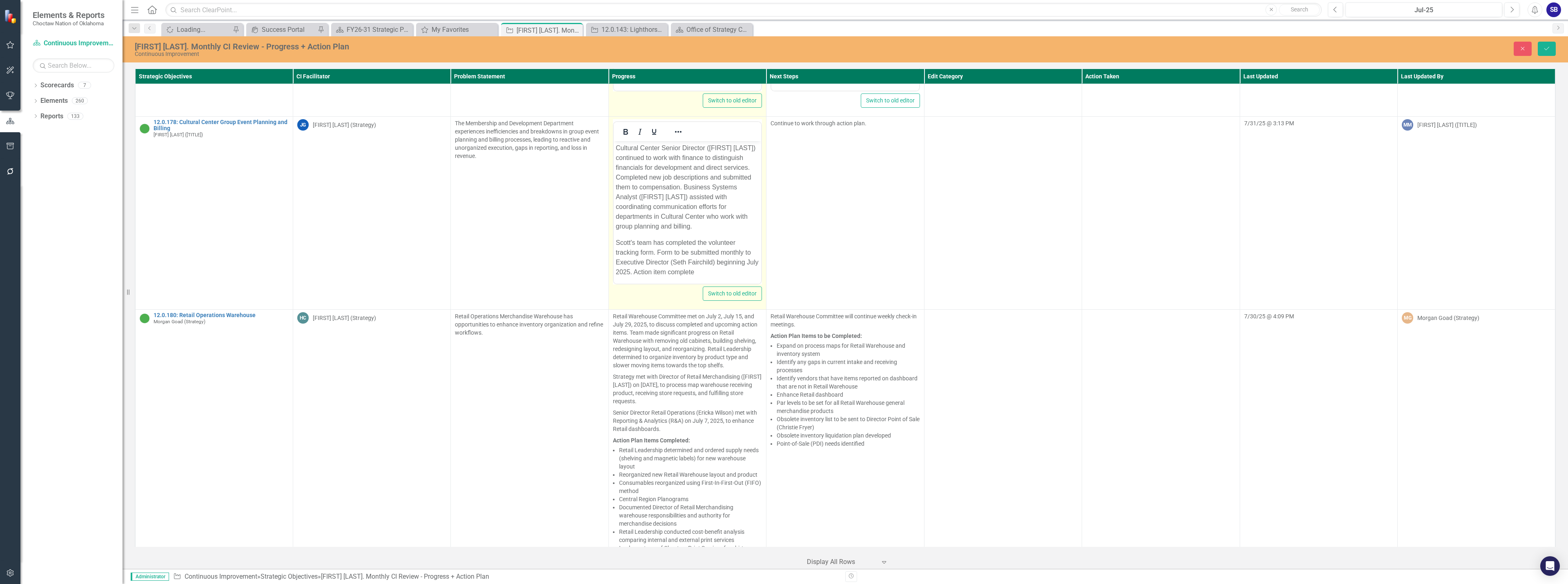 scroll, scrollTop: 0, scrollLeft: 0, axis: both 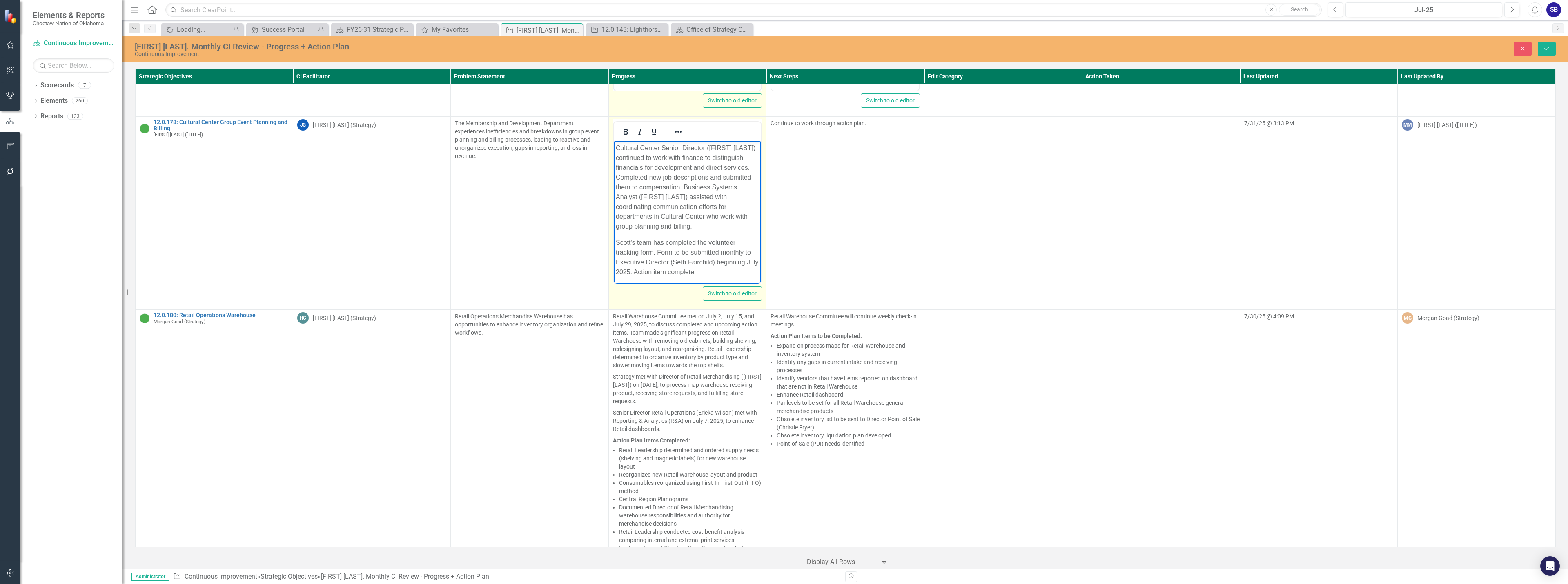 type 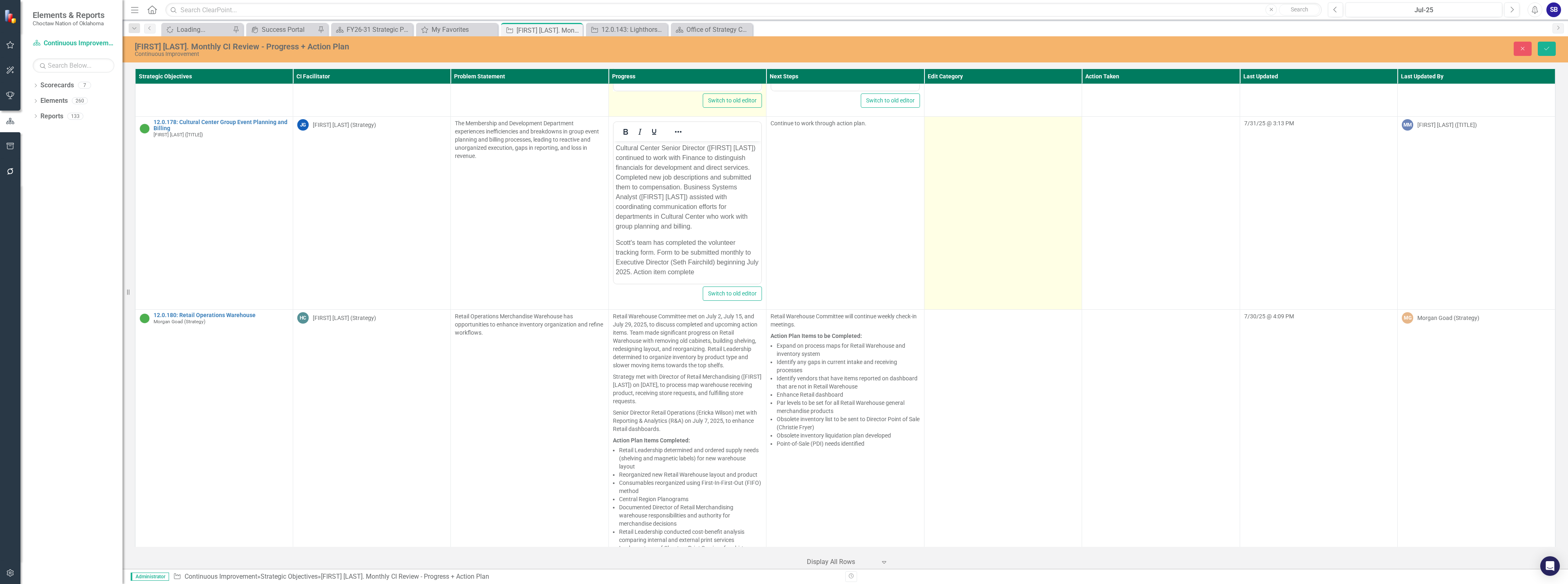 click at bounding box center (1003, 213) 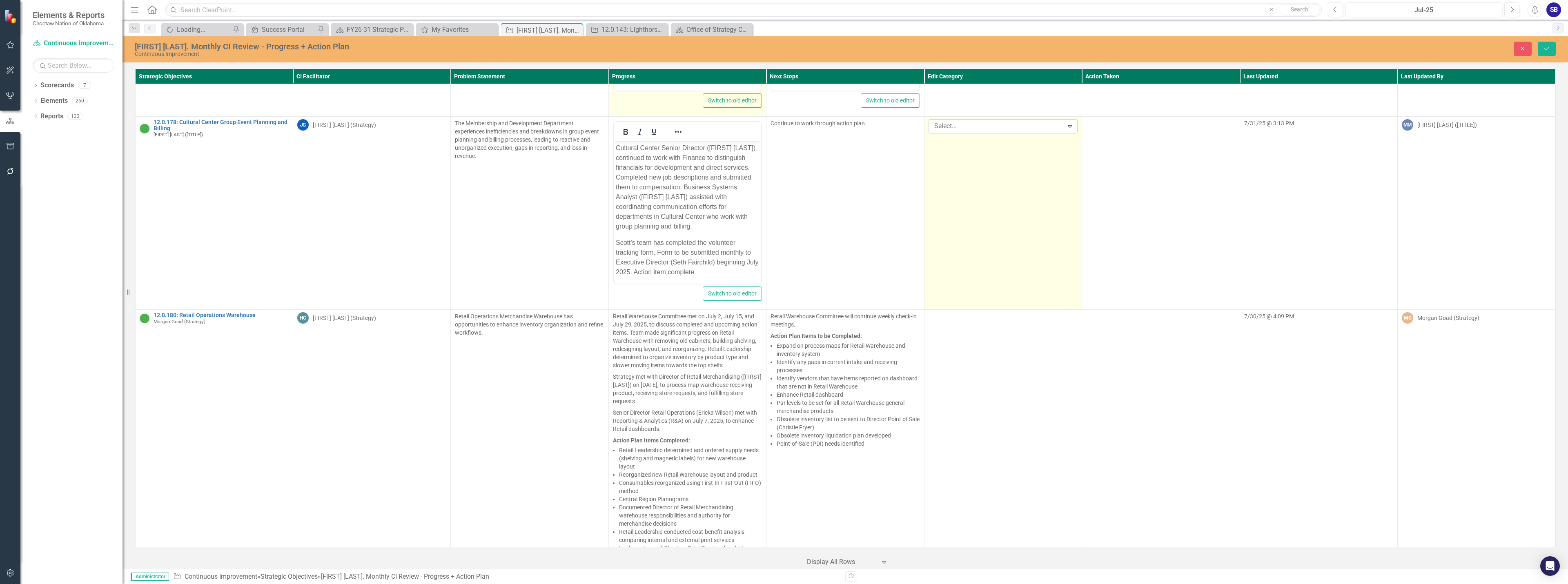 click at bounding box center [997, 126] 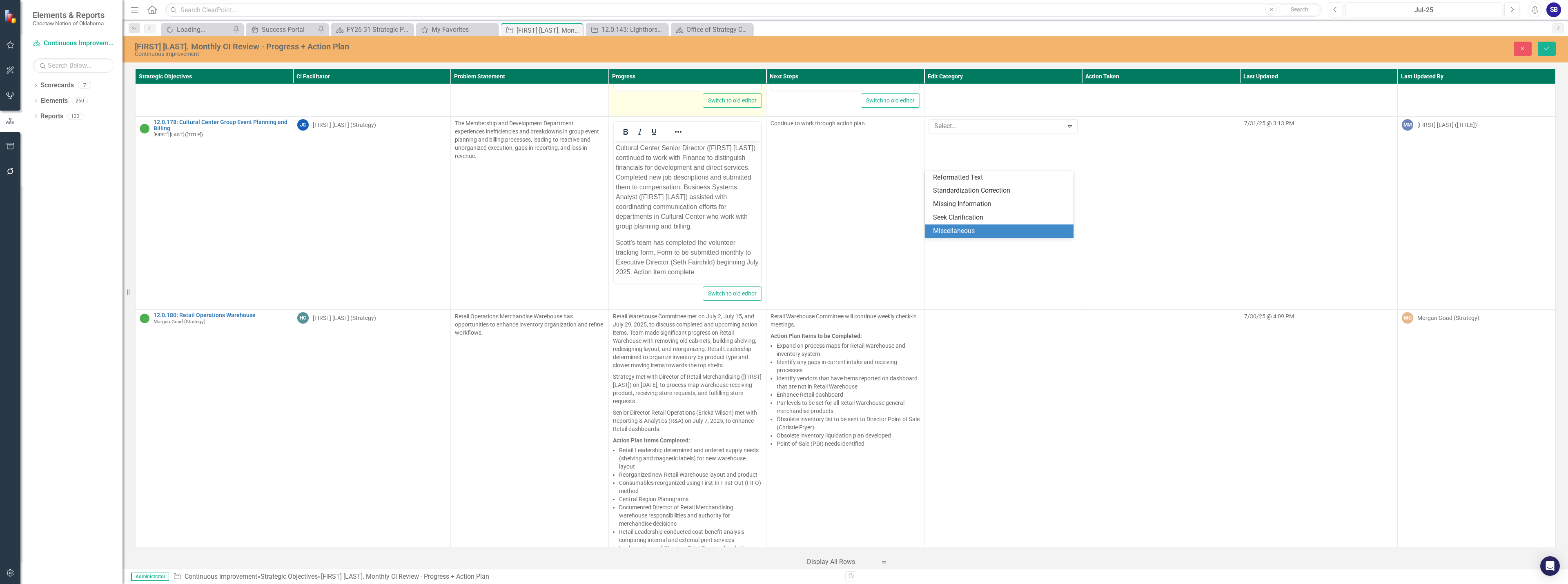 click on "Miscellaneous" at bounding box center (1001, 231) 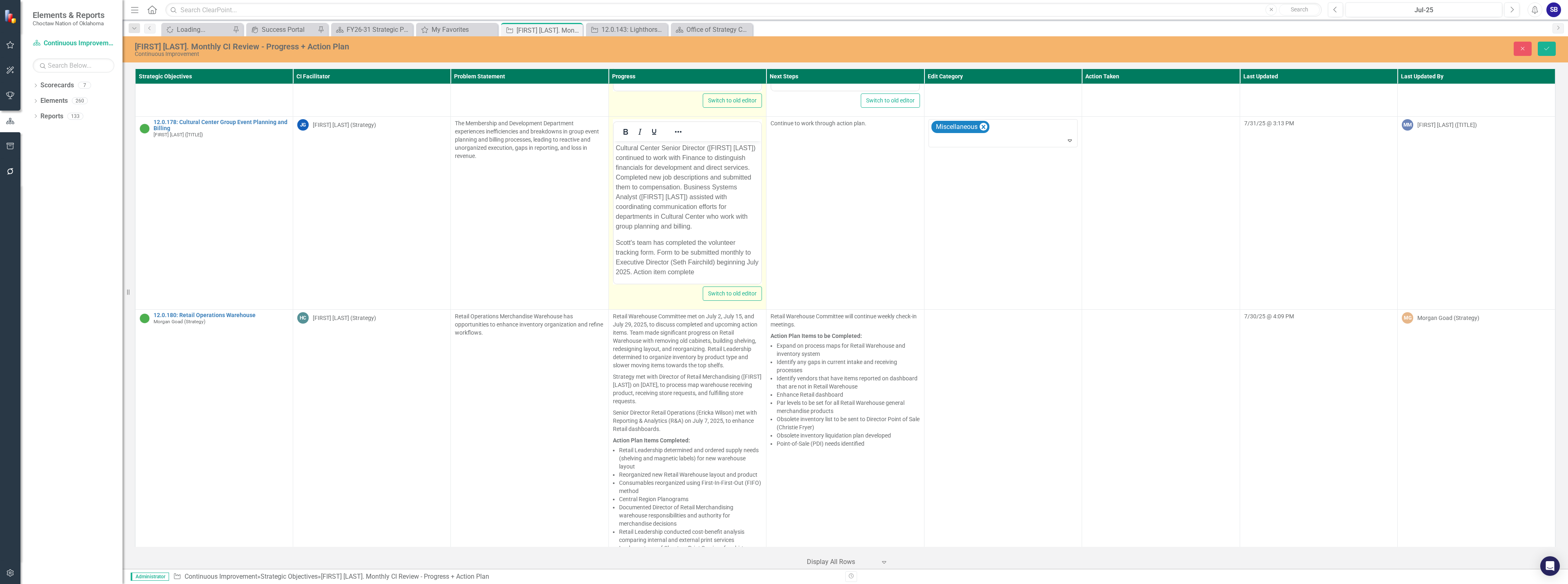 click on "Cultural Center Senior Director ([FIRST] [LAST]) continued to work with Finance to distinguish financials for development and direct services. Completed new job descriptions and submitted them to compensation. Business Systems Analyst ([FIRST] [LAST]) assisted with coordinating communication efforts for departments in Cultural Center who work with group planning and billing." at bounding box center (687, 187) 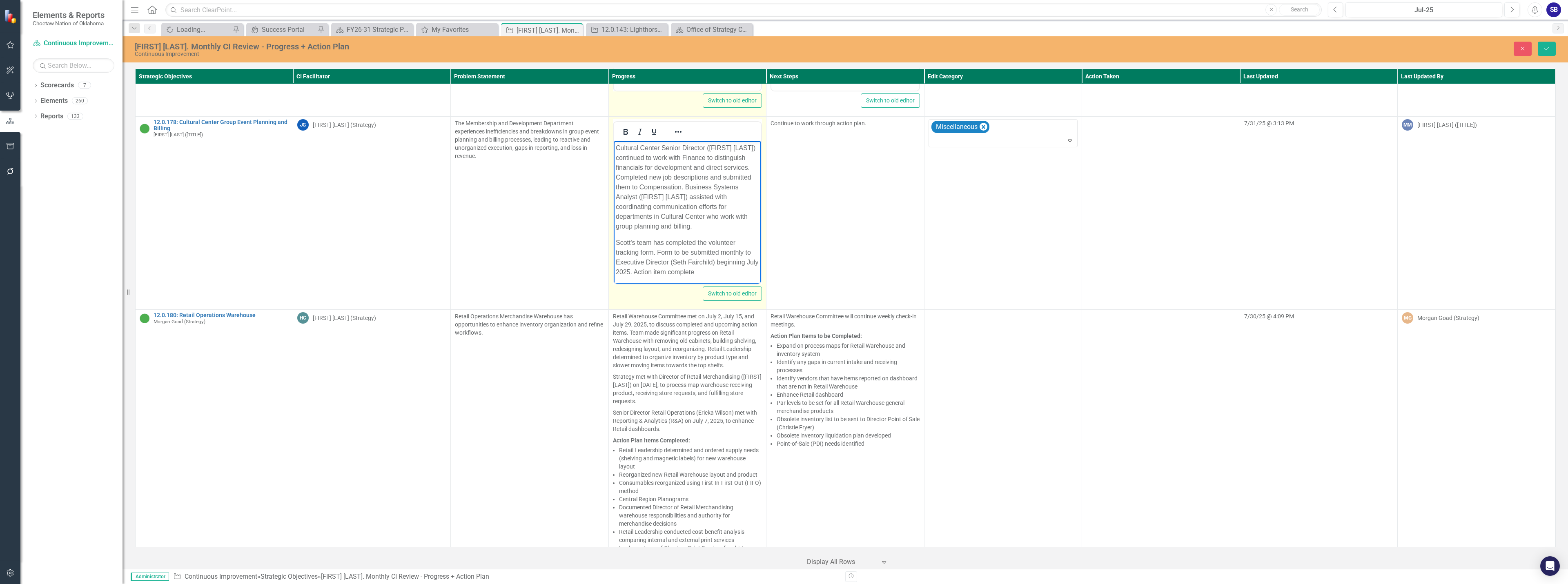 click on "Scott's team has completed the volunteer tracking form. Form to be submitted monthly to Executive Director (Seth Fairchild) beginning July 2025. Action item complete" at bounding box center (687, 257) 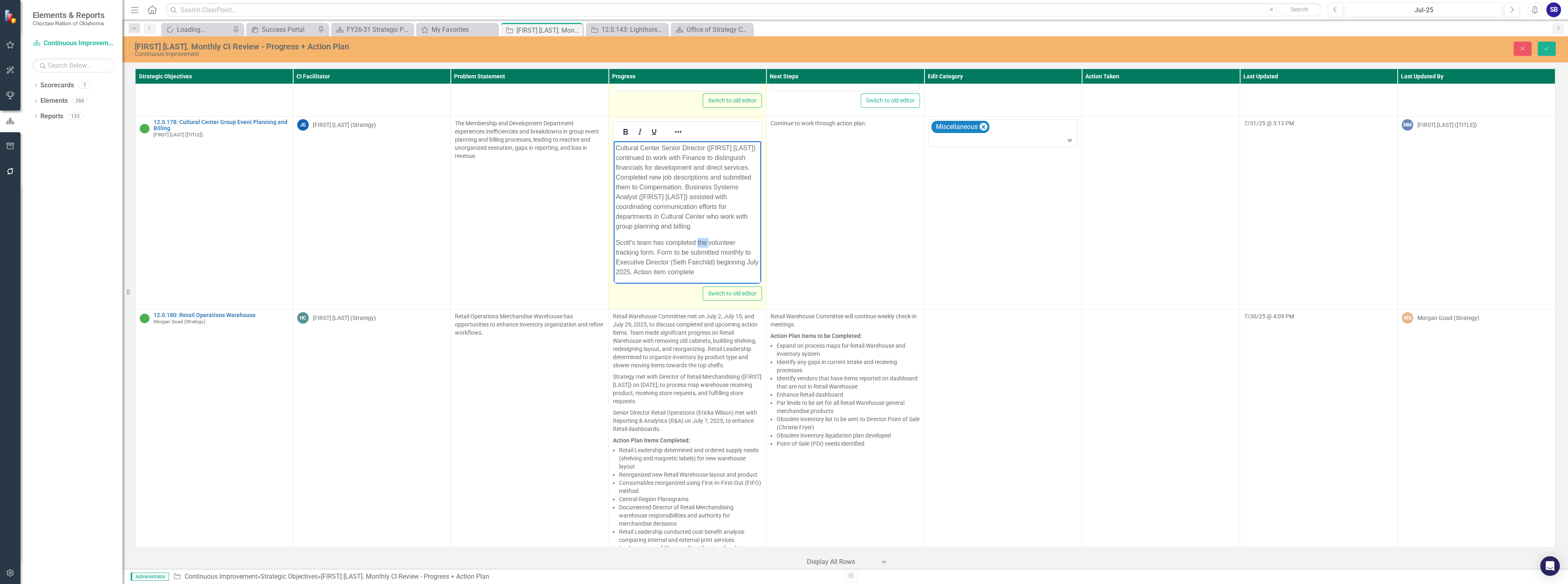 click on "Scott's team has completed the volunteer tracking form. Form to be submitted monthly to Executive Director (Seth Fairchild) beginning July 2025. Action item complete" at bounding box center (687, 257) 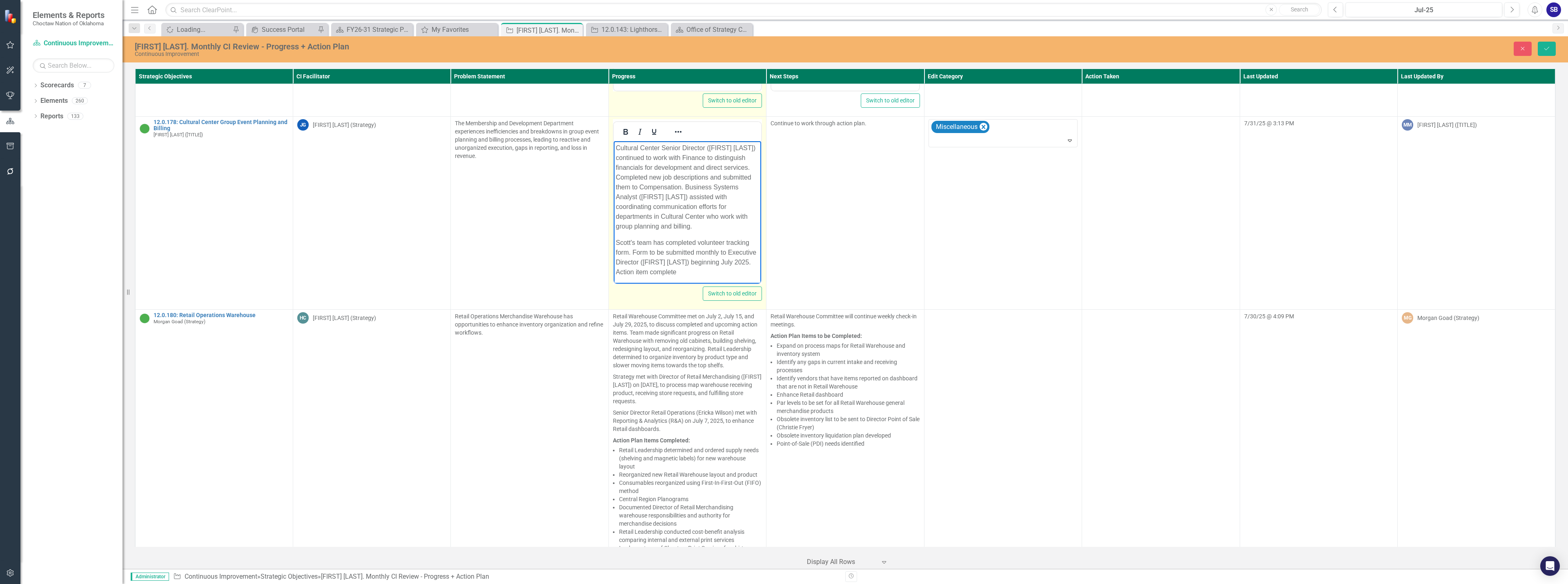 click on "Scott's team has completed volunteer tracking form. Form to be submitted monthly to Executive Director ([FIRST] [LAST]) beginning July 2025. Action item complete" at bounding box center (687, 257) 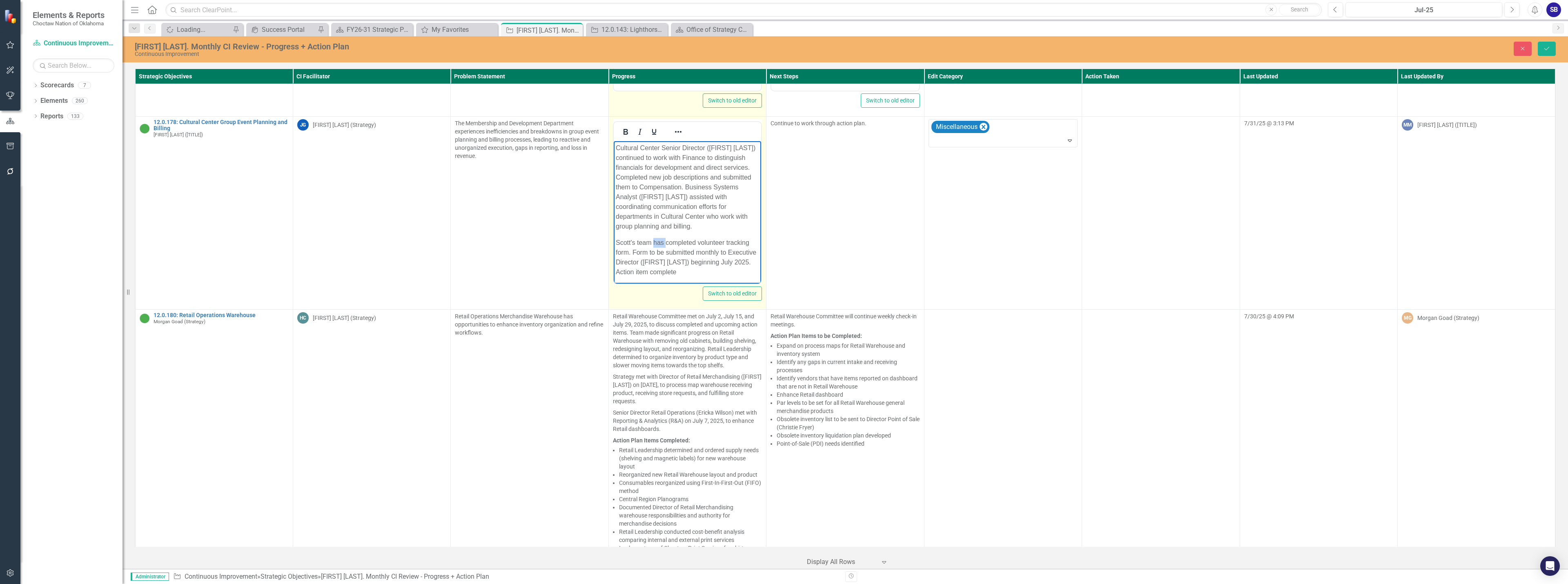 click on "Scott's team has completed volunteer tracking form. Form to be submitted monthly to Executive Director ([FIRST] [LAST]) beginning July 2025. Action item complete" at bounding box center (687, 257) 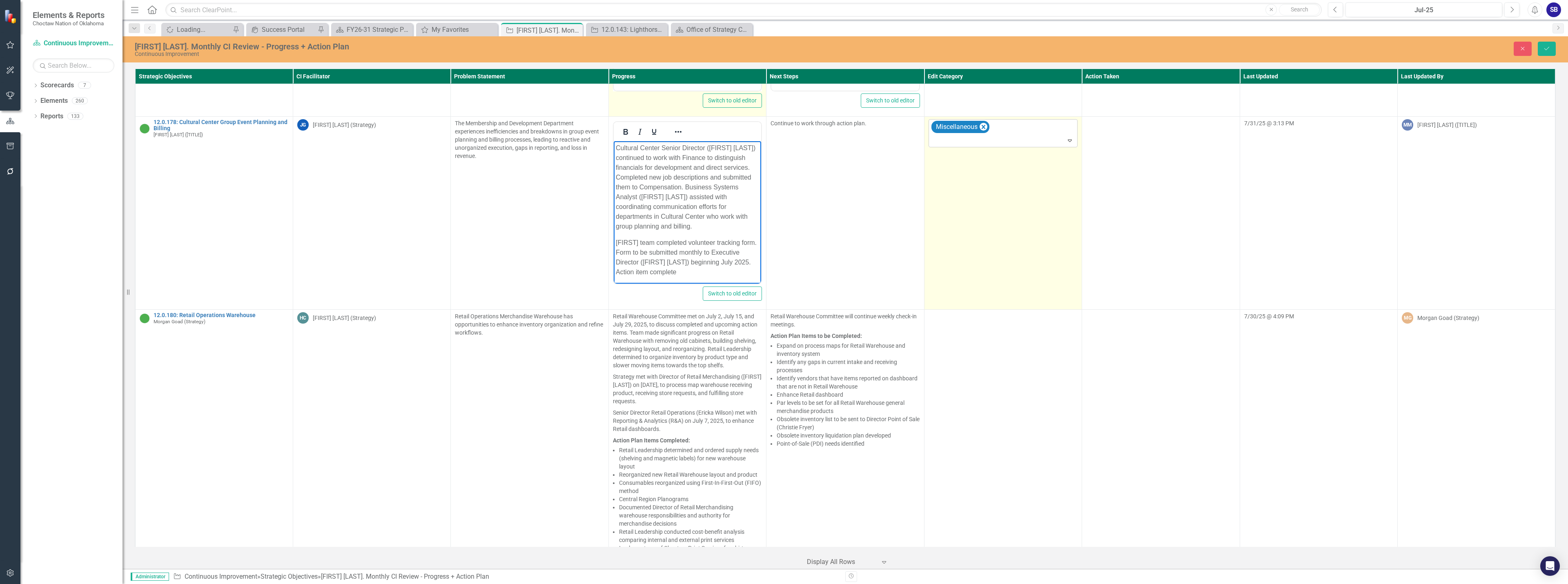 click at bounding box center [1004, 140] 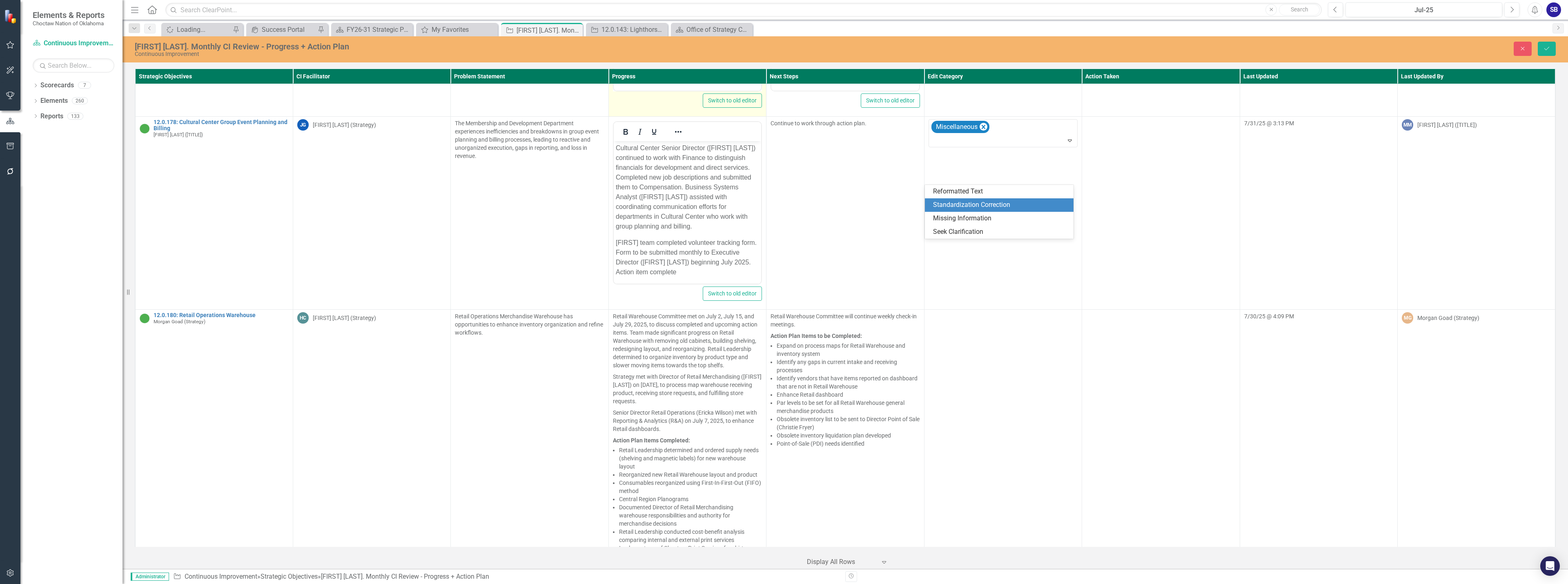 click on "Standardization Correction" at bounding box center [1001, 205] 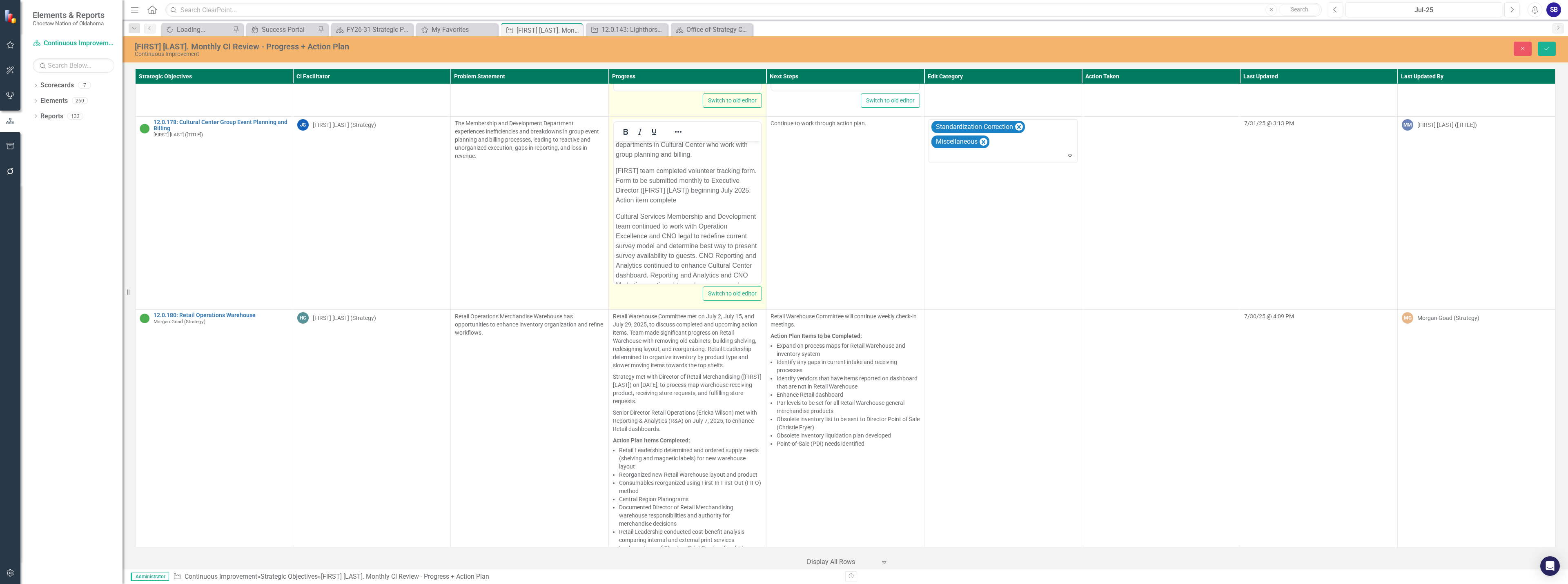 scroll, scrollTop: 82, scrollLeft: 0, axis: vertical 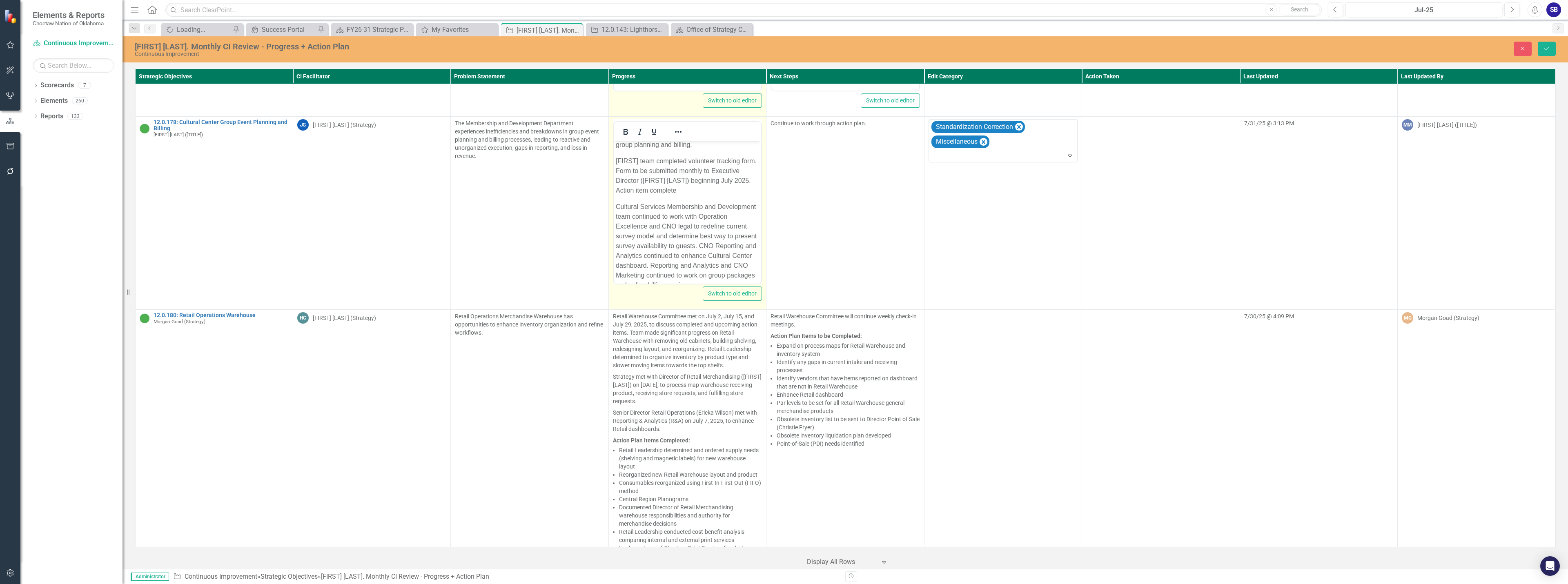 click on "[FIRST] team completed volunteer tracking form. Form to be submitted monthly to Executive Director ([FIRST] [LAST]) beginning July 2025. Action item complete" at bounding box center (687, 175) 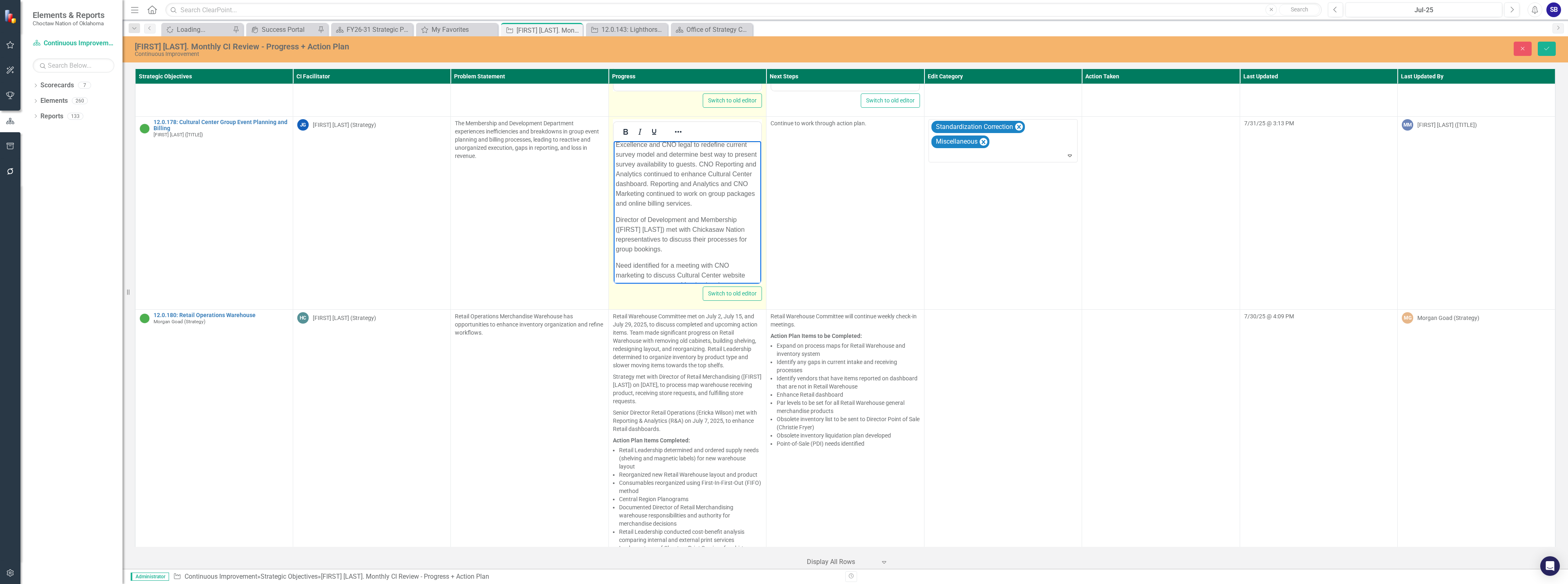 scroll, scrollTop: 122, scrollLeft: 0, axis: vertical 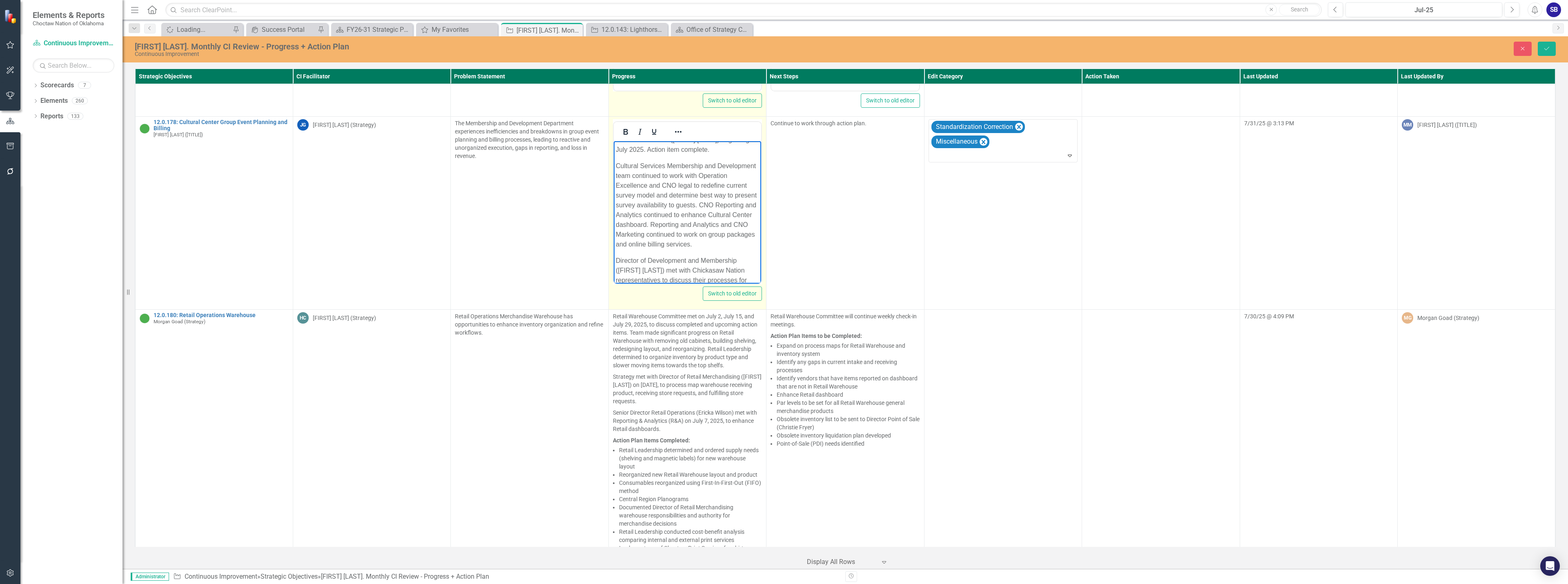 click on "Cultural Services Membership and Development team continued to work with Operation Excellence and CNO legal to redefine current survey model and determine best way to present survey availability to guests. CNO Reporting and Analytics continued to enhance Cultural Center dashboard. Reporting and Analytics and CNO Marketing continued to work on group packages and online billing services." at bounding box center [687, 205] 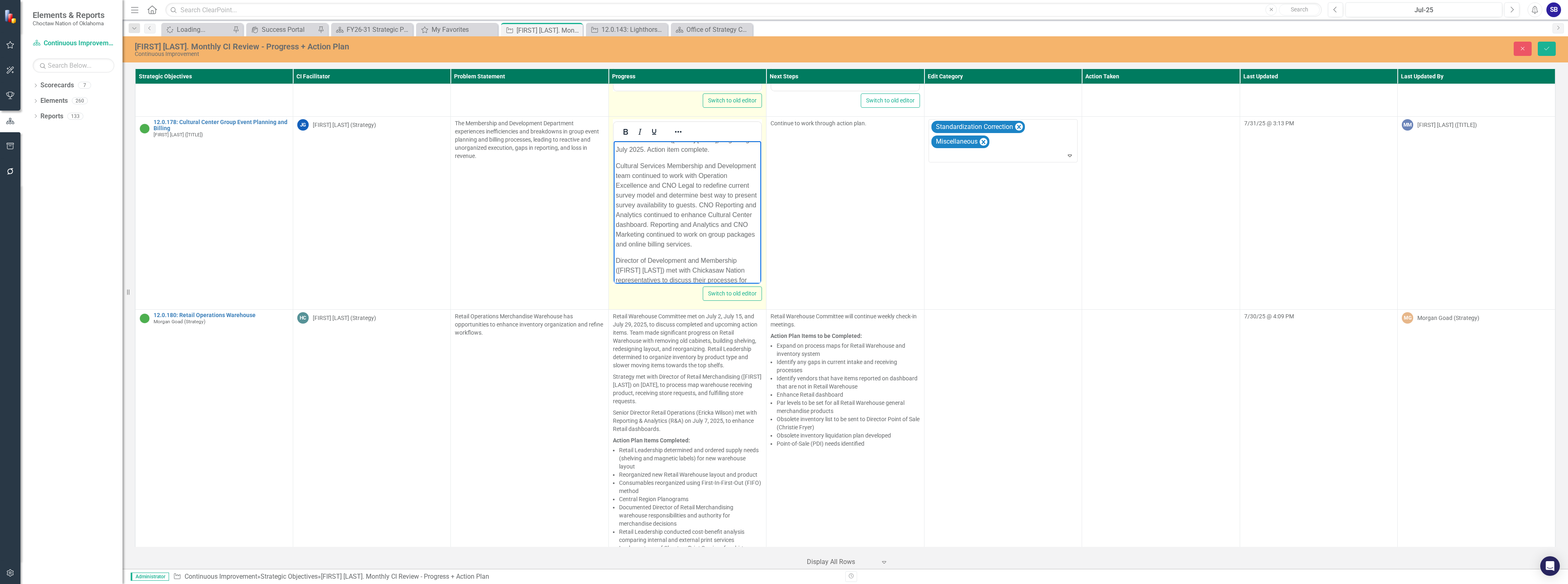 click on "Cultural Services Membership and Development team continued to work with Operation Excellence and CNO Legal to redefine current survey model and determine best way to present survey availability to guests. CNO Reporting and Analytics continued to enhance Cultural Center dashboard. Reporting and Analytics and CNO Marketing continued to work on group packages and online billing services." at bounding box center (687, 205) 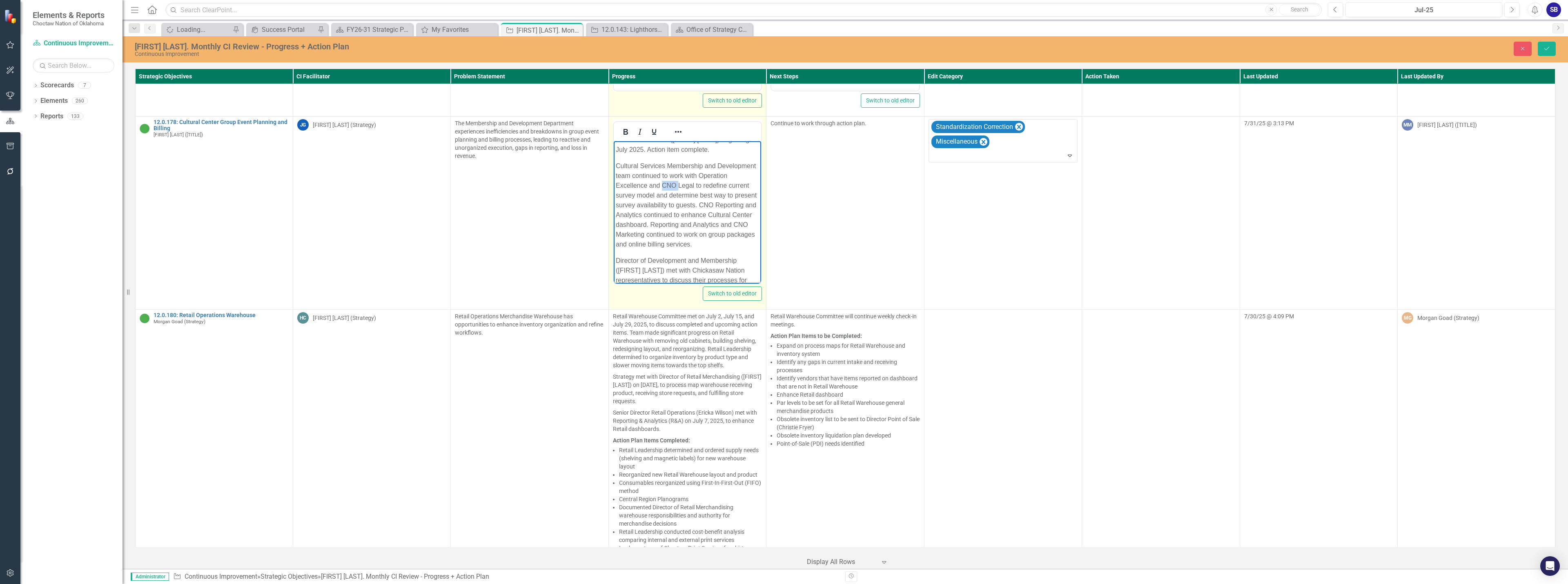 click on "Cultural Services Membership and Development team continued to work with Operation Excellence and CNO Legal to redefine current survey model and determine best way to present survey availability to guests. CNO Reporting and Analytics continued to enhance Cultural Center dashboard. Reporting and Analytics and CNO Marketing continued to work on group packages and online billing services." at bounding box center [687, 205] 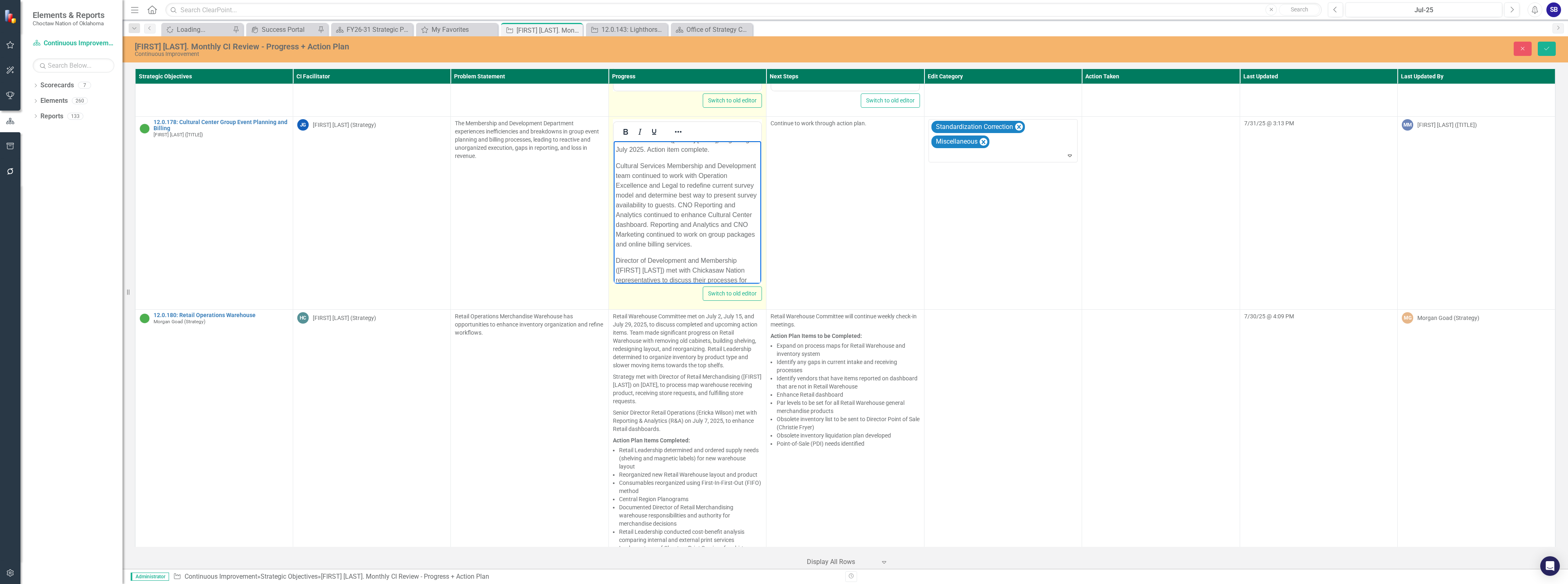 click on "Cultural Services Membership and Development team continued to work with Operation Excellence and Legal to redefine current survey model and determine best way to present survey availability to guests. CNO Reporting and Analytics continued to enhance Cultural Center dashboard. Reporting and Analytics and CNO Marketing continued to work on group packages and online billing services." at bounding box center [687, 205] 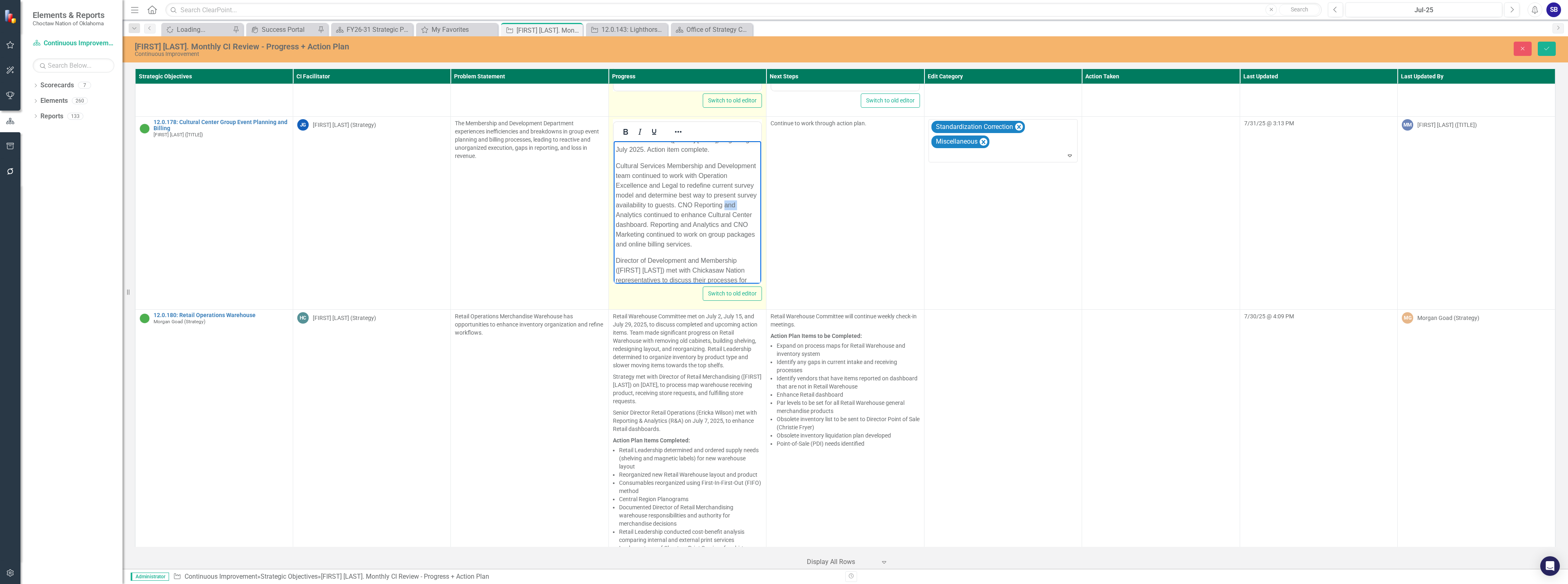 click on "Cultural Services Membership and Development team continued to work with Operation Excellence and Legal to redefine current survey model and determine best way to present survey availability to guests. CNO Reporting and Analytics continued to enhance Cultural Center dashboard. Reporting and Analytics and CNO Marketing continued to work on group packages and online billing services." at bounding box center [687, 205] 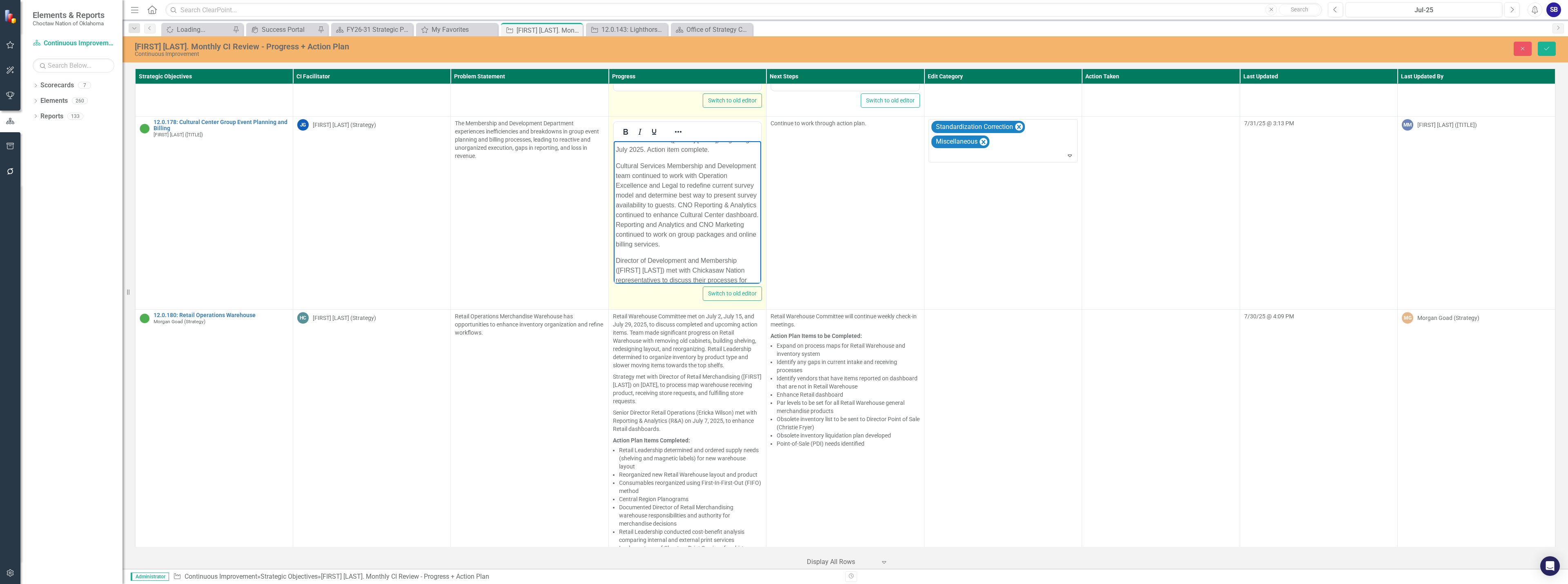 click on "Cultural Services Membership and Development team continued to work with Operation Excellence and Legal to redefine current survey model and determine best way to present survey availability to guests. CNO Reporting & Analytics continued to enhance Cultural Center dashboard. Reporting and Analytics and CNO Marketing continued to work on group packages and online billing services." at bounding box center (687, 205) 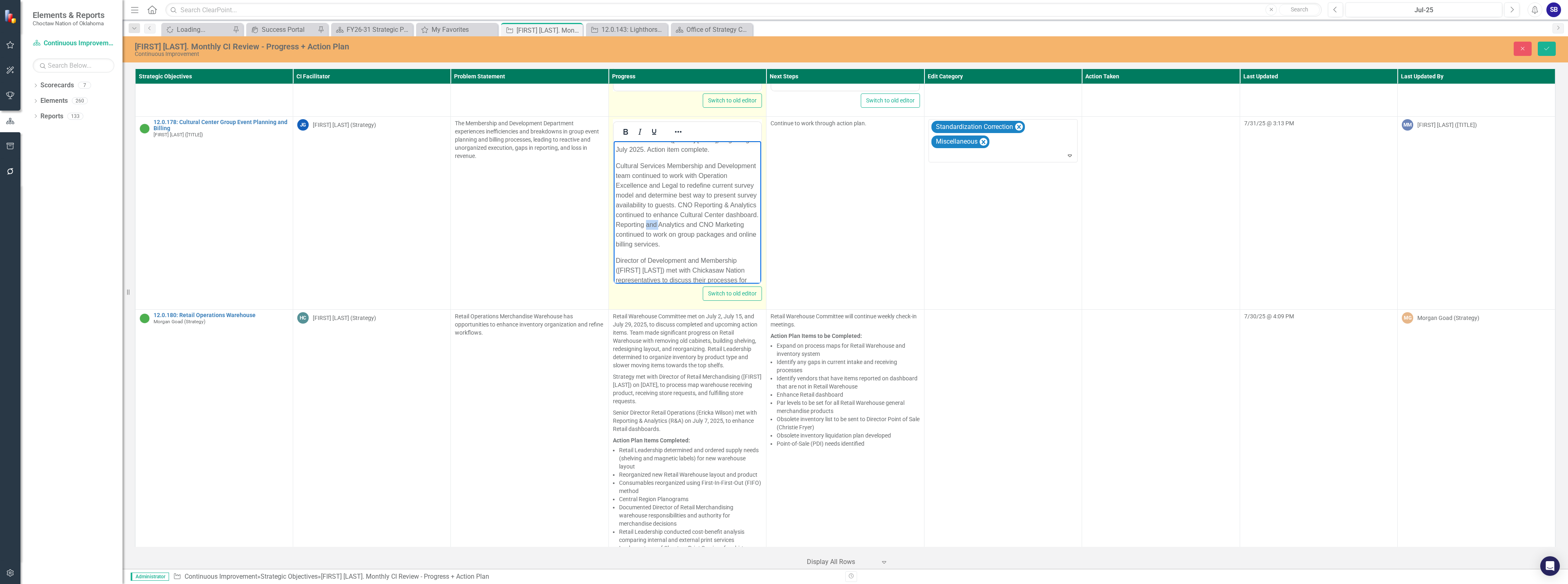 click on "Cultural Services Membership and Development team continued to work with Operation Excellence and Legal to redefine current survey model and determine best way to present survey availability to guests. CNO Reporting & Analytics continued to enhance Cultural Center dashboard. Reporting and Analytics and CNO Marketing continued to work on group packages and online billing services." at bounding box center [687, 205] 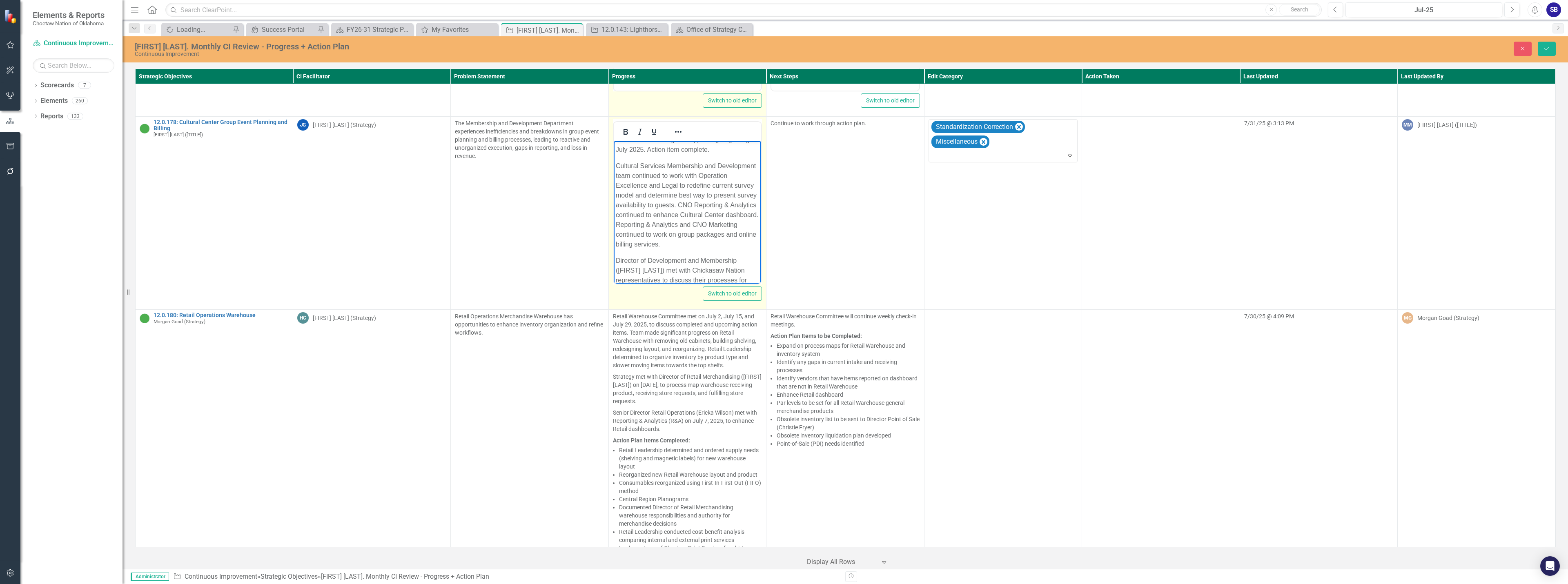 click on "Cultural Services Membership and Development team continued to work with Operation Excellence and Legal to redefine current survey model and determine best way to present survey availability to guests. CNO Reporting & Analytics continued to enhance Cultural Center dashboard. Reporting & Analytics and CNO Marketing continued to work on group packages and online billing services." at bounding box center (687, 205) 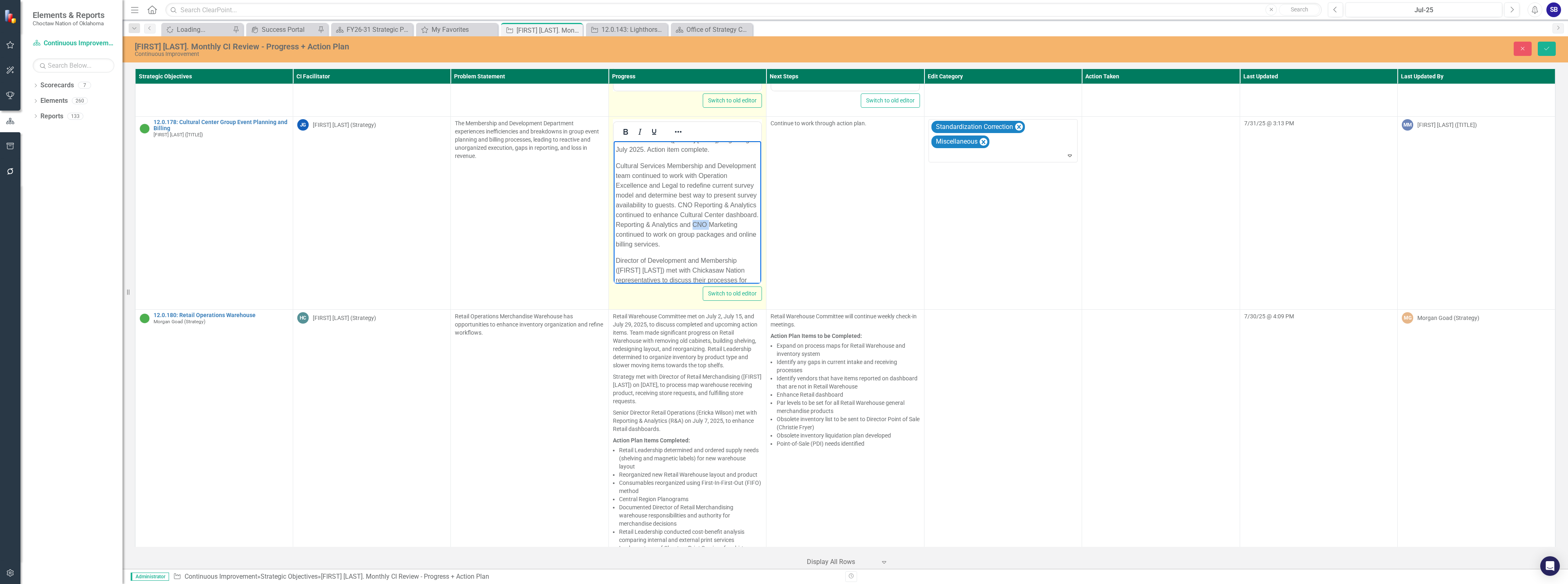 click on "Cultural Services Membership and Development team continued to work with Operation Excellence and Legal to redefine current survey model and determine best way to present survey availability to guests. CNO Reporting & Analytics continued to enhance Cultural Center dashboard. Reporting & Analytics and CNO Marketing continued to work on group packages and online billing services." at bounding box center [687, 205] 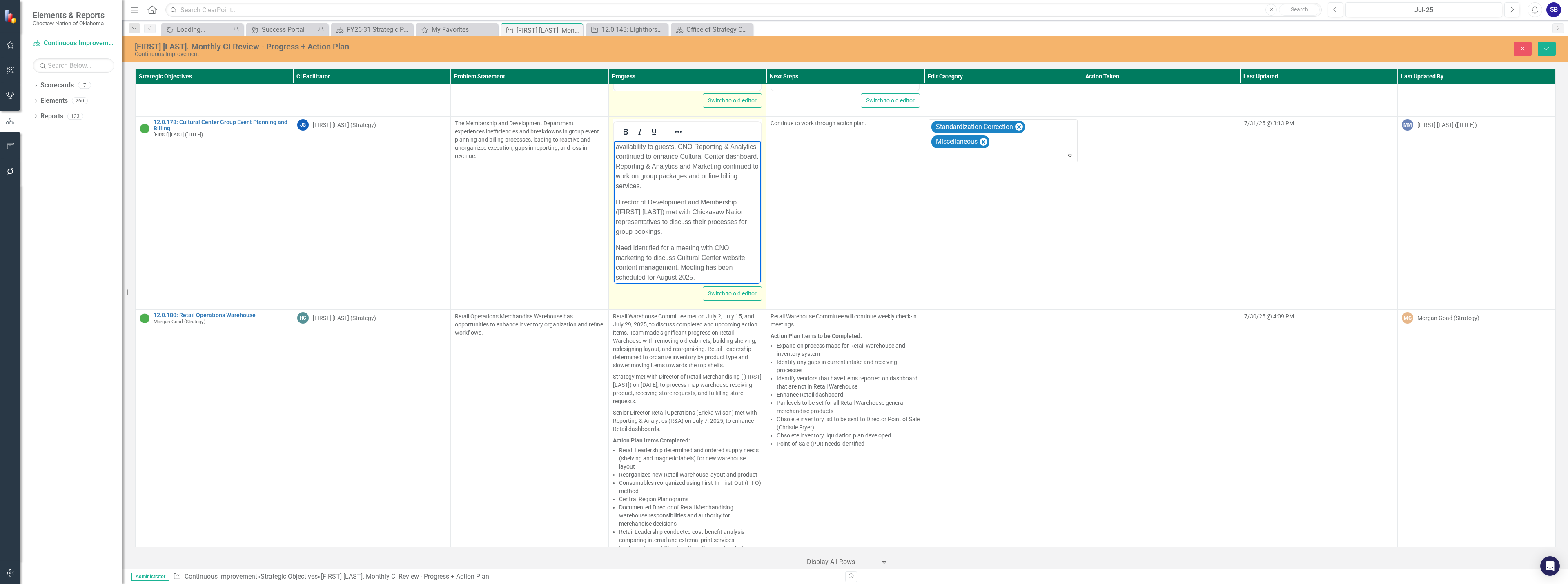 scroll, scrollTop: 188, scrollLeft: 0, axis: vertical 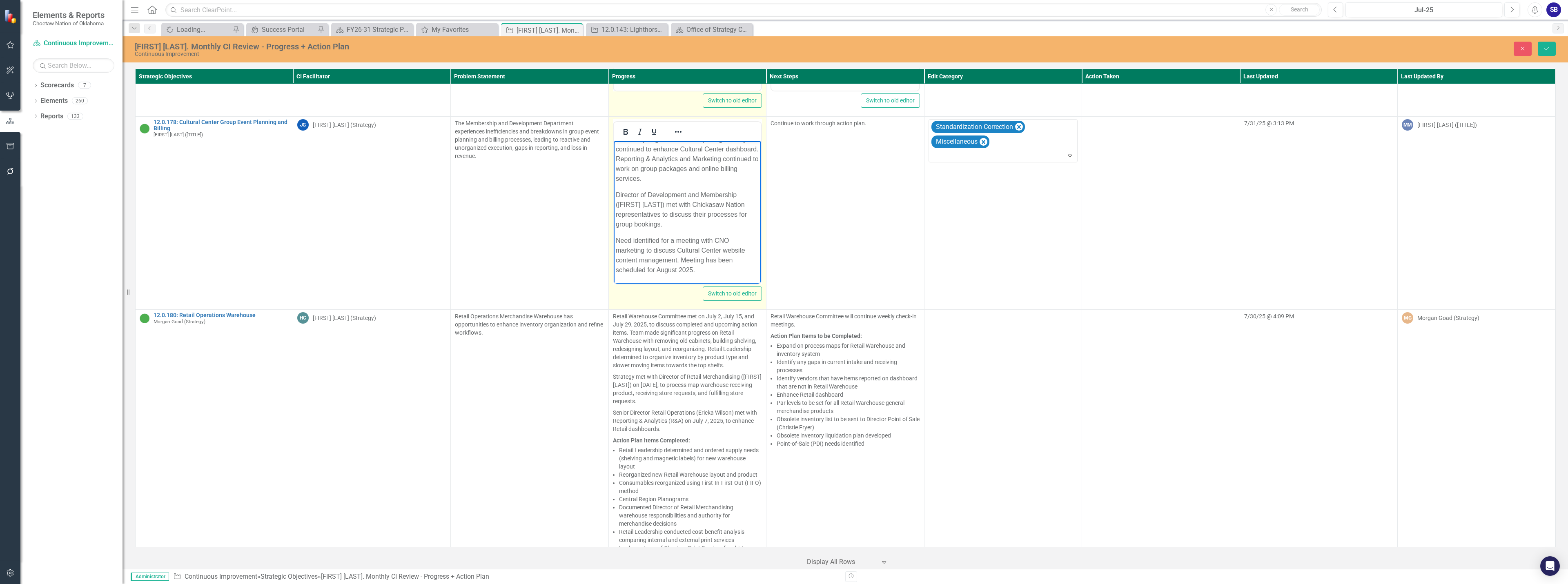 click on "Need identified for a meeting with CNO marketing to discuss Cultural Center website content management. Meeting has been scheduled for August 2025." at bounding box center (687, 255) 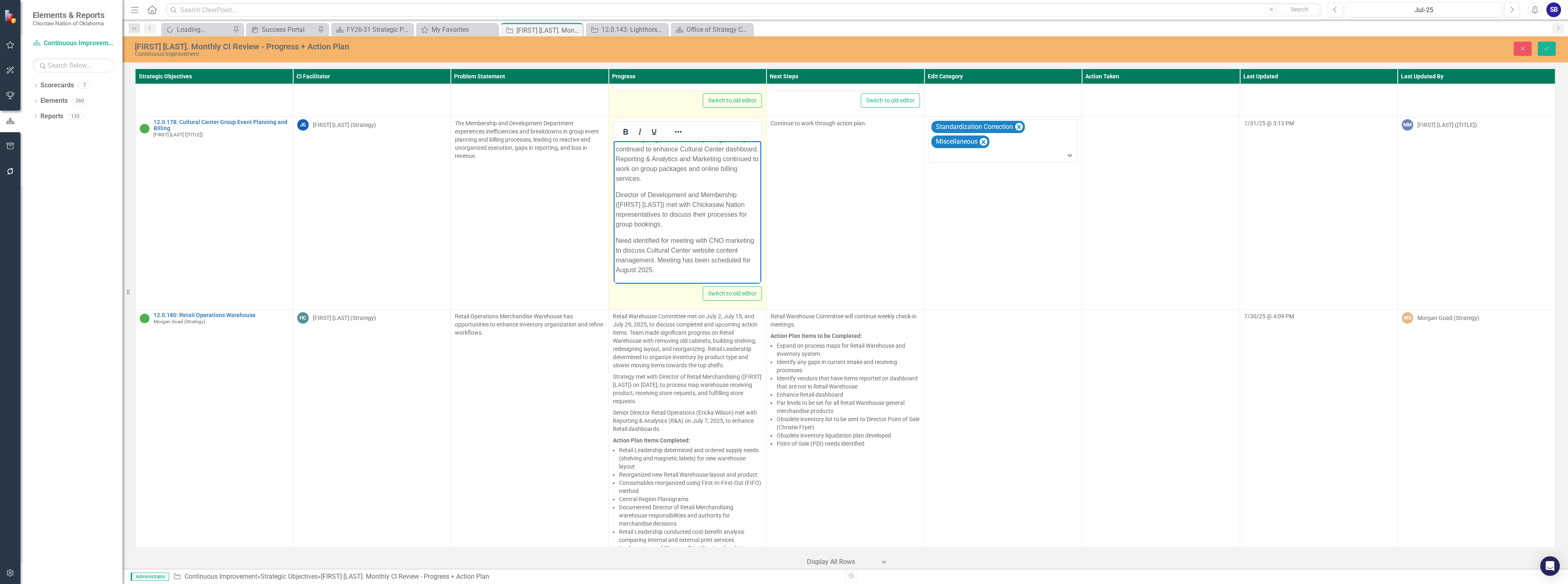 click on "Need identified for meeting with CNO marketing to discuss Cultural Center website content management. Meeting has been scheduled for August 2025." at bounding box center [687, 255] 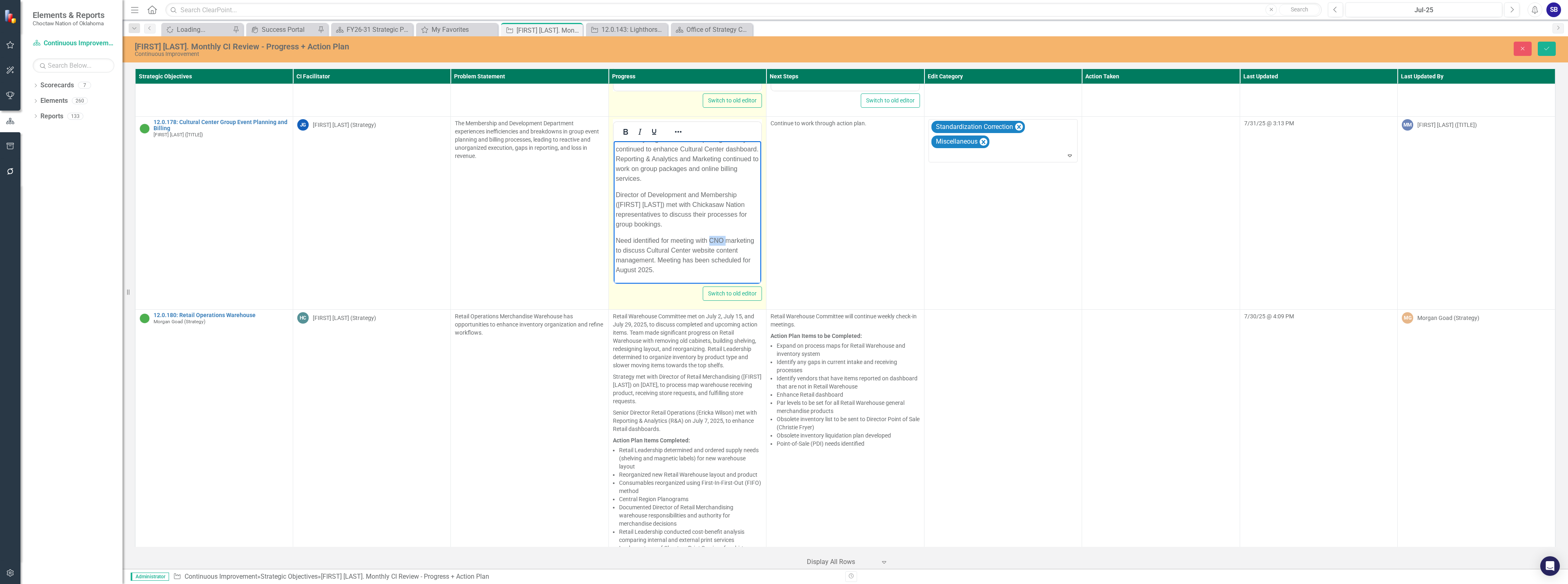 click on "Need identified for meeting with CNO marketing to discuss Cultural Center website content management. Meeting has been scheduled for August 2025." at bounding box center (687, 255) 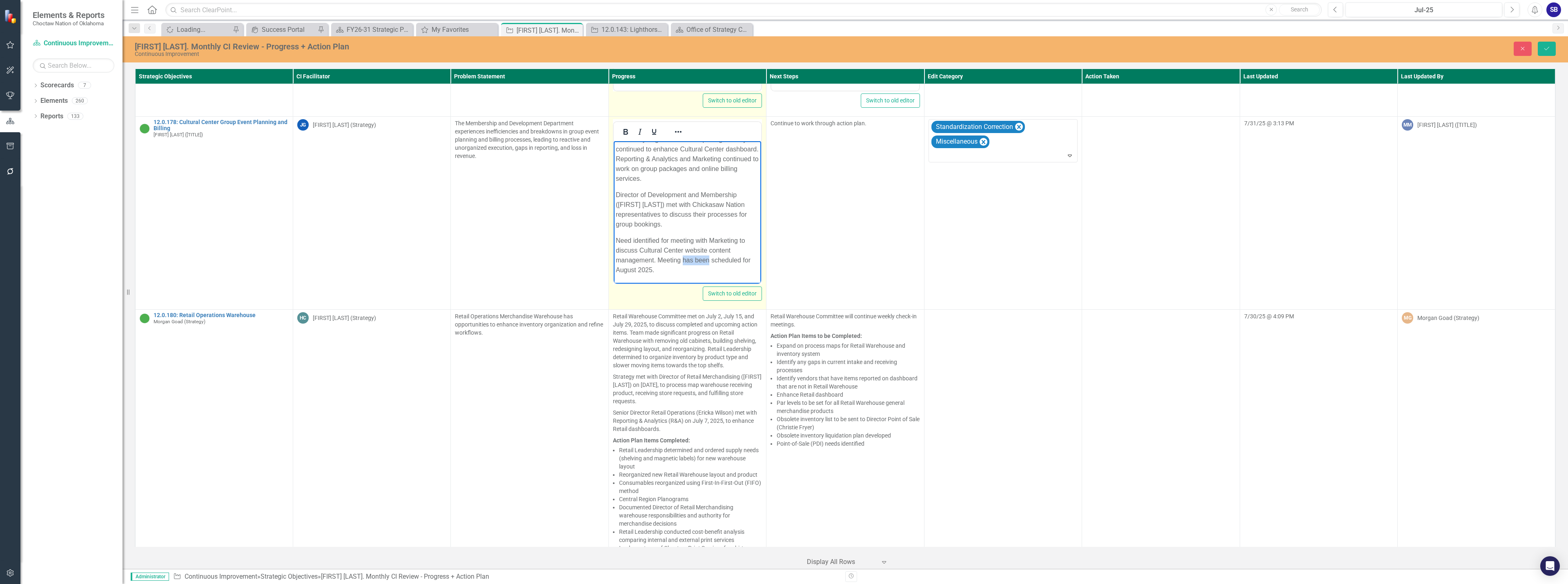 drag, startPoint x: 709, startPoint y: 261, endPoint x: 682, endPoint y: 261, distance: 27 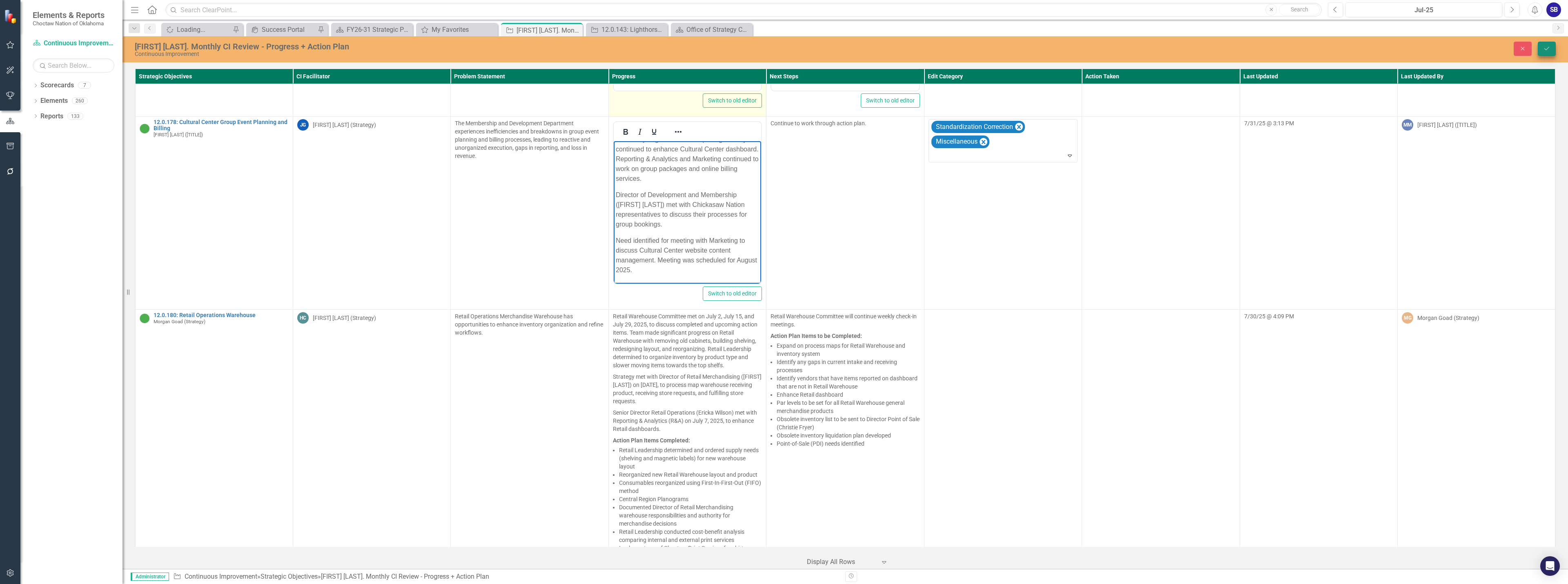 click on "Save" at bounding box center (1547, 49) 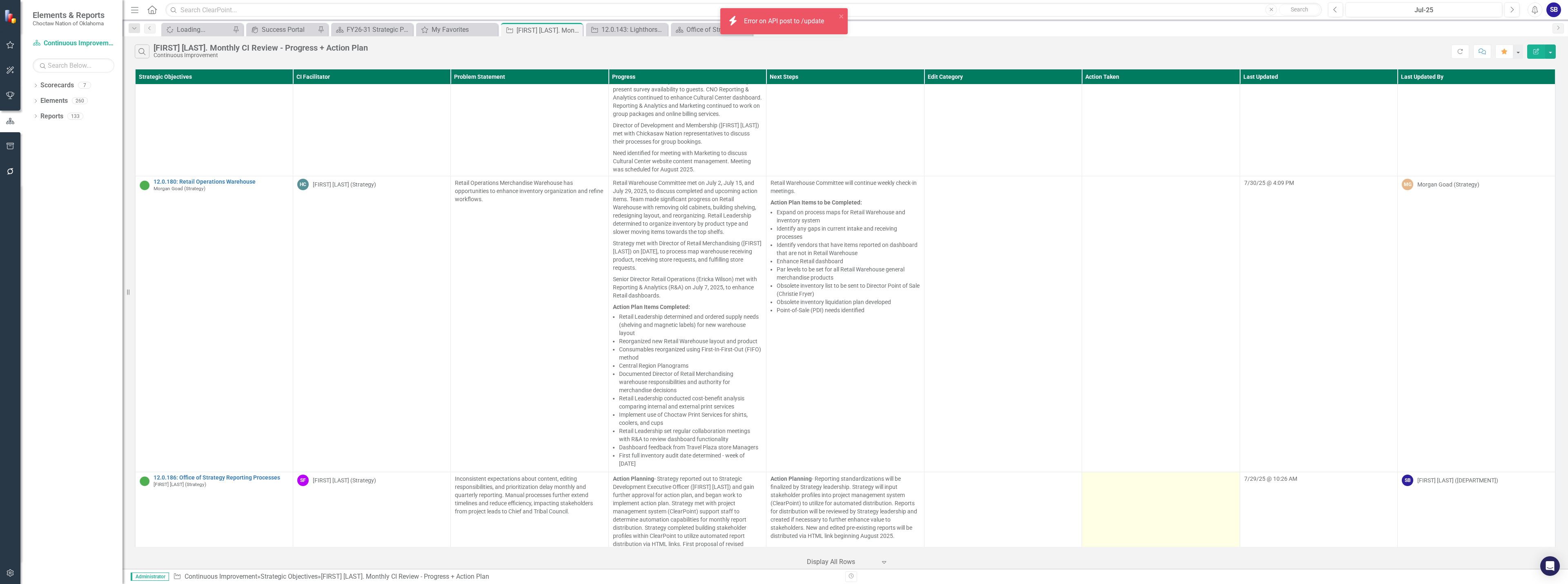 scroll, scrollTop: 4283, scrollLeft: 0, axis: vertical 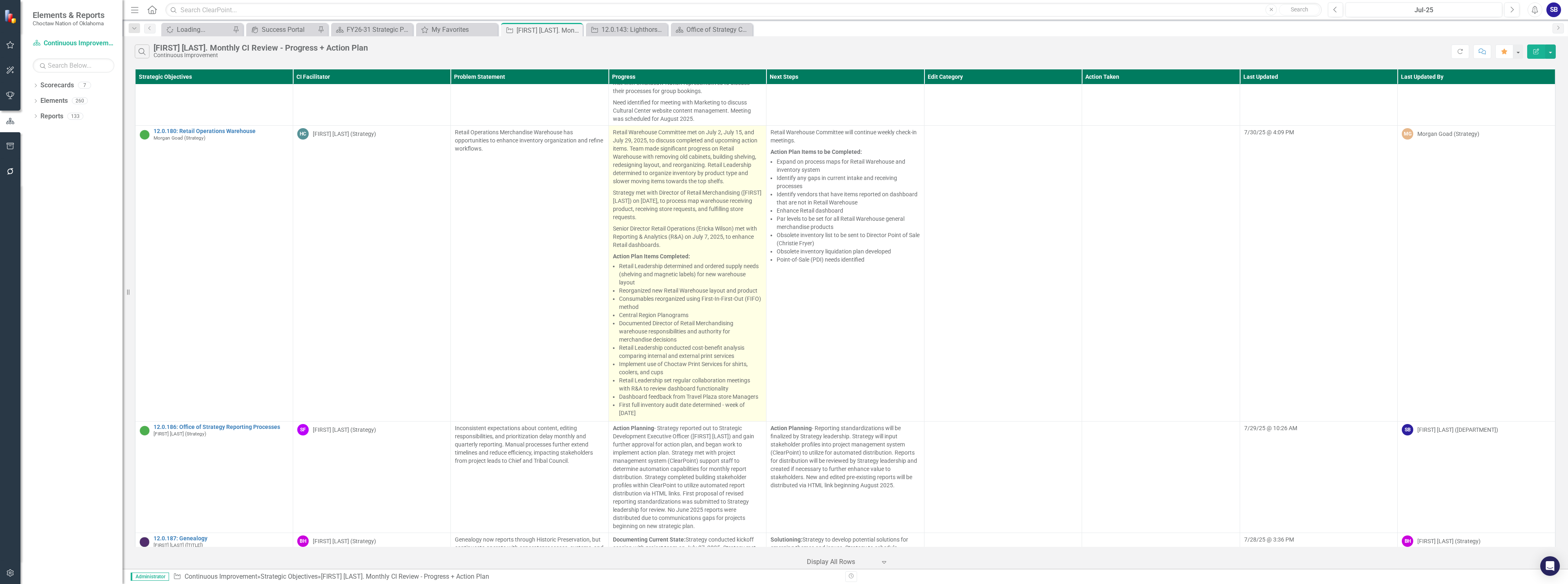 click on "Retail Warehouse Committee met on July 2, July 15, and July 29, 2025, to discuss completed and upcoming action items. Team made significant progress on Retail Warehouse with removing old cabinets, building shelving, redesigning layout, and reorganizing. Retail Leadership determined to organize inventory by product type and slower moving items towards the top shelfs." at bounding box center [687, 158] 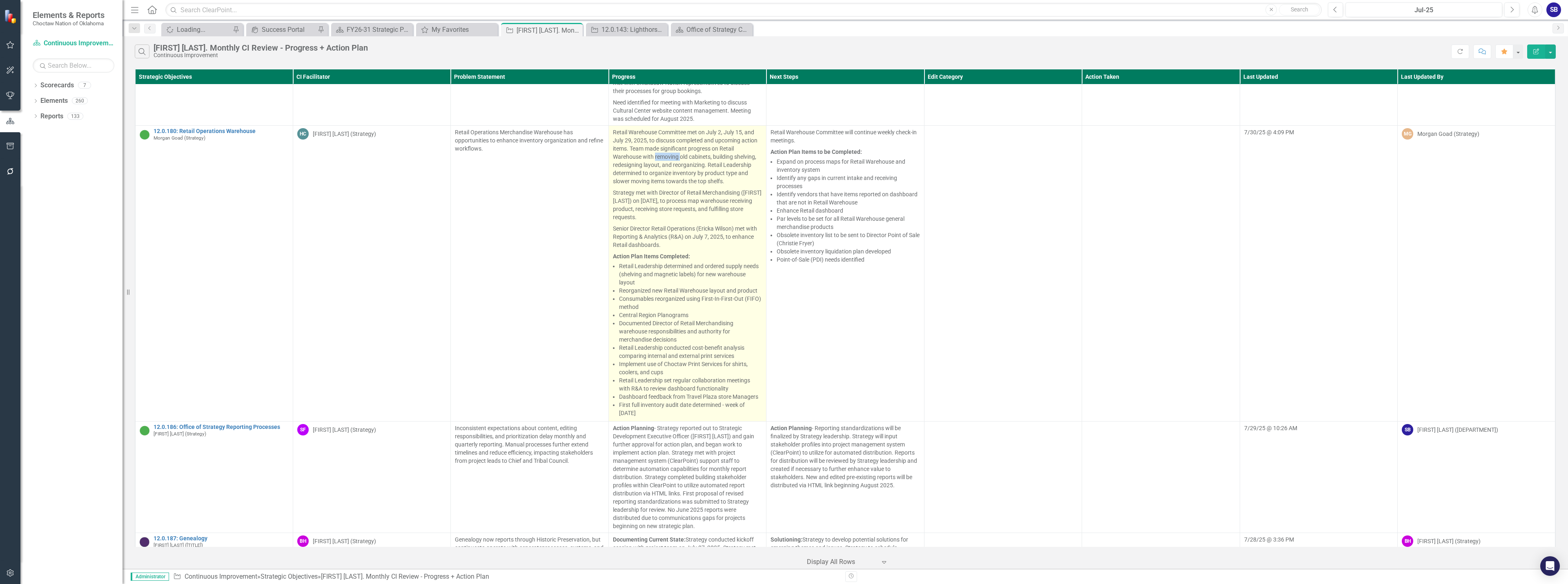 click on "Retail Warehouse Committee met on July 2, July 15, and July 29, 2025, to discuss completed and upcoming action items. Team made significant progress on Retail Warehouse with removing old cabinets, building shelving, redesigning layout, and reorganizing. Retail Leadership determined to organize inventory by product type and slower moving items towards the top shelfs." at bounding box center [687, 158] 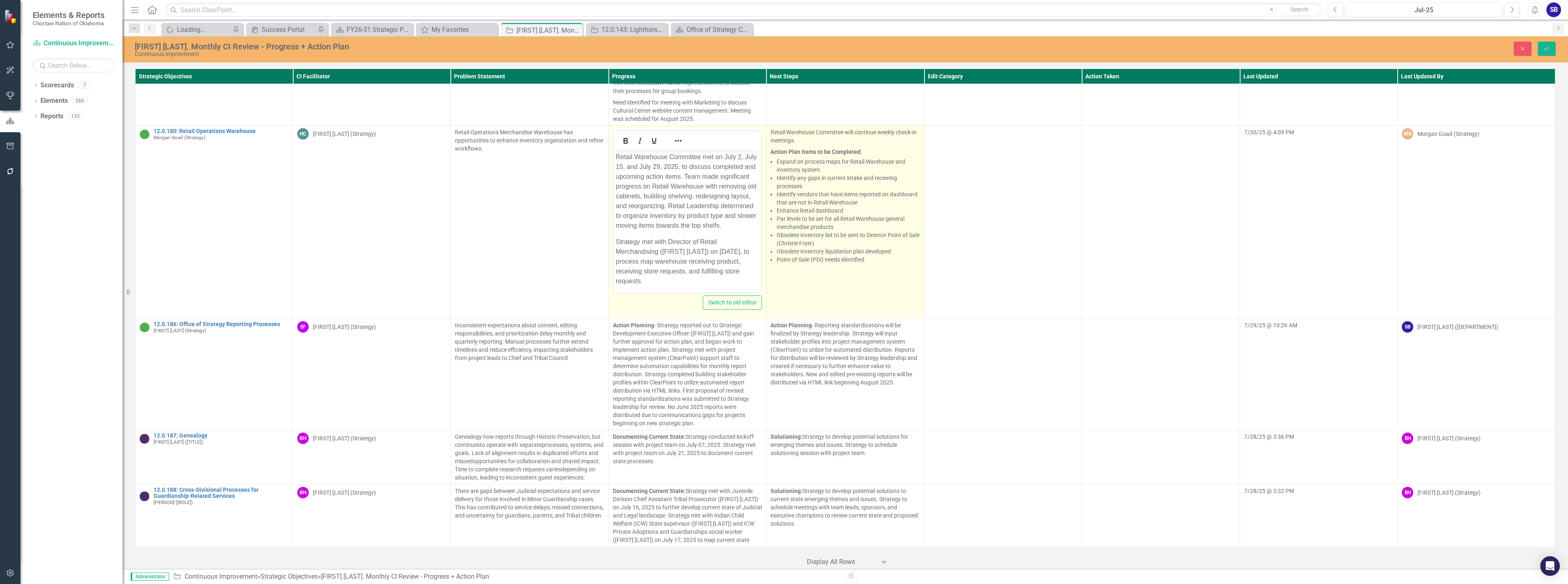 scroll, scrollTop: 0, scrollLeft: 0, axis: both 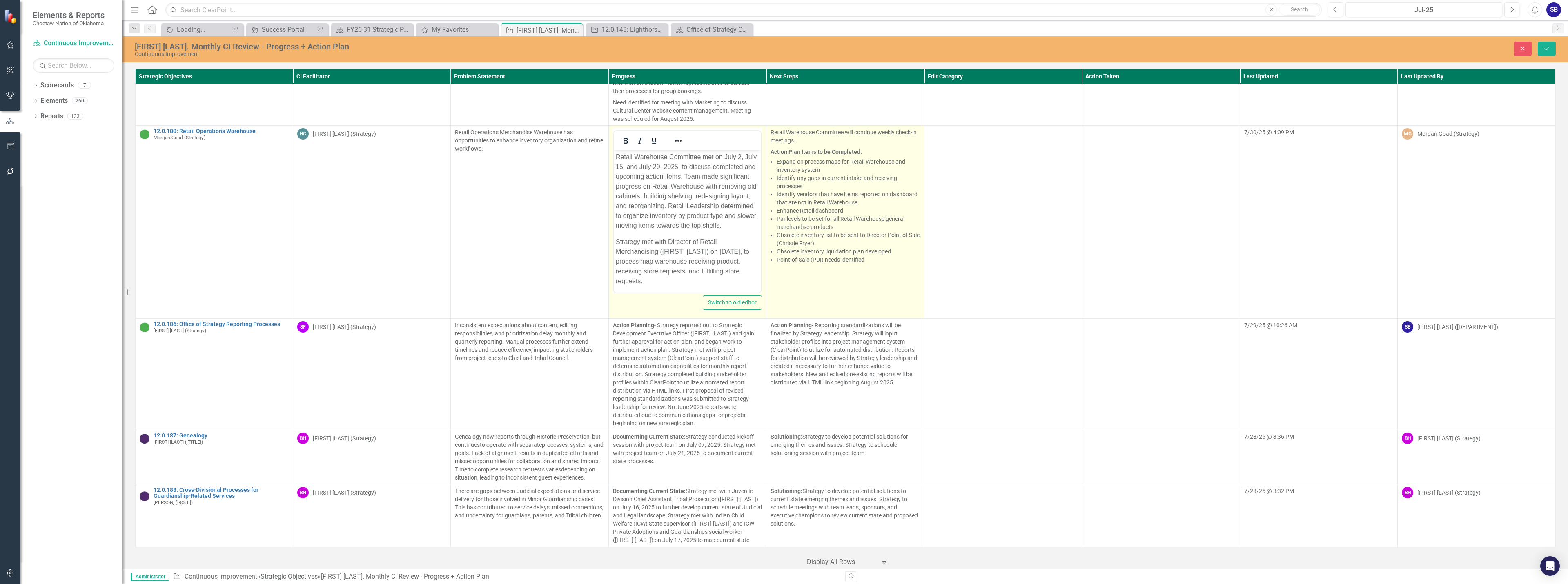 click on "Identify any gaps in current intake and receiving processes" at bounding box center (848, 182) 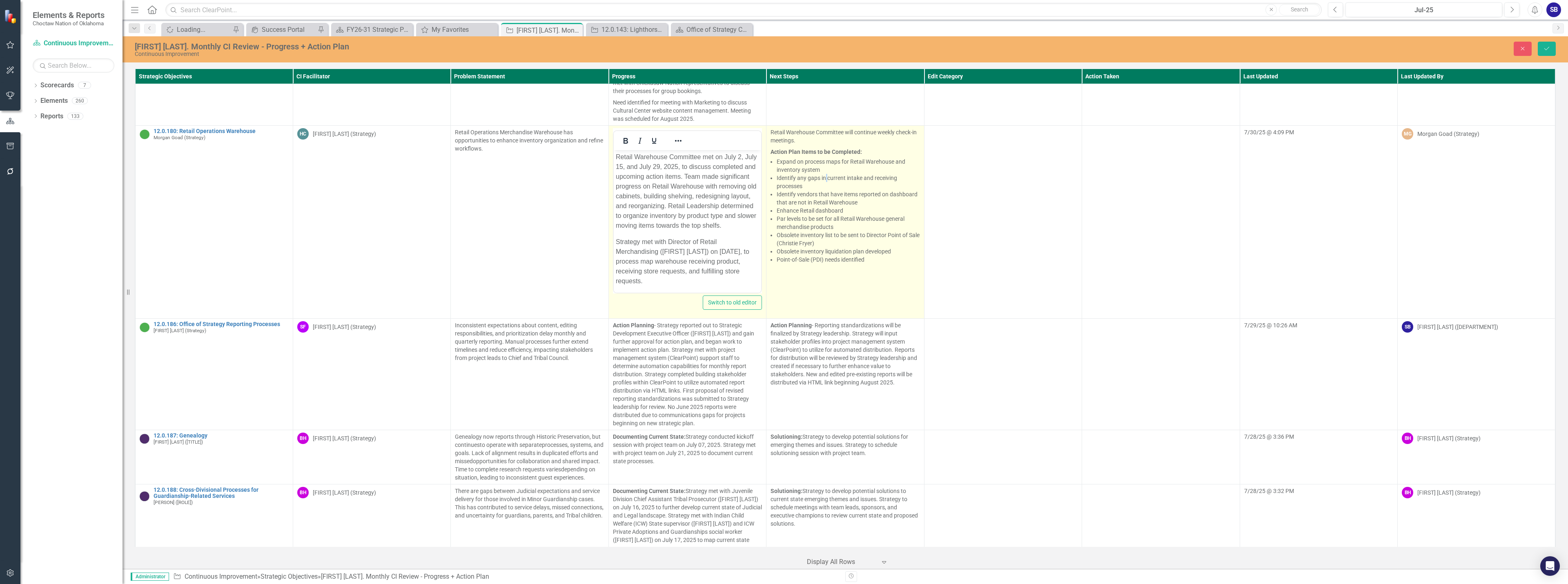 click on "Identify any gaps in current intake and receiving processes" at bounding box center (848, 182) 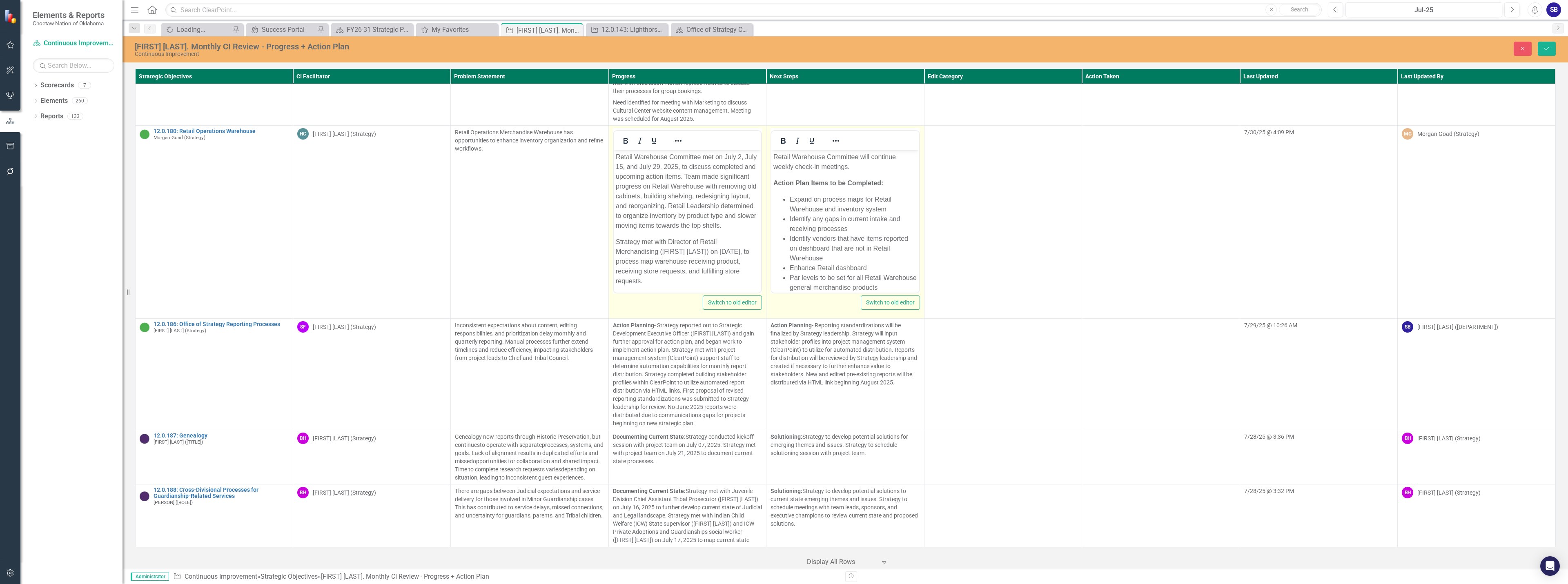 scroll, scrollTop: 41, scrollLeft: 0, axis: vertical 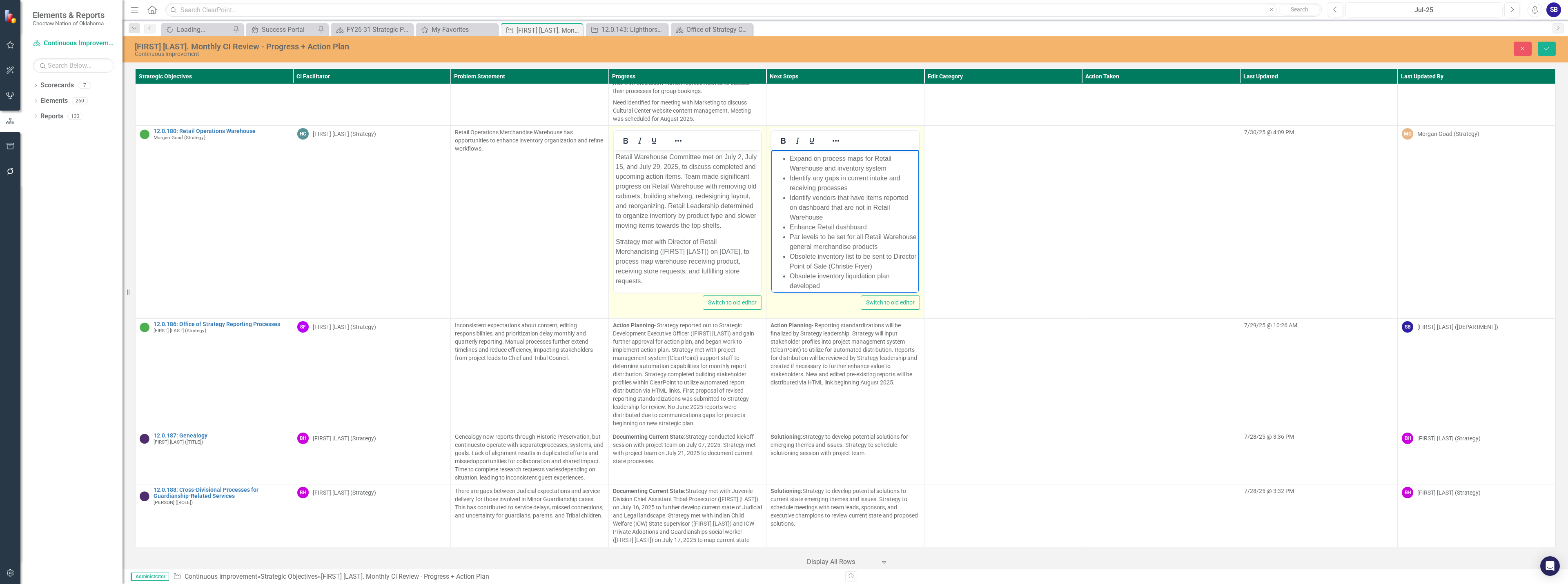 click on "Par levels to be set for all Retail Warehouse general merchandise products" at bounding box center [853, 242] 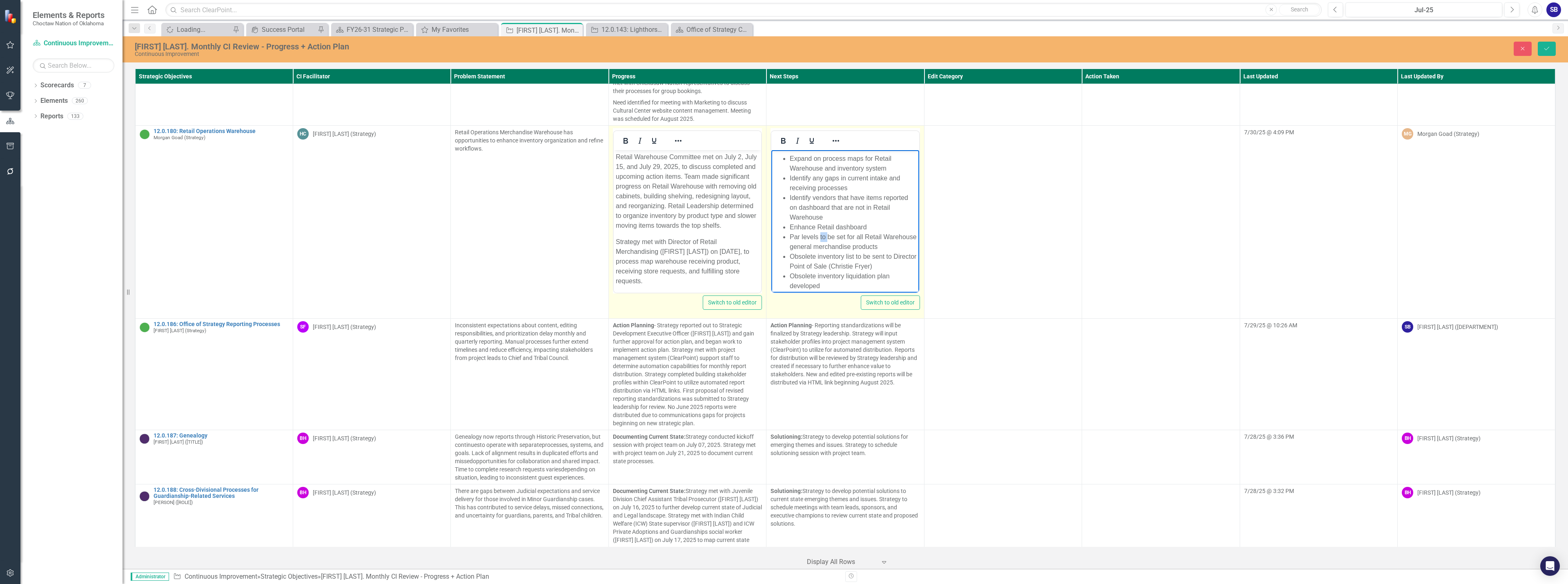 click on "Par levels to be set for all Retail Warehouse general merchandise products" at bounding box center [853, 242] 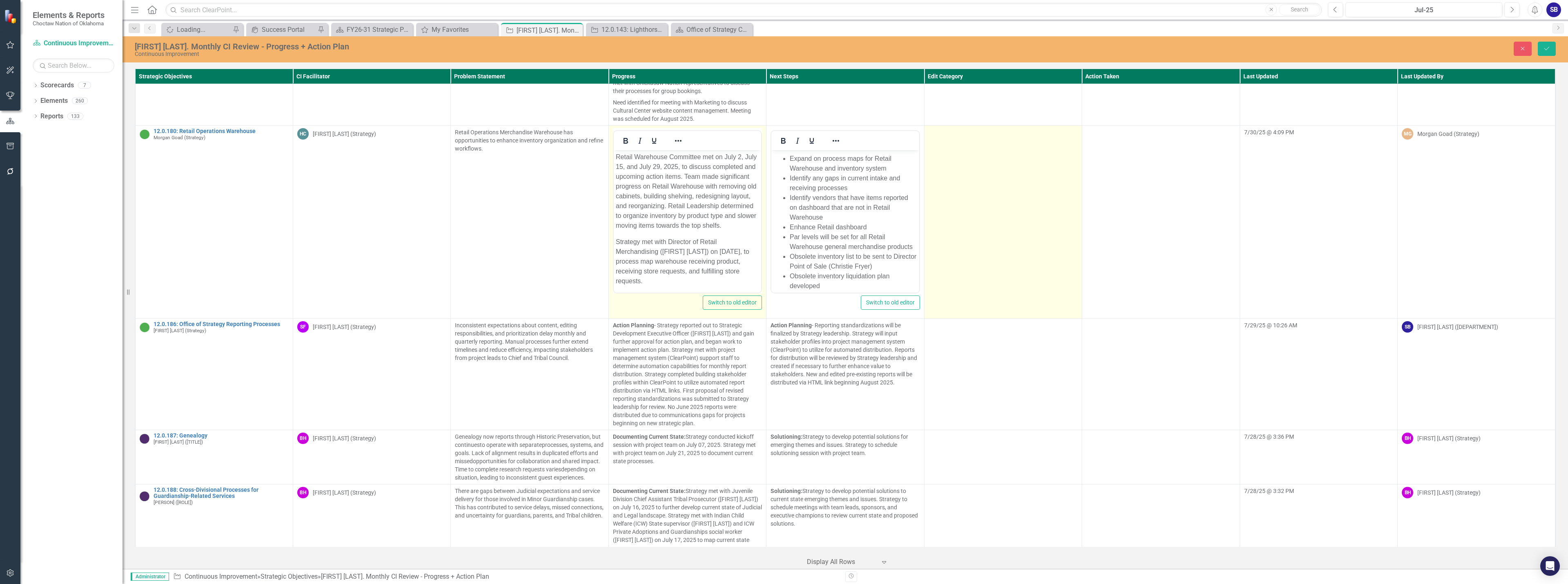 click at bounding box center [1003, 222] 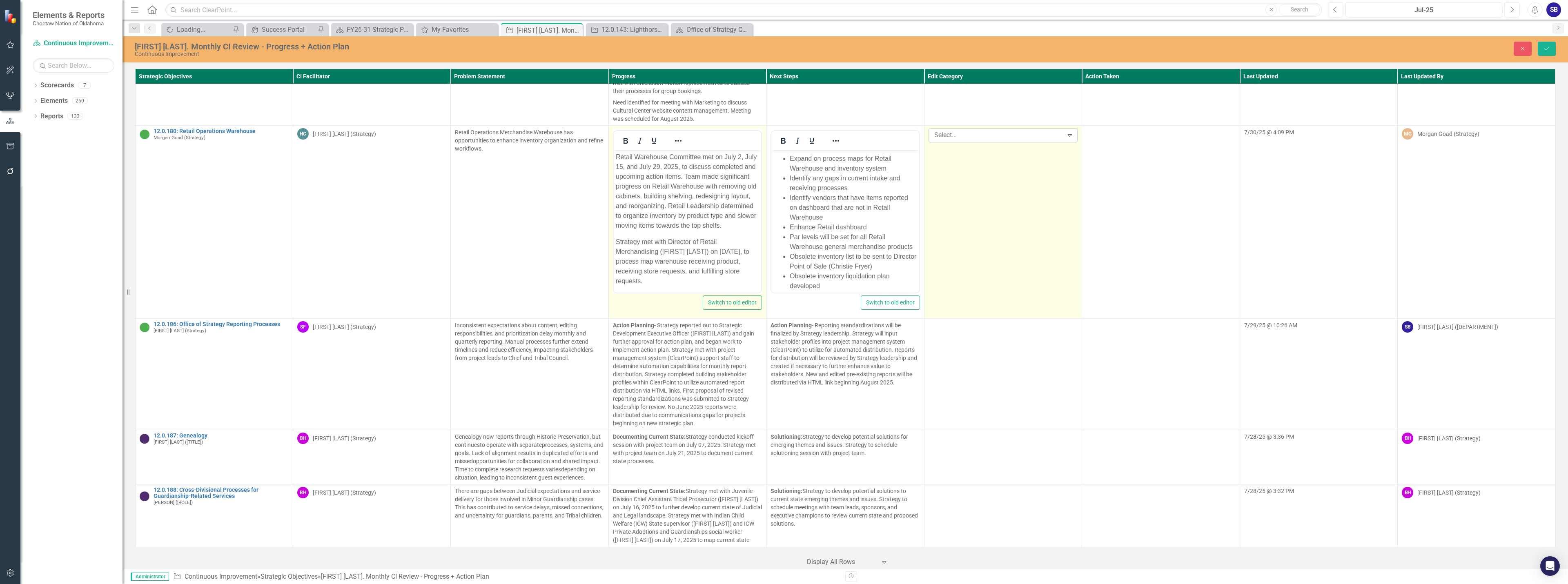 click at bounding box center [997, 135] 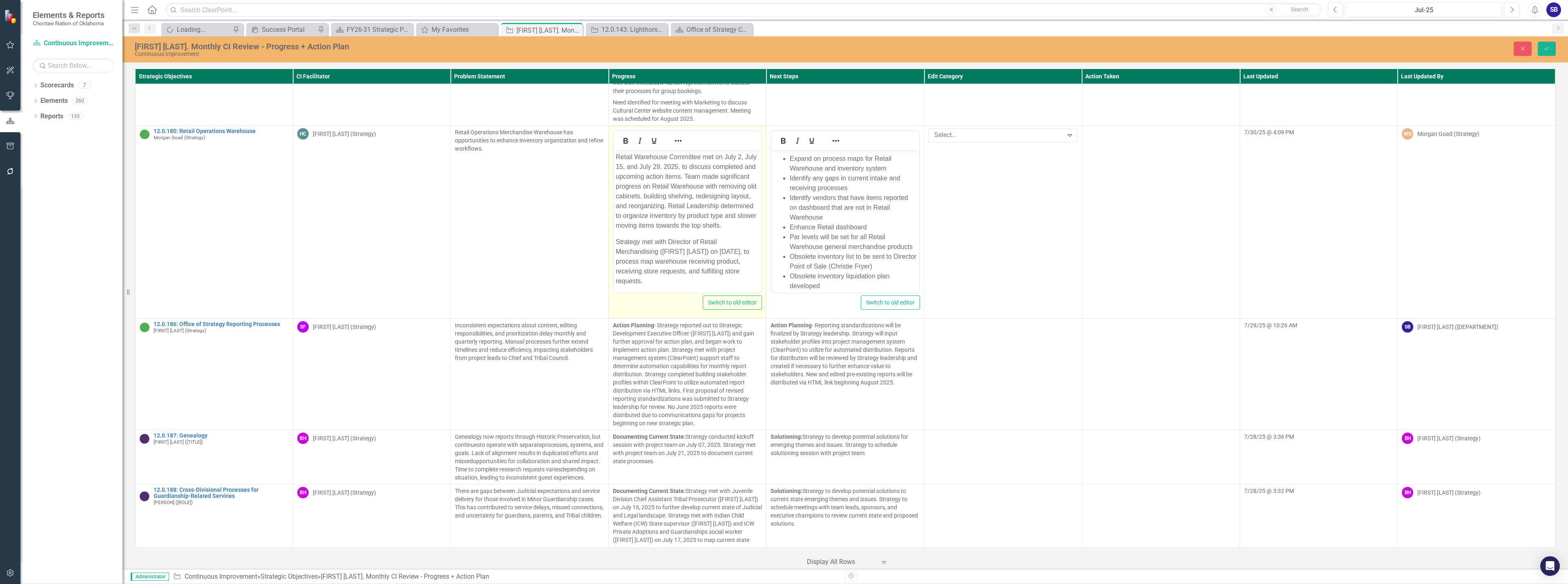 click on "Miscellaneous" at bounding box center [786, 644] 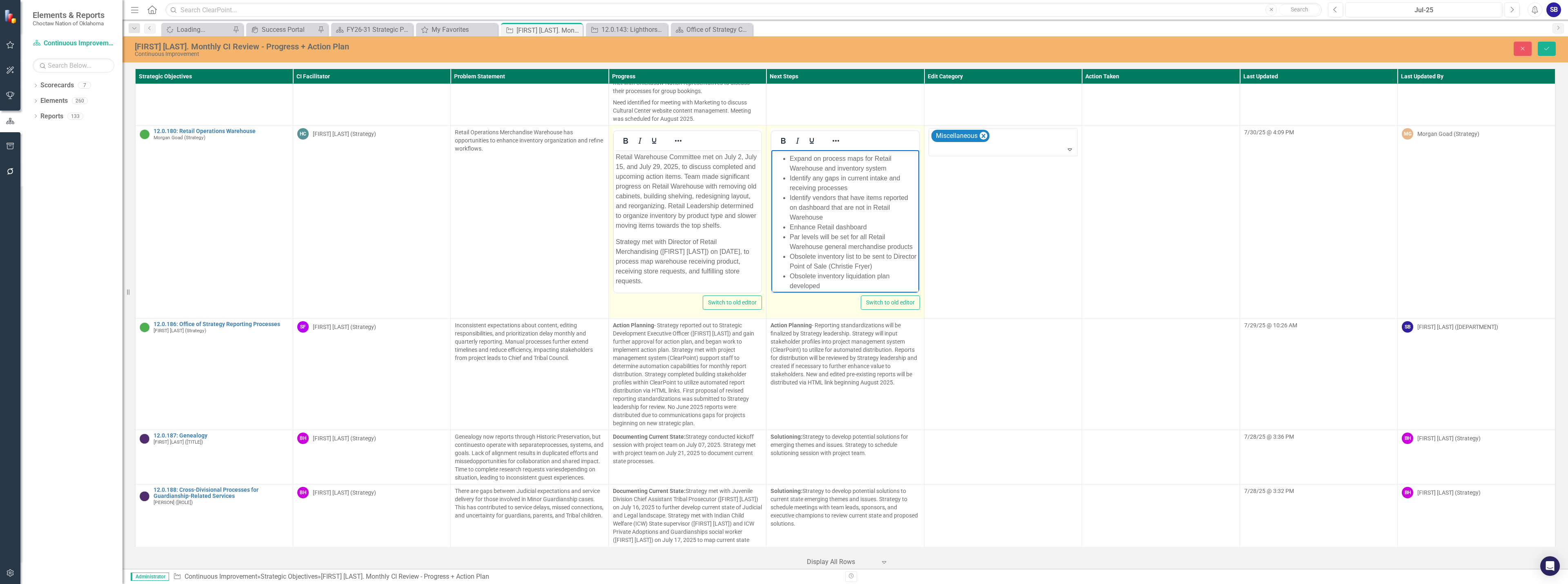 click on "Obsolete inventory list to be sent to Director Point of Sale (Christie Fryer)" at bounding box center [853, 261] 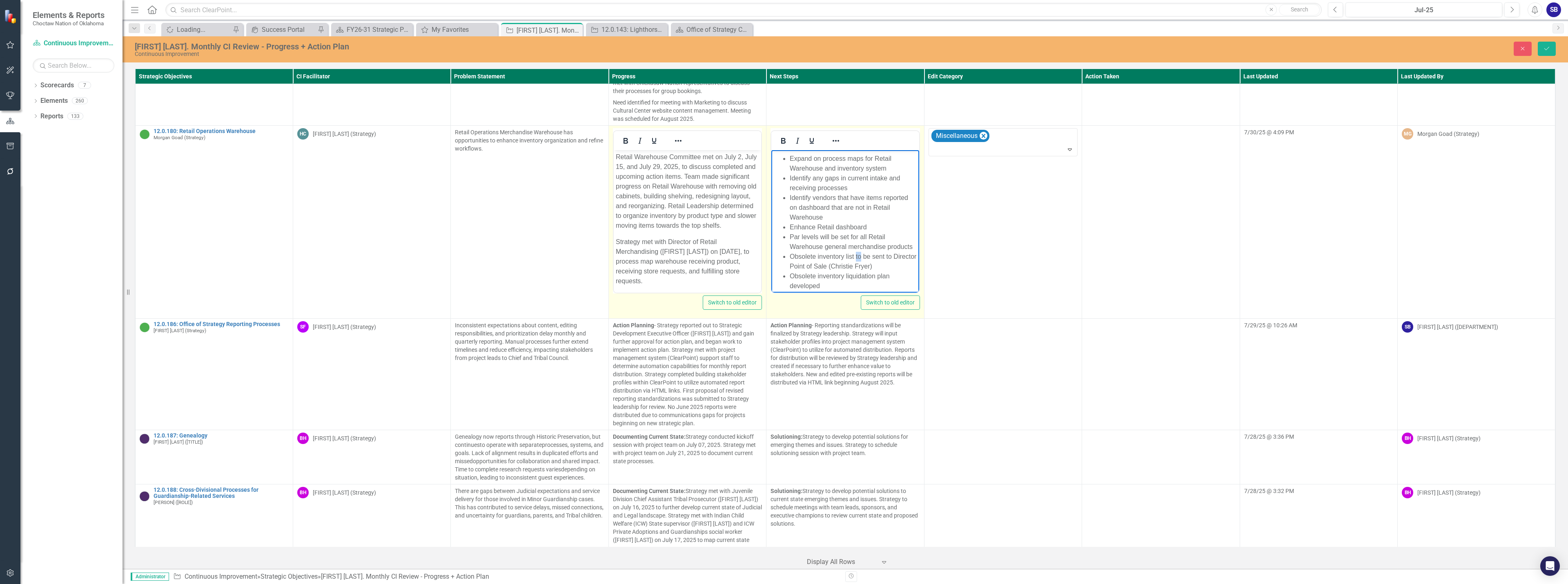 click on "Obsolete inventory list to be sent to Director Point of Sale (Christie Fryer)" at bounding box center (853, 261) 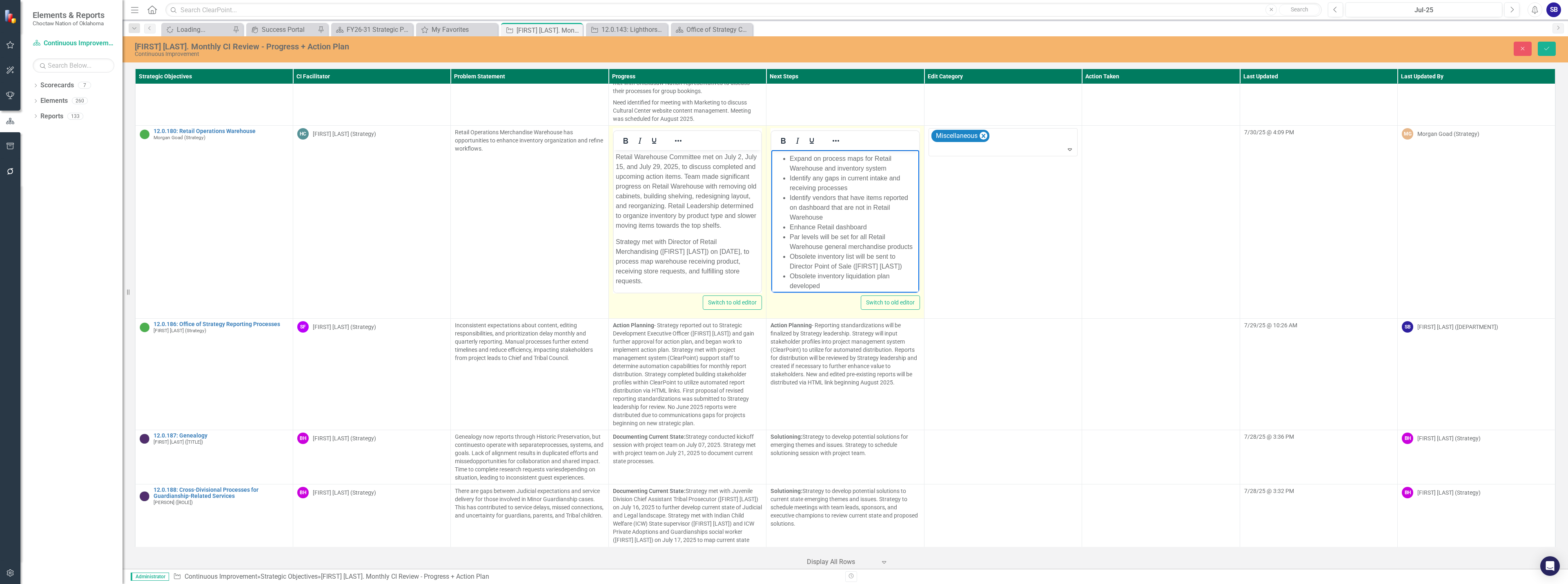 scroll, scrollTop: 67, scrollLeft: 0, axis: vertical 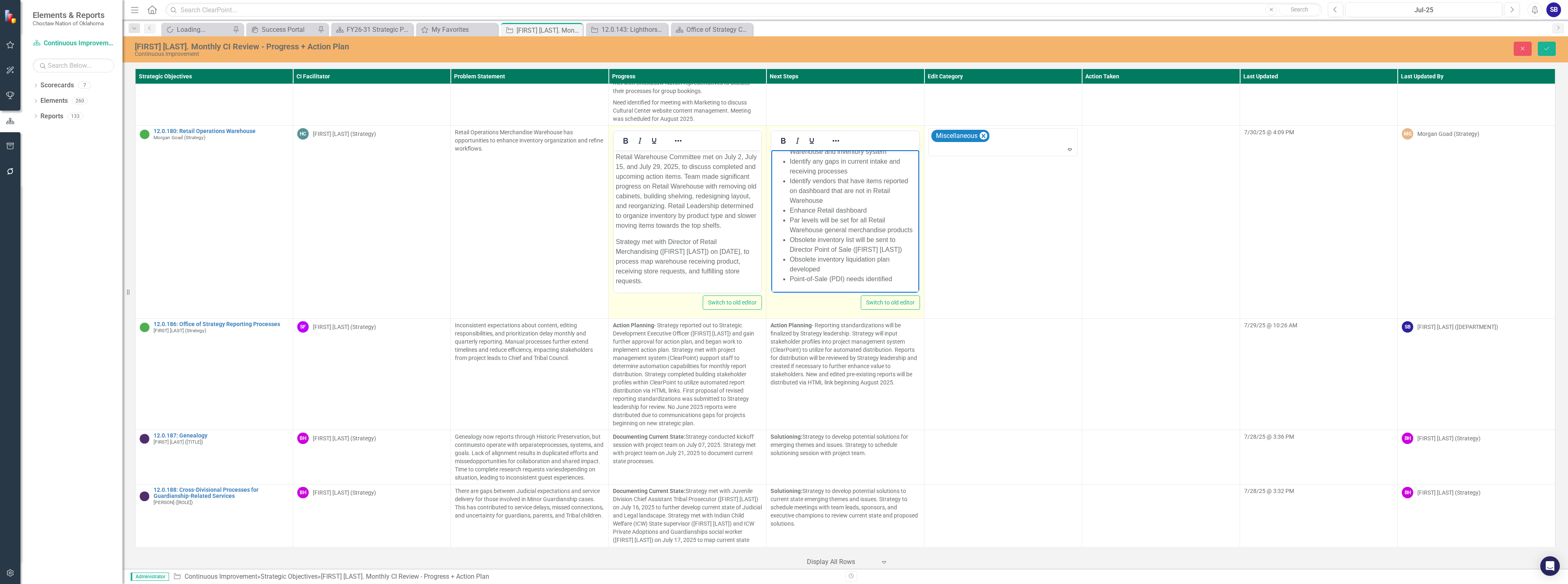 click on "Point-of-Sale (PDI) needs identified" at bounding box center (853, 279) 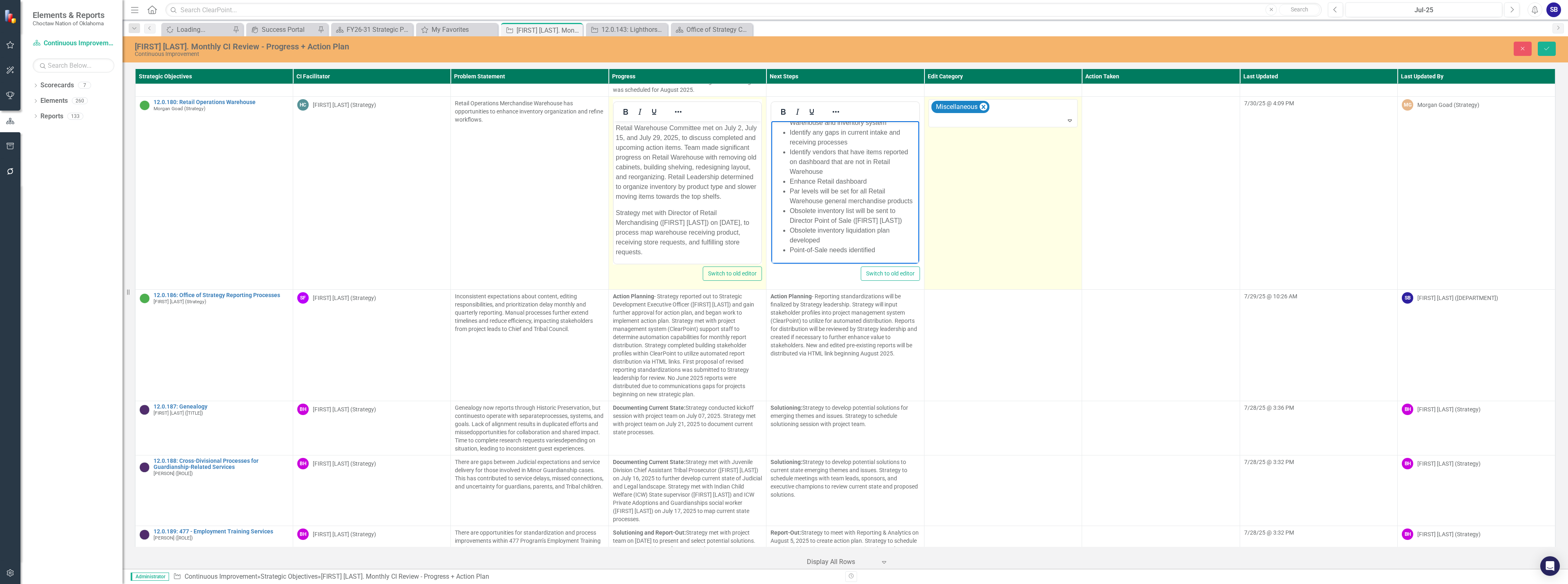 scroll, scrollTop: 4324, scrollLeft: 0, axis: vertical 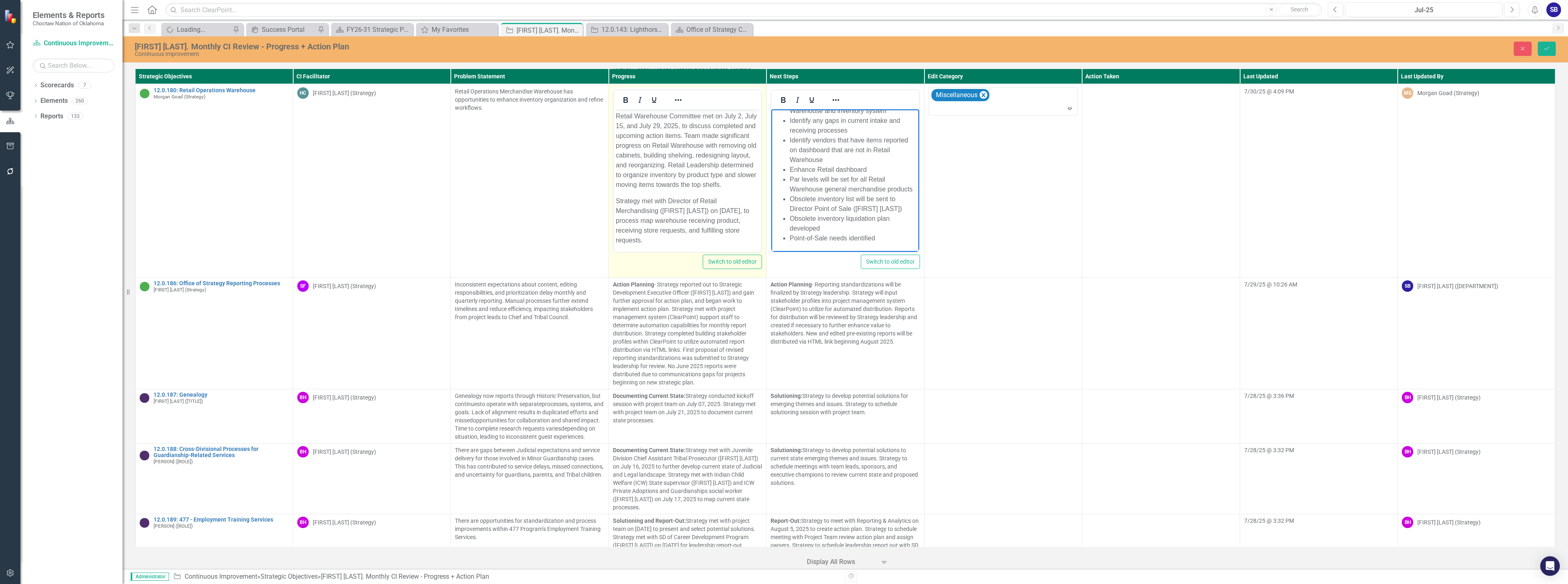 click on "Retail Warehouse Committee met on July 2, July 15, and July 29, 2025, to discuss completed and upcoming action items. Team made significant progress on Retail Warehouse with removing old cabinets, building shelving, redesigning layout, and reorganizing. Retail Leadership determined to organize inventory by product type and slower moving items towards the top shelfs." at bounding box center (687, 150) 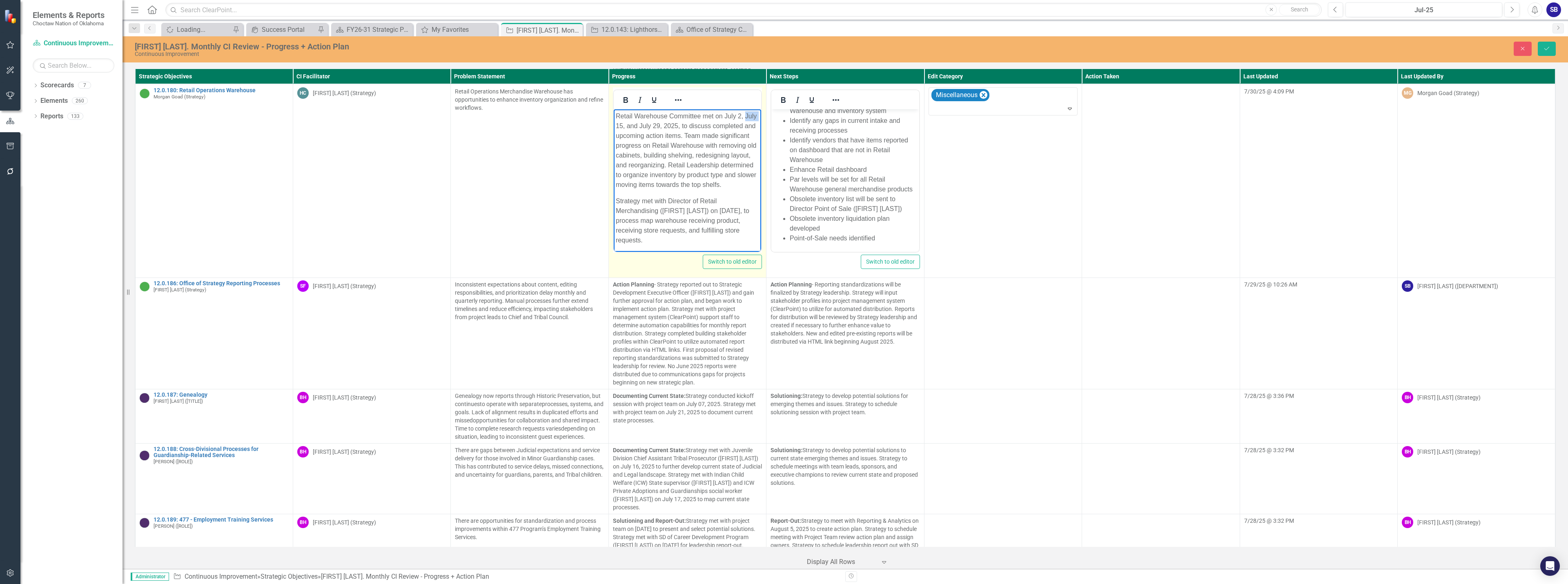 click on "Retail Warehouse Committee met on July 2, July 15, and July 29, 2025, to discuss completed and upcoming action items. Team made significant progress on Retail Warehouse with removing old cabinets, building shelving, redesigning layout, and reorganizing. Retail Leadership determined to organize inventory by product type and slower moving items towards the top shelfs." at bounding box center (687, 150) 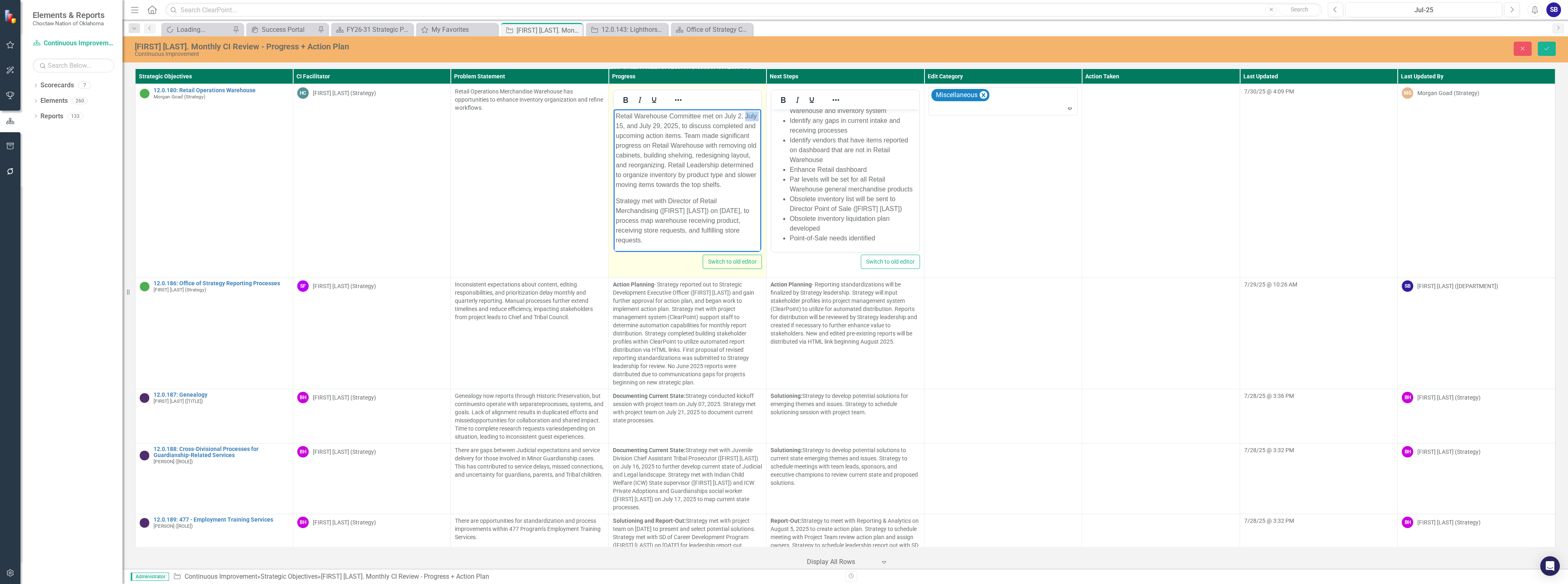 type 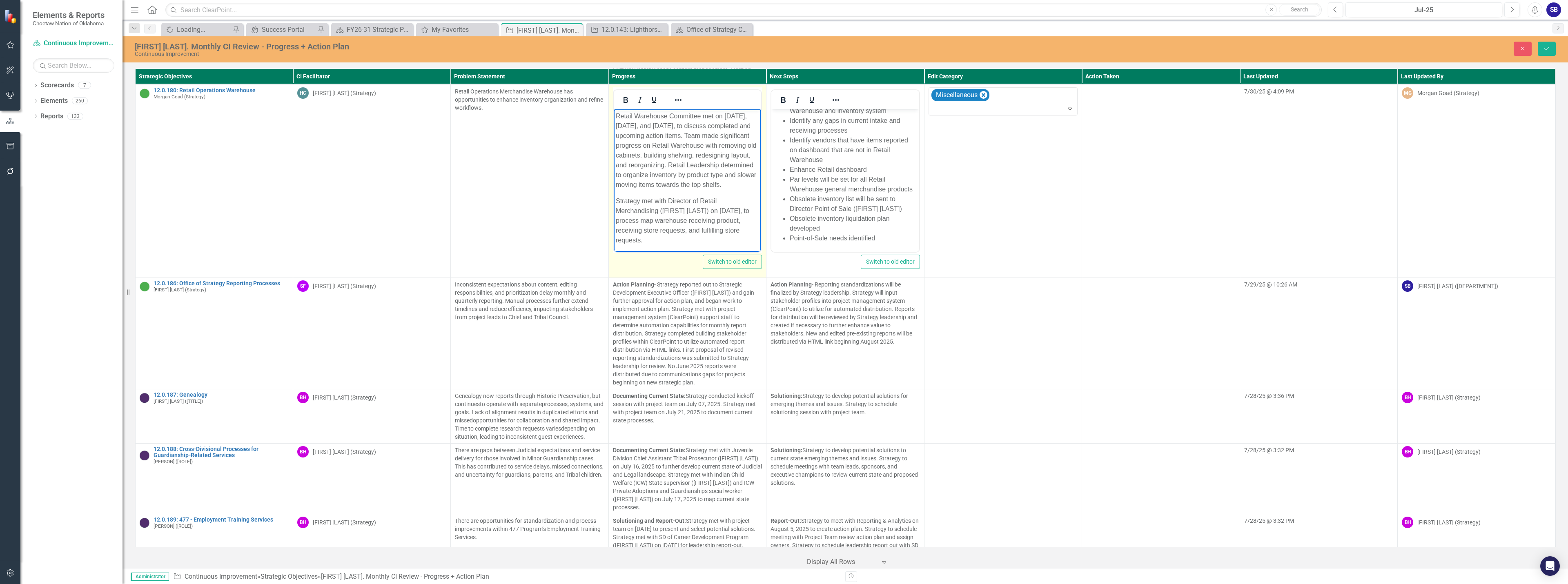 click on "Retail Warehouse Committee met on [DATE], [DATE], and [DATE], to discuss completed and upcoming action items. Team made significant progress on Retail Warehouse with removing old cabinets, building shelving, redesigning layout, and reorganizing. Retail Leadership determined to organize inventory by product type and slower moving items towards the top shelfs." at bounding box center (687, 150) 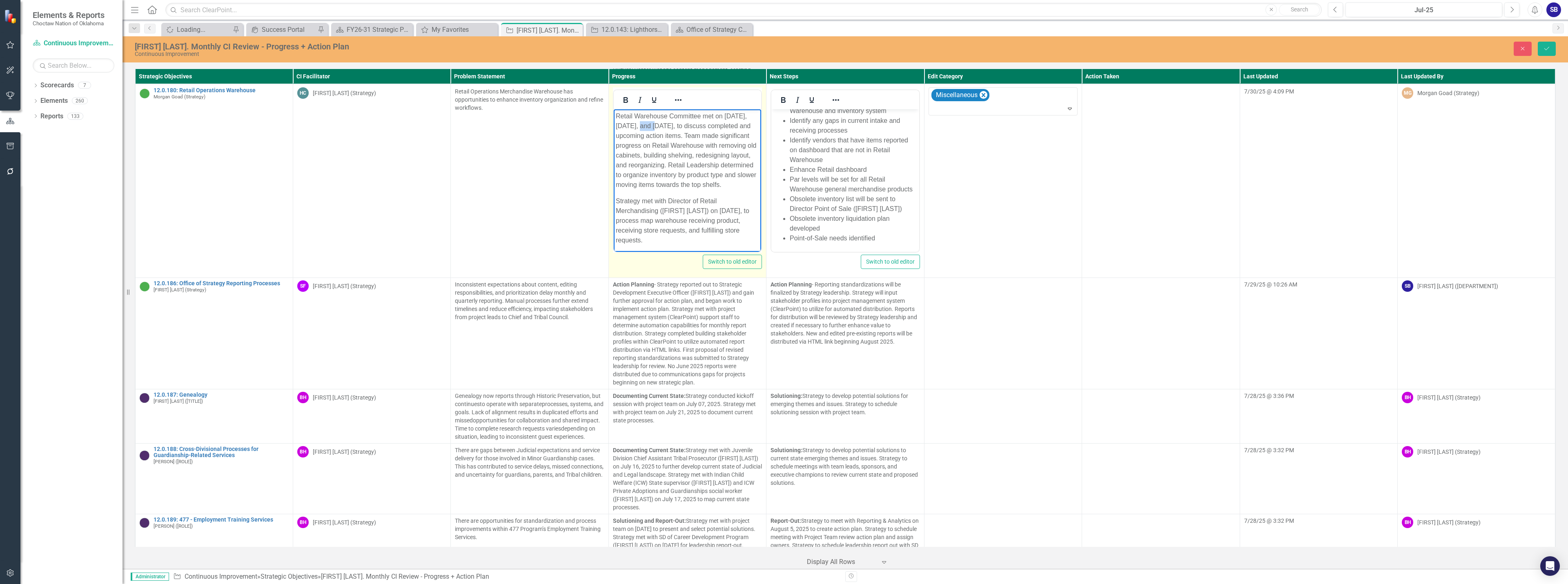 click on "Retail Warehouse Committee met on [DATE], [DATE], and [DATE], to discuss completed and upcoming action items. Team made significant progress on Retail Warehouse with removing old cabinets, building shelving, redesigning layout, and reorganizing. Retail Leadership determined to organize inventory by product type and slower moving items towards the top shelfs." at bounding box center (687, 150) 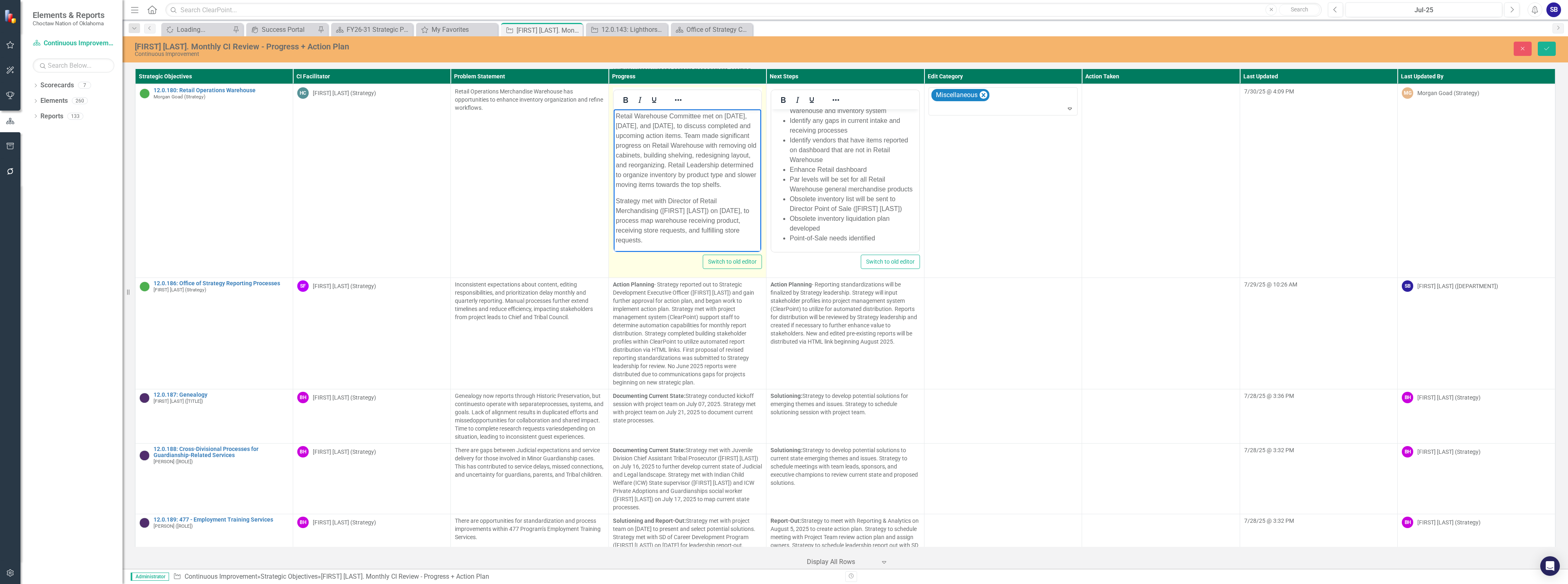 click on "Retail Warehouse Committee met on [DATE], [DATE], and [DATE], to discuss completed and upcoming action items. Team made significant progress on Retail Warehouse with removing old cabinets, building shelving, redesigning layout, and reorganizing. Retail Leadership determined to organize inventory by product type and slower moving items towards the top shelfs." at bounding box center [687, 150] 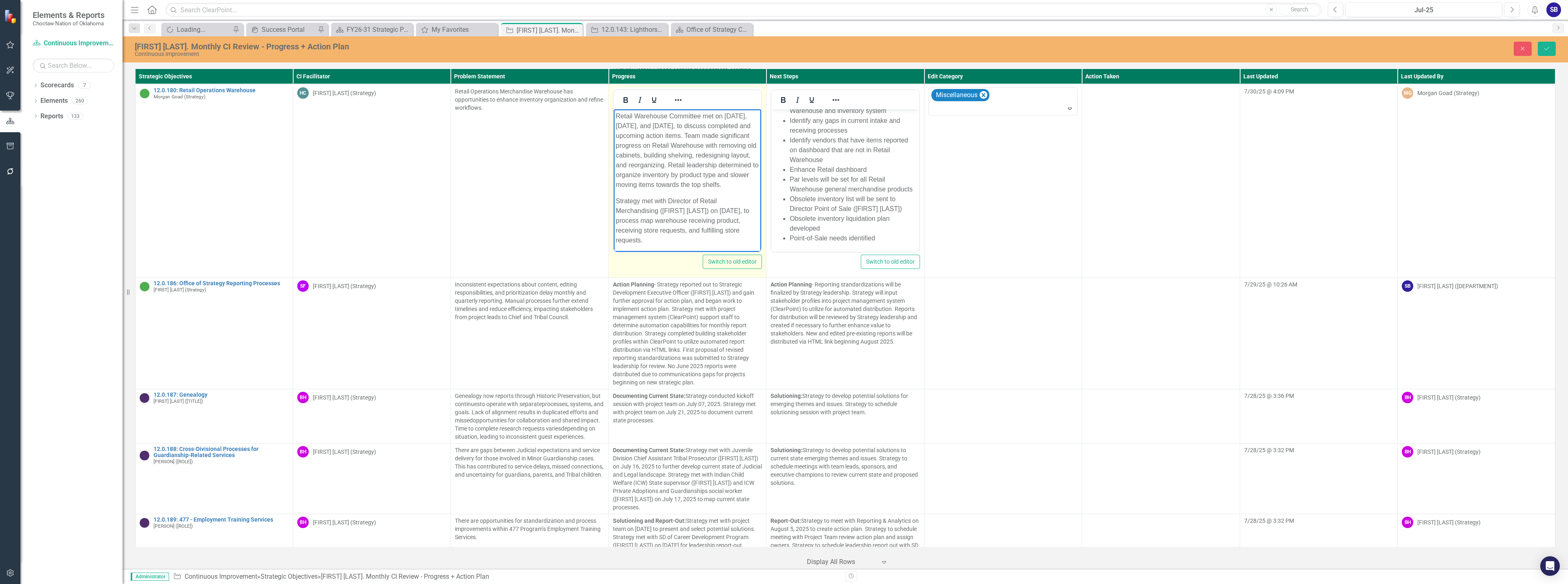 click on "Retail Warehouse Committee met on [DATE], [DATE], and [DATE], to discuss completed and upcoming action items. Team made significant progress on Retail Warehouse with removing old cabinets, building shelving, redesigning layout, and reorganizing. Retail leadership determined to organize inventory by product type and slower moving items towards the top shelfs." at bounding box center (687, 150) 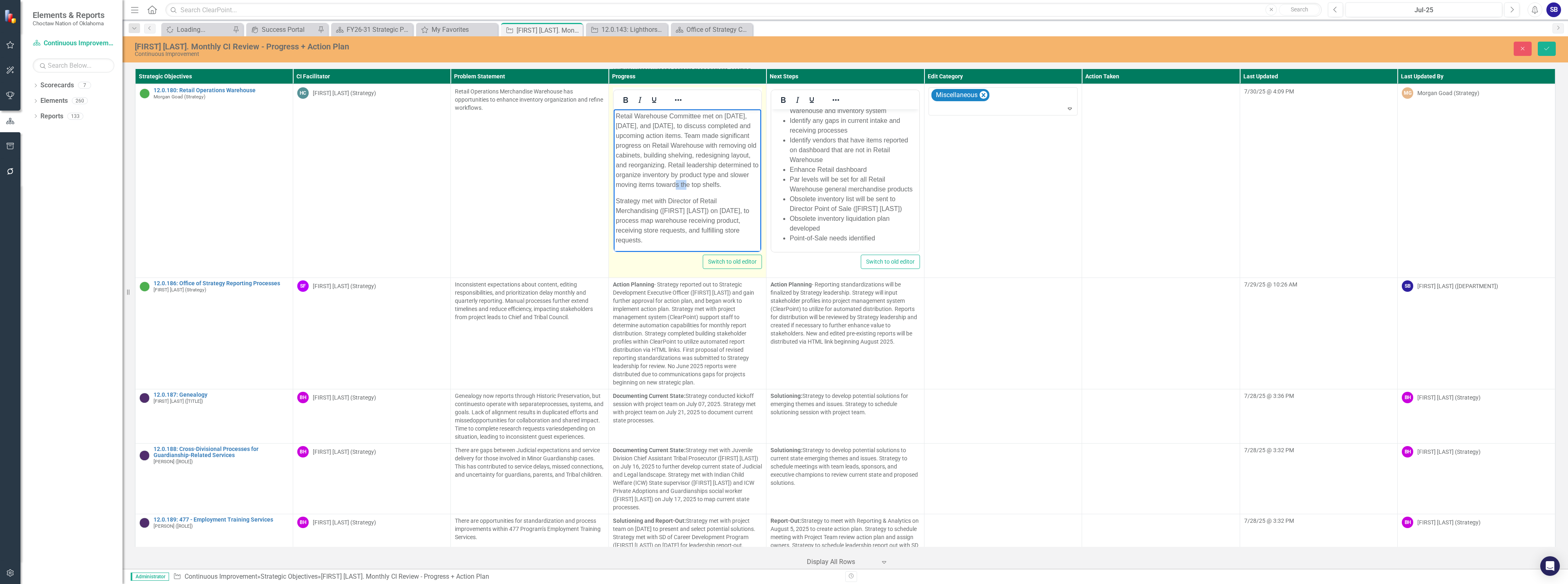 click on "Retail Warehouse Committee met on [DATE], [DATE], and [DATE], to discuss completed and upcoming action items. Team made significant progress on Retail Warehouse with removing old cabinets, building shelving, redesigning layout, and reorganizing. Retail leadership determined to organize inventory by product type and slower moving items towards the top shelfs." at bounding box center [687, 150] 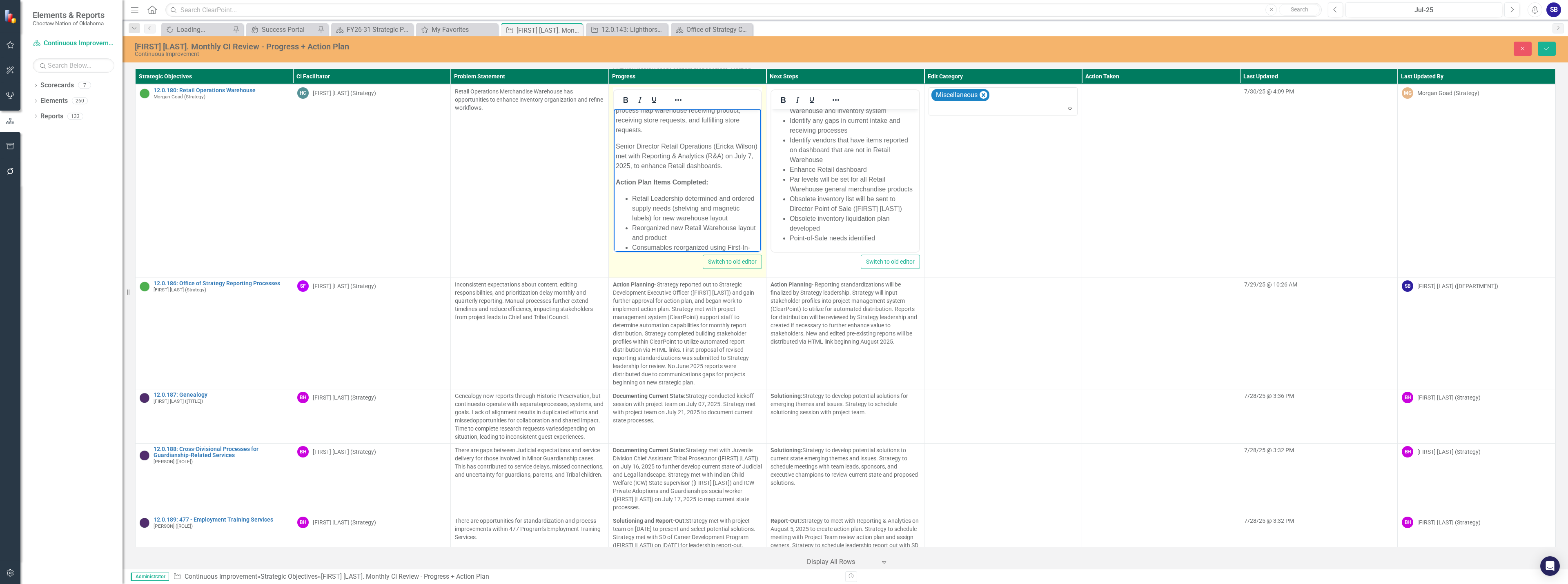 scroll, scrollTop: 122, scrollLeft: 0, axis: vertical 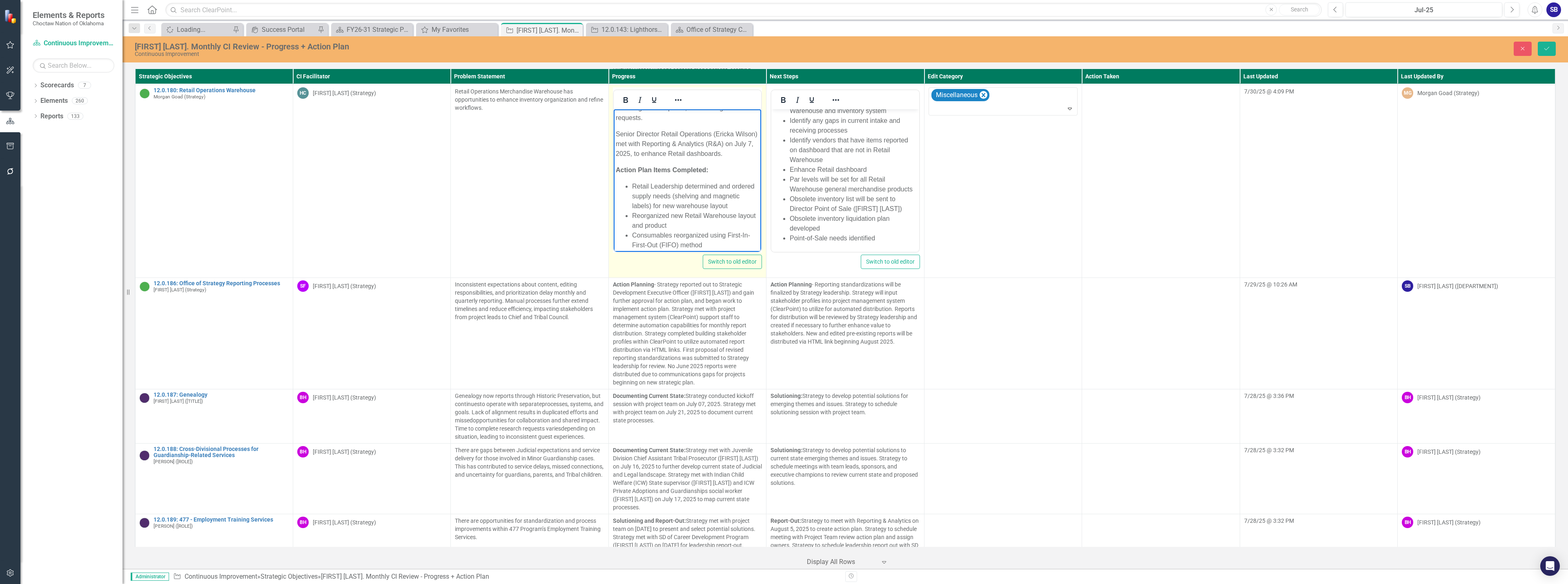 click on "Retail Leadership determined and ordered supply needs (shelving and magnetic labels) for new warehouse layout" at bounding box center (695, 196) 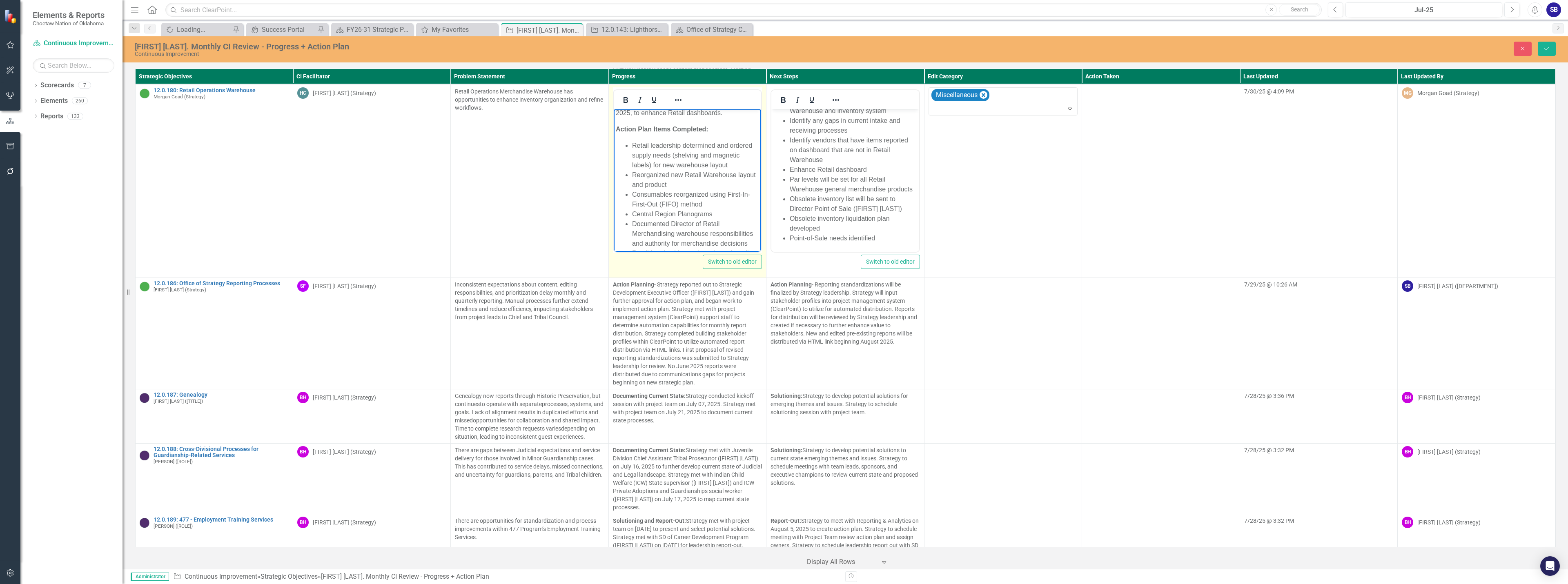 scroll, scrollTop: 204, scrollLeft: 0, axis: vertical 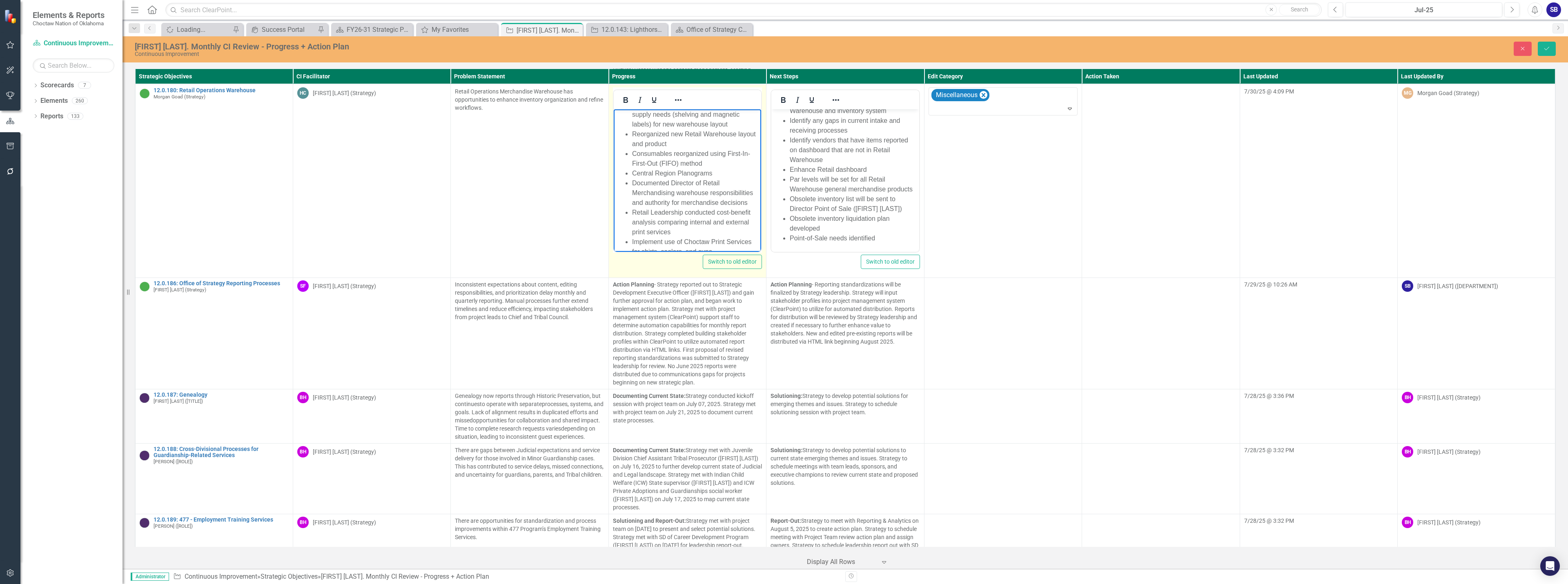 click on "Retail Leadership conducted cost-benefit analysis comparing internal and external print services" at bounding box center (695, 222) 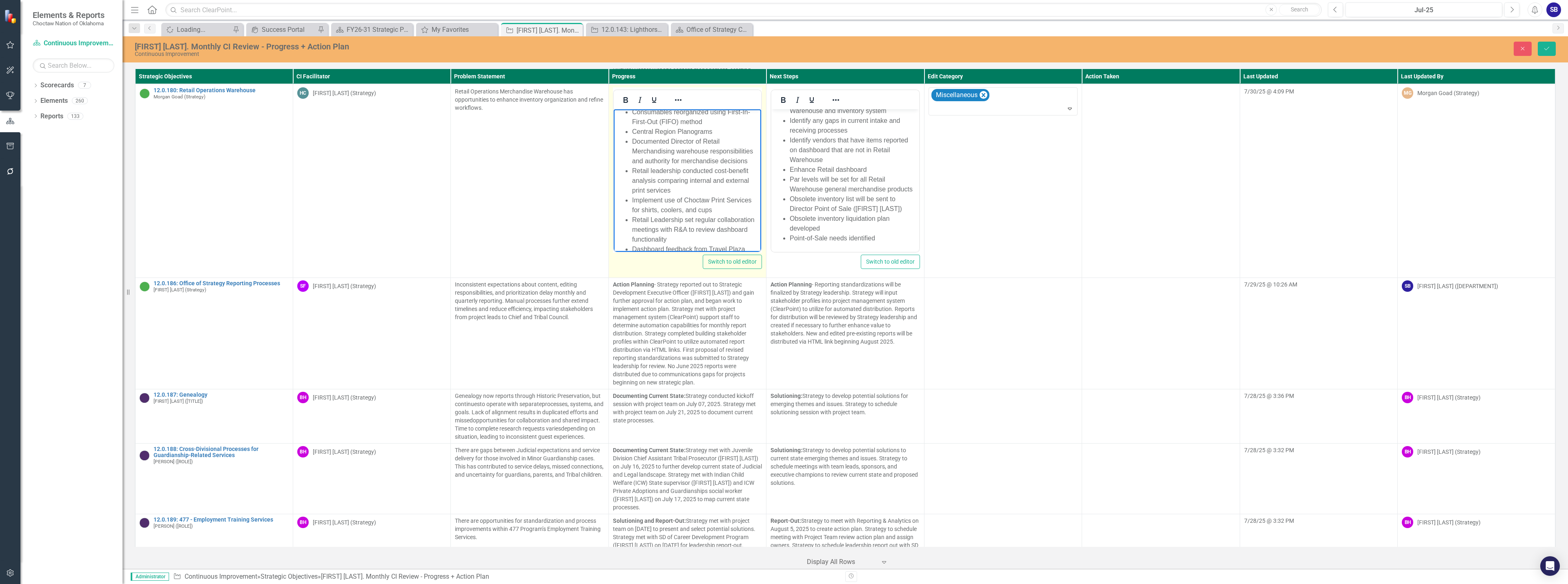 scroll, scrollTop: 286, scrollLeft: 0, axis: vertical 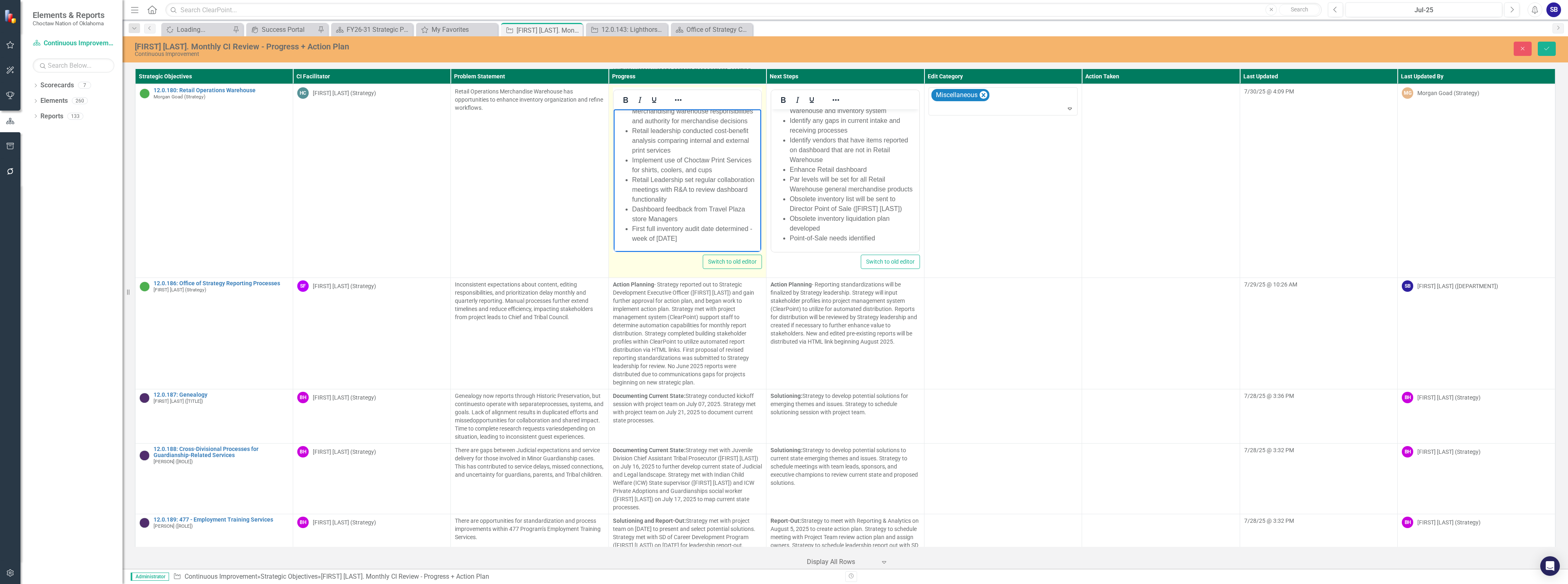 click on "Retail Leadership set regular collaboration meetings with R&A to review dashboard functionality" at bounding box center [695, 189] 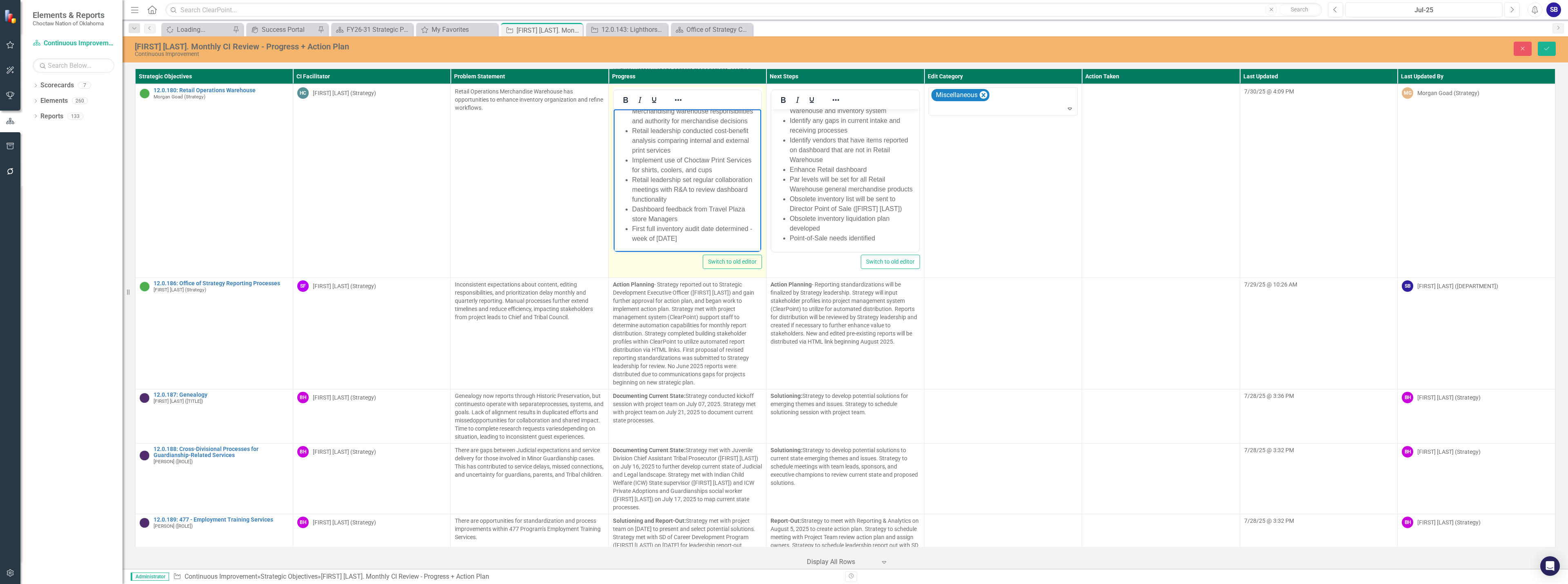 scroll, scrollTop: 306, scrollLeft: 0, axis: vertical 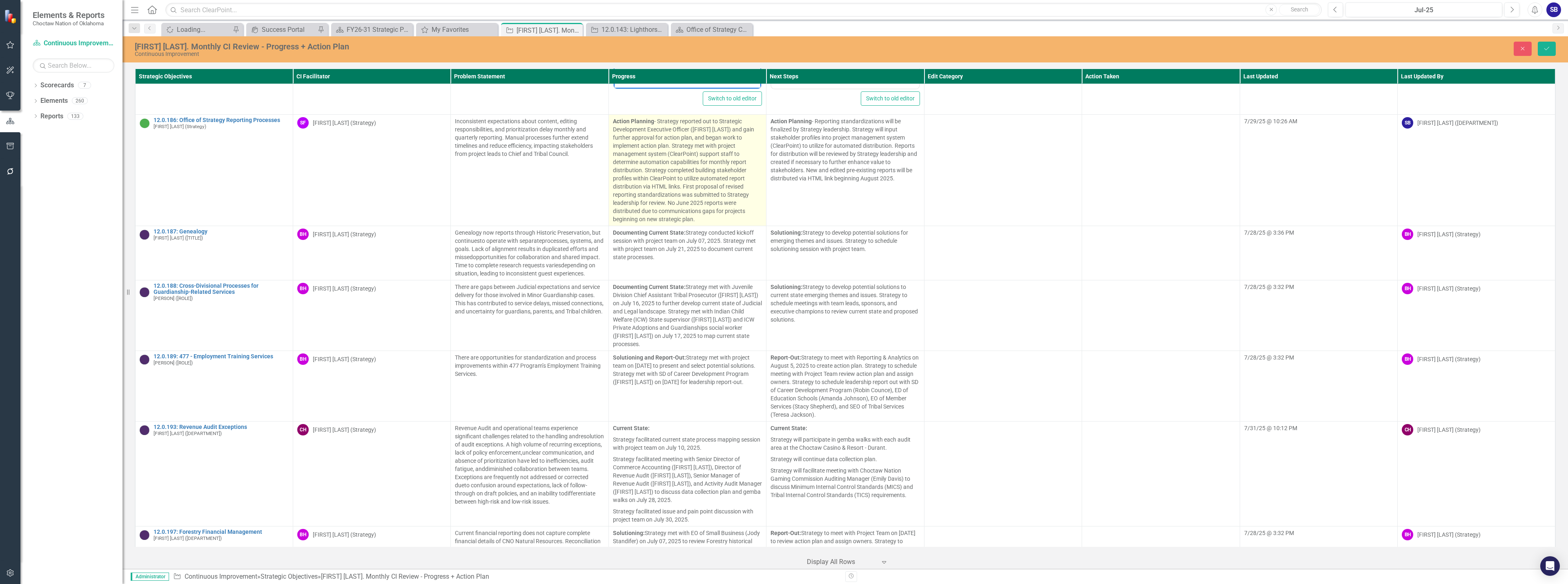 click on "Action Planning  - Strategy reported out to Strategic Development Executive Officer ([PERSON]) and gain further approval for action plan, and began work to implement action plan. Strategy met with project management system (ClearPoint) support staff to determine automation capabilities for monthly report distribution. Strategy completed building stakeholder profiles within ClearPoint to utilize automated report distribution via HTML links. First proposal of revised reporting standardizations was submitted to Strategy leadership for review. No [MONTH] [YEAR] reports were distributed due to communications gaps for projects beginning on new strategic plan." at bounding box center [687, 170] 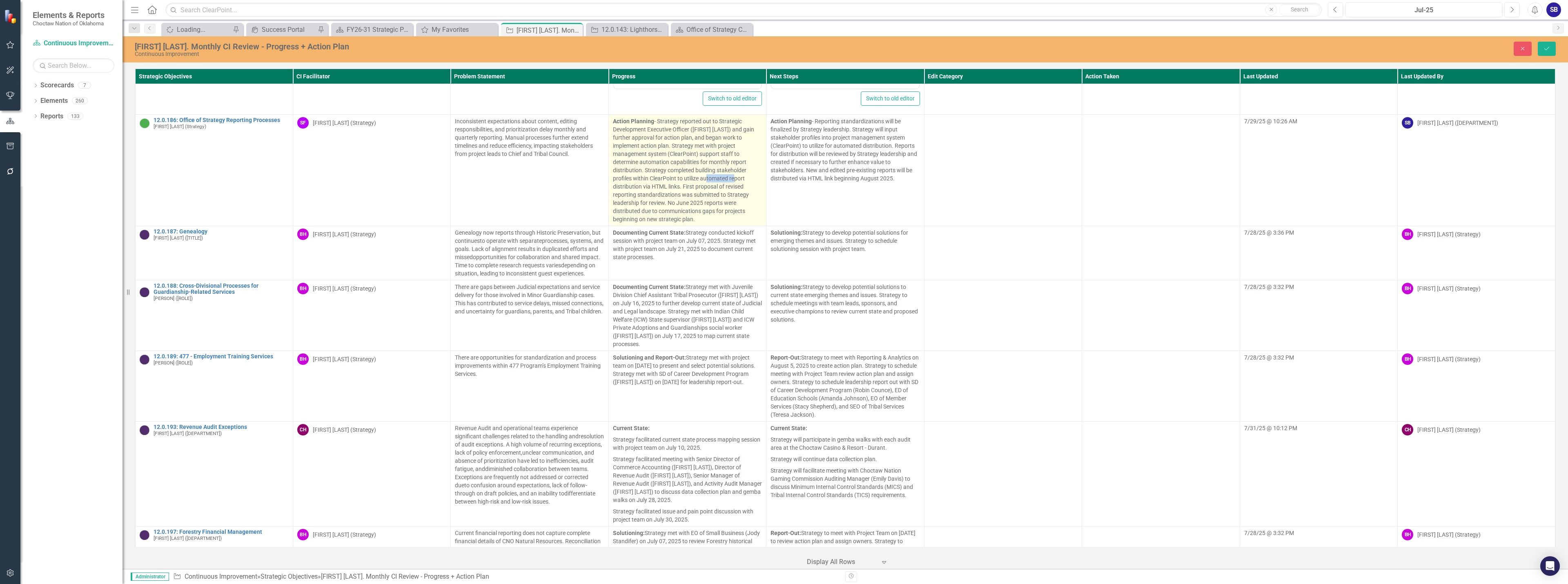 click on "Action Planning  - Strategy reported out to Strategic Development Executive Officer ([PERSON]) and gain further approval for action plan, and began work to implement action plan. Strategy met with project management system (ClearPoint) support staff to determine automation capabilities for monthly report distribution. Strategy completed building stakeholder profiles within ClearPoint to utilize automated report distribution via HTML links. First proposal of revised reporting standardizations was submitted to Strategy leadership for review. No [MONTH] [YEAR] reports were distributed due to communications gaps for projects beginning on new strategic plan." at bounding box center [687, 170] 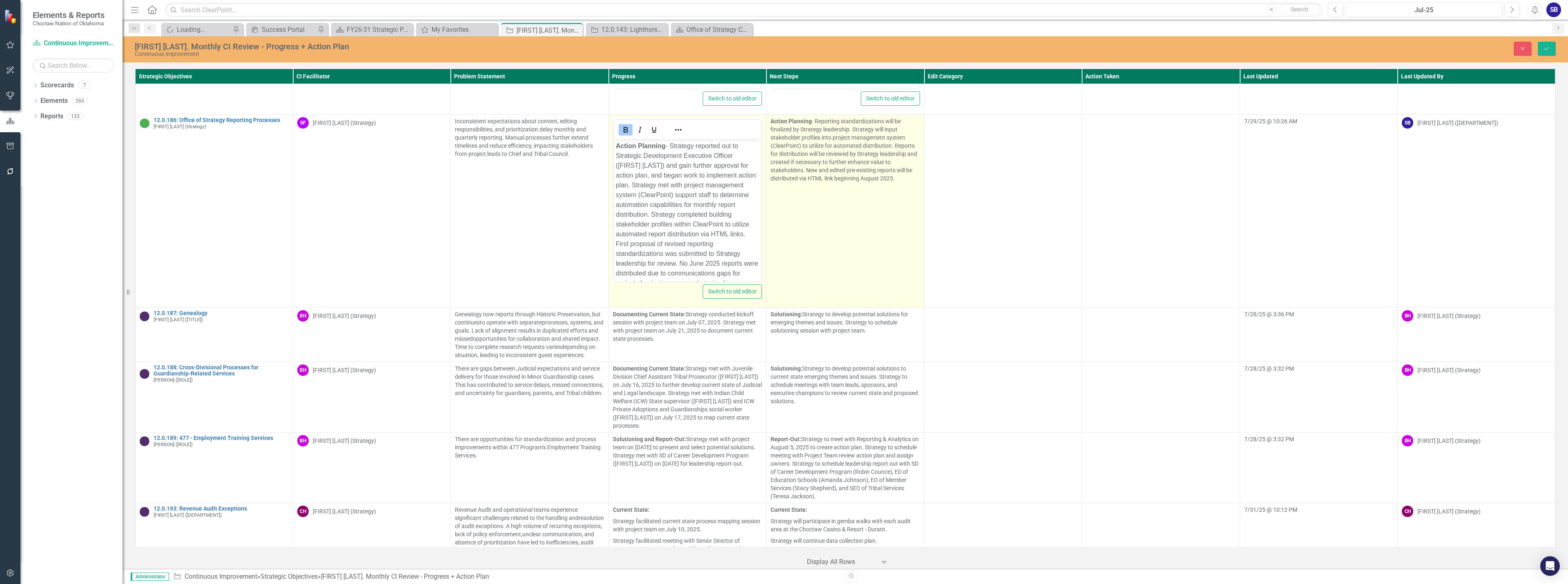 scroll, scrollTop: 0, scrollLeft: 0, axis: both 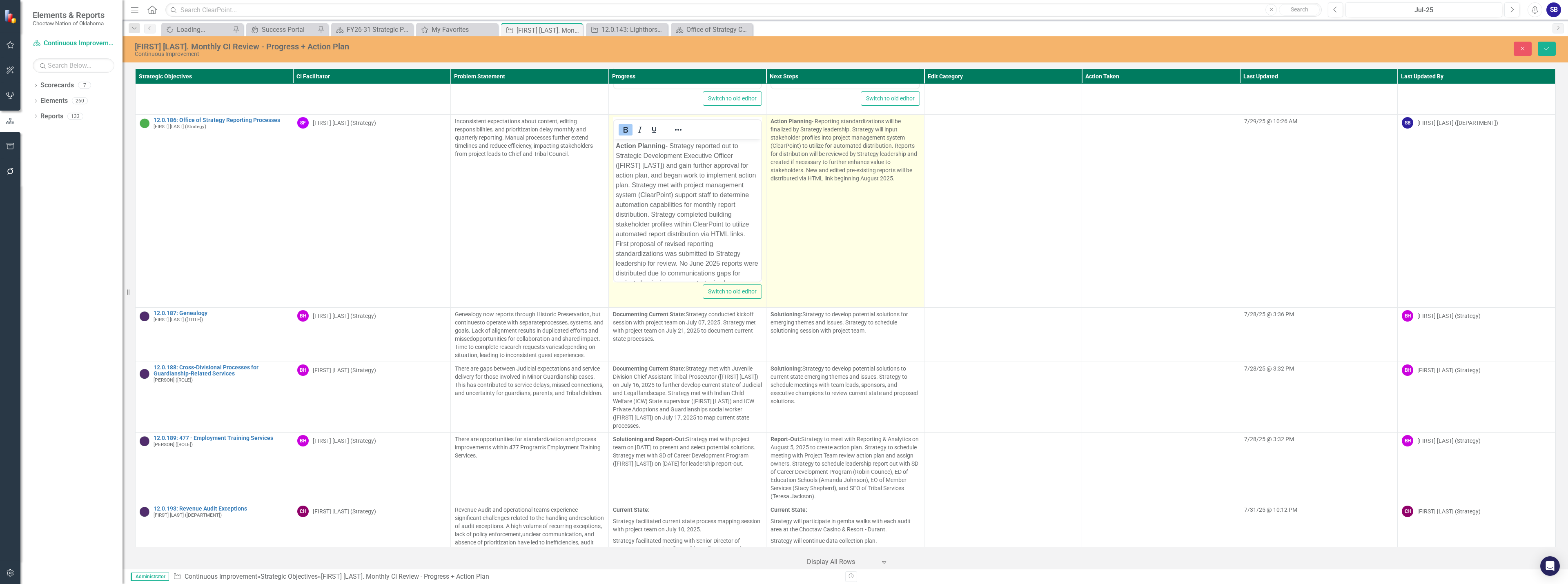 click on "Action Planning - Reporting standardizations will be finalized by Strategy leadership. Strategy will input stakeholder profiles into project management system (ClearPoint) to utilize for automated distribution. Reports for distribution will be reviewed by Strategy leadership and created if necessary to further enhance value to stakeholders. New and edited pre-existing reports will be distributed via HTML link beginning [MONTH] [YEAR]." at bounding box center (845, 150) 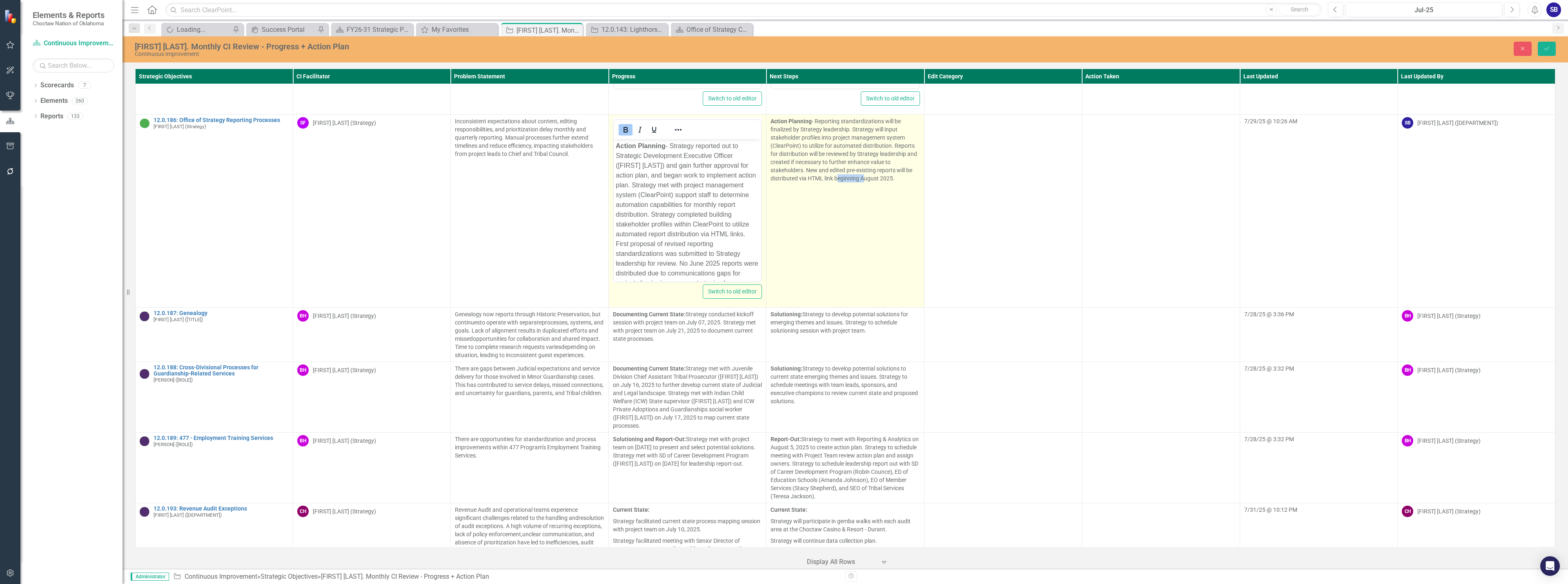 click on "Action Planning - Reporting standardizations will be finalized by Strategy leadership. Strategy will input stakeholder profiles into project management system (ClearPoint) to utilize for automated distribution. Reports for distribution will be reviewed by Strategy leadership and created if necessary to further enhance value to stakeholders. New and edited pre-existing reports will be distributed via HTML link beginning [MONTH] [YEAR]." at bounding box center (845, 150) 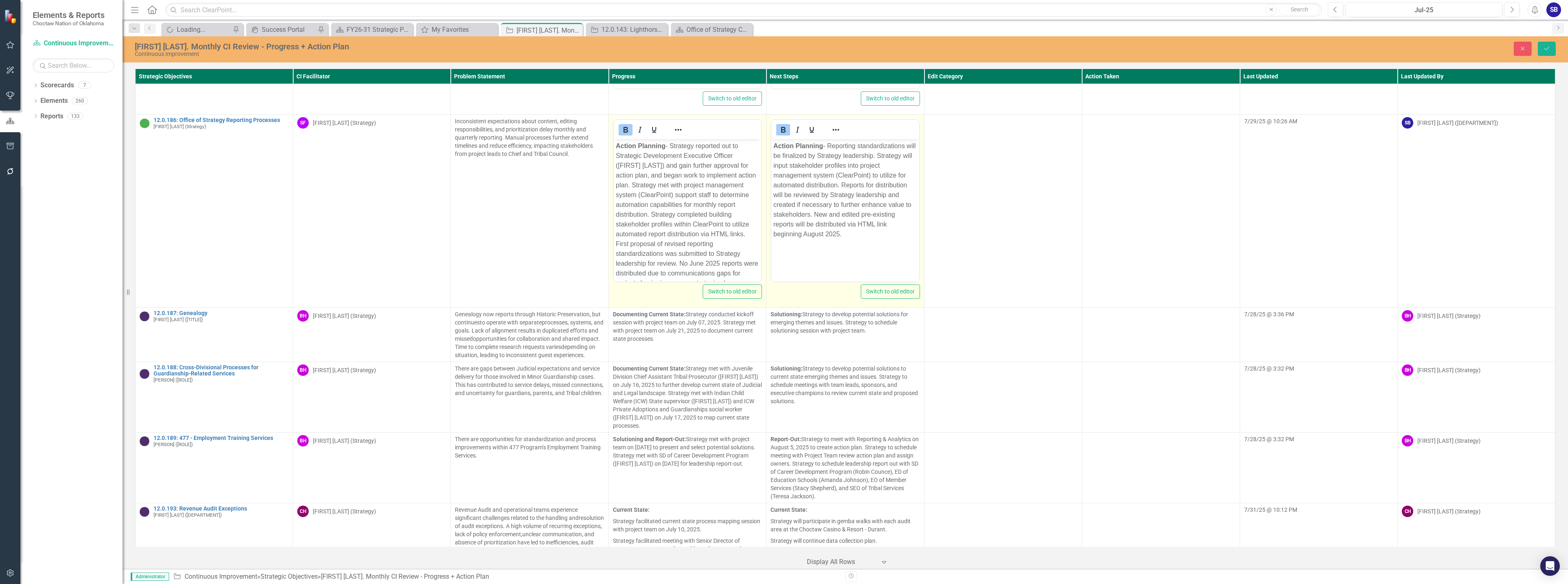 scroll, scrollTop: 0, scrollLeft: 0, axis: both 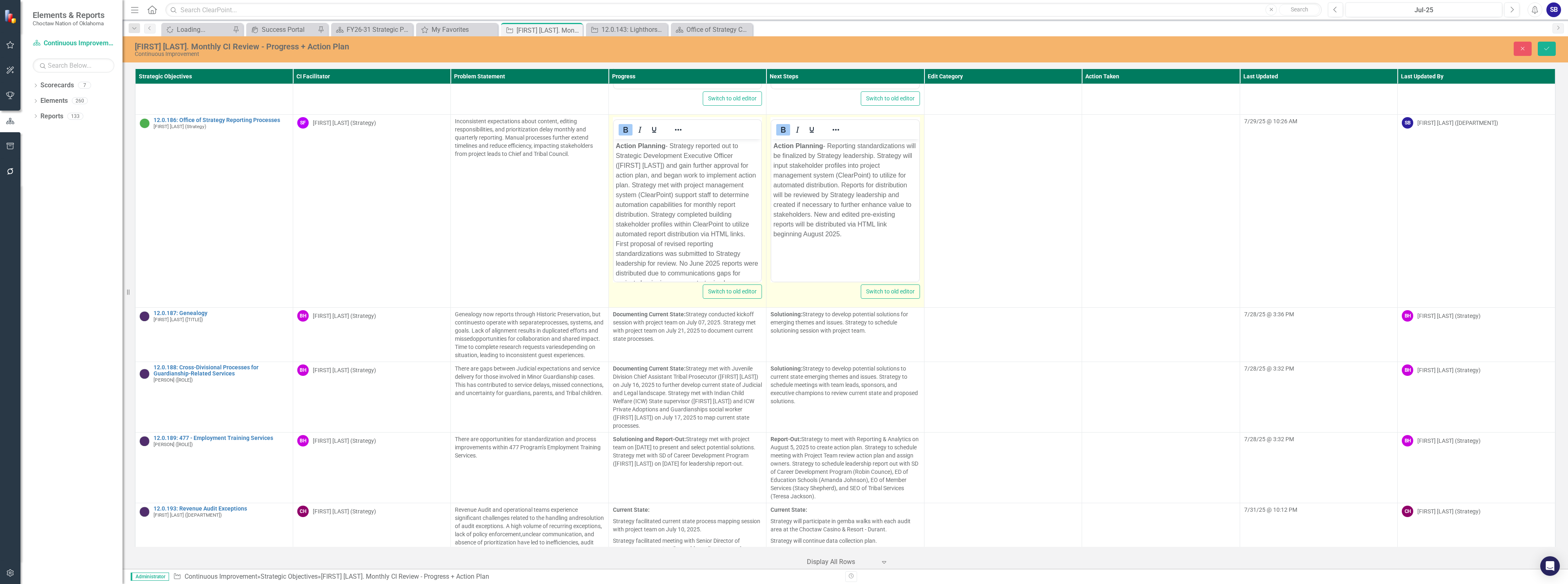 click on "Action Planning  - Strategy reported out to Strategic Development Executive Officer ([PERSON]) and gain further approval for action plan, and began work to implement action plan. Strategy met with project management system (ClearPoint) support staff to determine automation capabilities for monthly report distribution. Strategy completed building stakeholder profiles within ClearPoint to utilize automated report distribution via HTML links. First proposal of revised reporting standardizations was submitted to Strategy leadership for review. No [MONTH] [YEAR] reports were distributed due to communications gaps for projects beginning on new strategic plan." at bounding box center [687, 214] 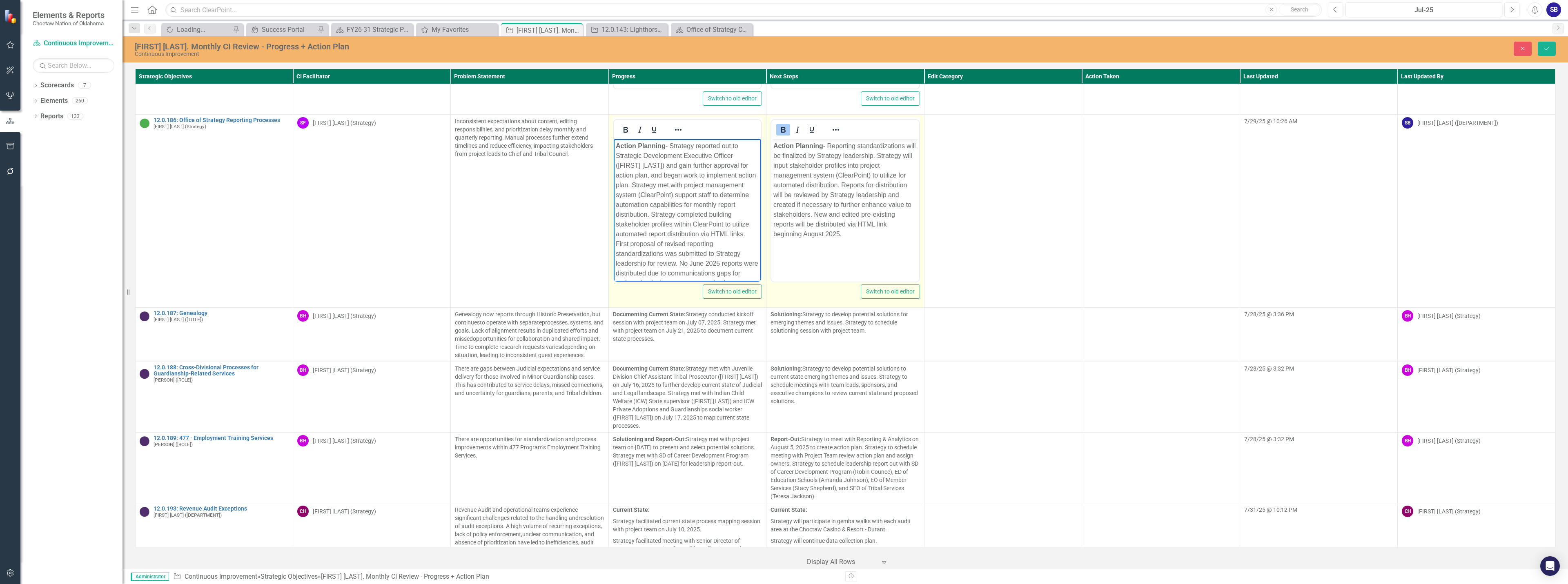 type 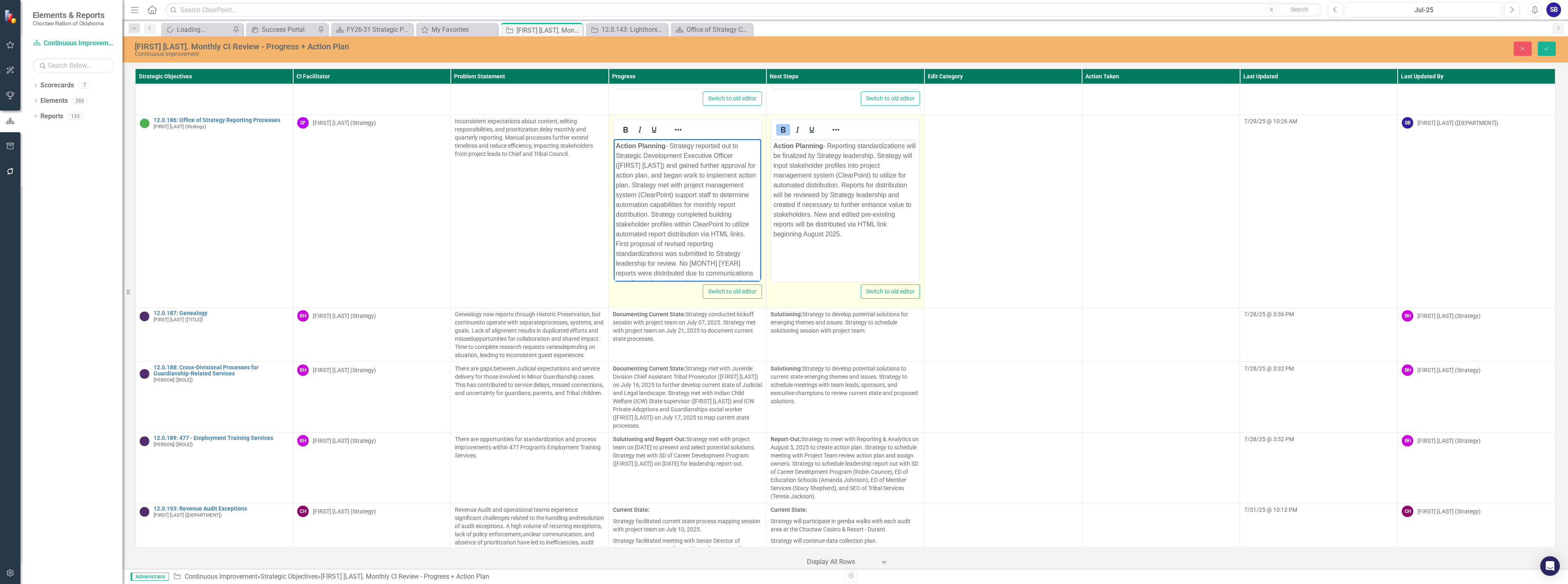 click on "Action Planning - Strategy reported out to Strategic Development Executive Officer ([FIRST] [LAST]) and gained further approval for action plan, and began work to implement action plan. Strategy met with project management system (ClearPoint) support staff to determine automation capabilities for monthly report distribution. Strategy completed building stakeholder profiles within ClearPoint to utilize automated report distribution via HTML links. First proposal of revised reporting standardizations was submitted to Strategy leadership for review. No [MONTH] [YEAR] reports were distributed due to communications gaps for projects beginning on new strategic plan." at bounding box center (687, 219) 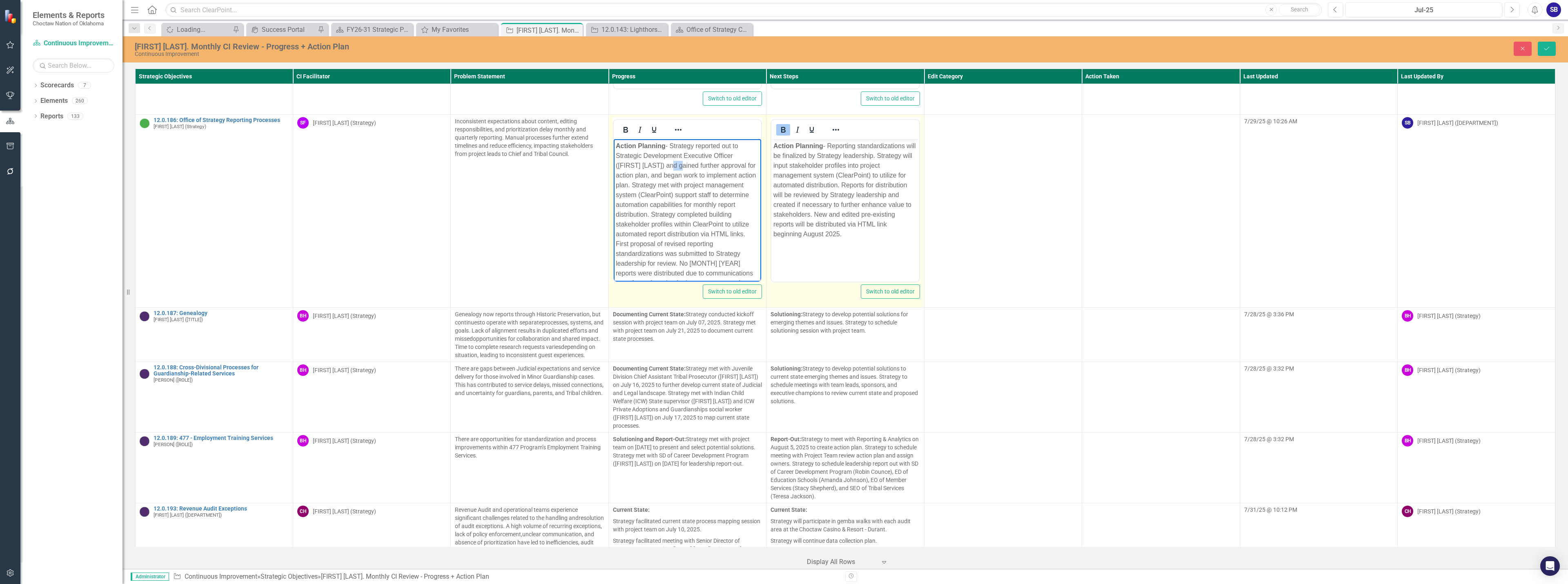 click on "Action Planning - Strategy reported out to Strategic Development Executive Officer ([FIRST] [LAST]) and gained further approval for action plan, and began work to implement action plan. Strategy met with project management system (ClearPoint) support staff to determine automation capabilities for monthly report distribution. Strategy completed building stakeholder profiles within ClearPoint to utilize automated report distribution via HTML links. First proposal of revised reporting standardizations was submitted to Strategy leadership for review. No [MONTH] [YEAR] reports were distributed due to communications gaps for projects beginning on new strategic plan." at bounding box center (687, 219) 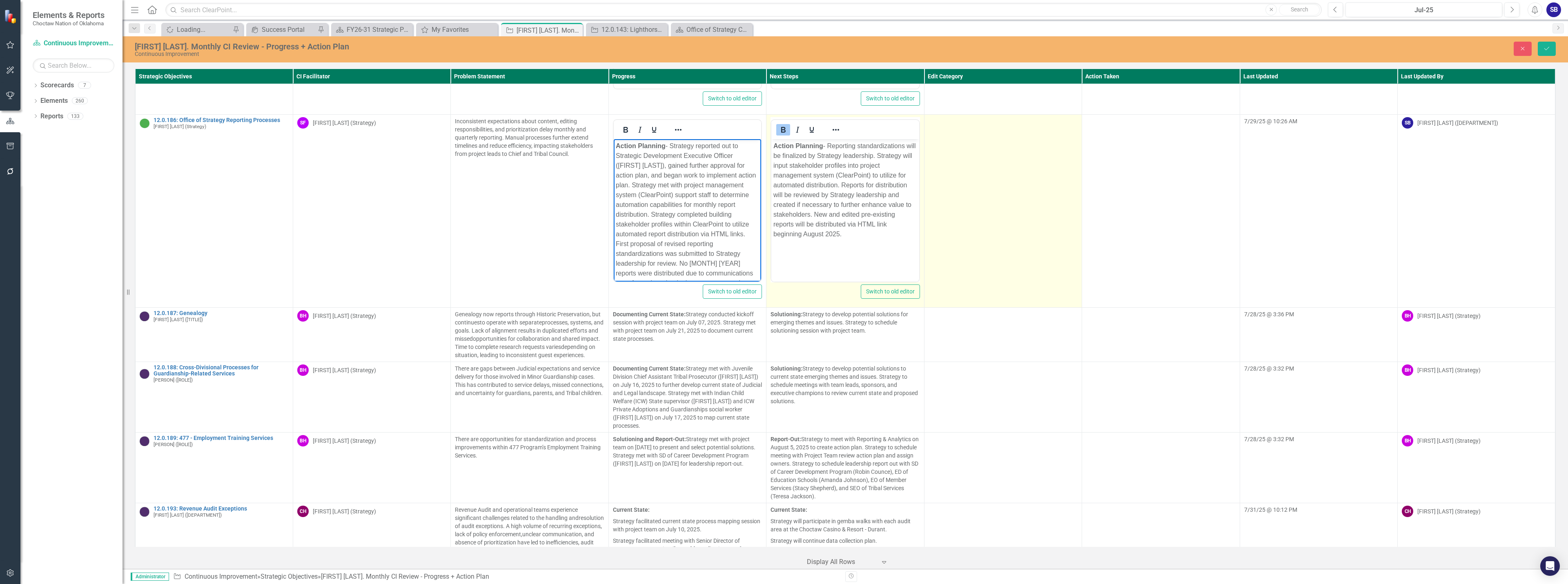 click at bounding box center [1003, 211] 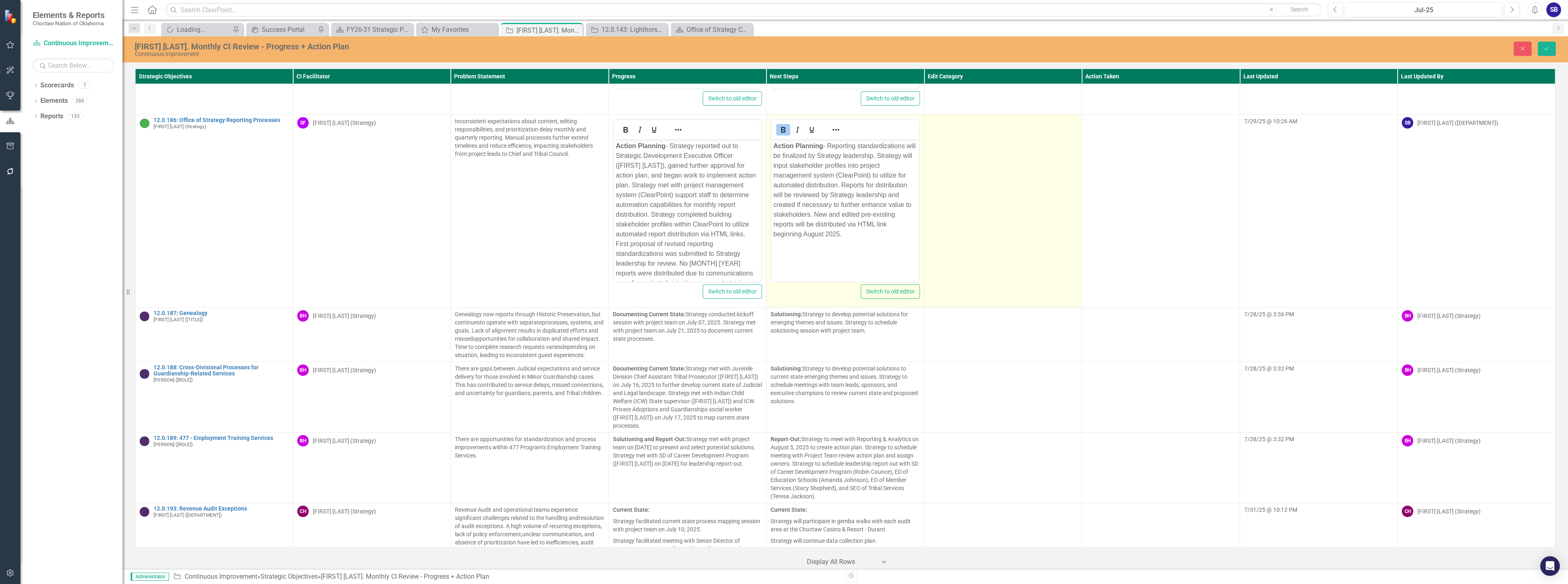 click at bounding box center [1003, 211] 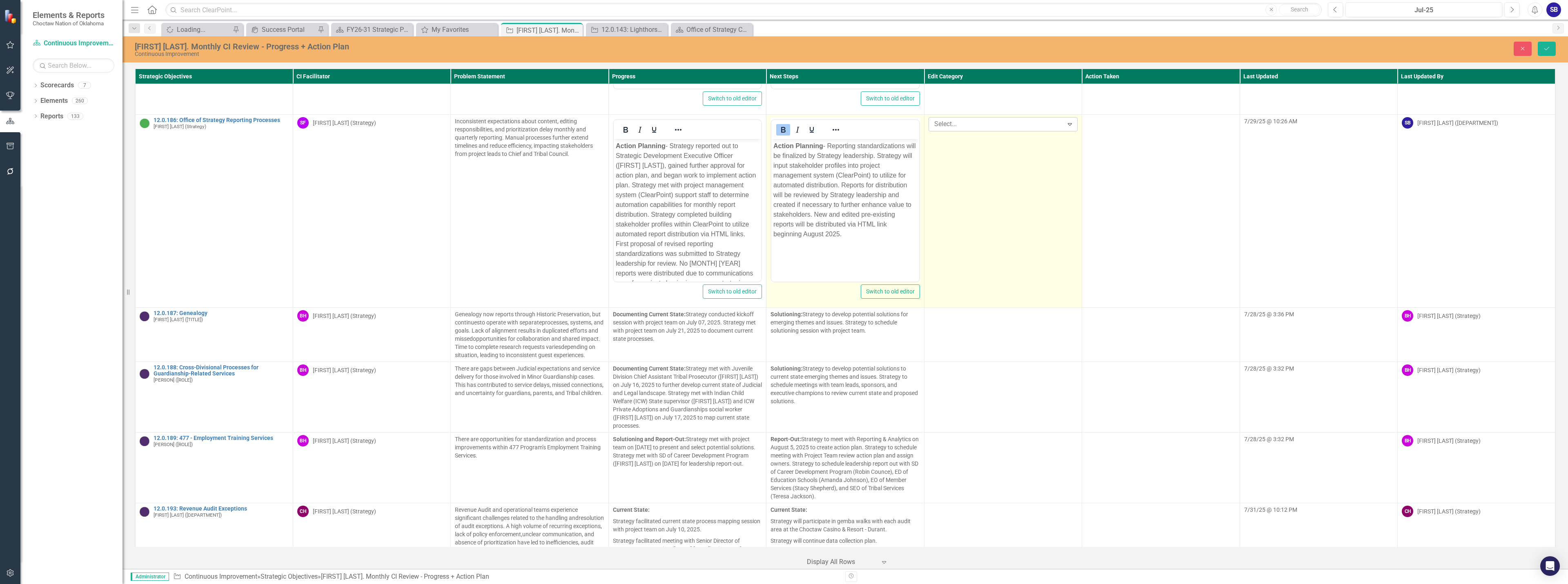 click at bounding box center (997, 124) 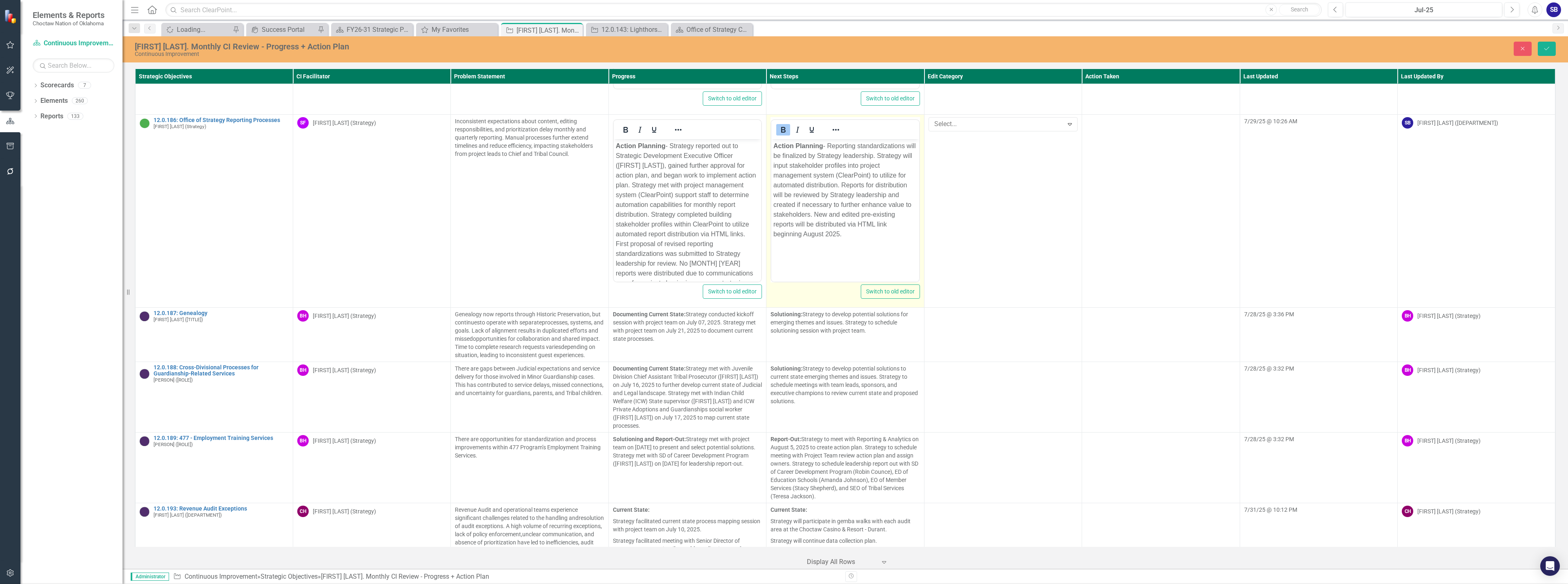 click on "Miscellaneous" at bounding box center [786, 644] 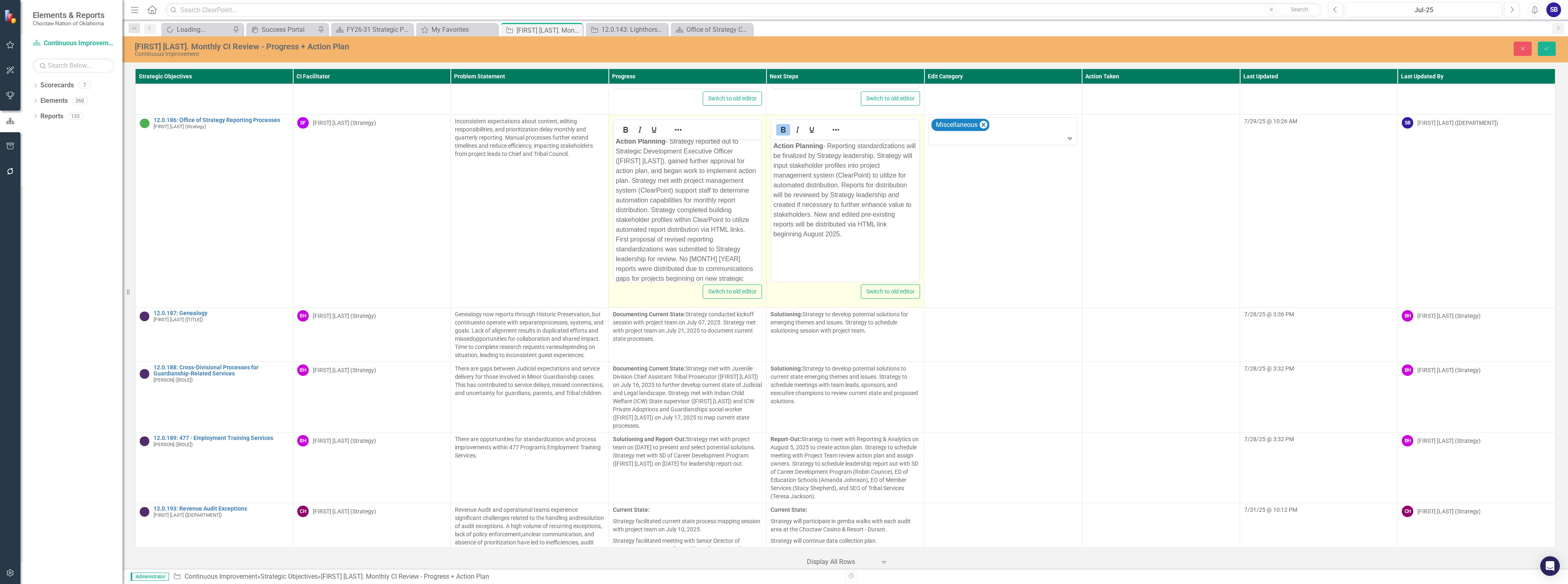 scroll, scrollTop: 0, scrollLeft: 0, axis: both 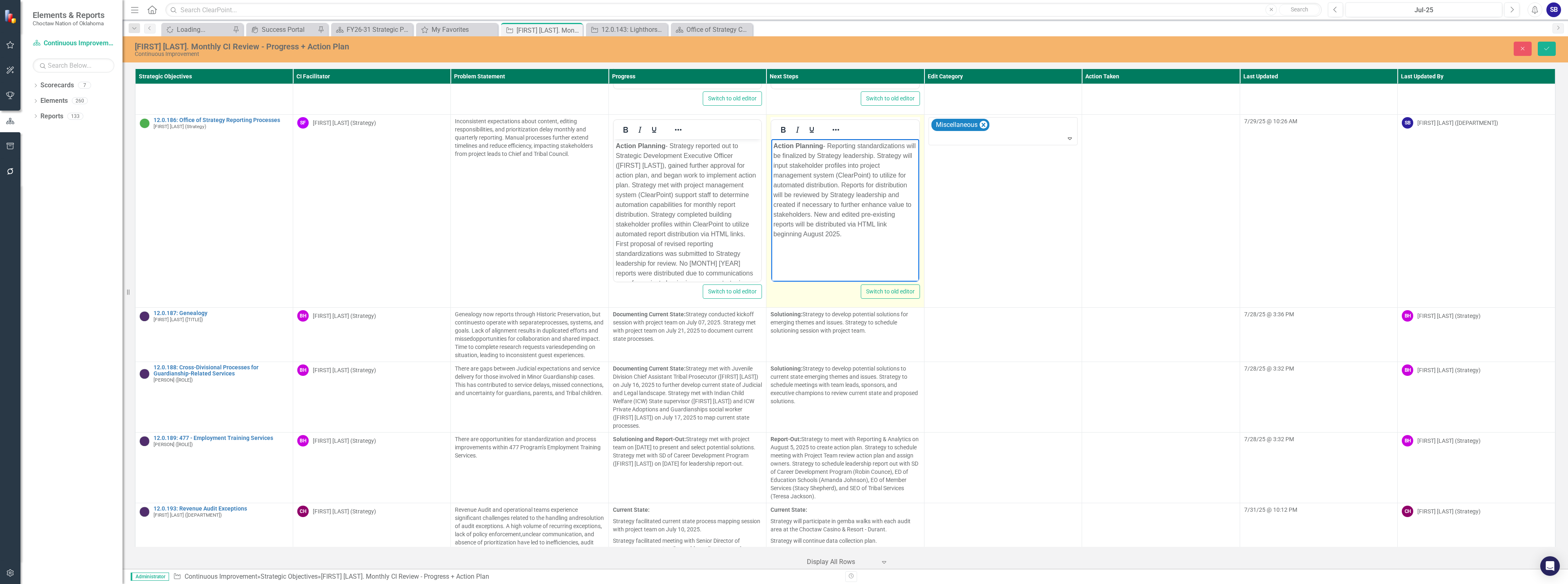 drag, startPoint x: 800, startPoint y: 166, endPoint x: 830, endPoint y: 179, distance: 32.69557 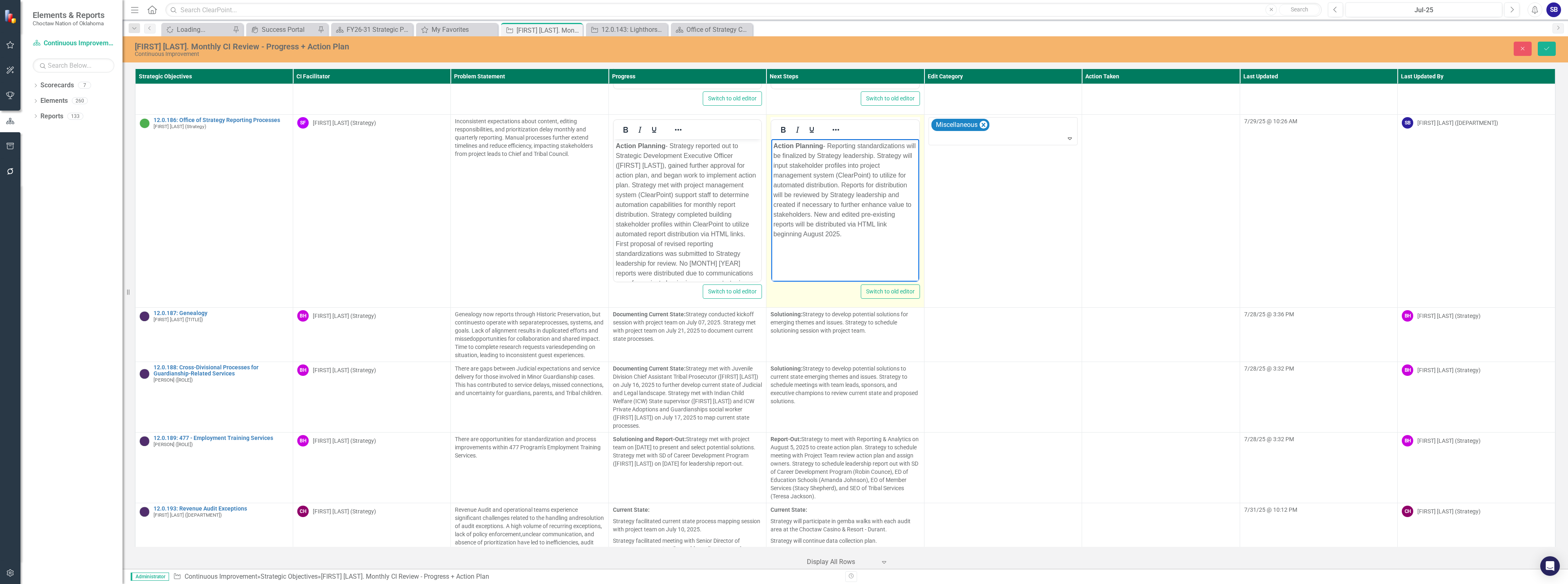 click on "Action Planning - Reporting standardizations will be finalized by Strategy leadership. Strategy will input stakeholder profiles into project management system (ClearPoint) to utilize for automated distribution. Reports for distribution will be reviewed by Strategy leadership and created if necessary to further enhance value to stakeholders. New and edited pre-existing reports will be distributed via HTML link beginning [MONTH] [YEAR]." at bounding box center [845, 190] 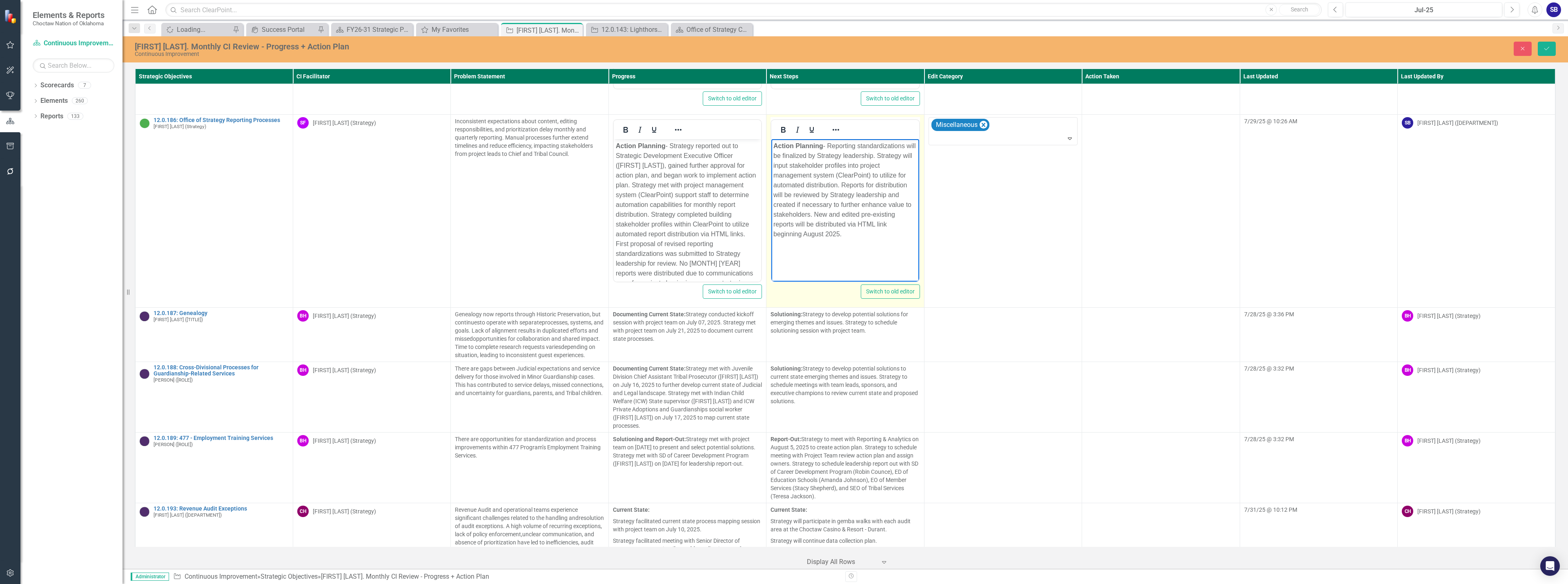 type 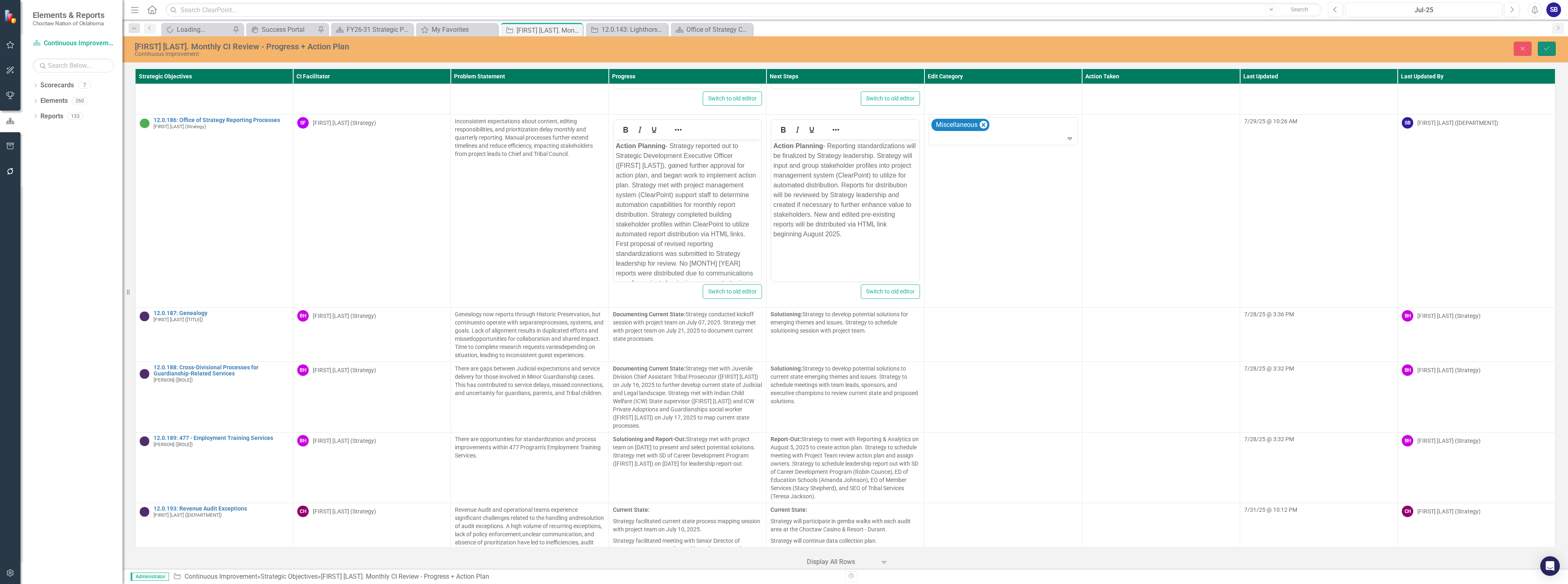 click on "Save" at bounding box center (1547, 49) 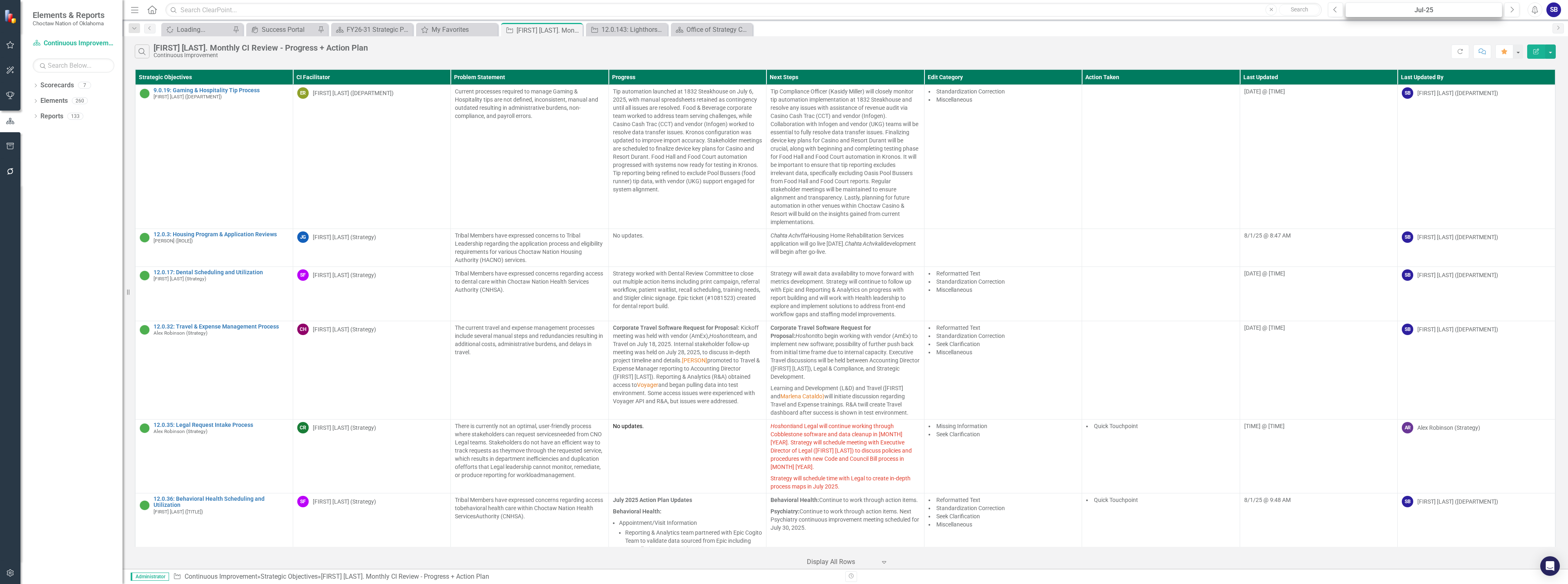 scroll, scrollTop: 4457, scrollLeft: 0, axis: vertical 